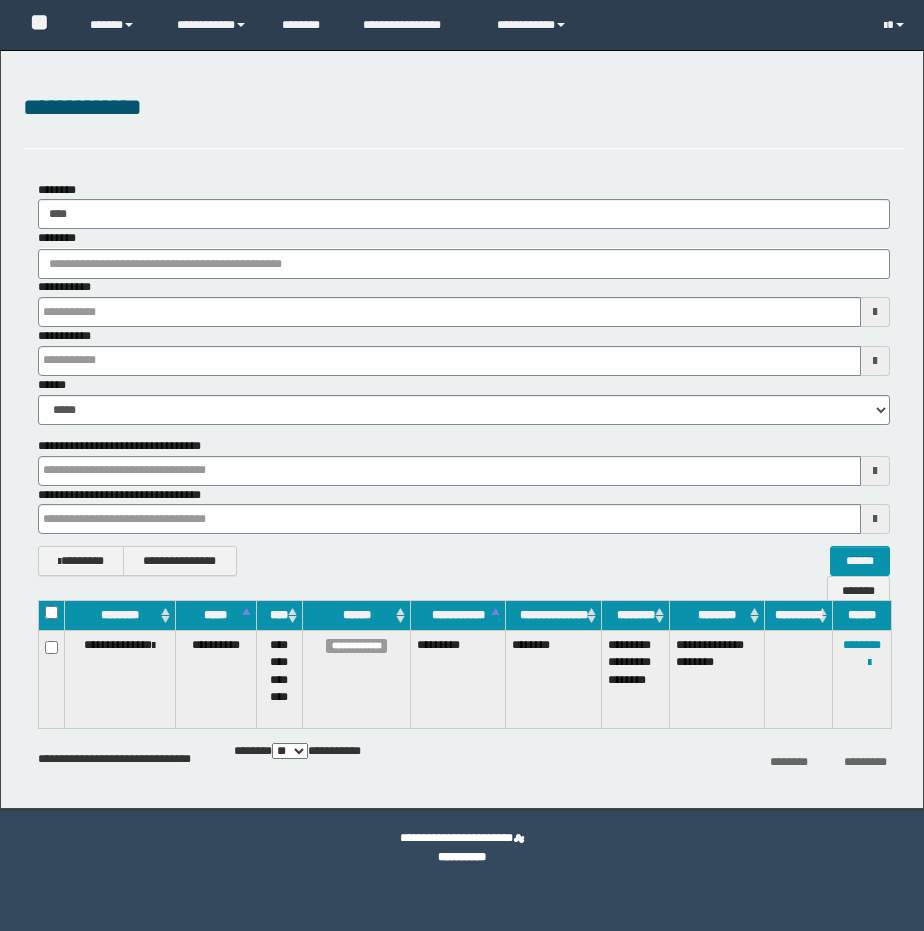 scroll, scrollTop: 0, scrollLeft: 0, axis: both 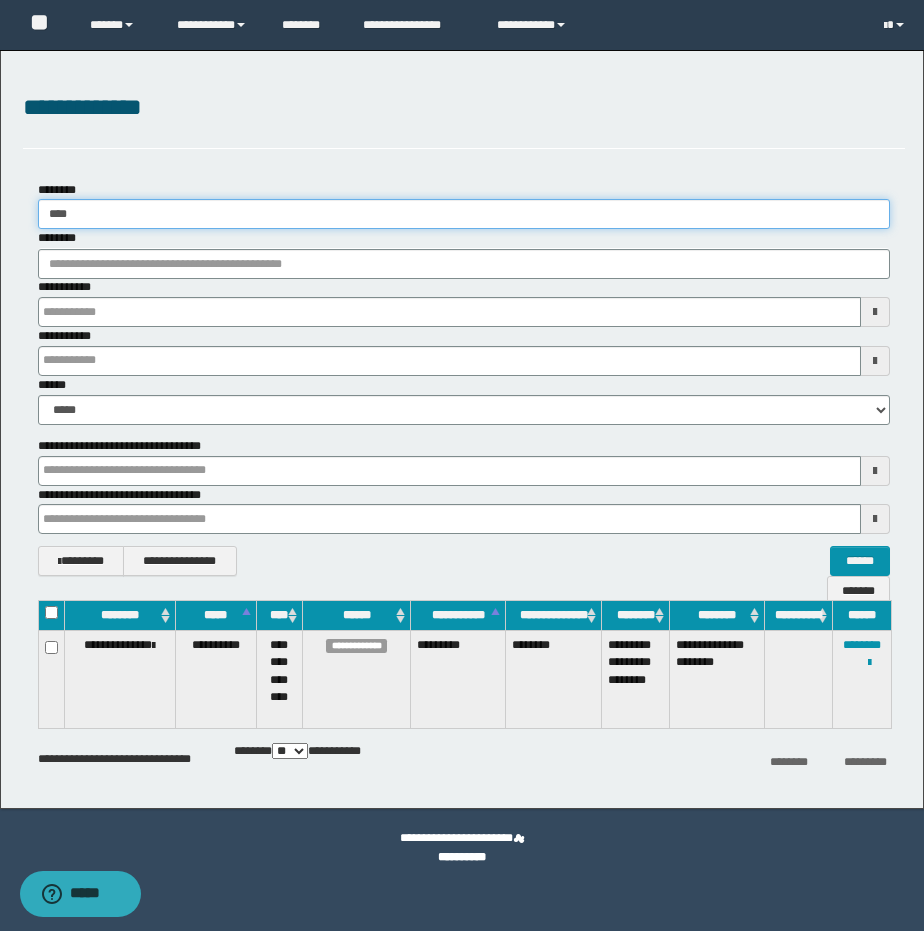 drag, startPoint x: 108, startPoint y: 221, endPoint x: -63, endPoint y: 192, distance: 173.44164 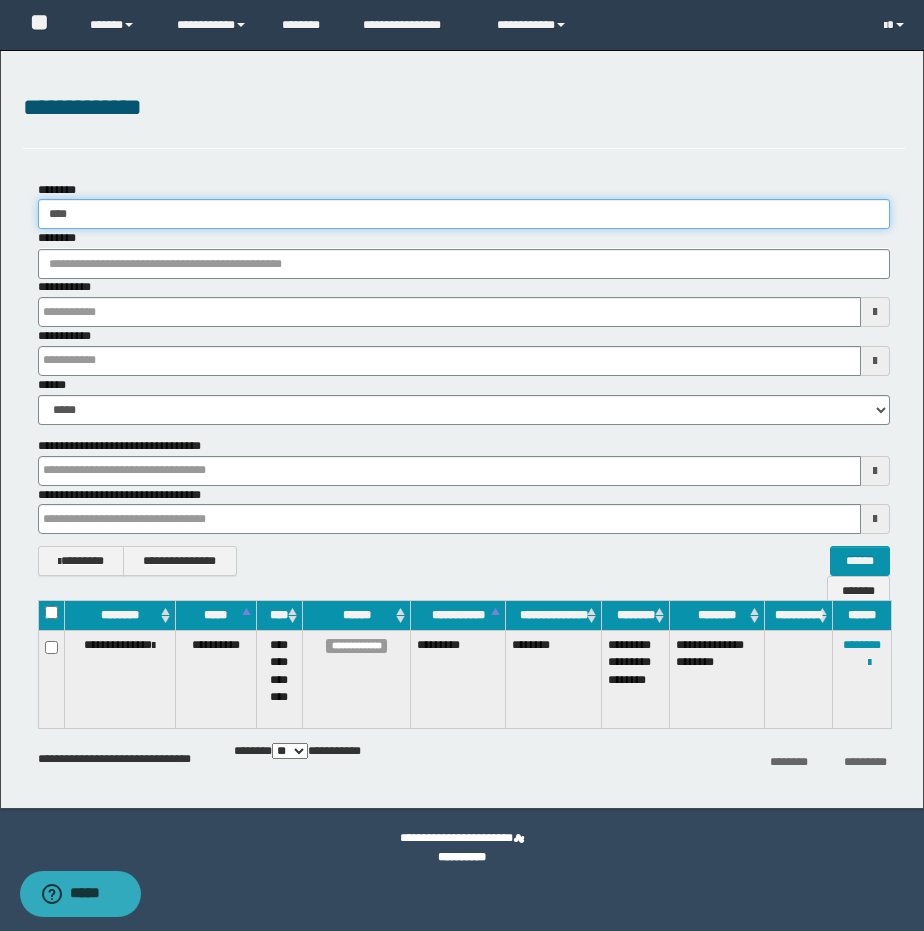 click on "**********" at bounding box center [462, 465] 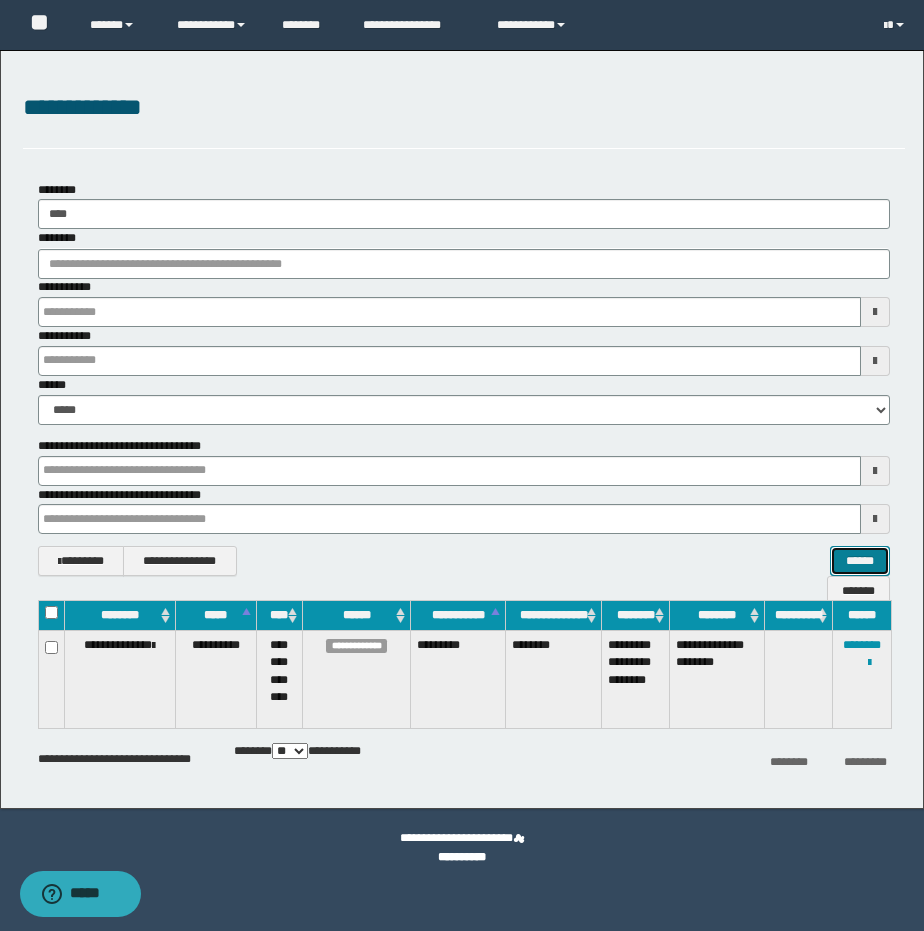 click on "******" at bounding box center (860, 561) 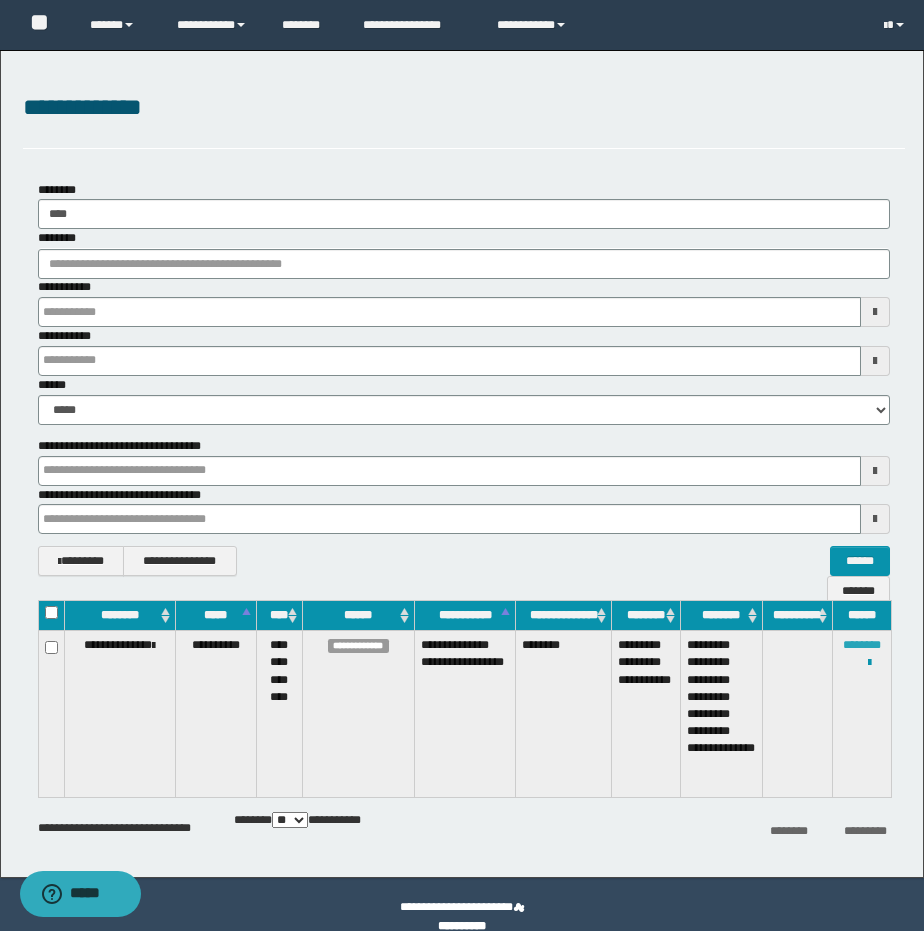 click on "********" at bounding box center [862, 645] 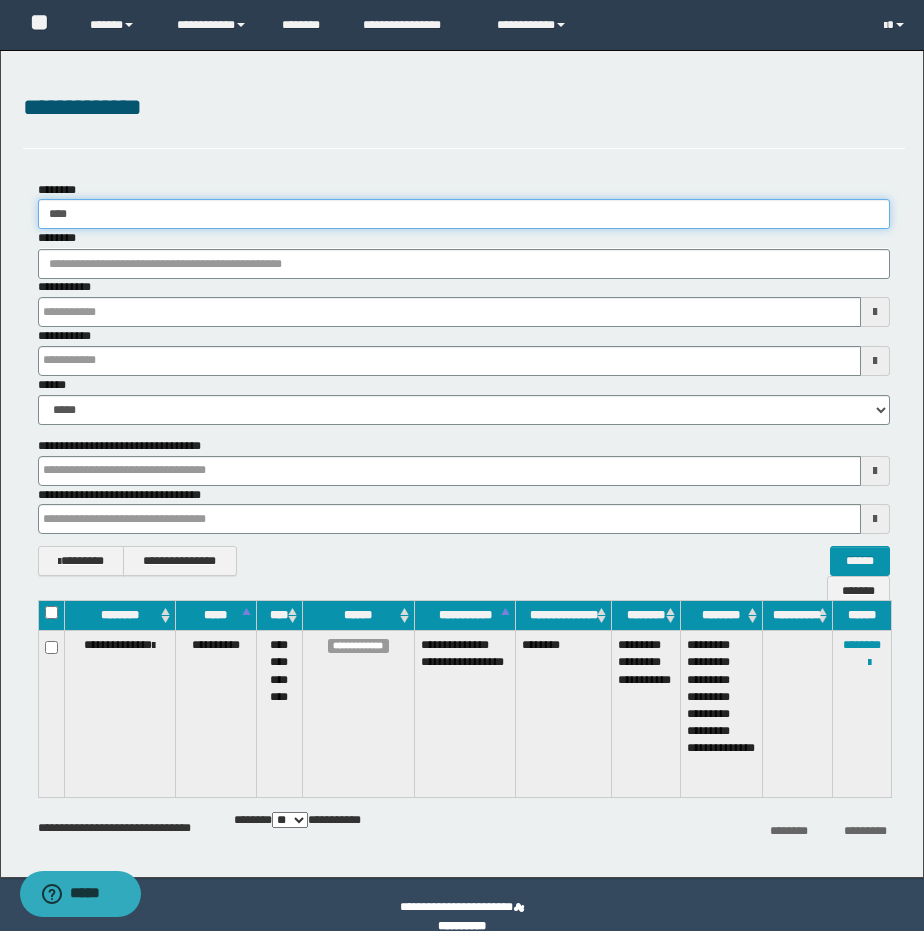 drag, startPoint x: 92, startPoint y: 211, endPoint x: -35, endPoint y: 201, distance: 127.39309 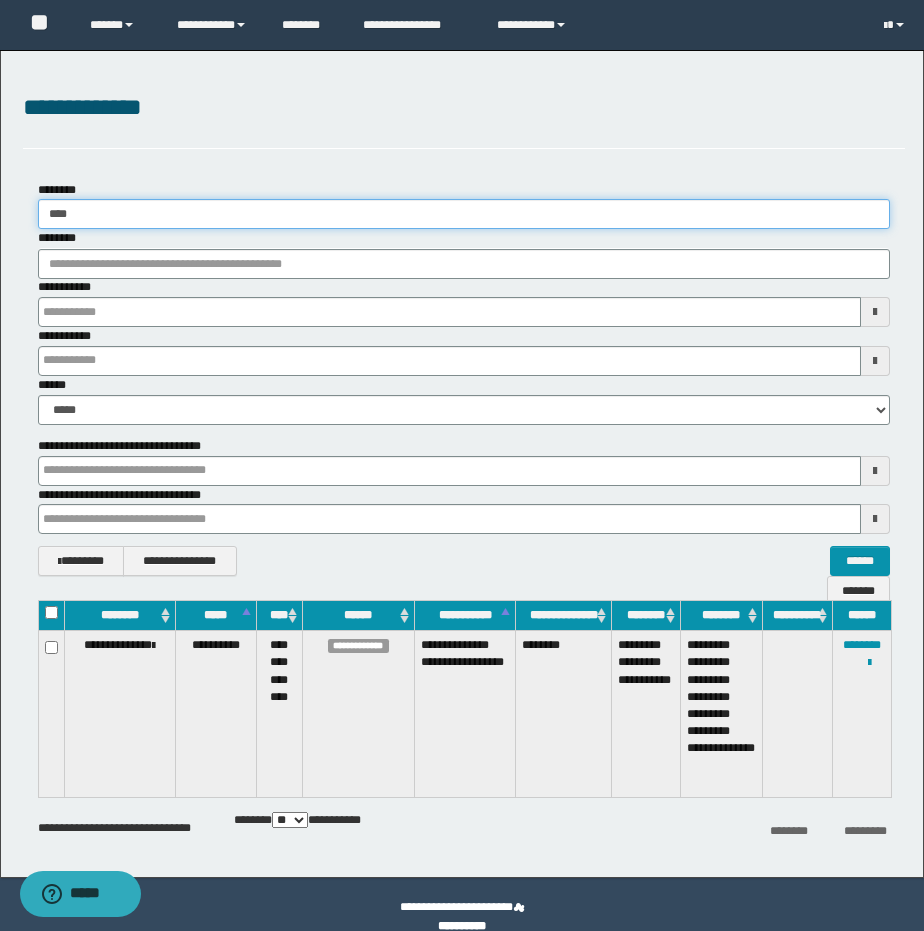 click on "**********" at bounding box center [462, 465] 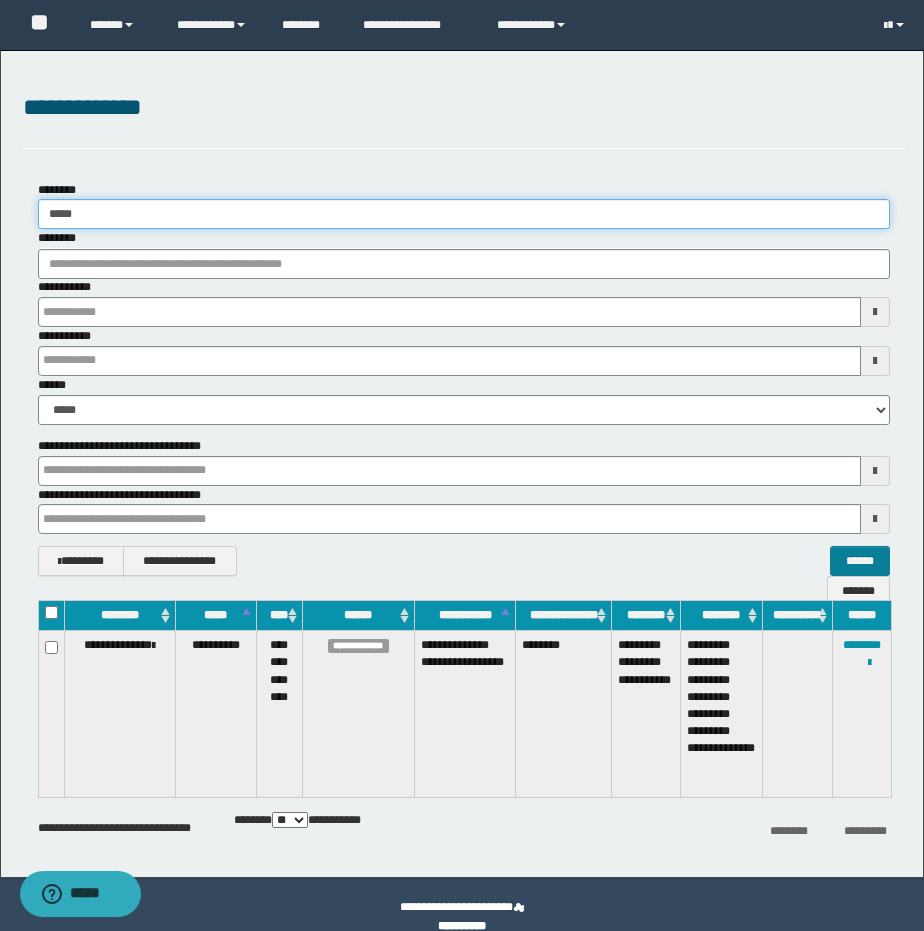 type on "*****" 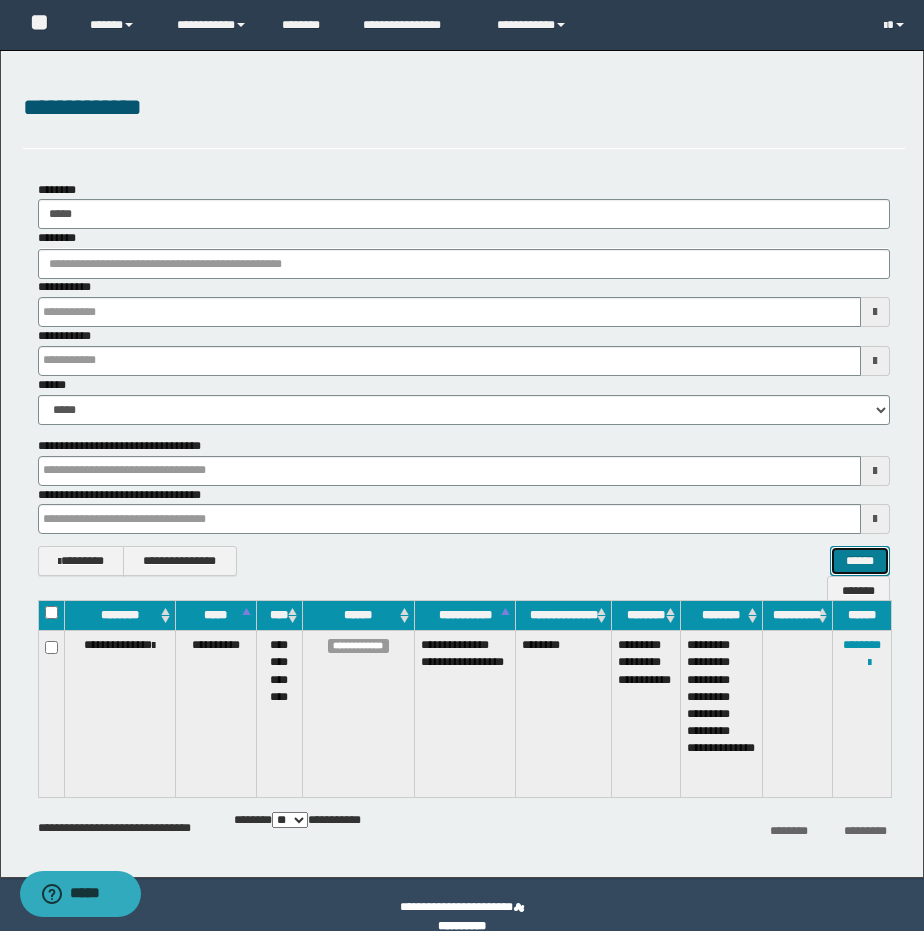 click on "******" at bounding box center (860, 561) 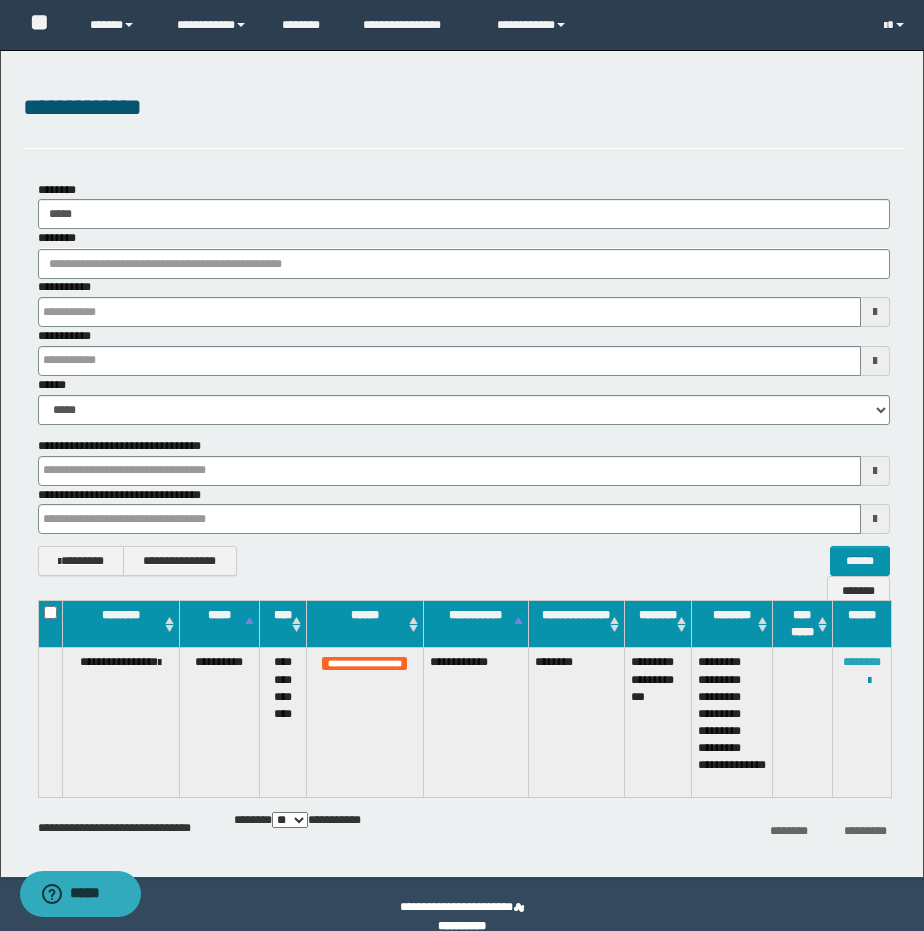 click on "********" at bounding box center [862, 662] 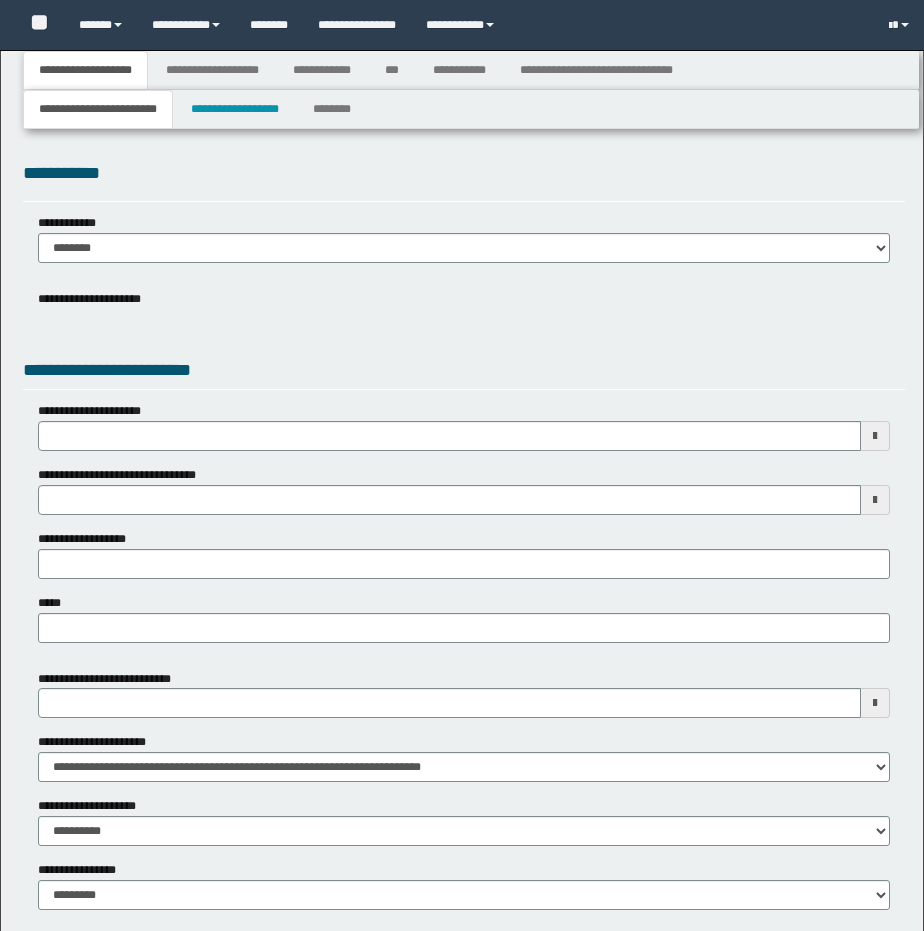type 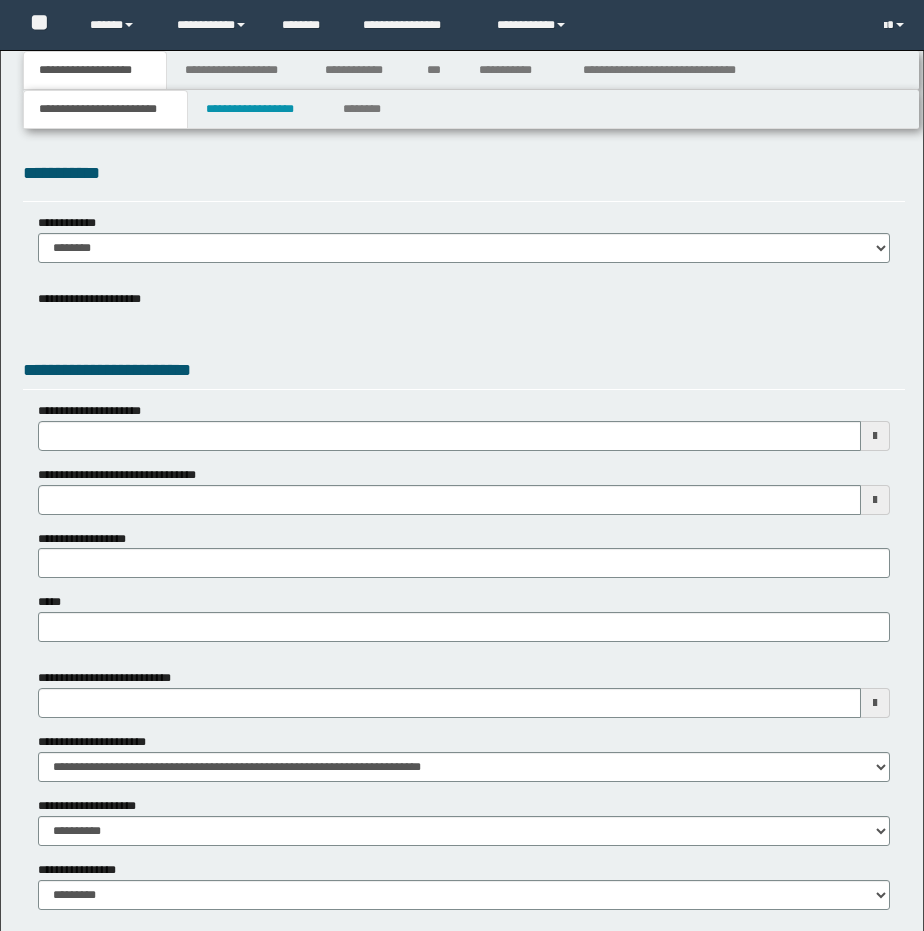 scroll, scrollTop: 0, scrollLeft: 0, axis: both 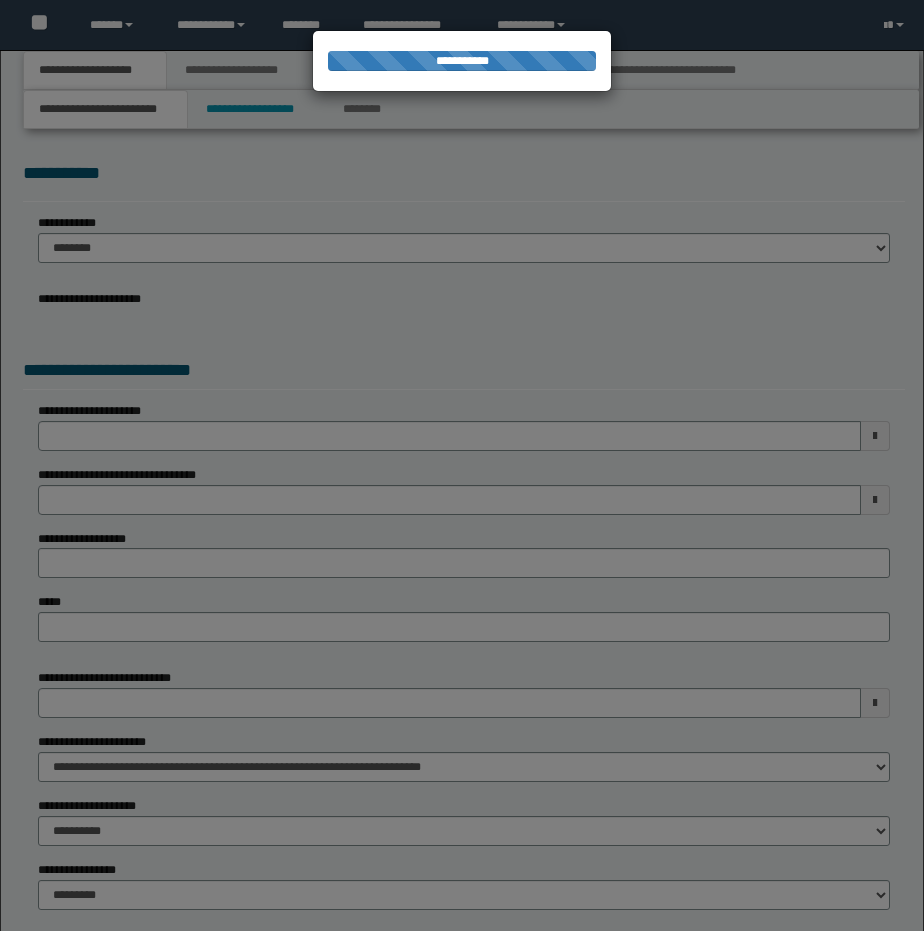 type on "**********" 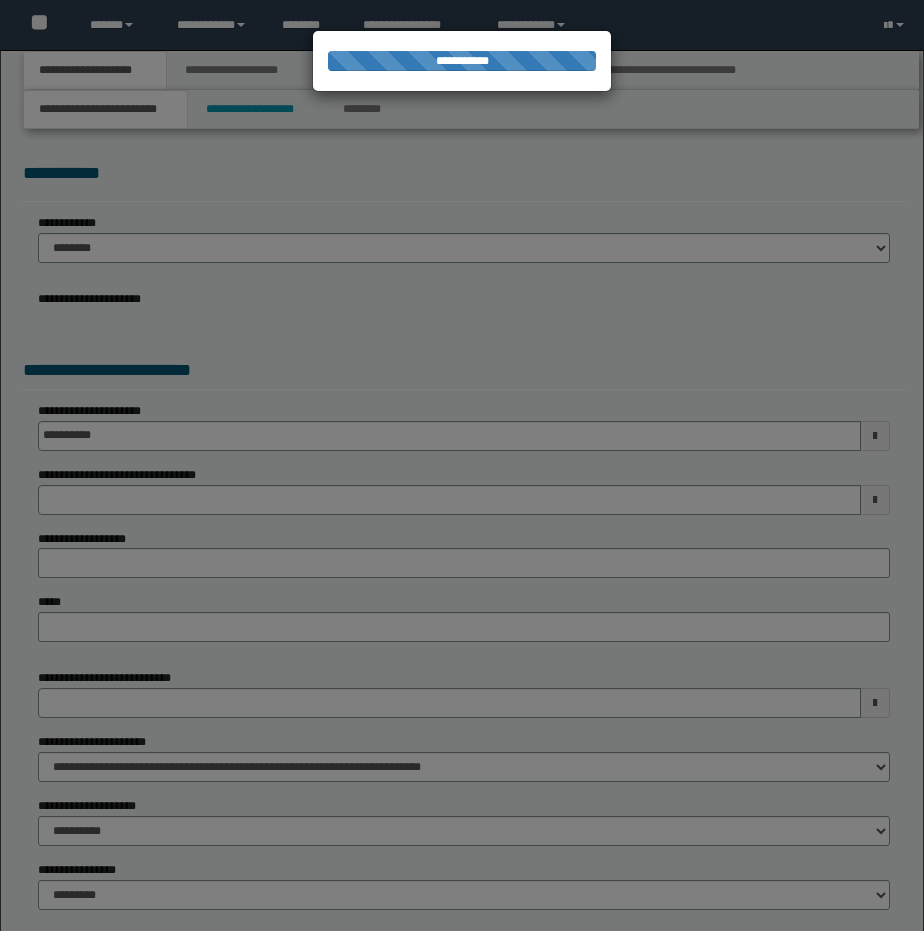 select on "**" 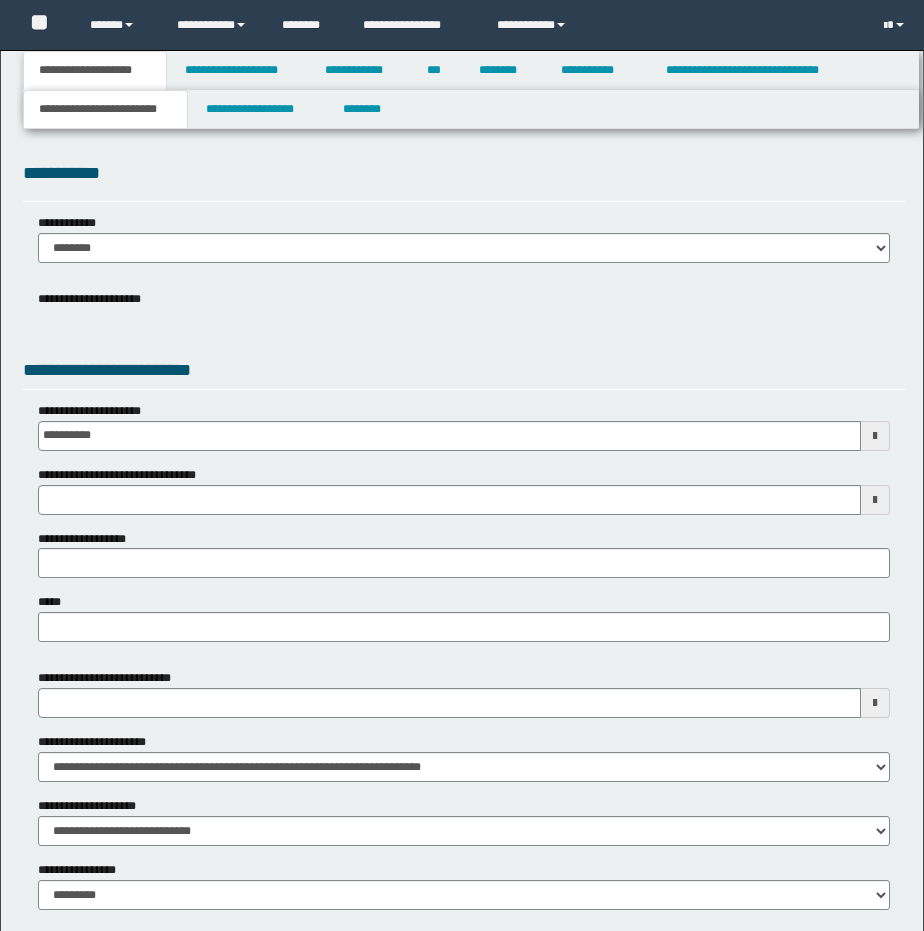 scroll, scrollTop: 0, scrollLeft: 0, axis: both 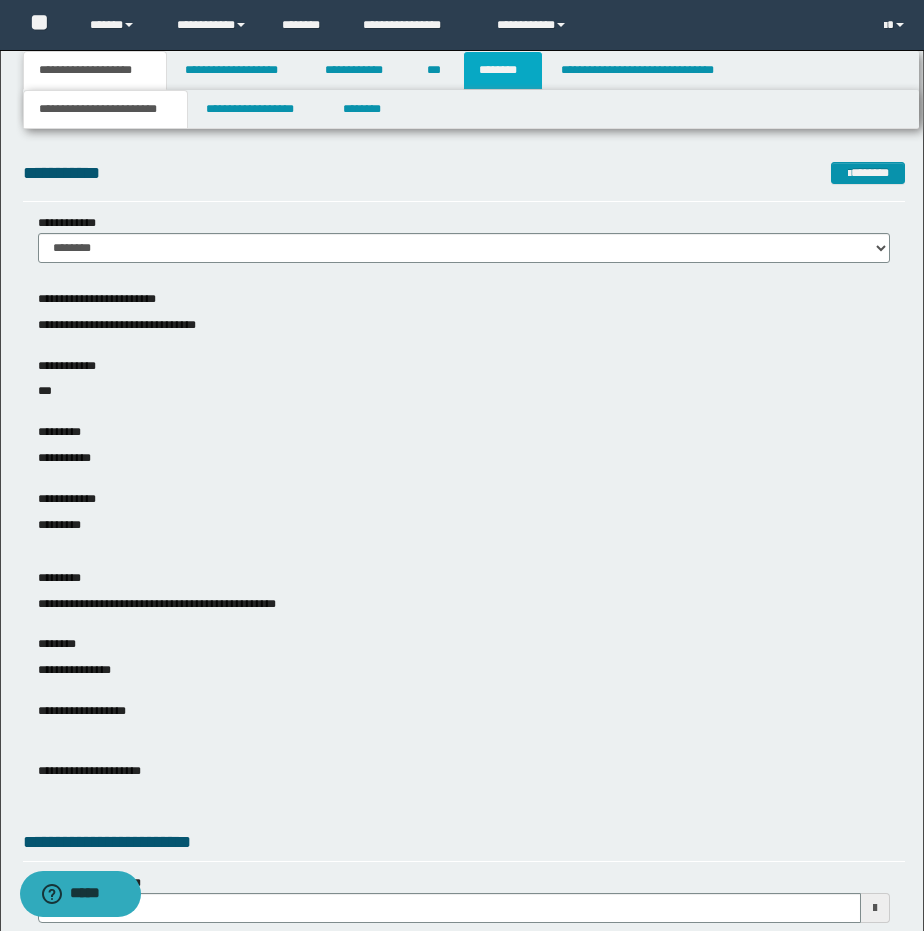 click on "********" at bounding box center [503, 70] 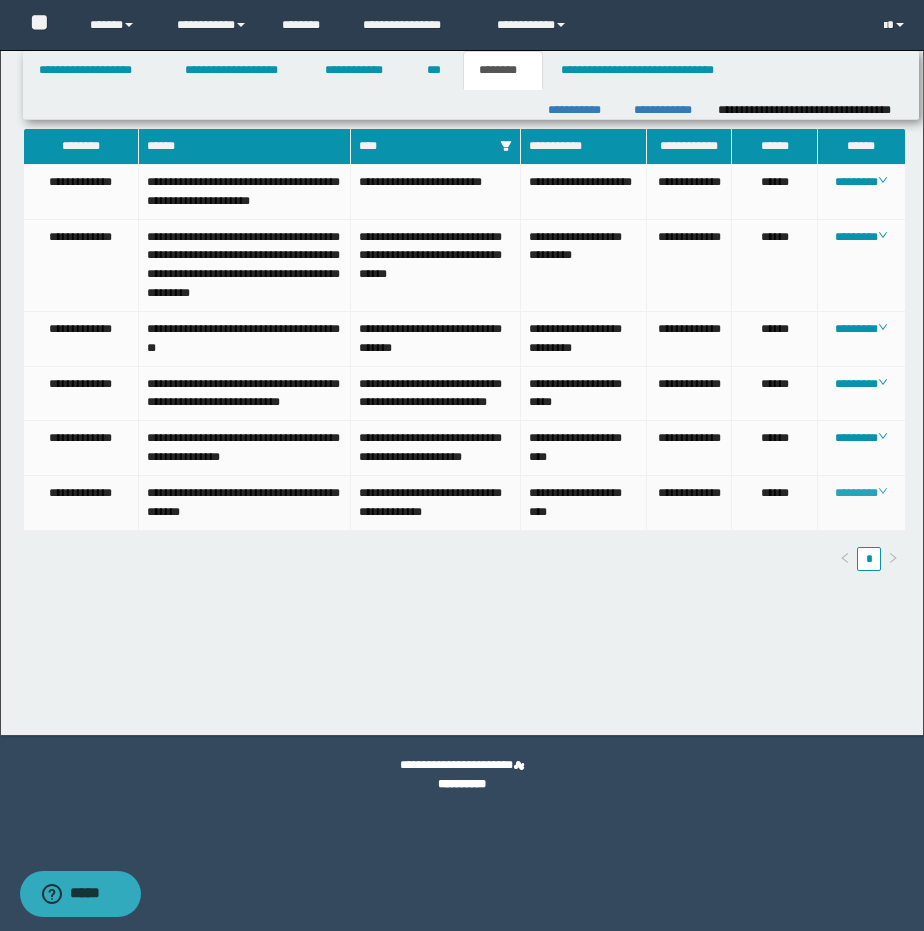 click on "********" at bounding box center [861, 493] 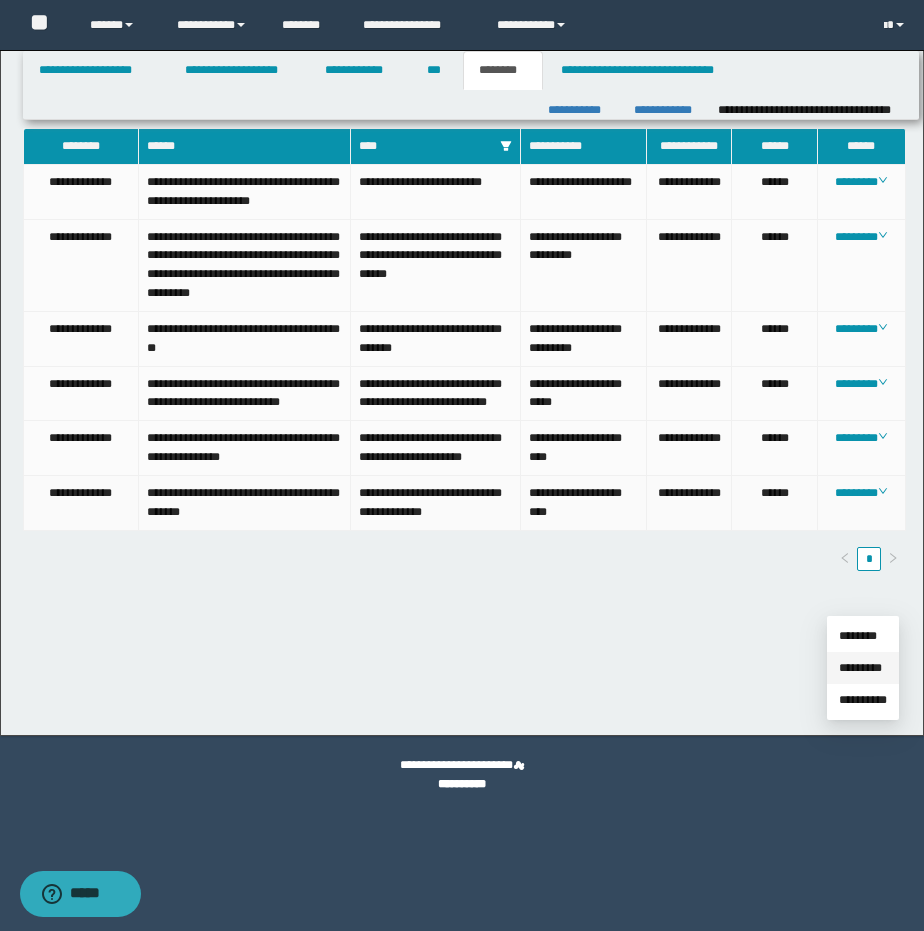 click on "*********" at bounding box center [860, 668] 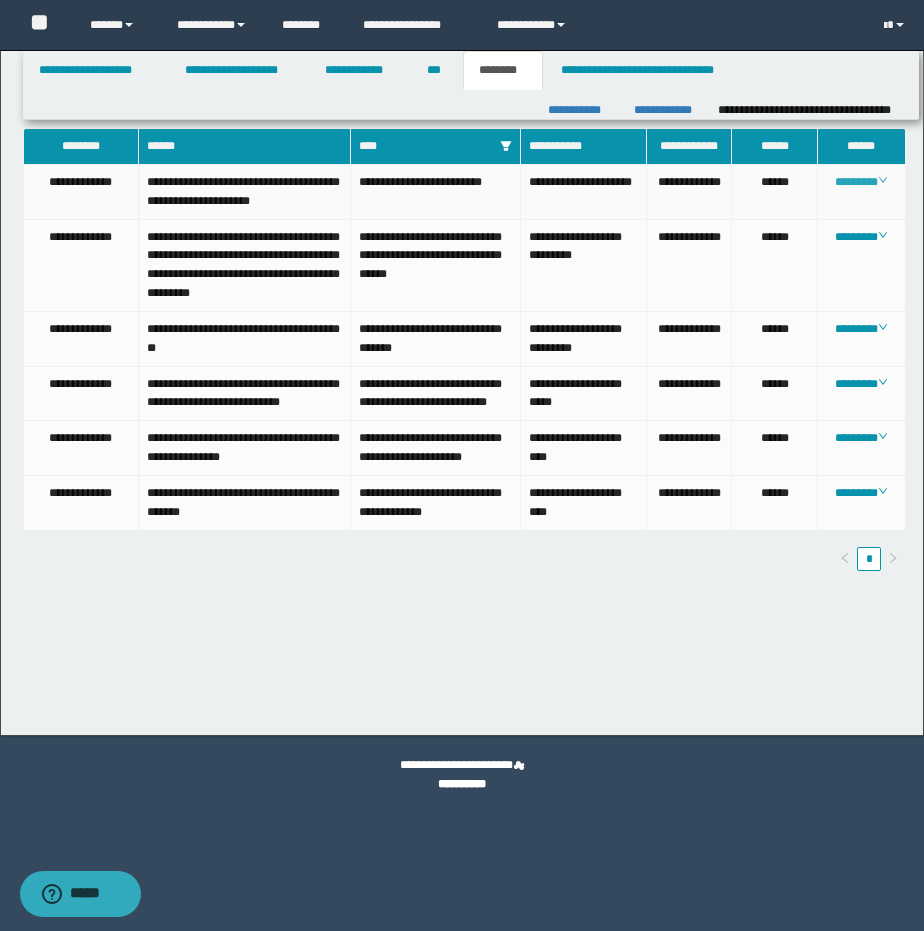 click on "********" at bounding box center [861, 182] 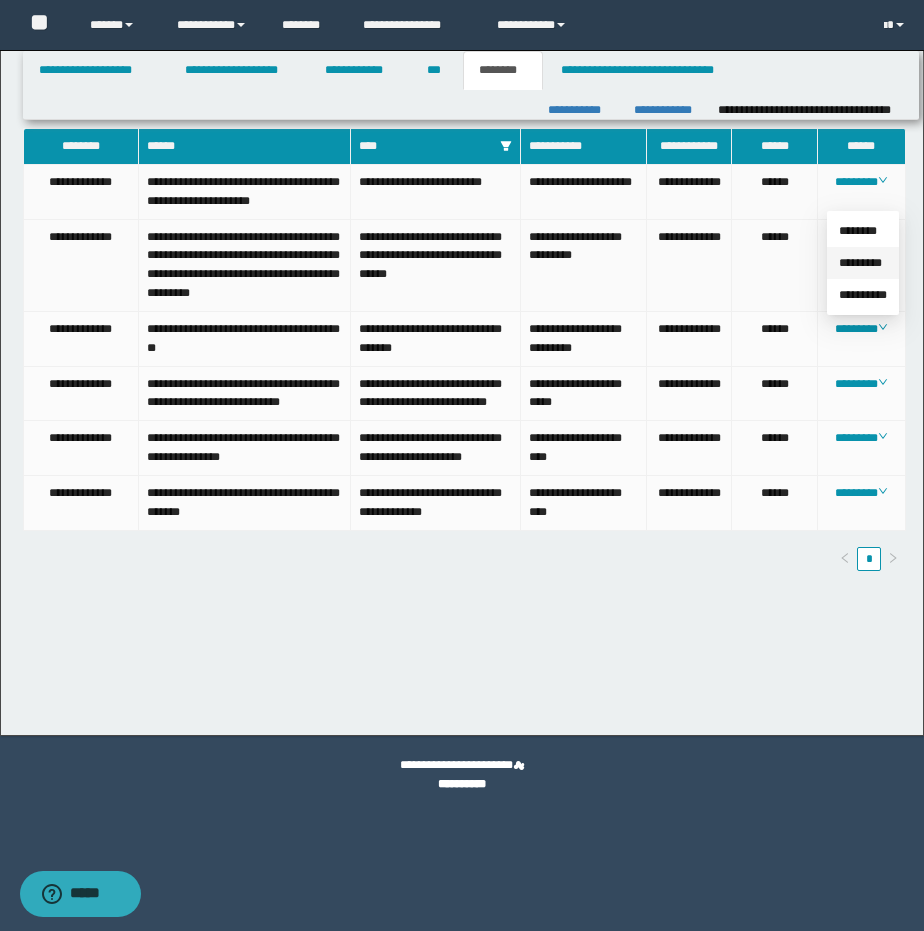 click on "*********" at bounding box center (860, 263) 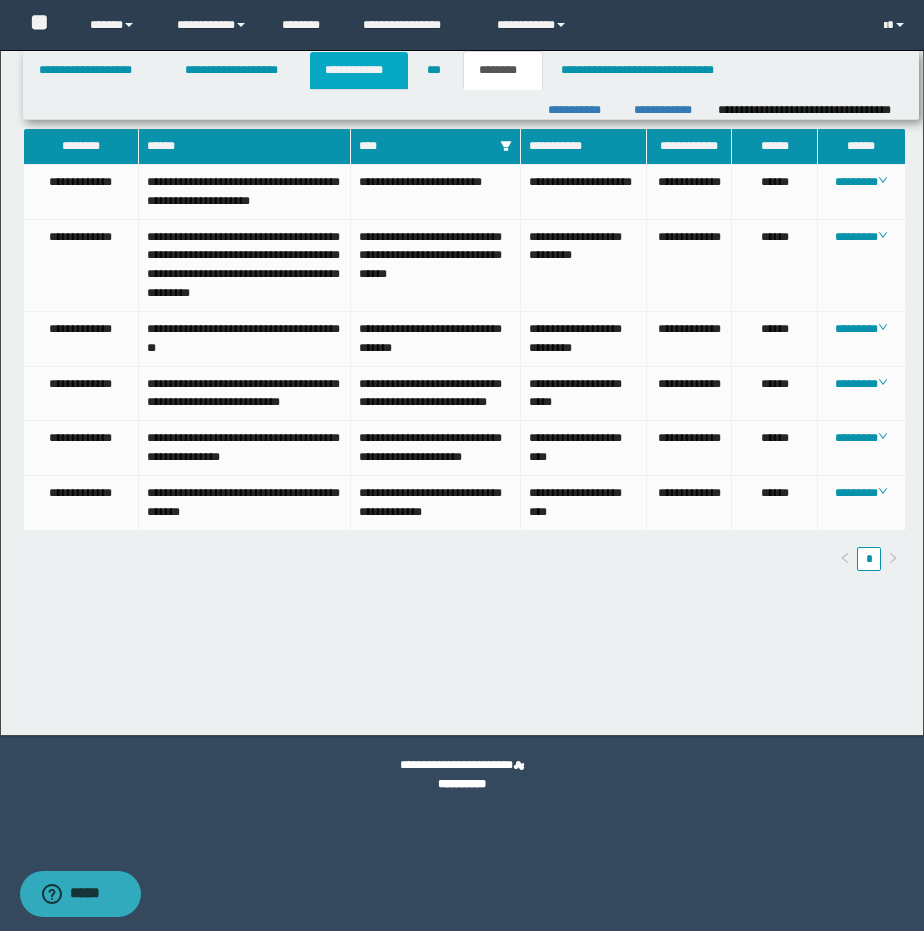 click on "**********" at bounding box center [359, 70] 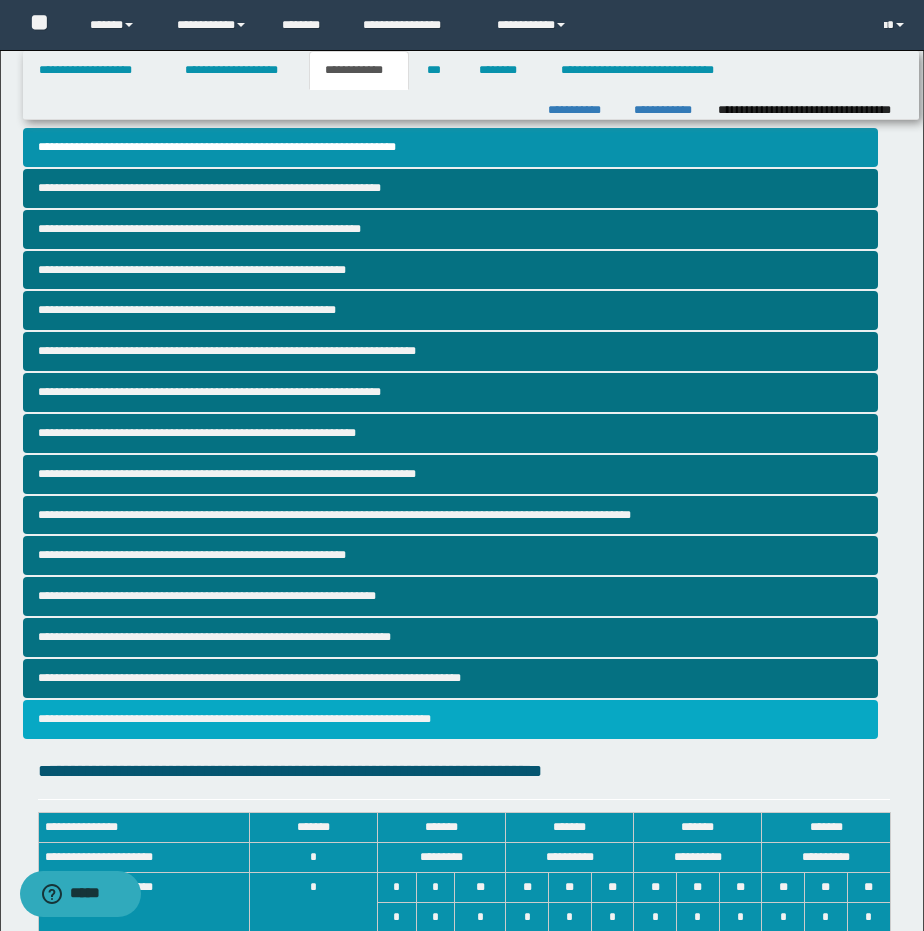click on "**********" at bounding box center [451, 719] 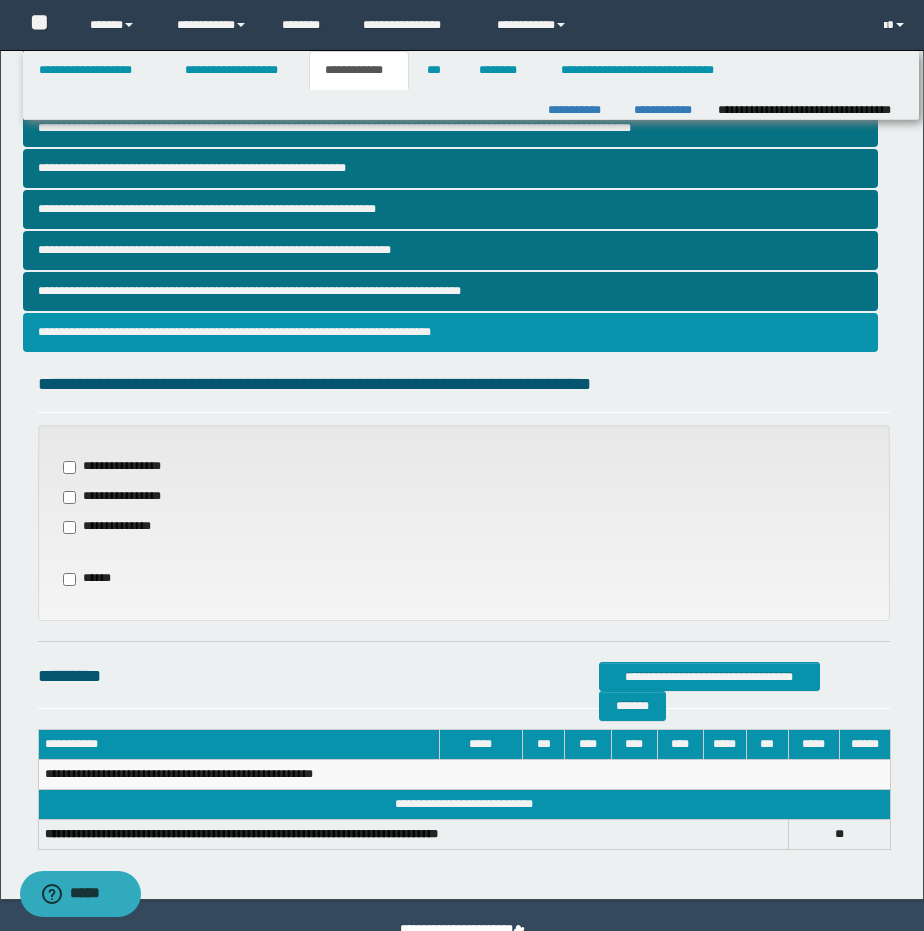 scroll, scrollTop: 433, scrollLeft: 0, axis: vertical 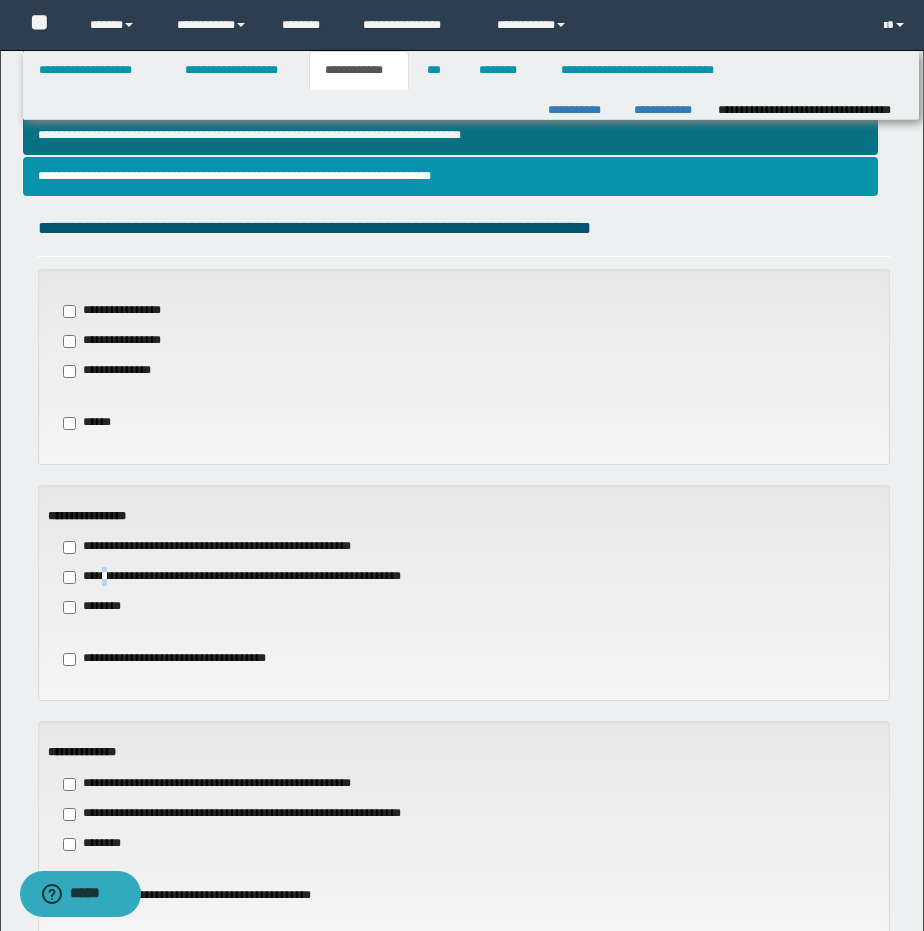 click on "**********" at bounding box center (257, 577) 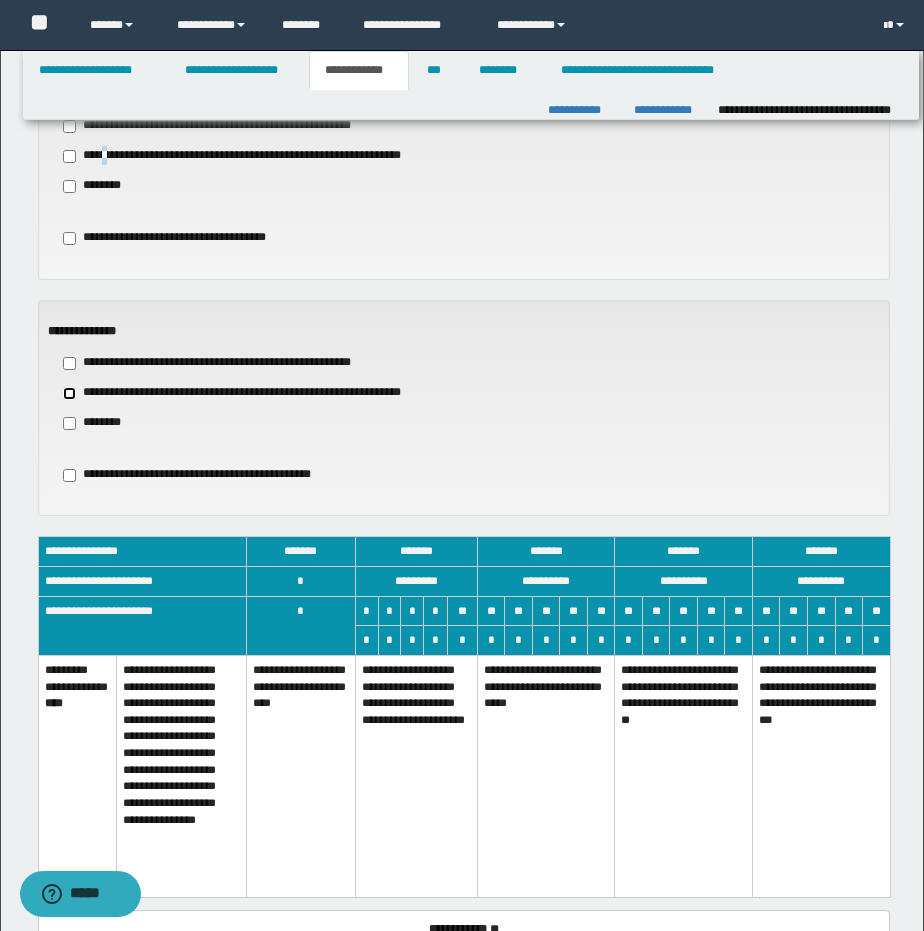 scroll, scrollTop: 970, scrollLeft: 0, axis: vertical 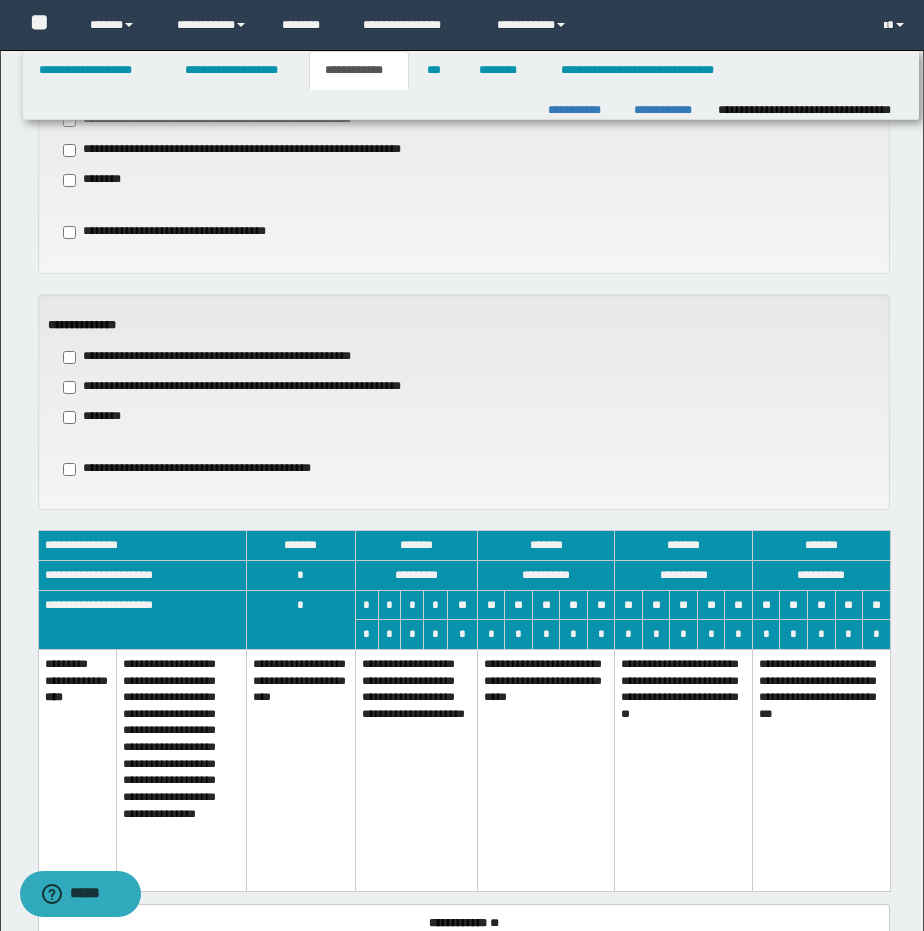 click on "**********" at bounding box center [416, 770] 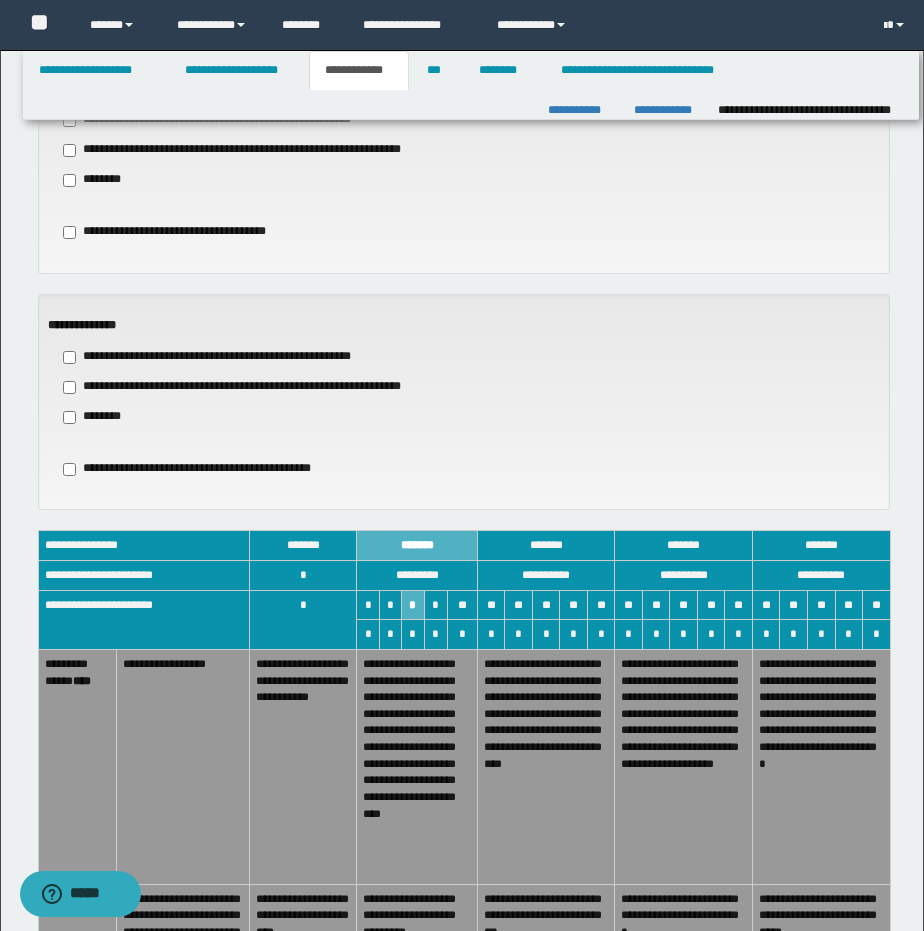 click on "**********" at bounding box center (546, 766) 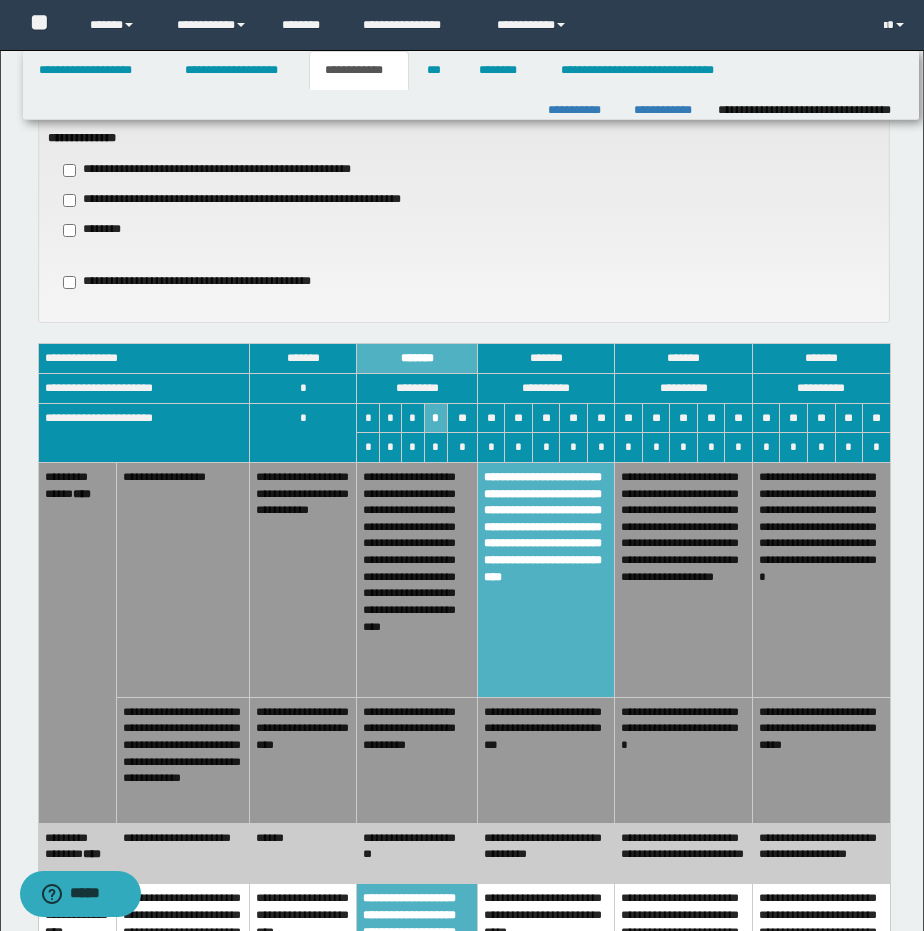 scroll, scrollTop: 1181, scrollLeft: 0, axis: vertical 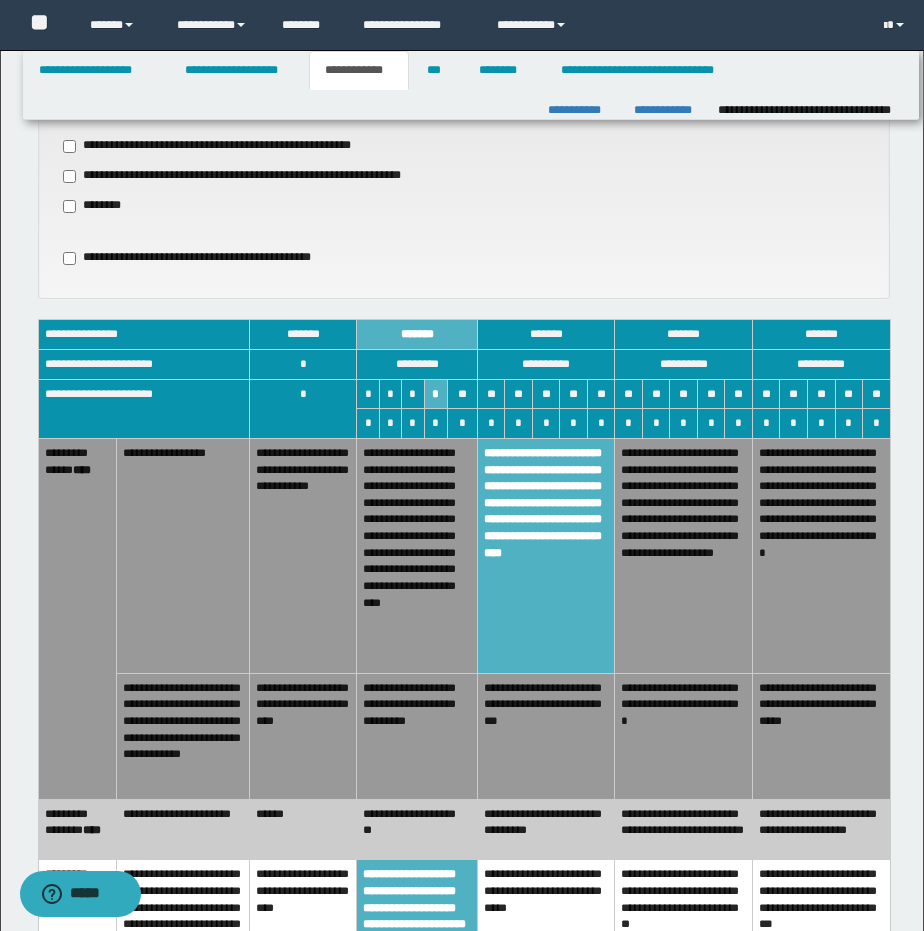click on "**********" at bounding box center (546, 736) 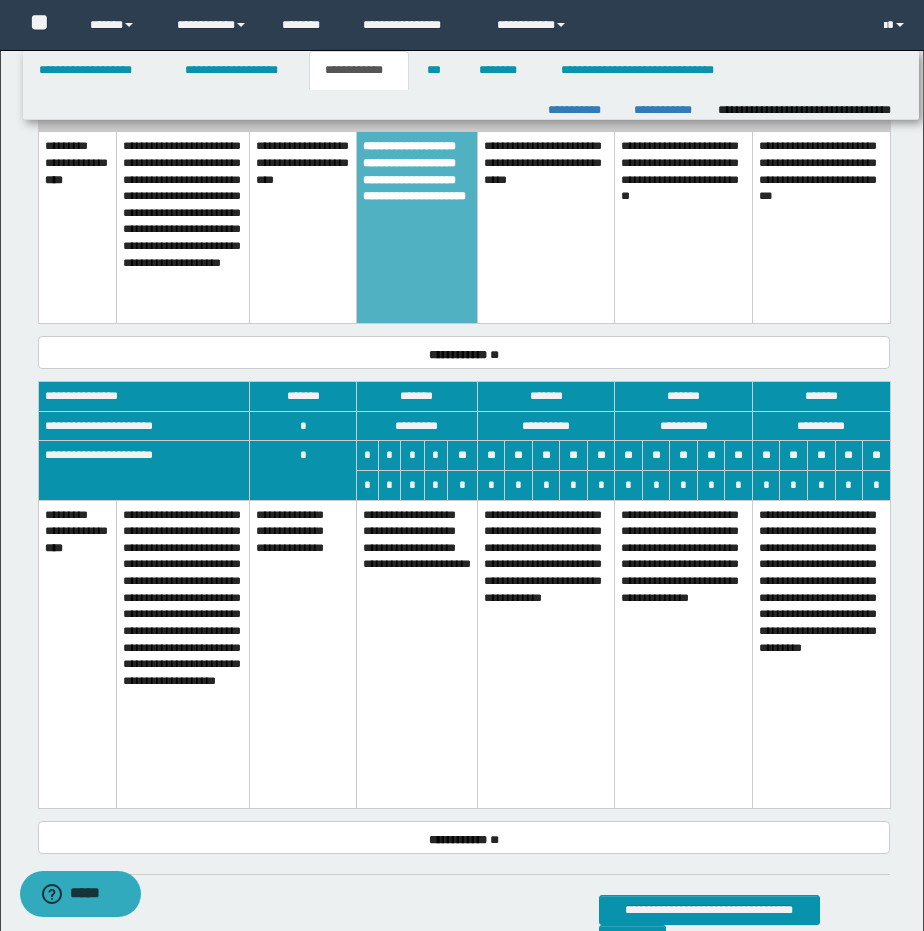scroll, scrollTop: 1921, scrollLeft: 0, axis: vertical 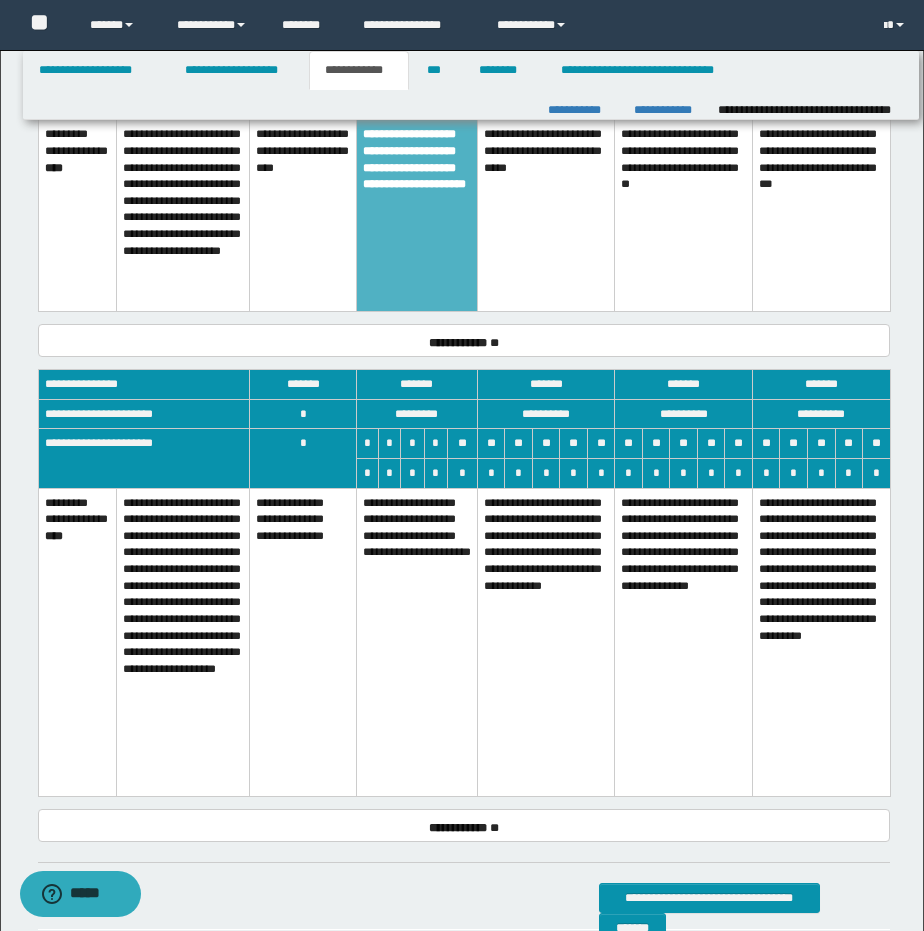 click on "**********" at bounding box center [684, 642] 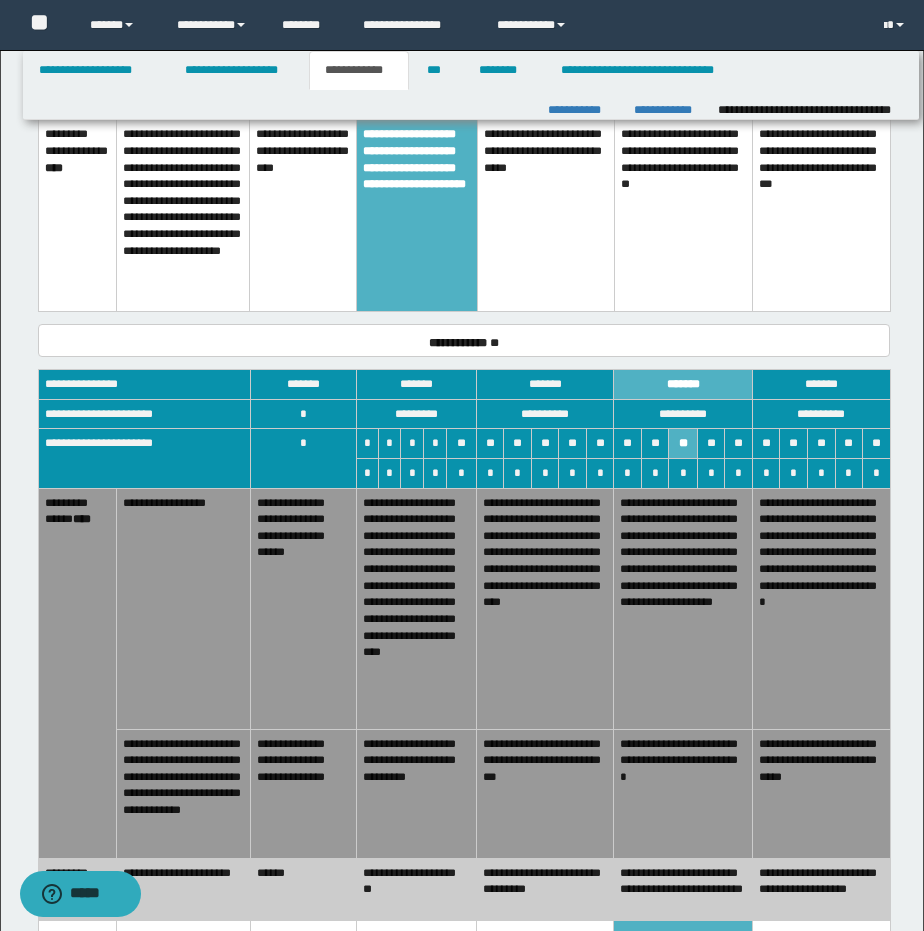 click on "**********" at bounding box center [545, 889] 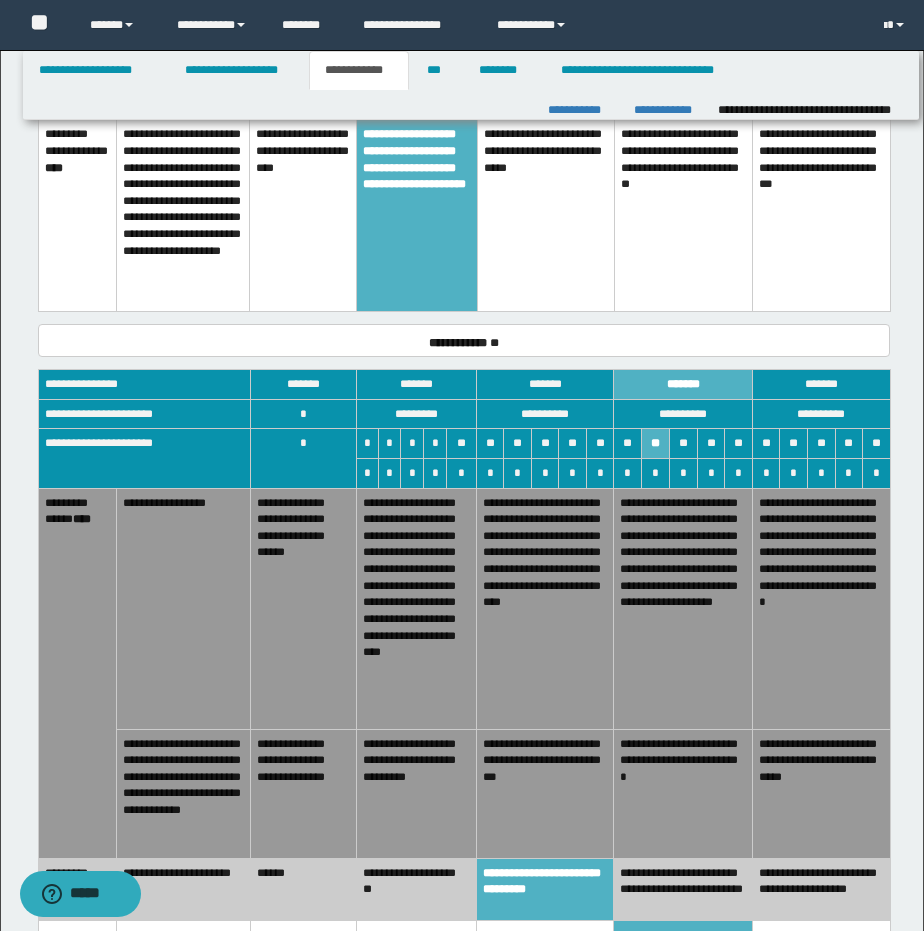 click on "**********" at bounding box center (683, 793) 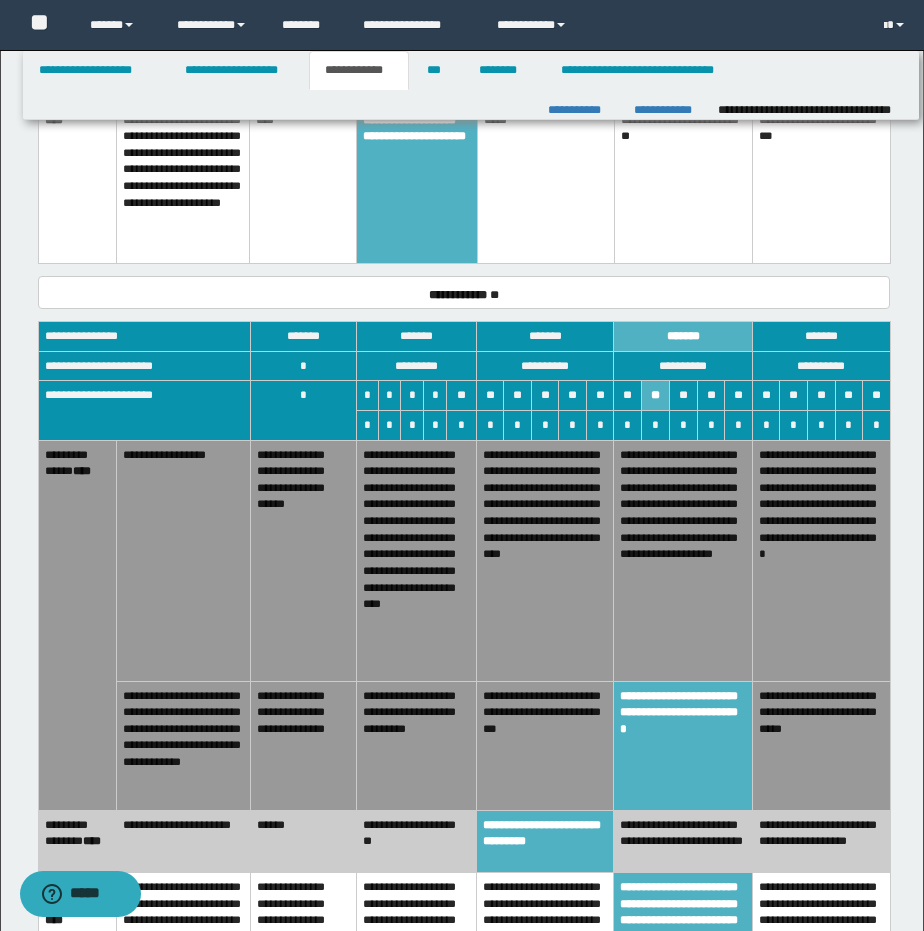 scroll, scrollTop: 1968, scrollLeft: 0, axis: vertical 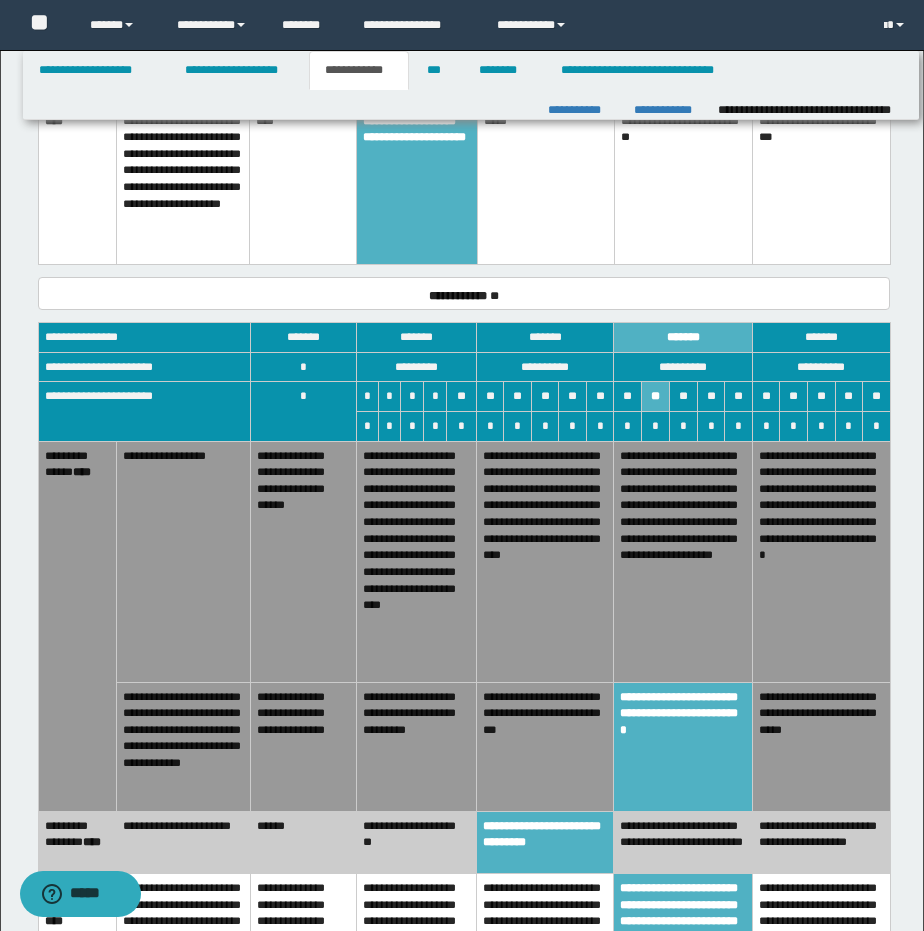 click on "**********" at bounding box center (683, 561) 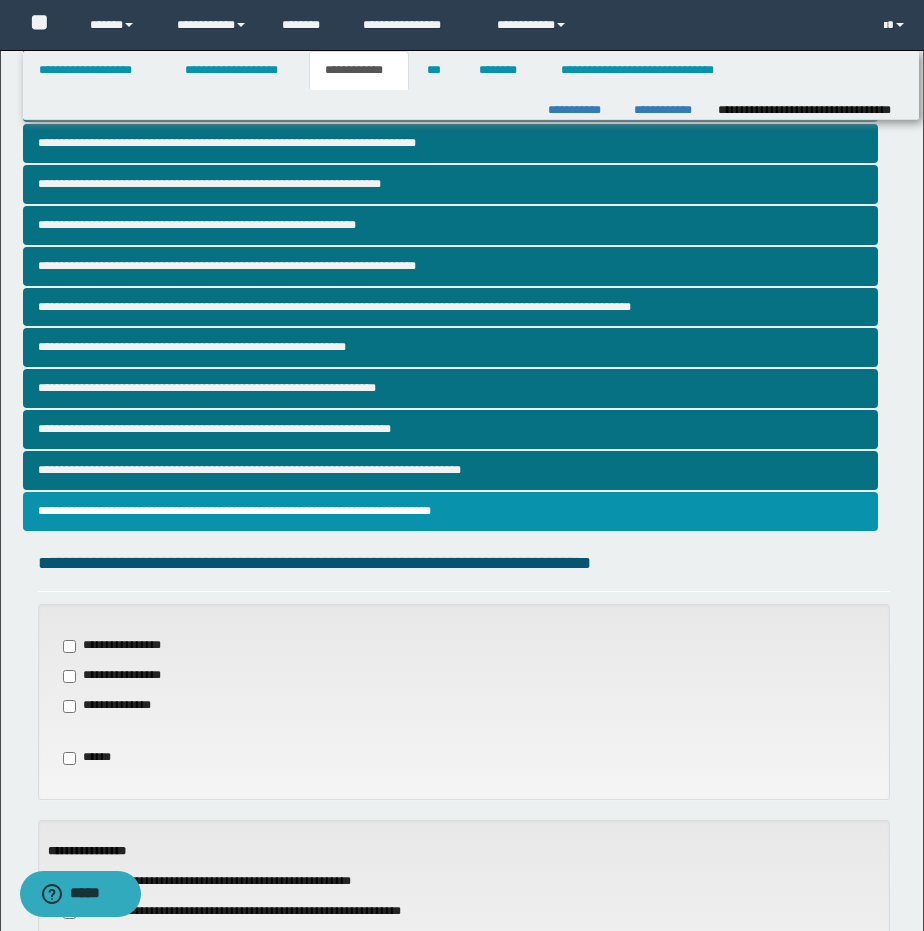 scroll, scrollTop: 0, scrollLeft: 0, axis: both 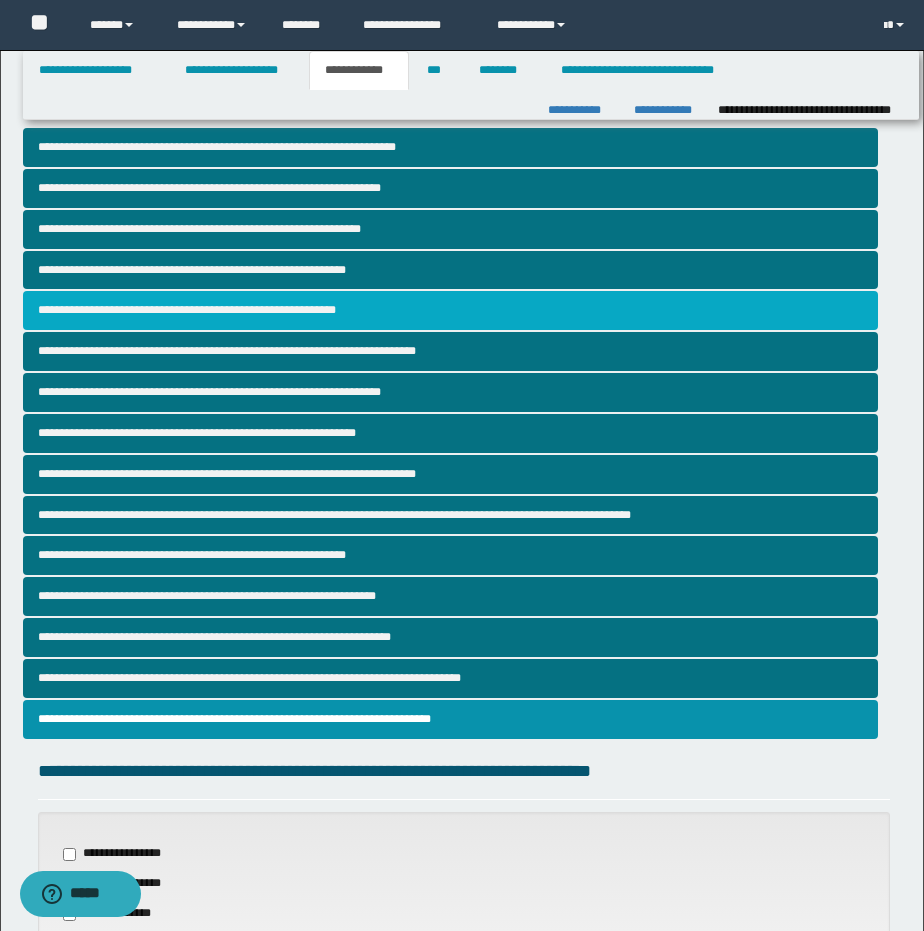 click on "**********" at bounding box center [451, 310] 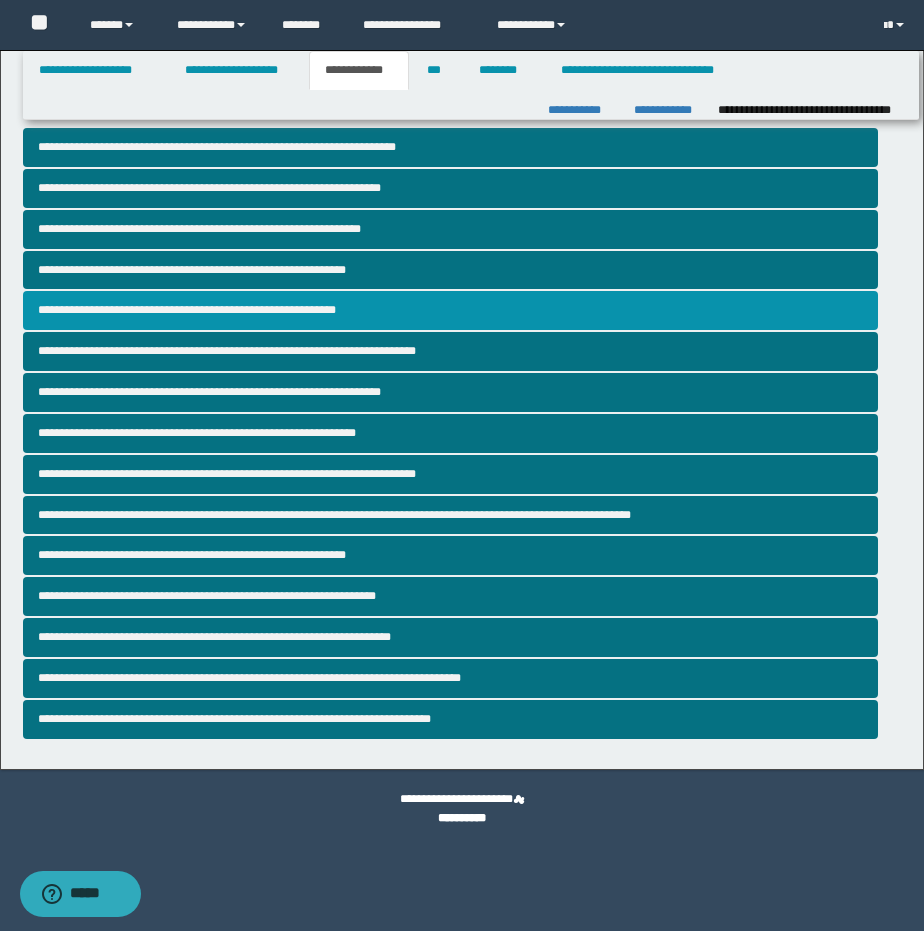 click on "**********" at bounding box center (451, 310) 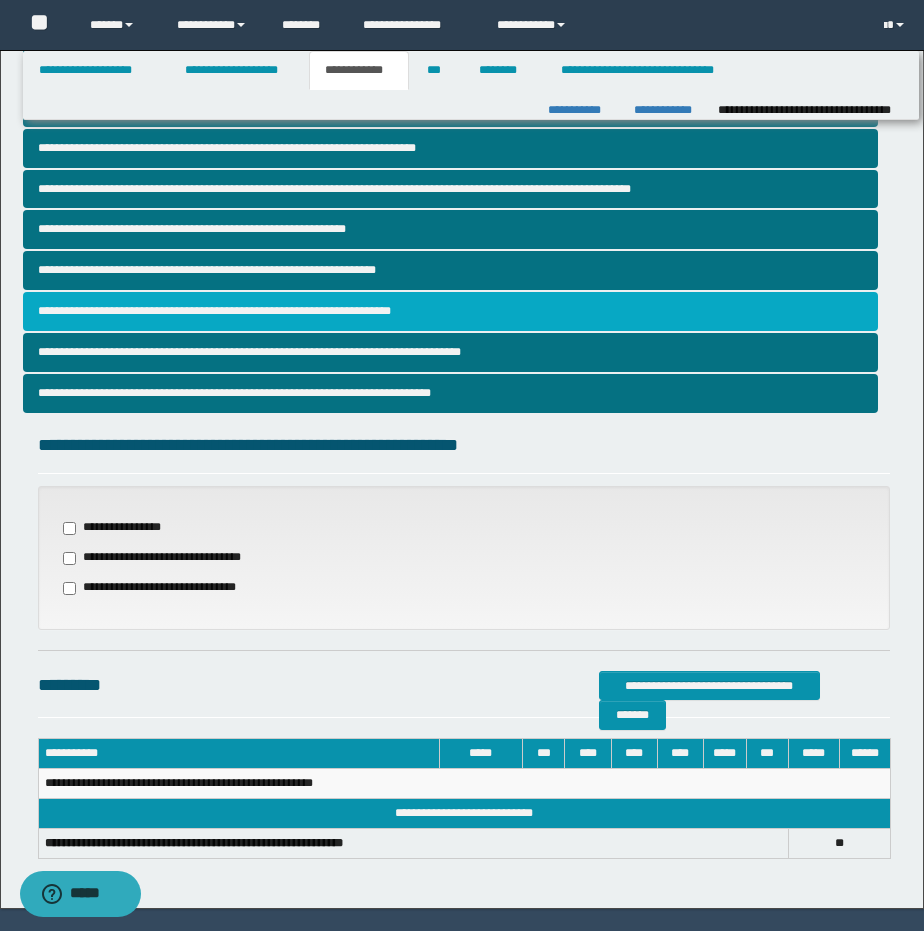 scroll, scrollTop: 381, scrollLeft: 0, axis: vertical 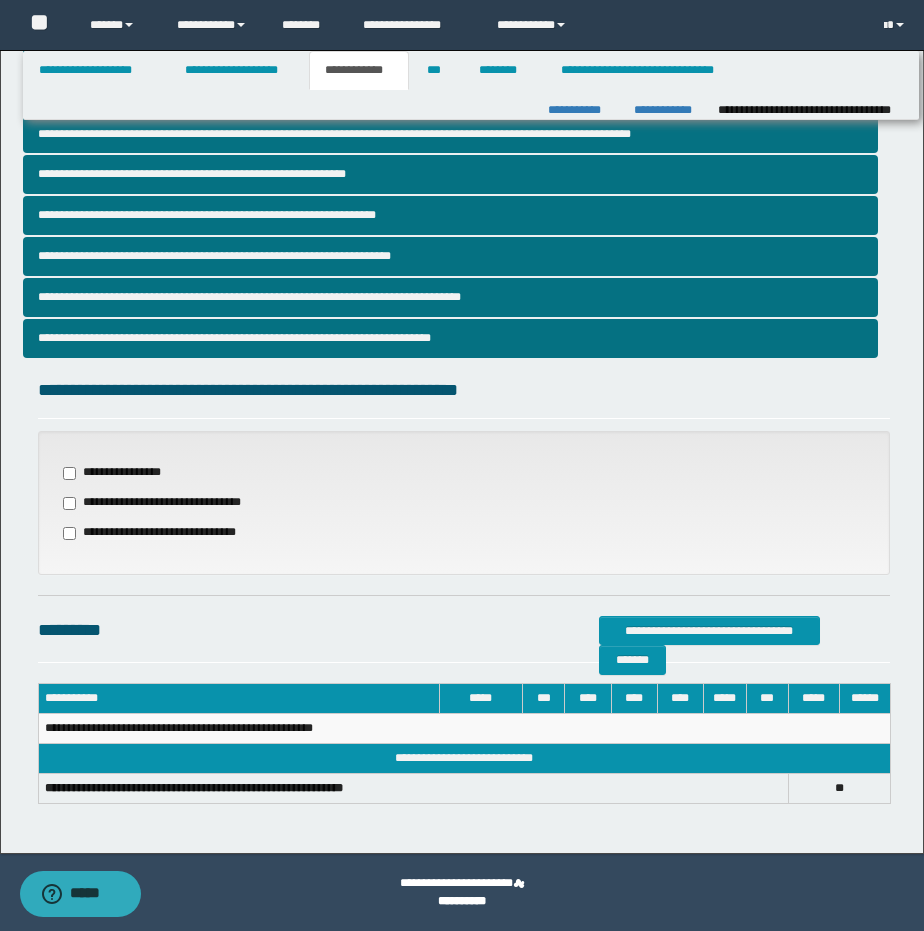 click on "**********" at bounding box center [171, 503] 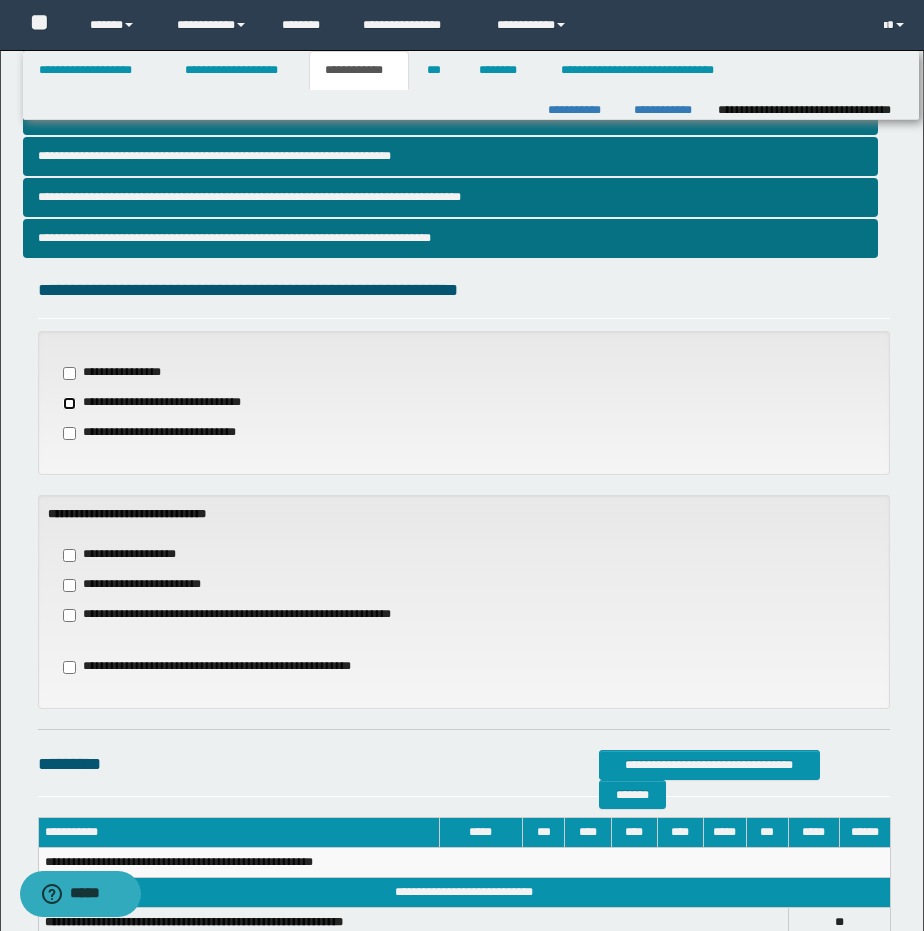scroll, scrollTop: 483, scrollLeft: 0, axis: vertical 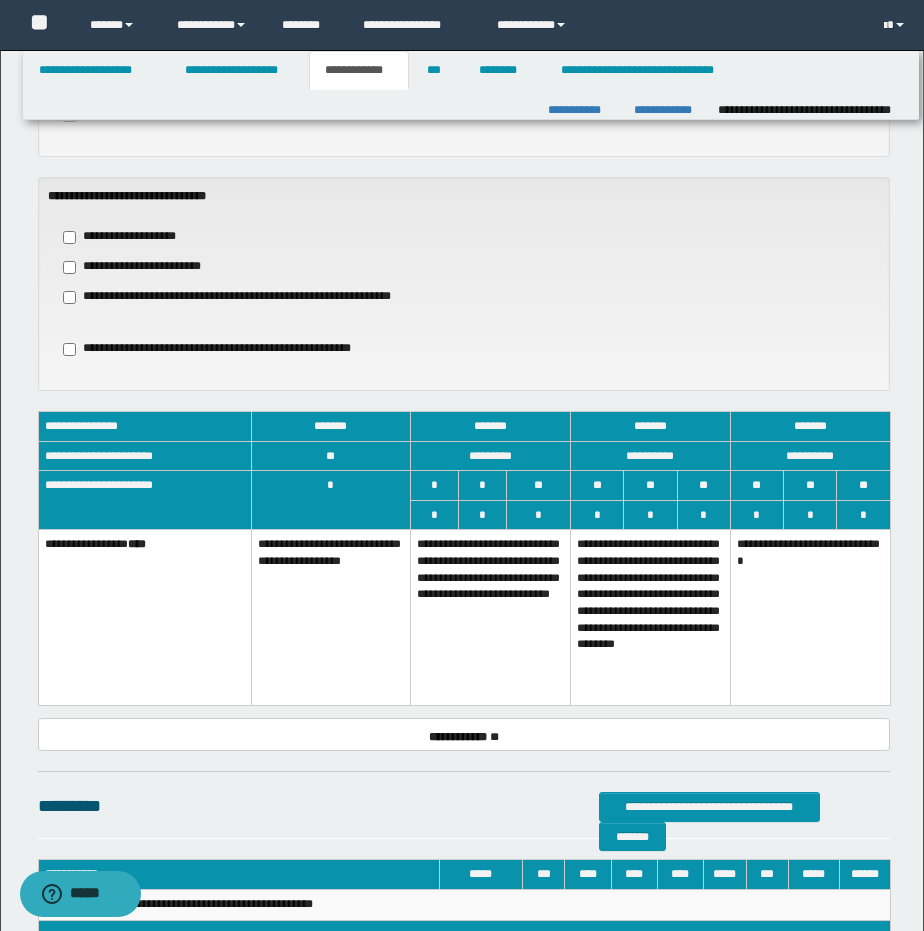 click on "**********" at bounding box center [651, 617] 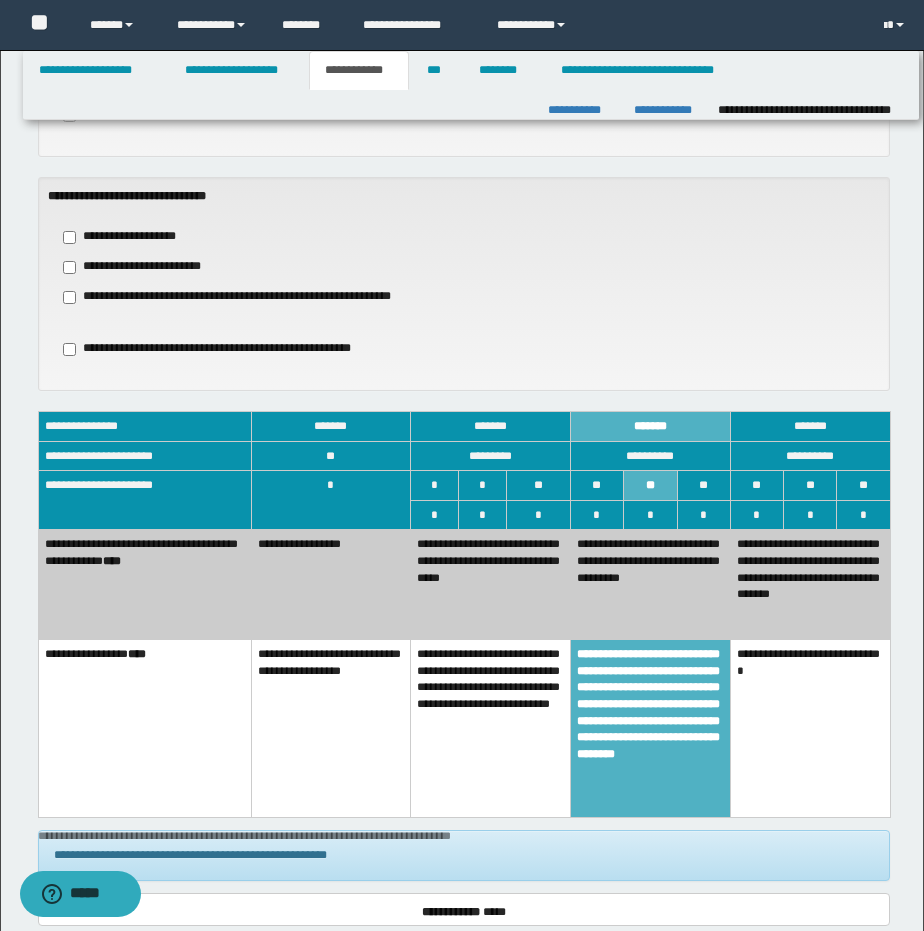 click on "**********" at bounding box center (331, 585) 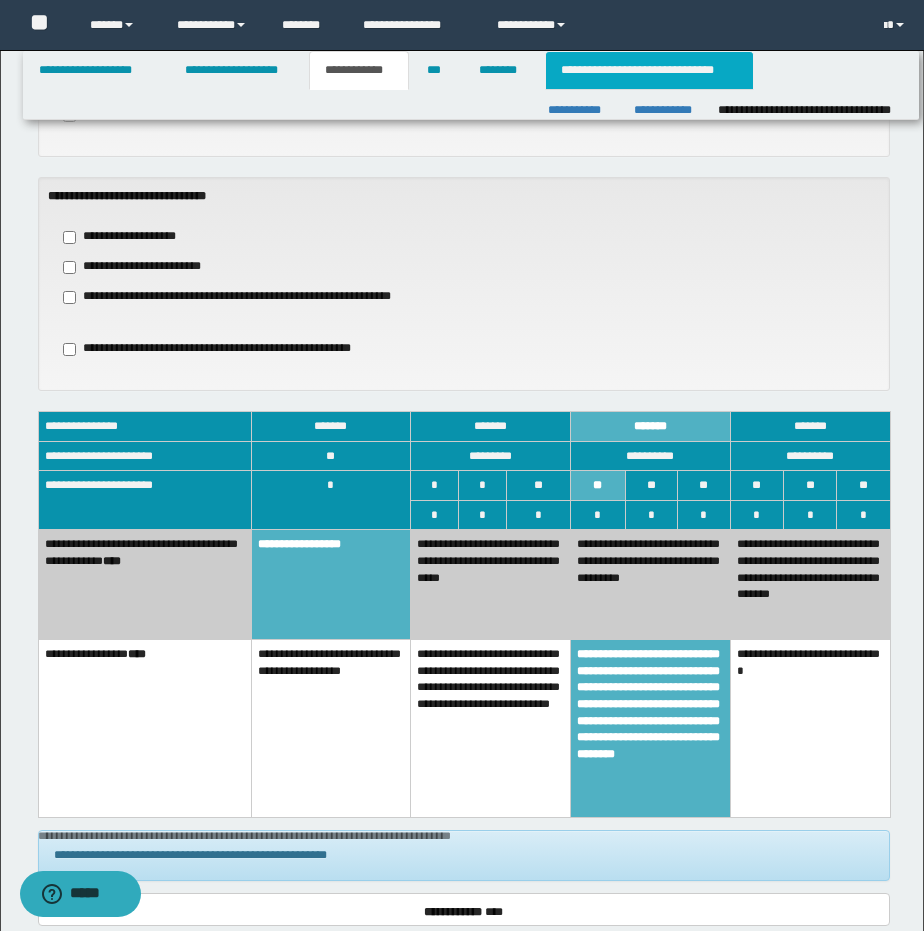 click on "**********" at bounding box center (649, 70) 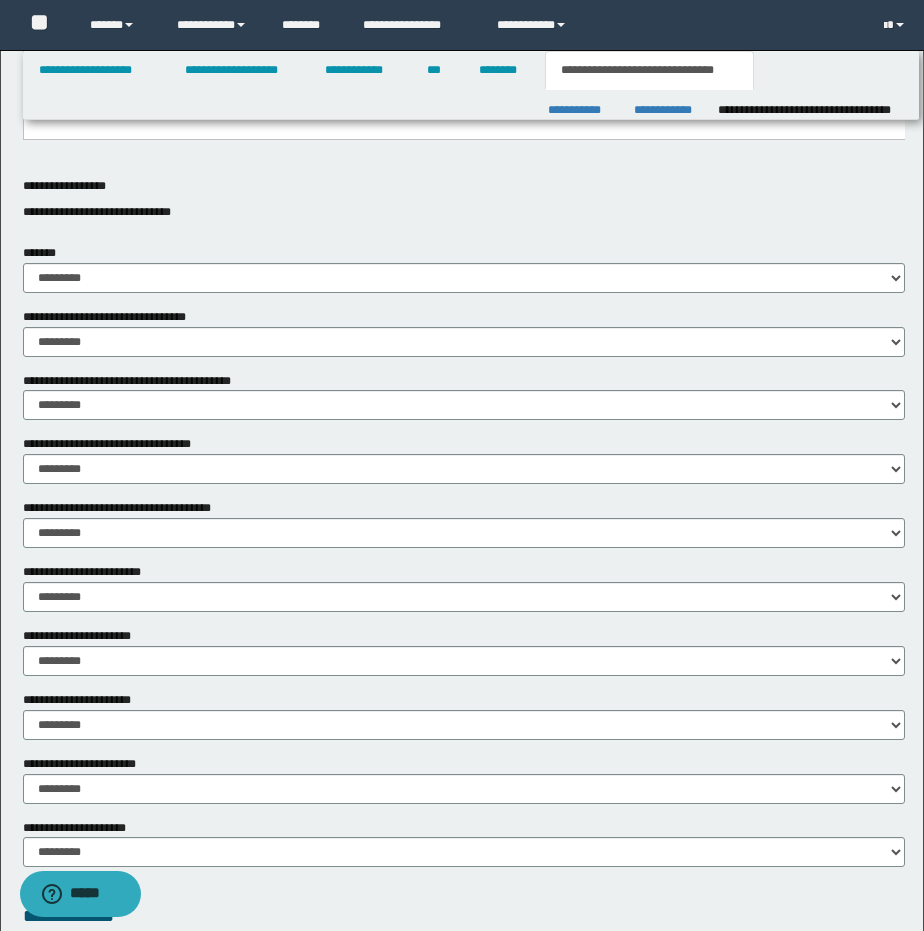 scroll, scrollTop: 860, scrollLeft: 0, axis: vertical 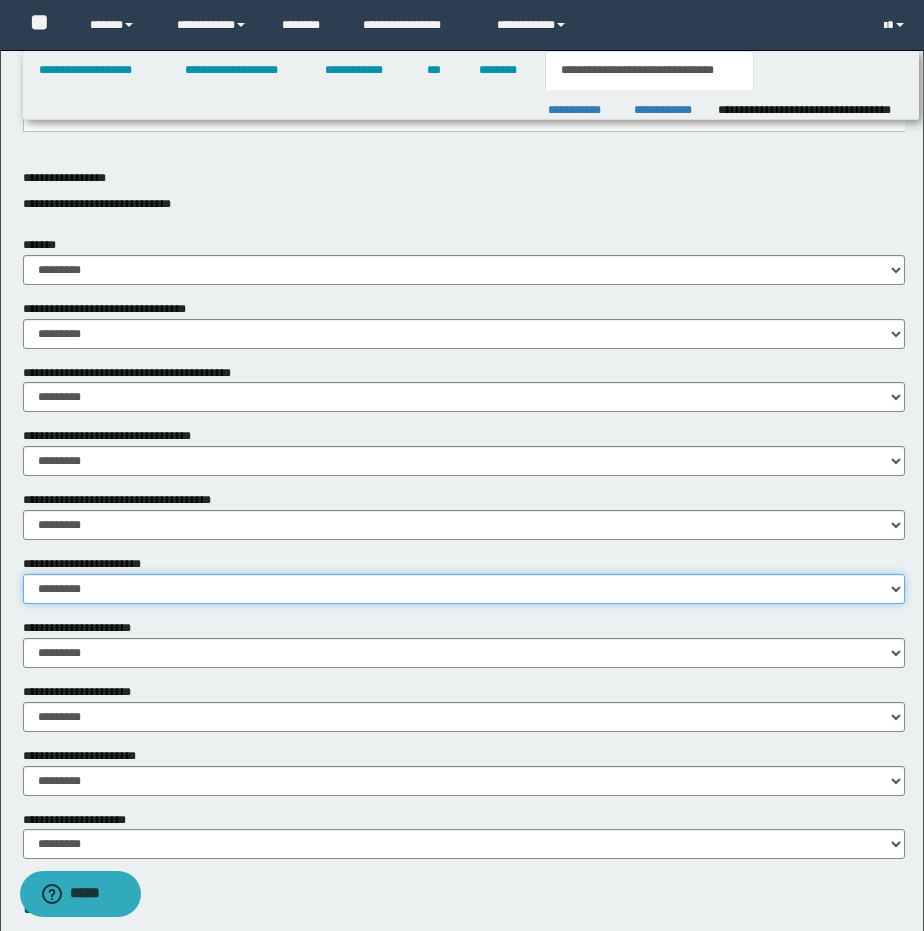 click on "*********
**
**" at bounding box center [464, 589] 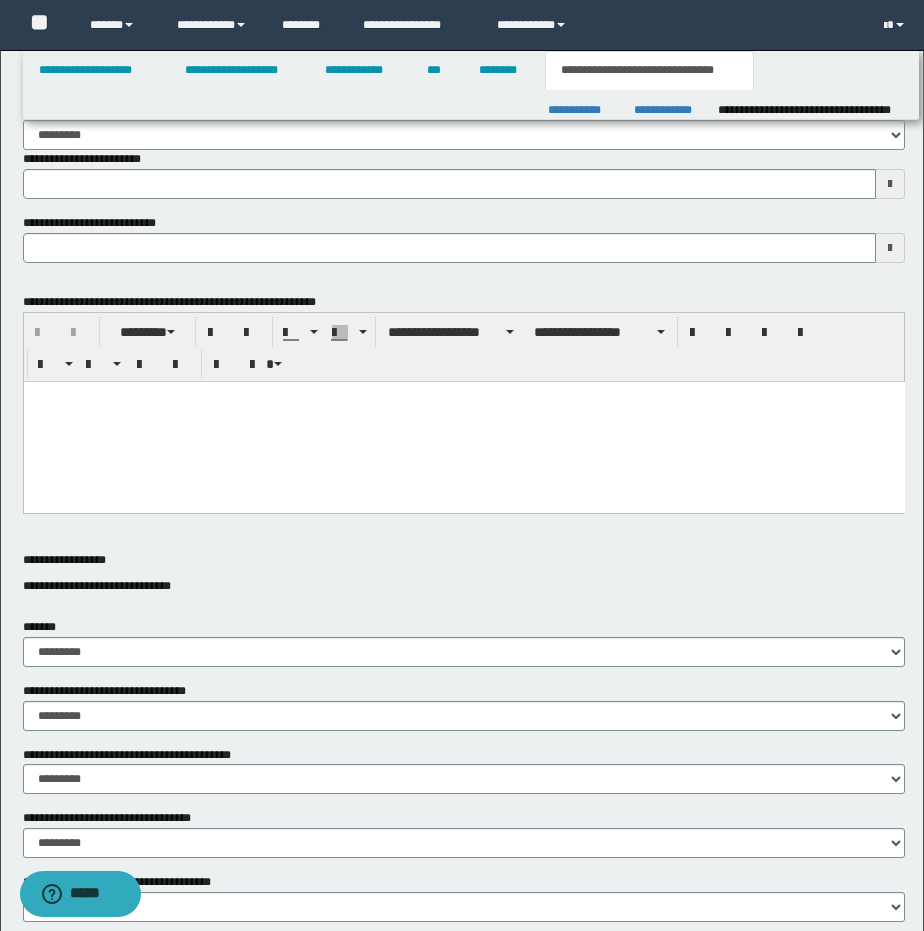 scroll, scrollTop: 0, scrollLeft: 0, axis: both 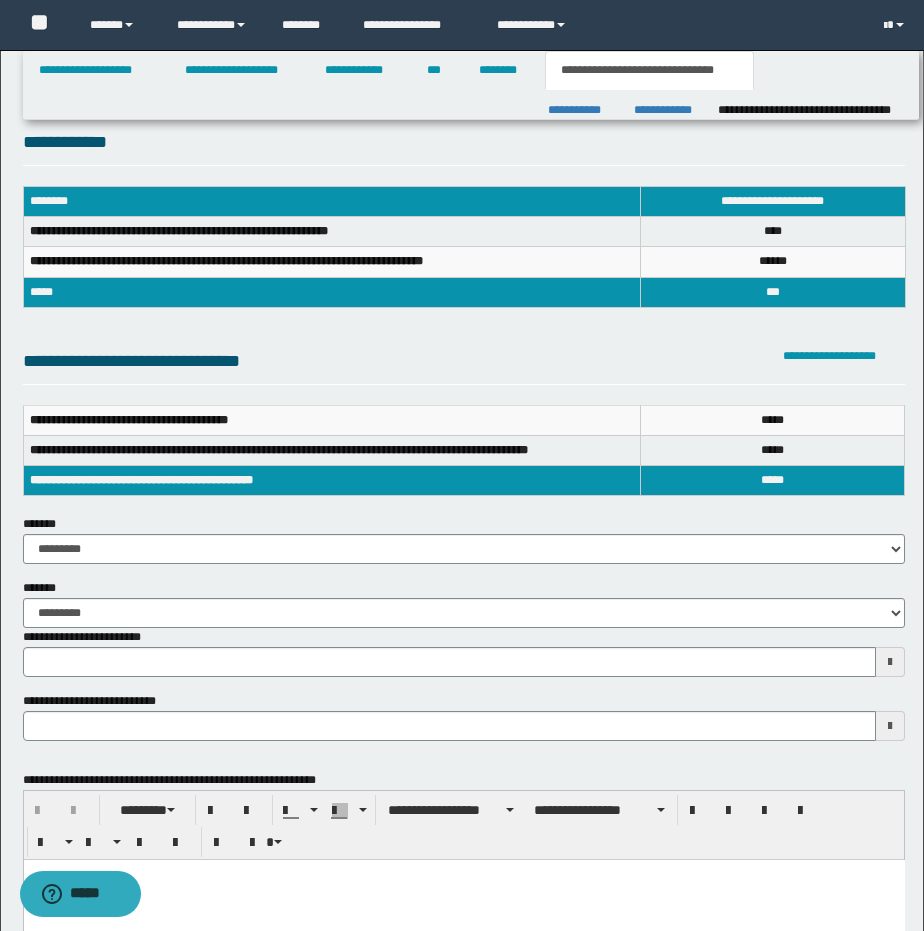 type 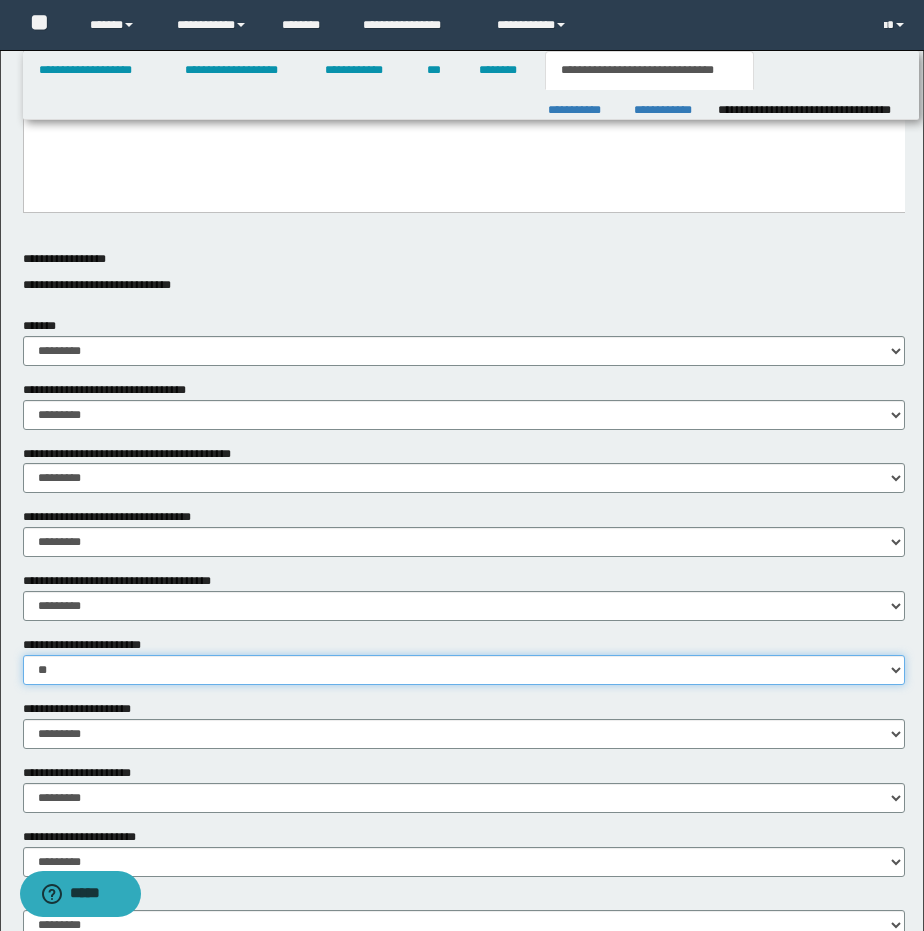 scroll, scrollTop: 802, scrollLeft: 0, axis: vertical 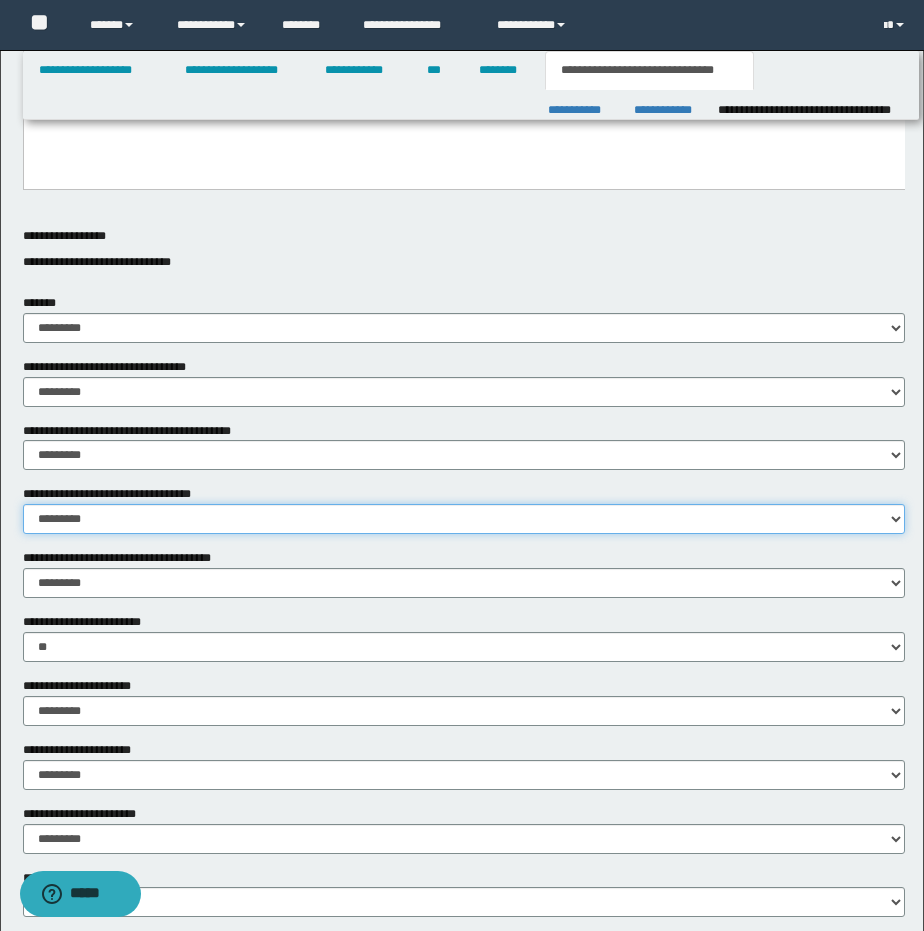 click on "*********
**
**" at bounding box center (464, 519) 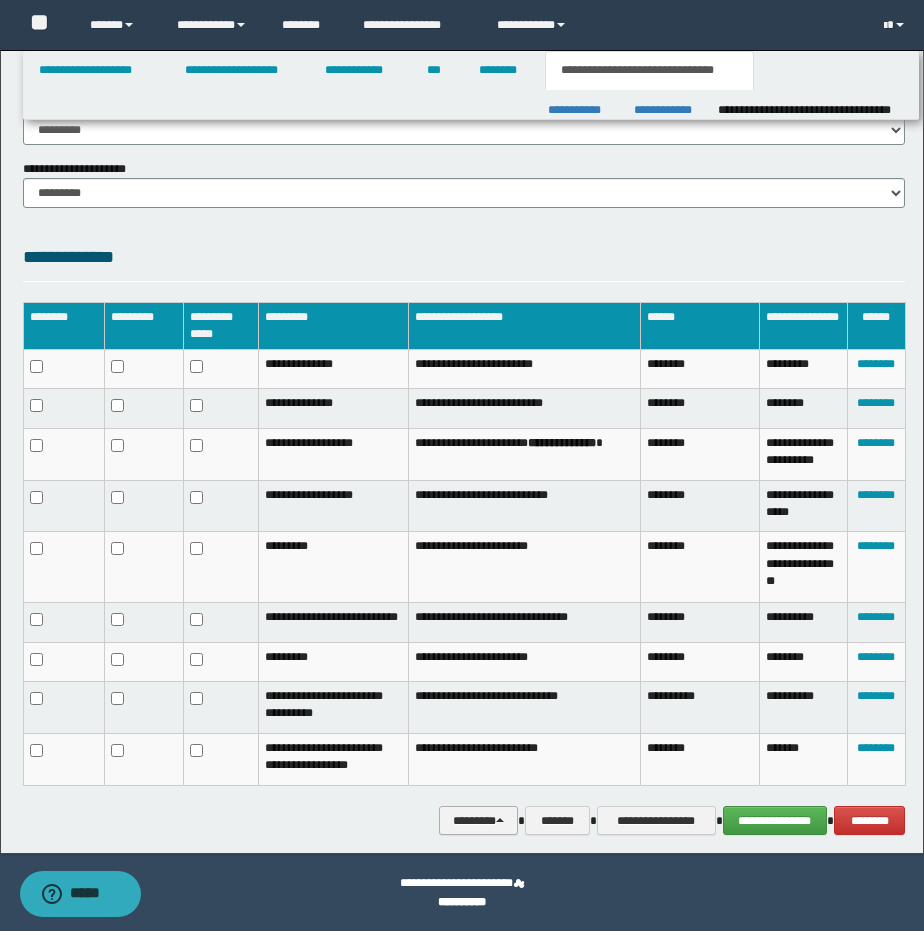 scroll, scrollTop: 0, scrollLeft: 0, axis: both 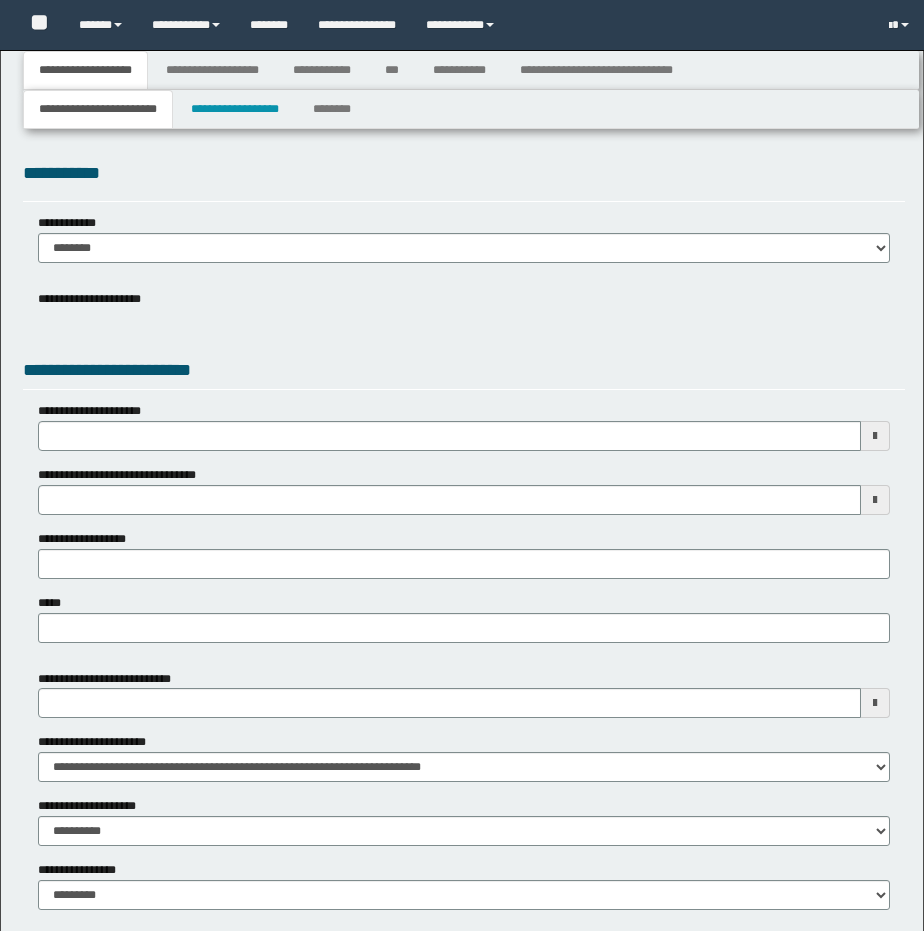 type 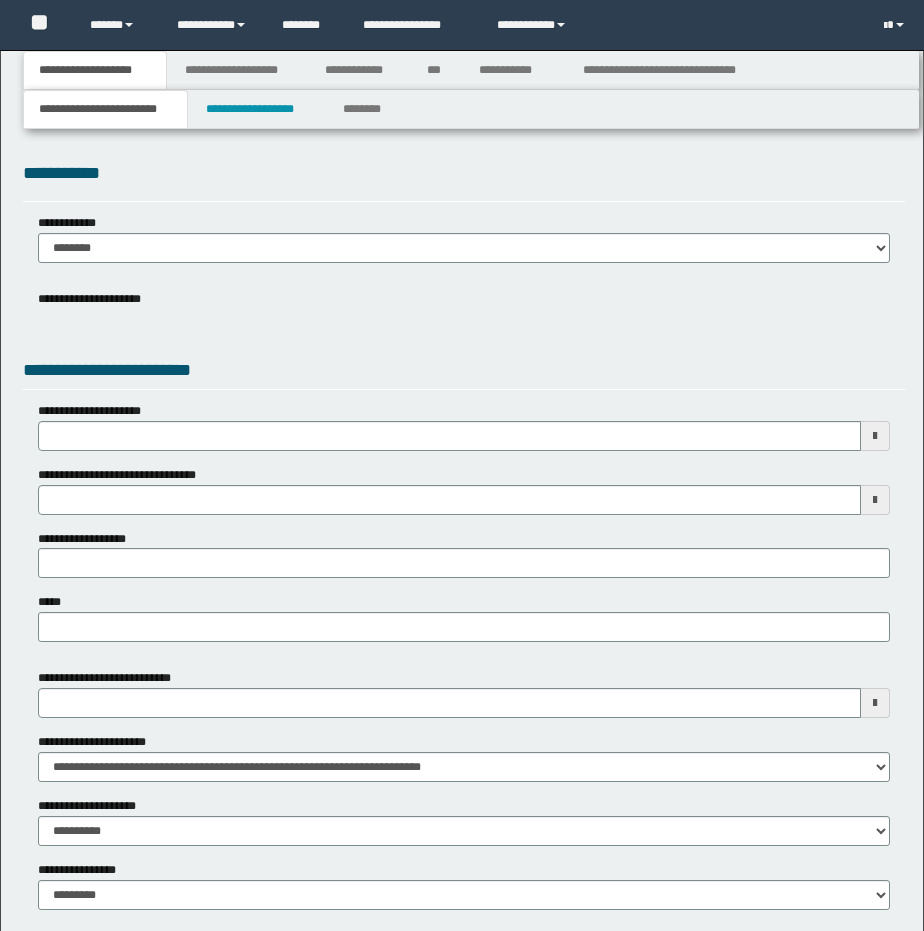 scroll, scrollTop: 0, scrollLeft: 0, axis: both 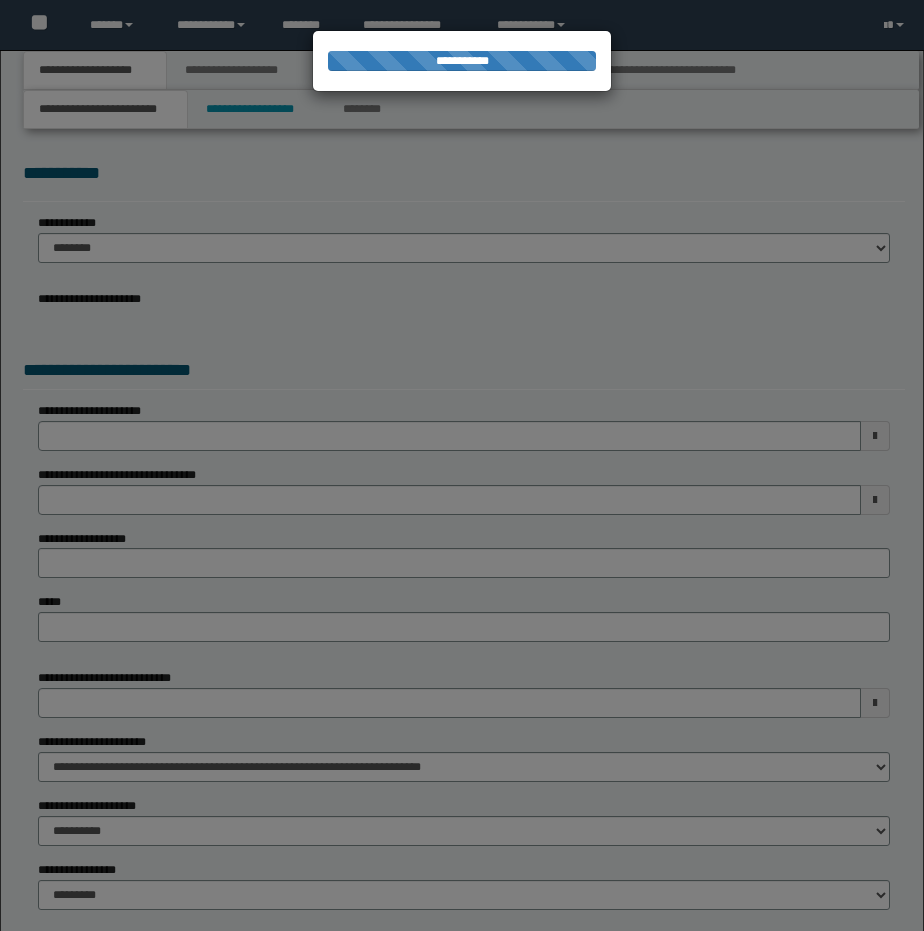 type on "**********" 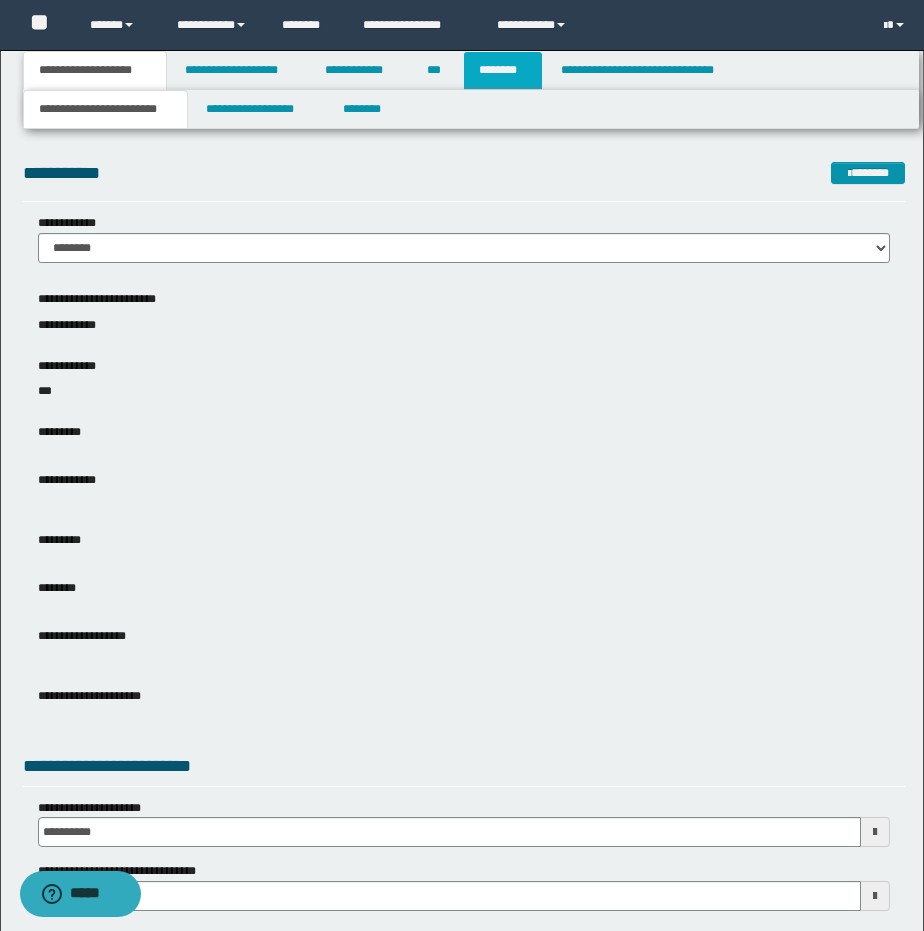 click on "********" at bounding box center [503, 70] 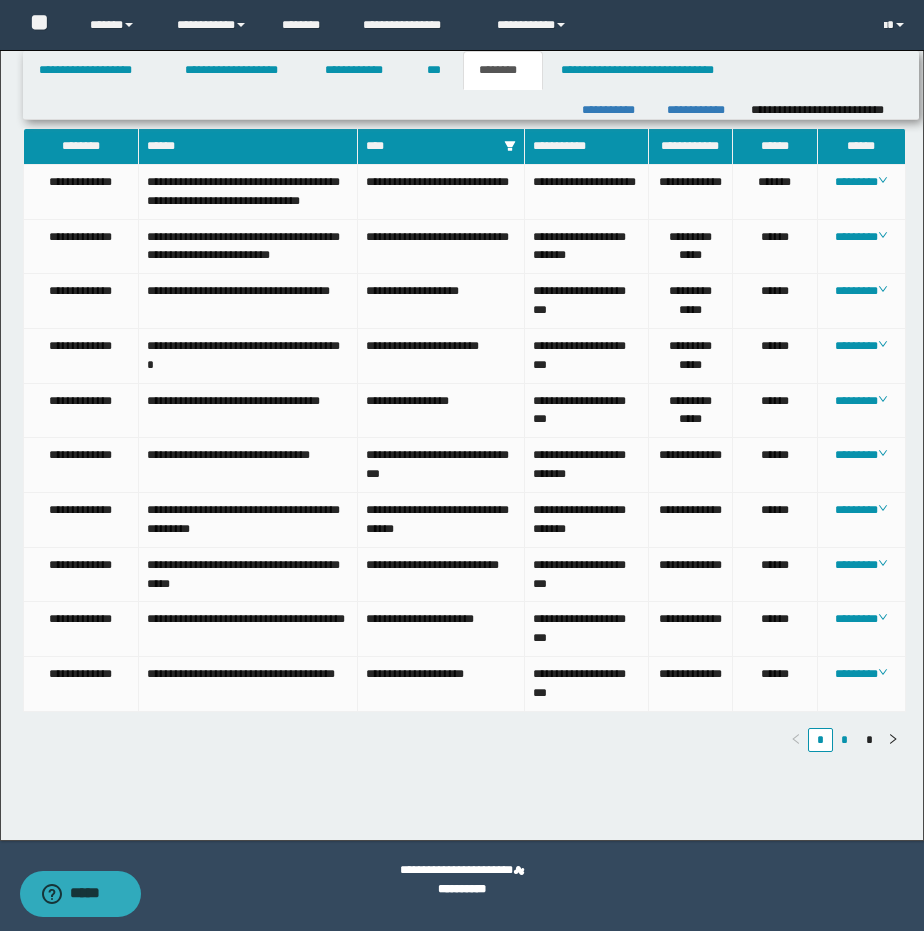 click on "*" at bounding box center [845, 740] 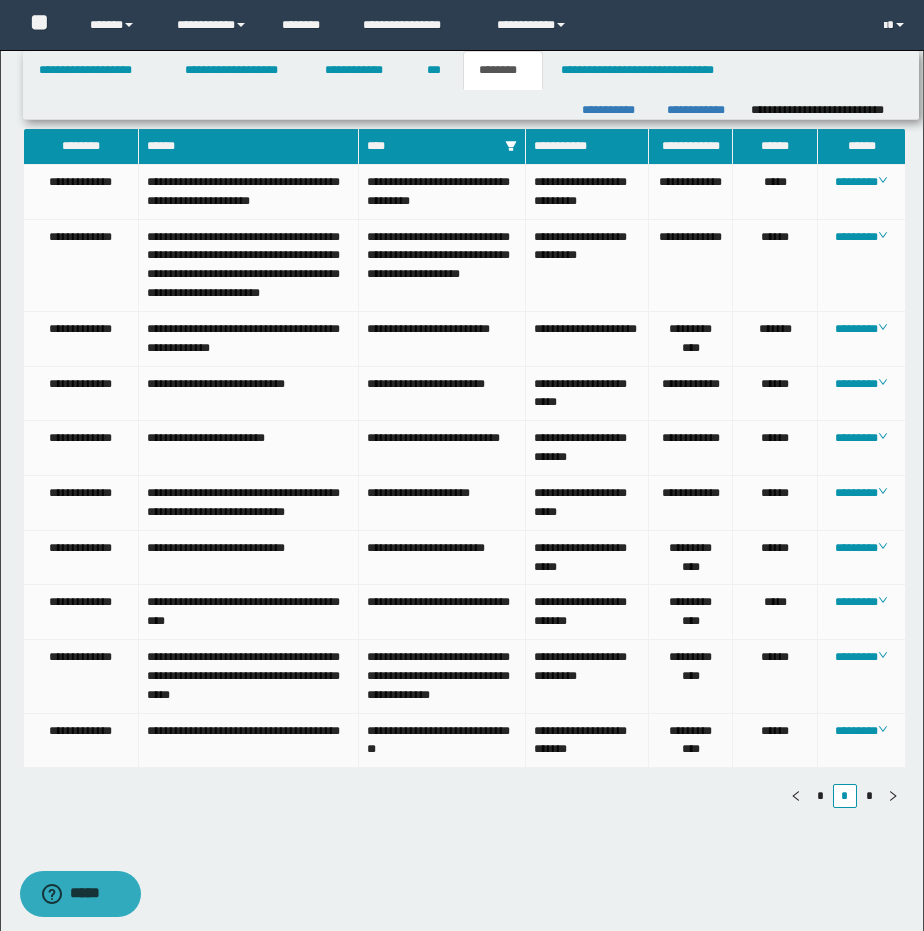 scroll, scrollTop: 119, scrollLeft: 0, axis: vertical 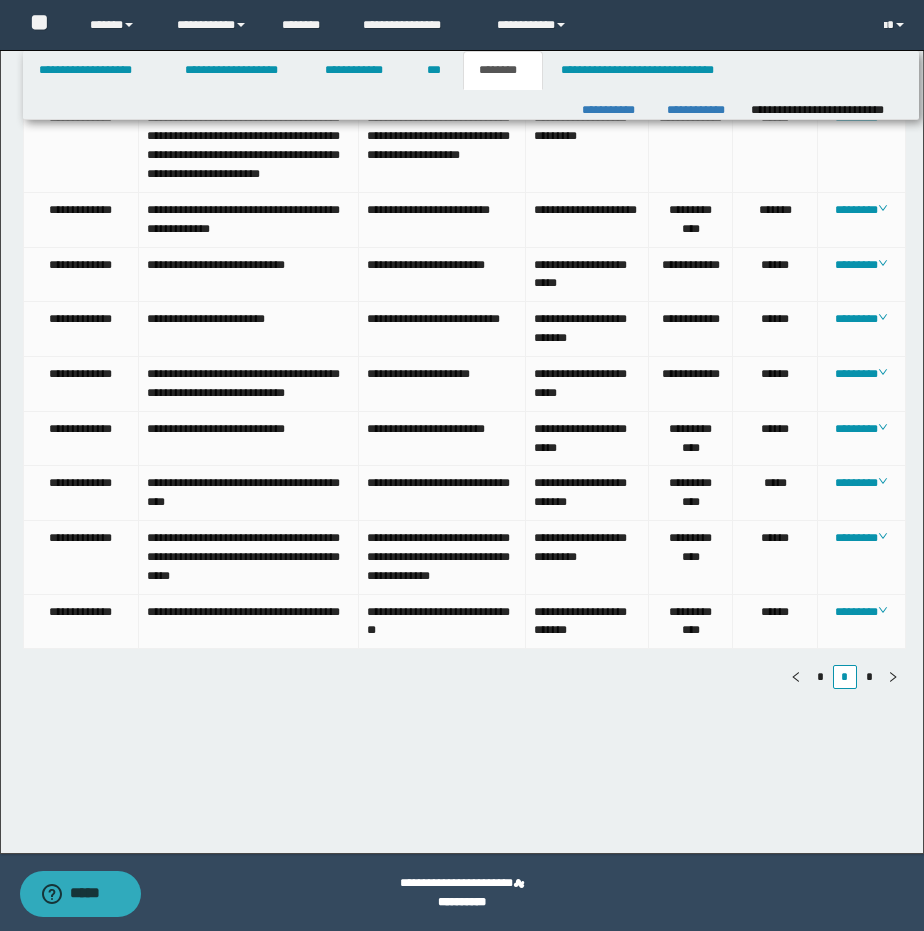 click on "*" at bounding box center [869, 677] 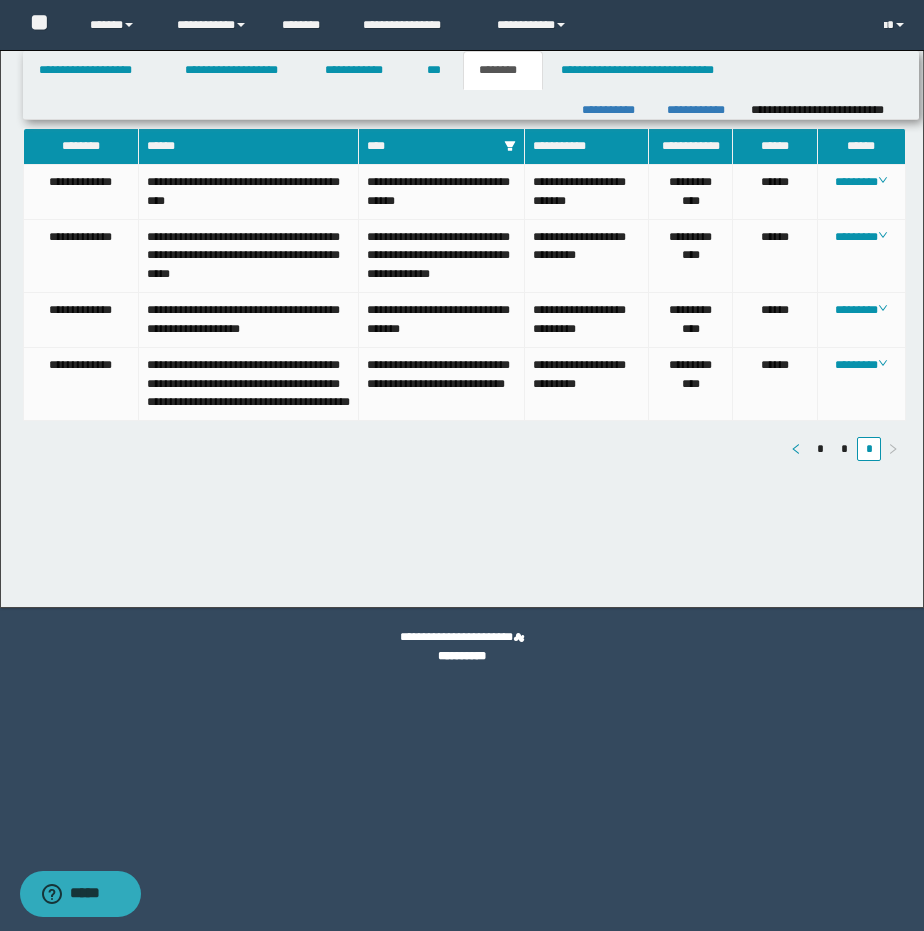 click 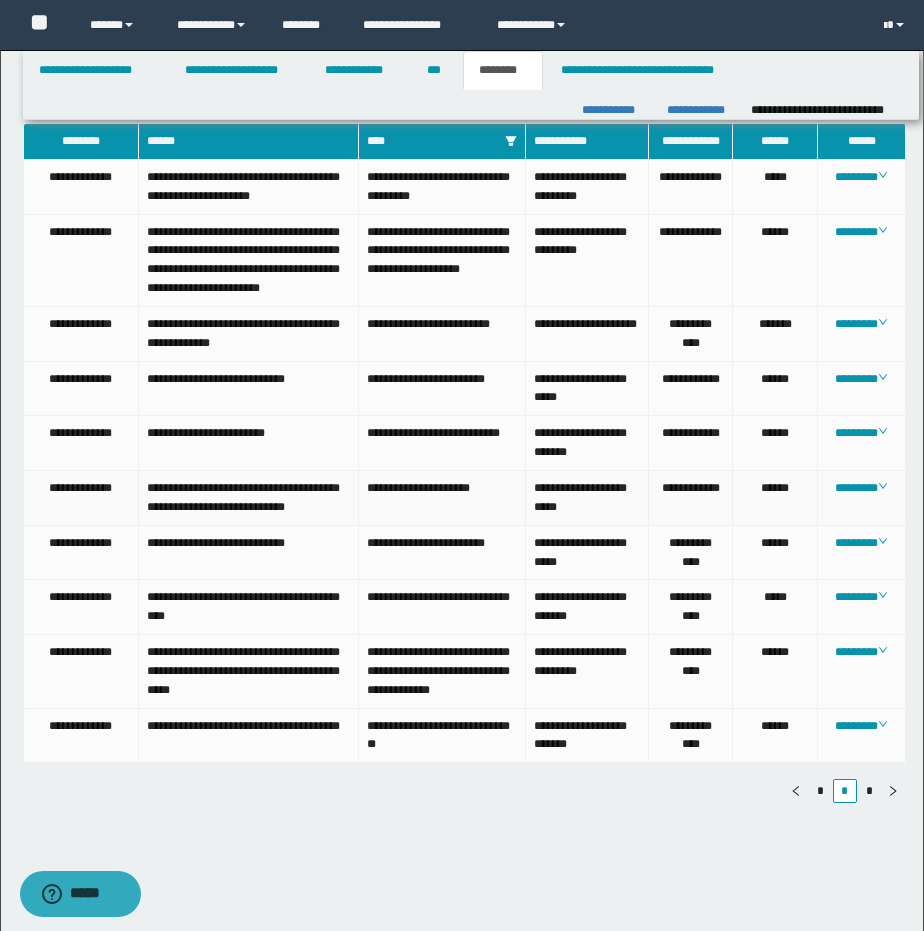 scroll, scrollTop: 119, scrollLeft: 0, axis: vertical 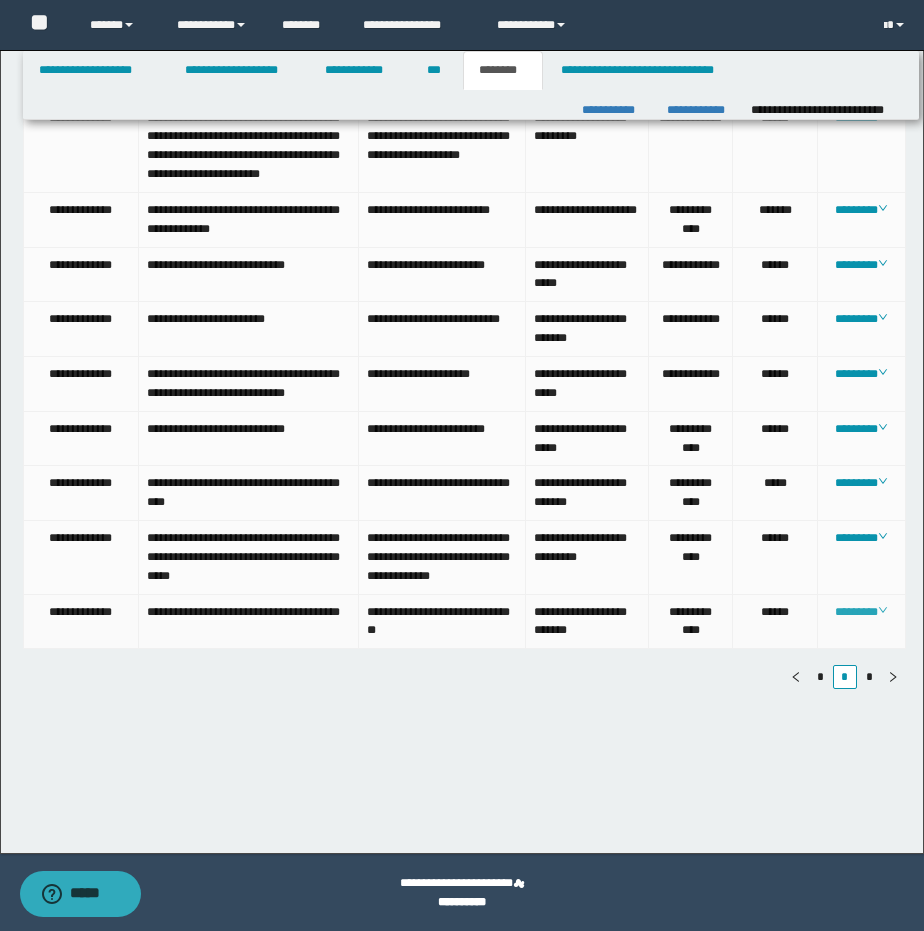 click on "********" at bounding box center [861, 612] 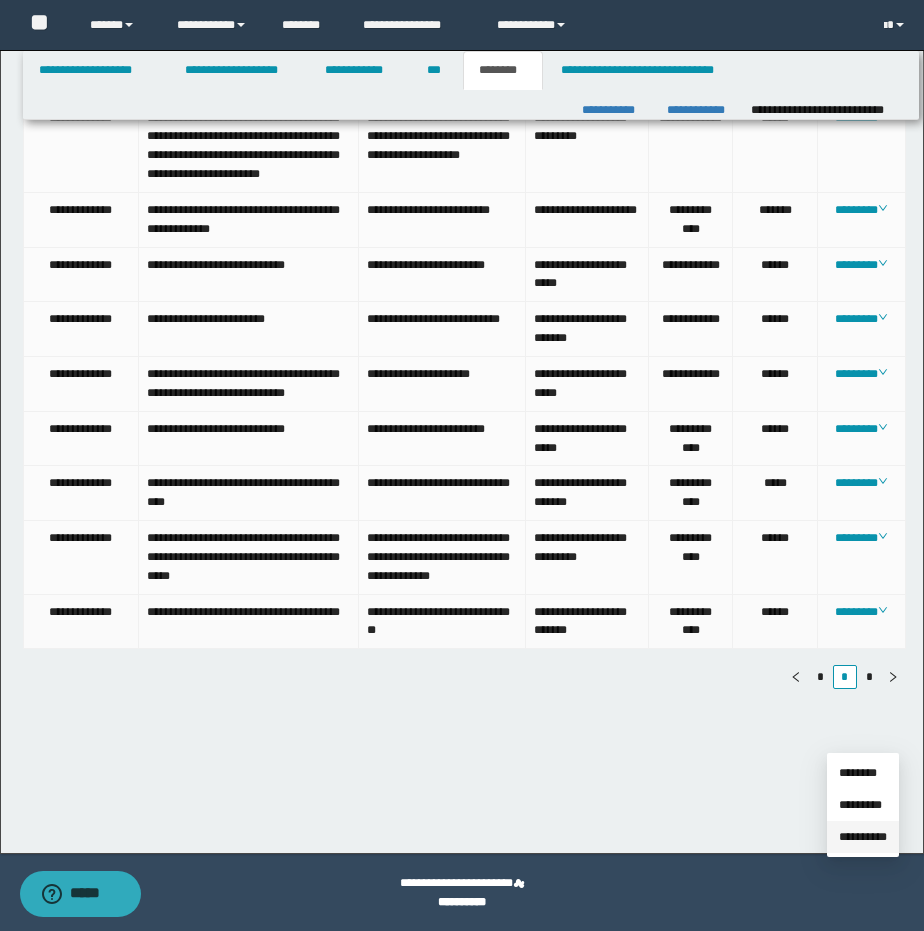 click on "**********" at bounding box center (863, 837) 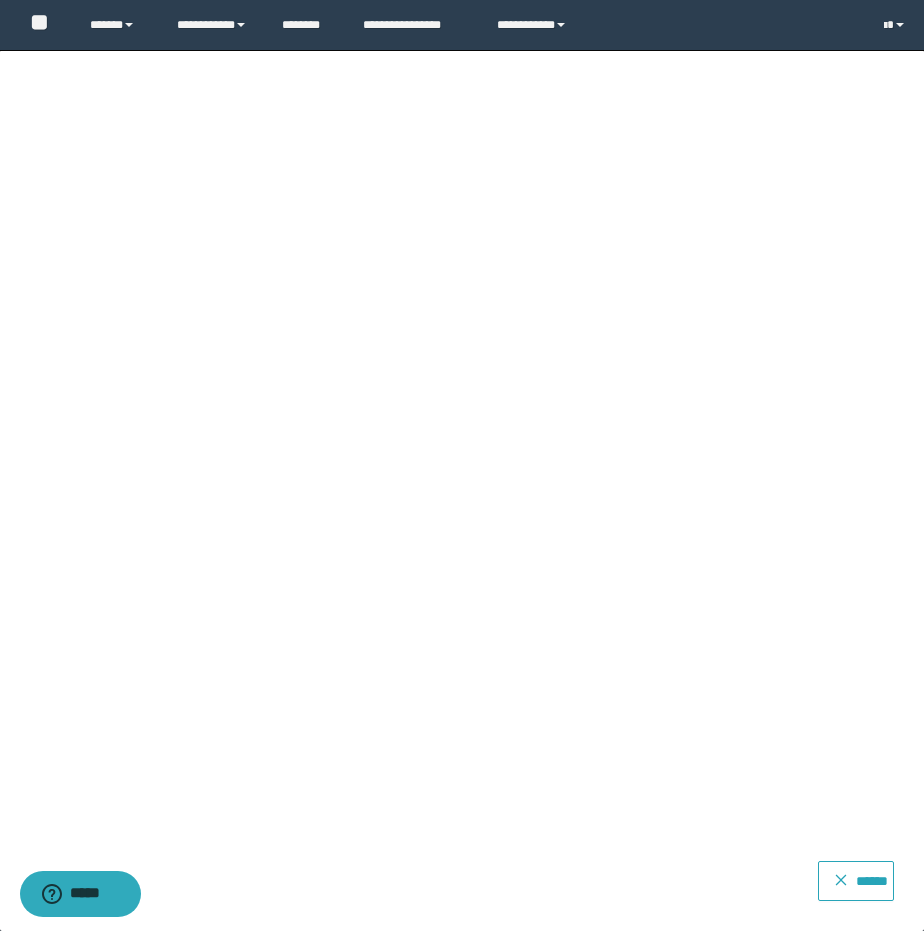 click on "******" at bounding box center [867, 876] 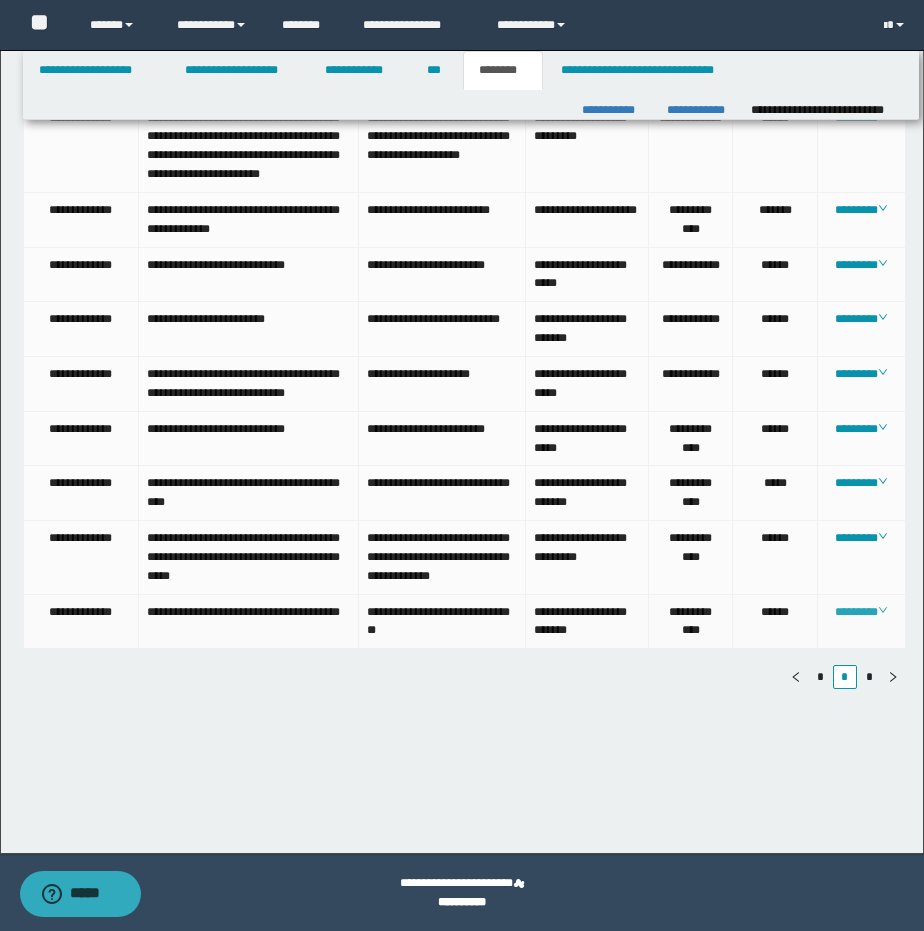 click on "********" at bounding box center [861, 612] 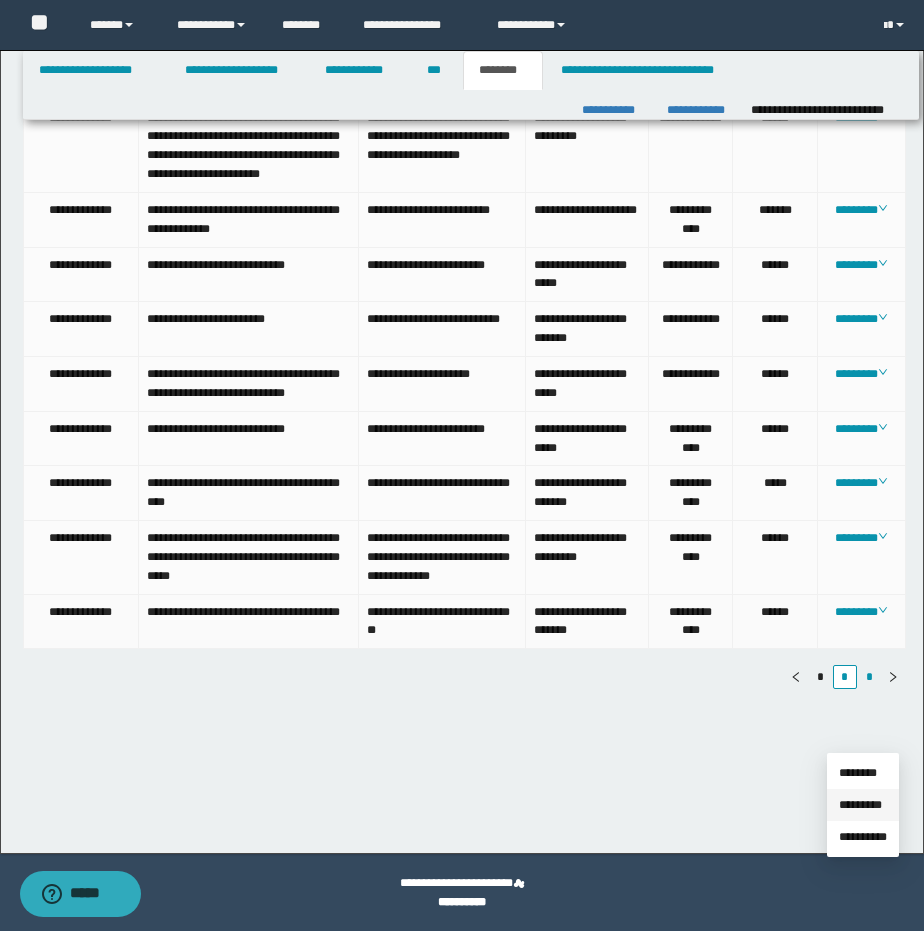 click on "*********" at bounding box center [860, 805] 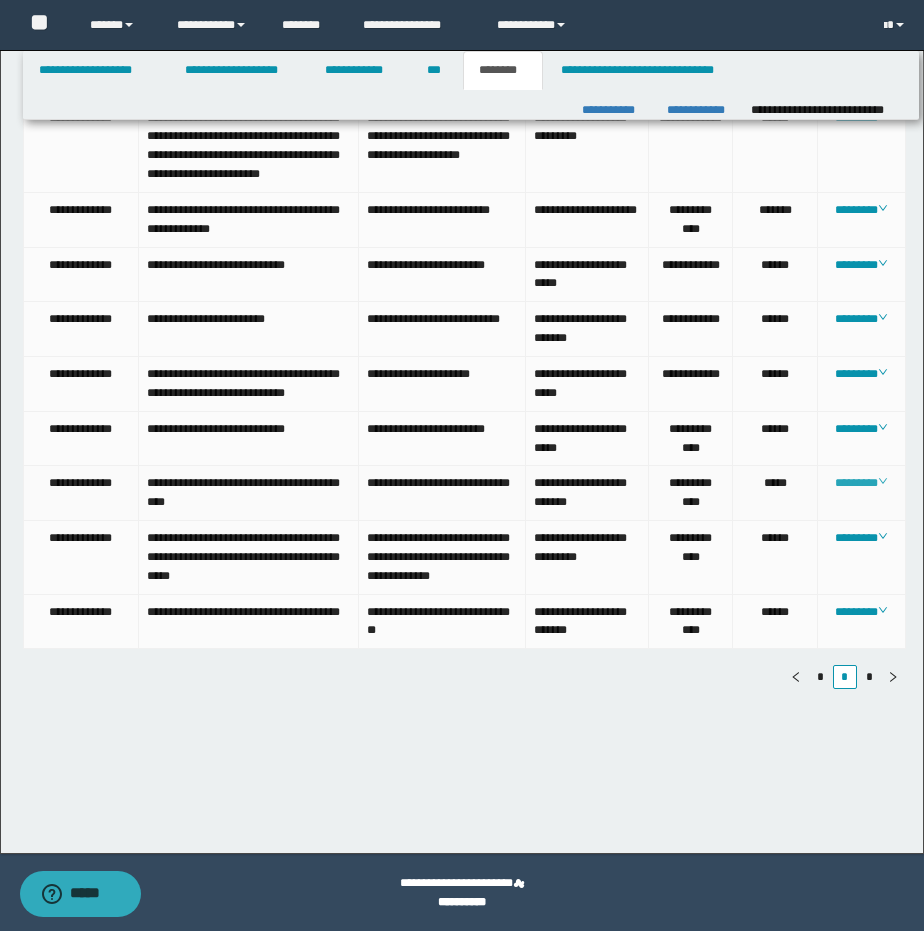 click on "********" at bounding box center [861, 483] 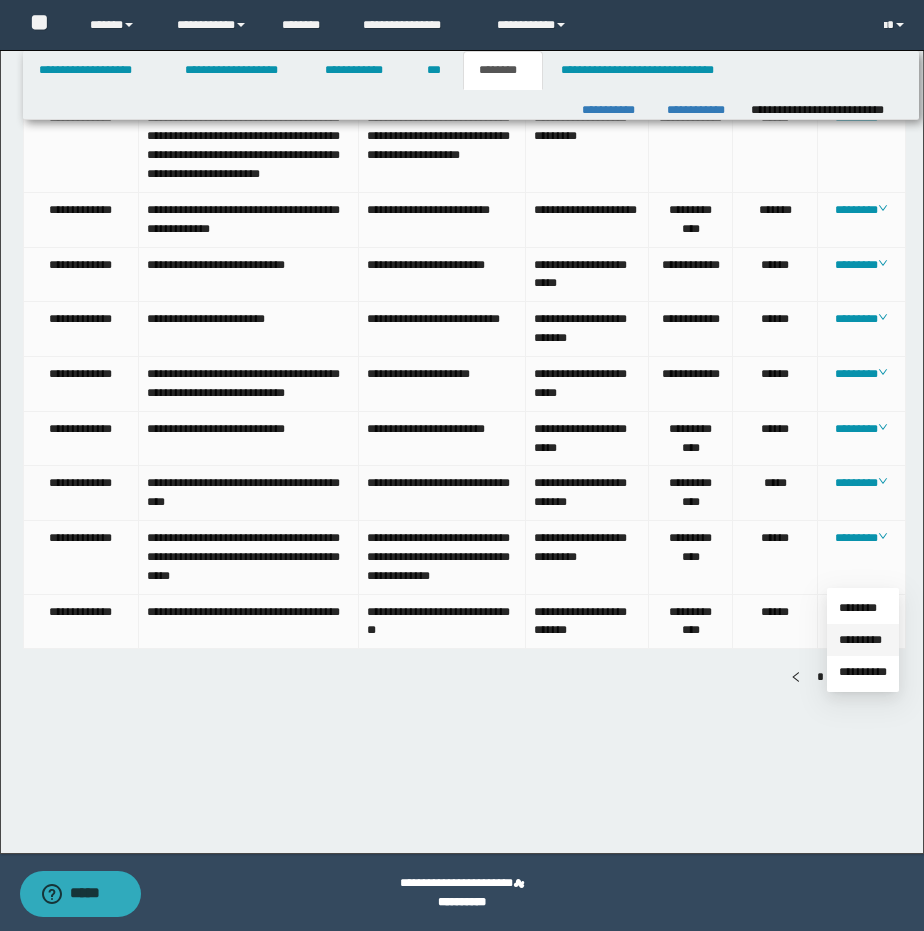 click on "*********" at bounding box center [860, 640] 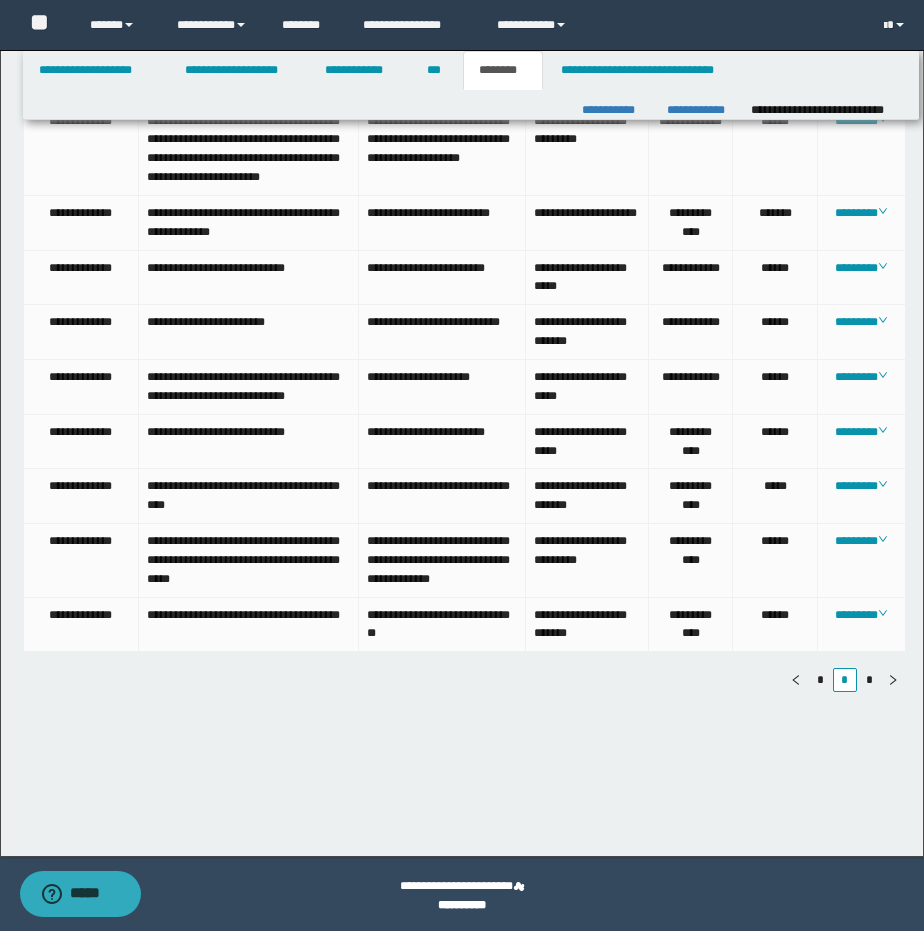 scroll, scrollTop: 119, scrollLeft: 0, axis: vertical 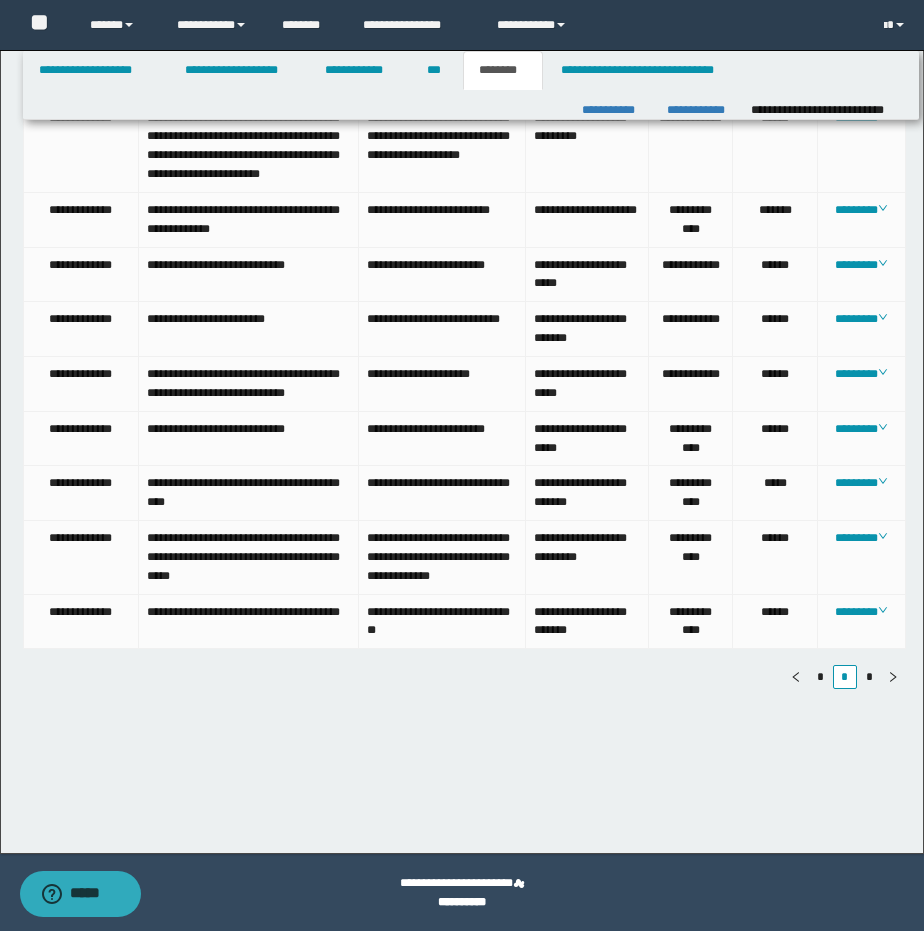 click 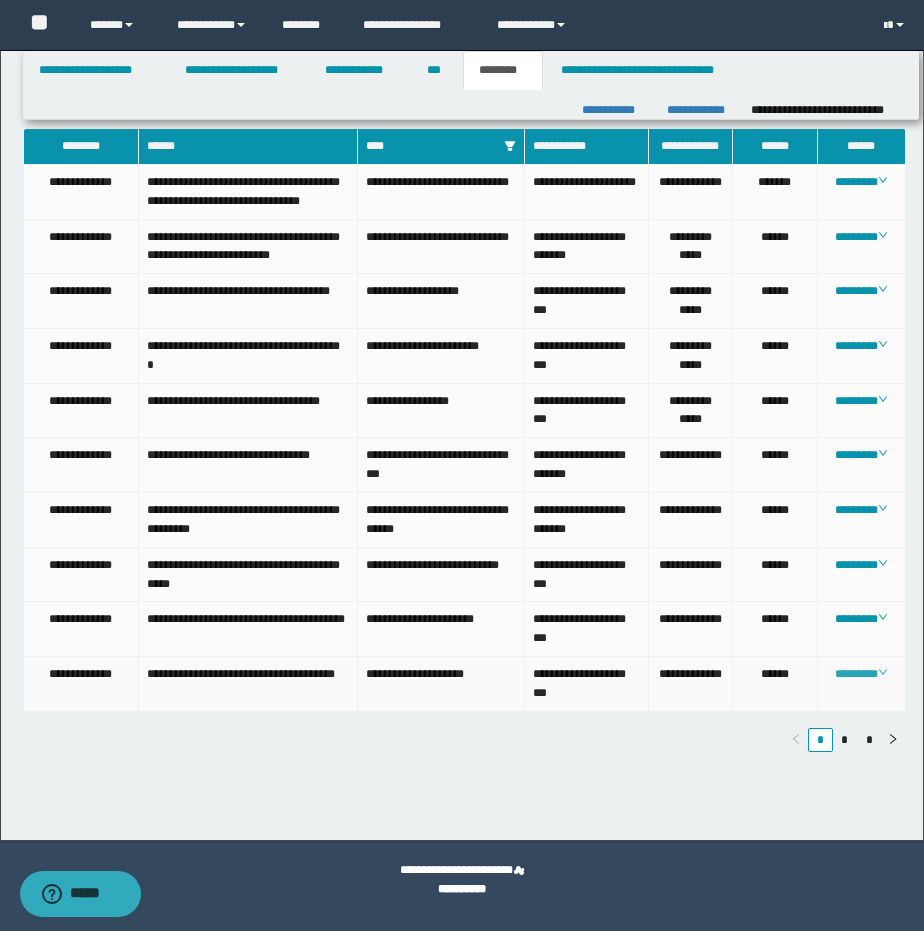 click on "********" at bounding box center [861, 674] 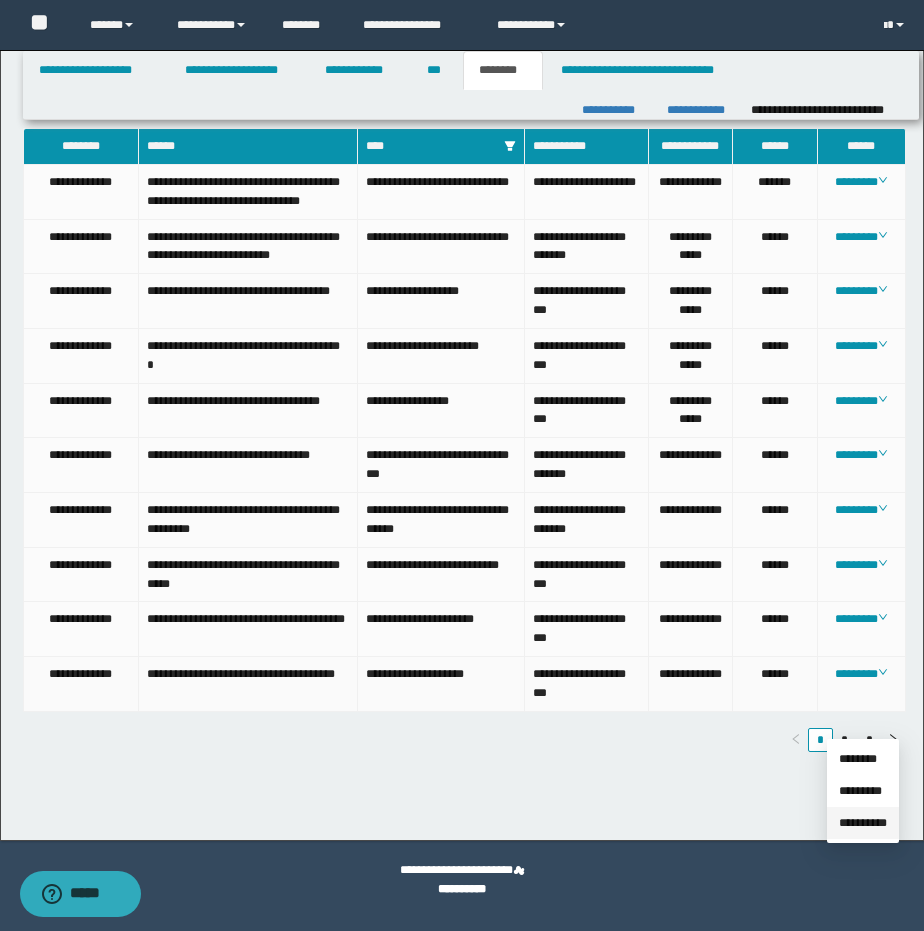 click on "**********" at bounding box center (863, 823) 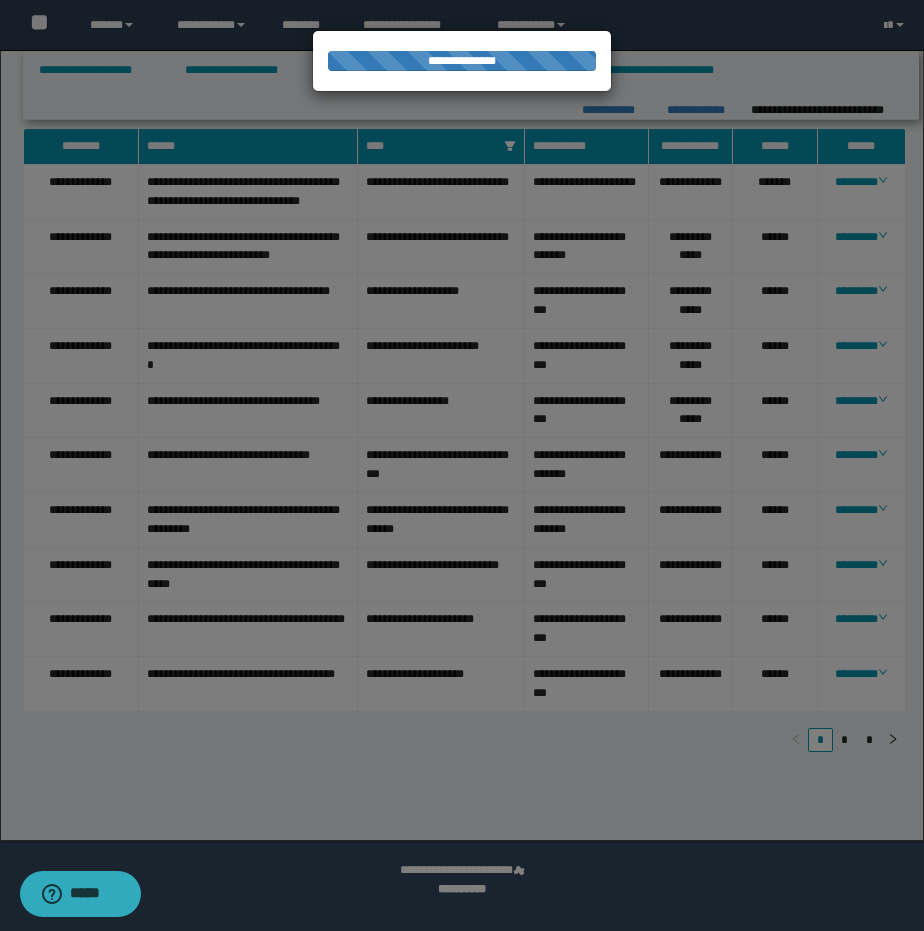 click at bounding box center [462, 465] 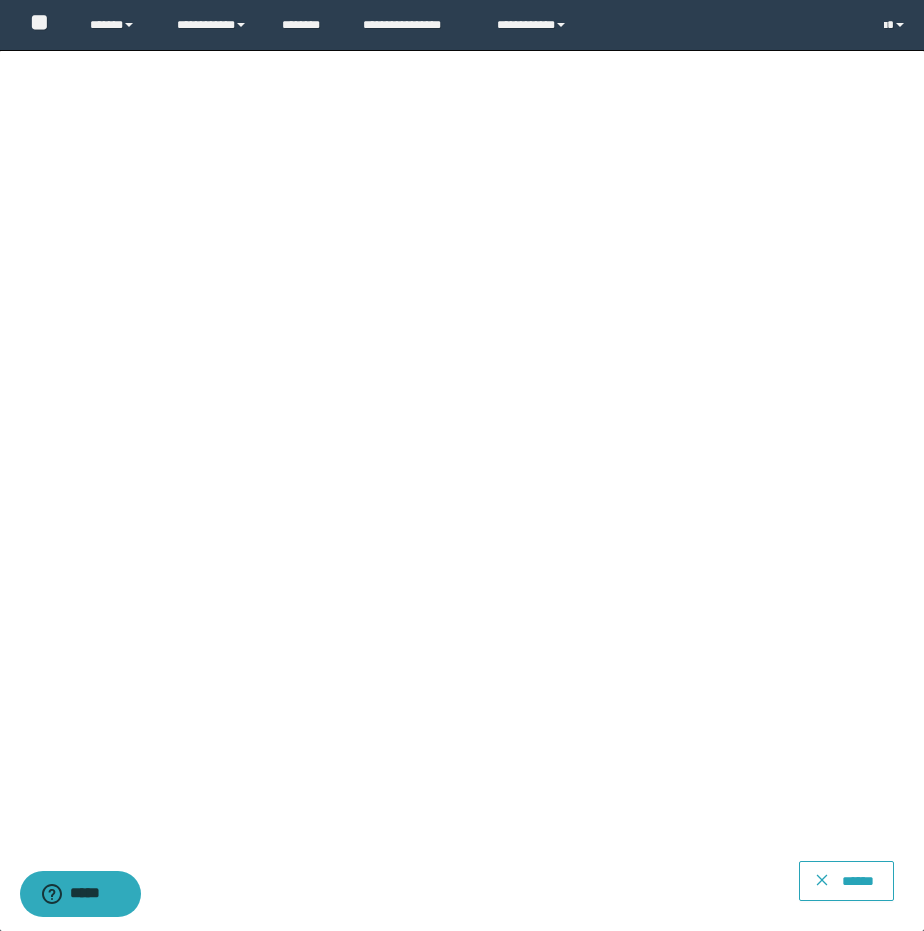 click on "******" at bounding box center (857, 881) 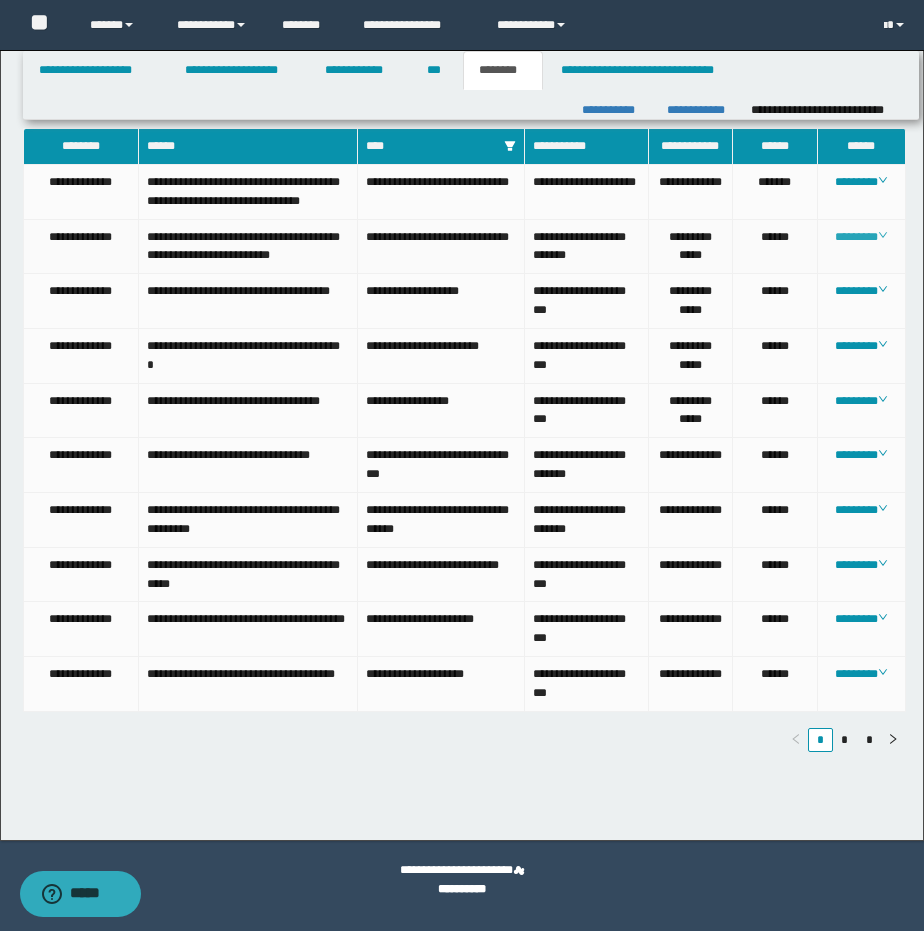 click on "********" at bounding box center (861, 237) 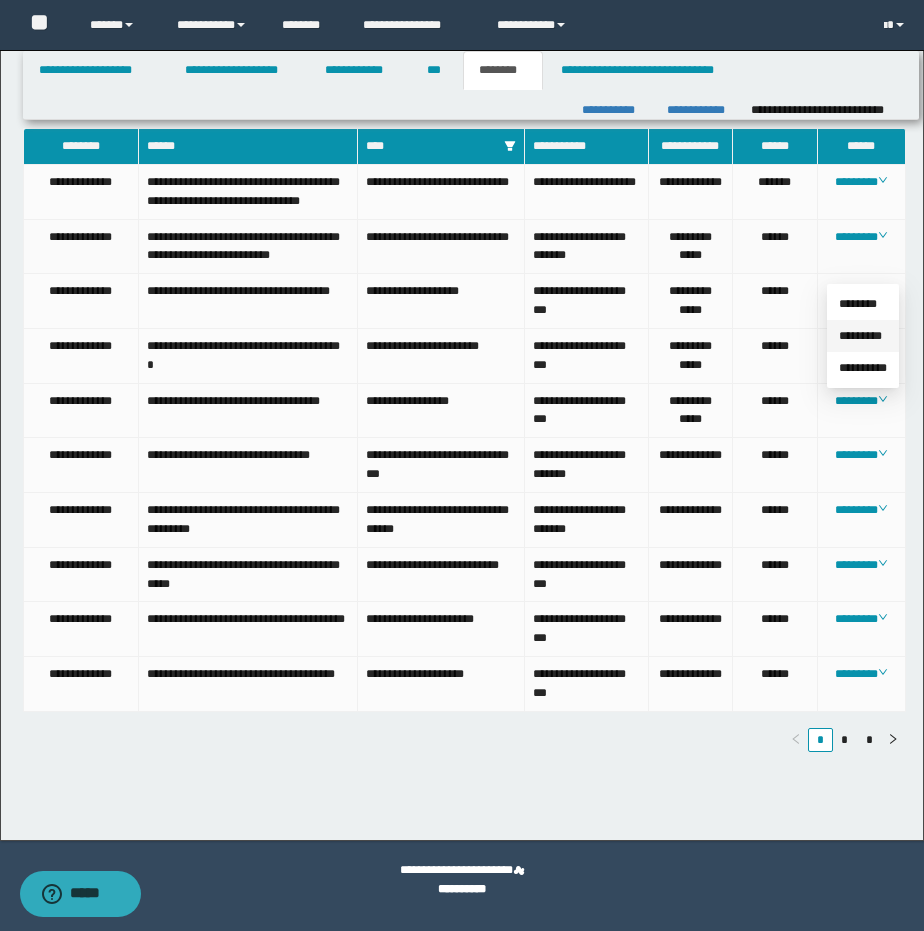 click on "*********" at bounding box center (860, 336) 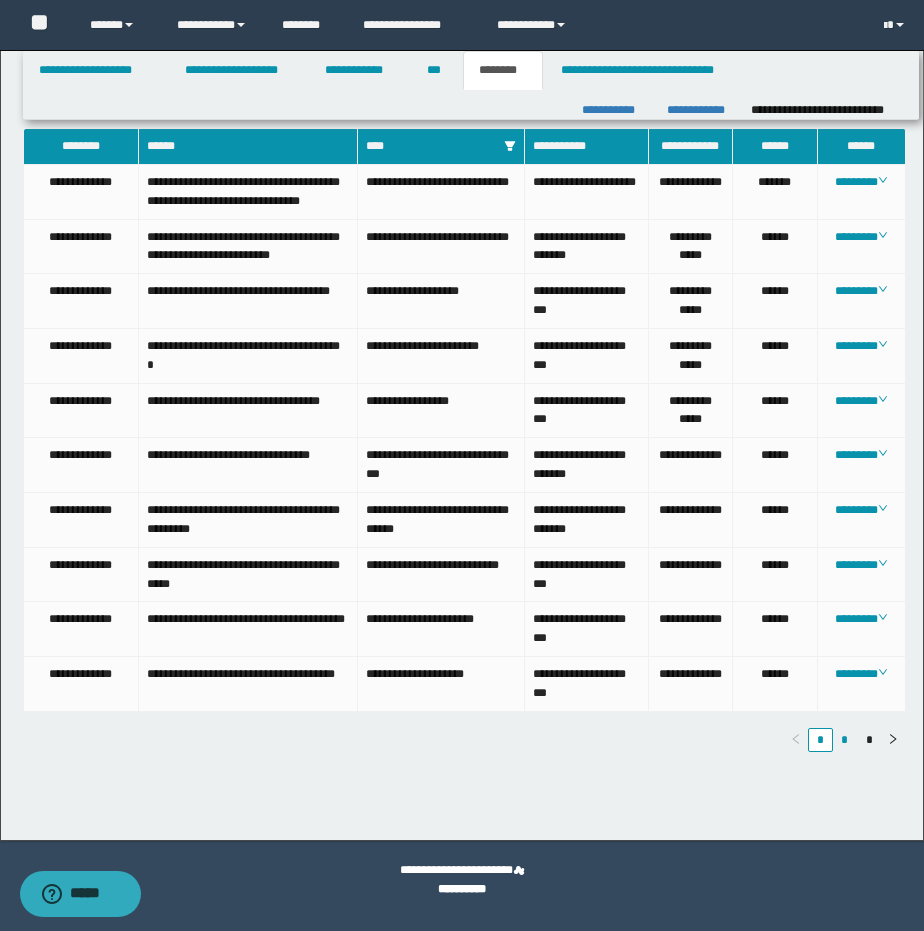 click on "*" at bounding box center (845, 740) 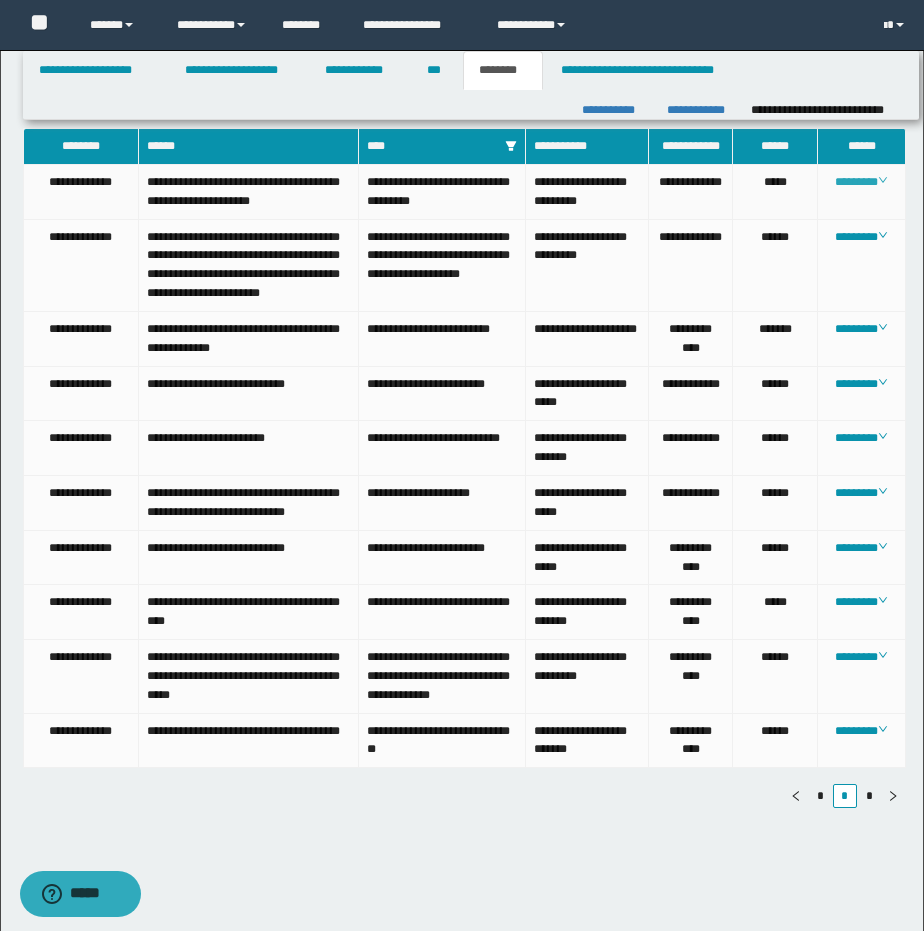 click on "********" at bounding box center (861, 182) 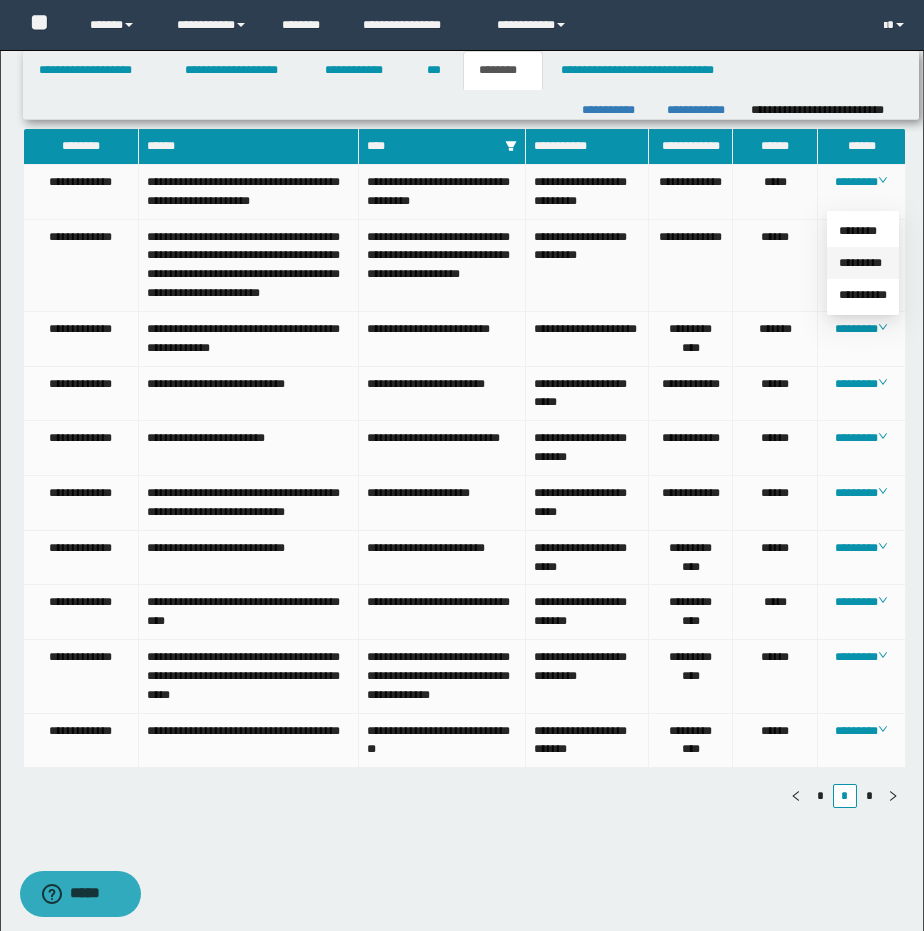 click on "*********" at bounding box center [860, 263] 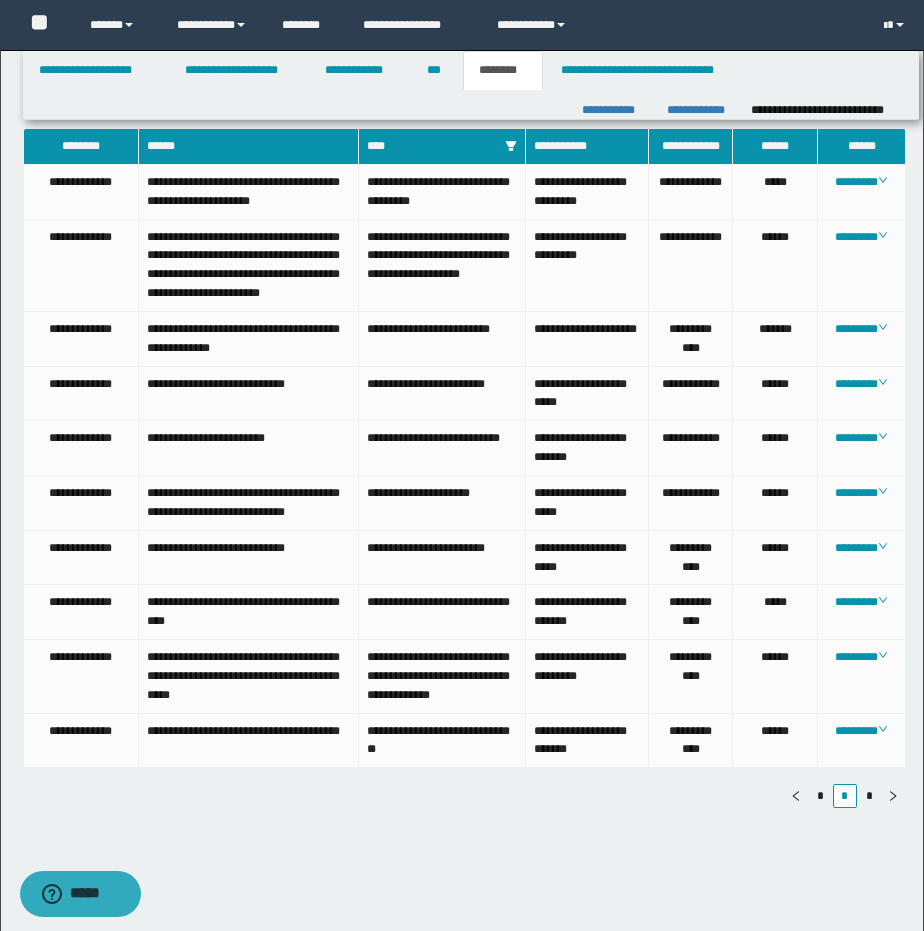 click on "*" at bounding box center (820, 796) 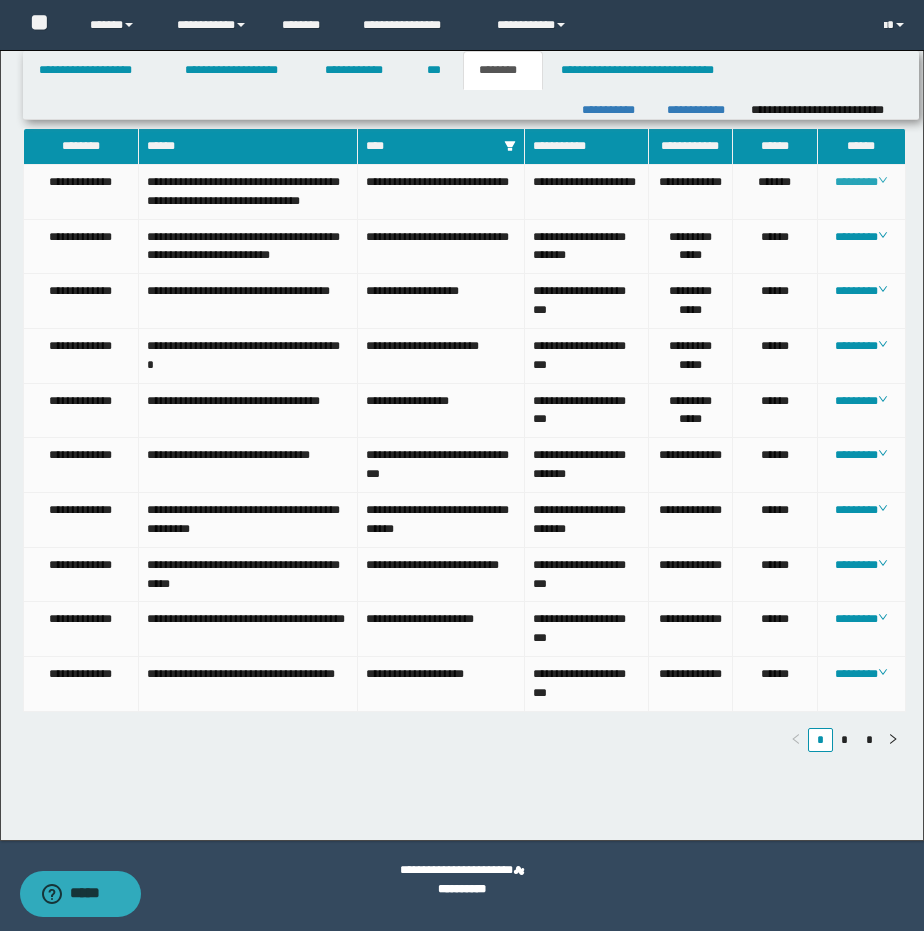 click on "********" at bounding box center (861, 182) 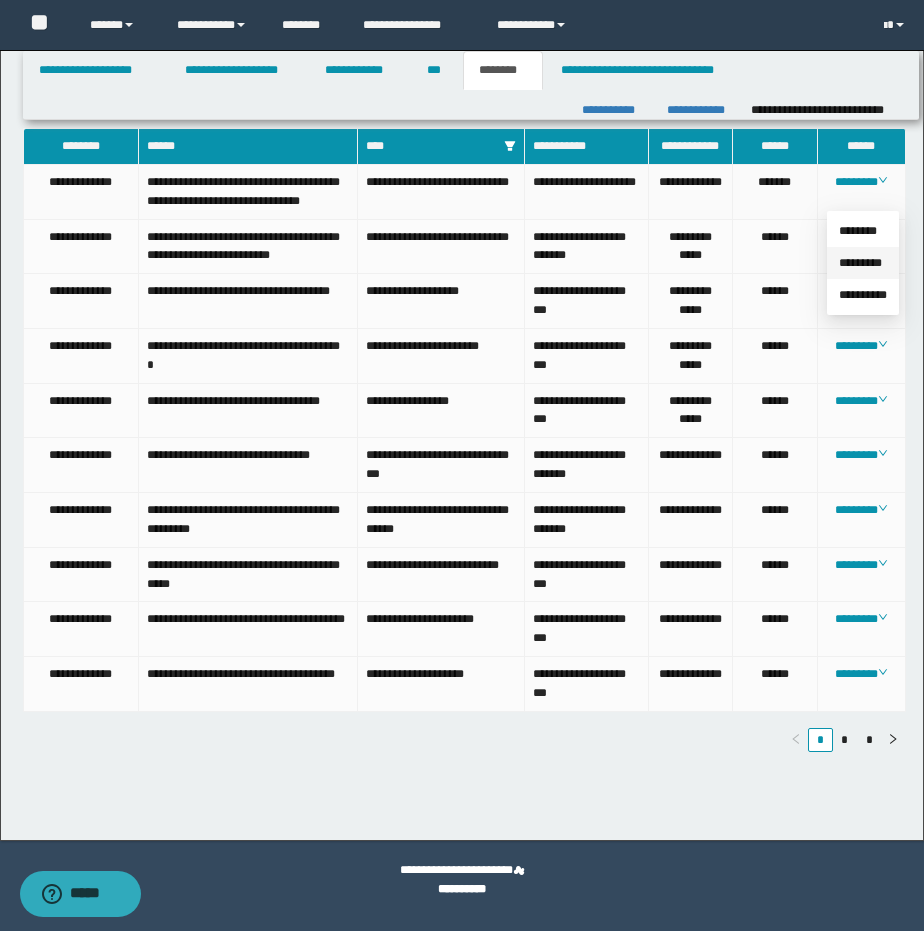 click on "*********" at bounding box center [860, 263] 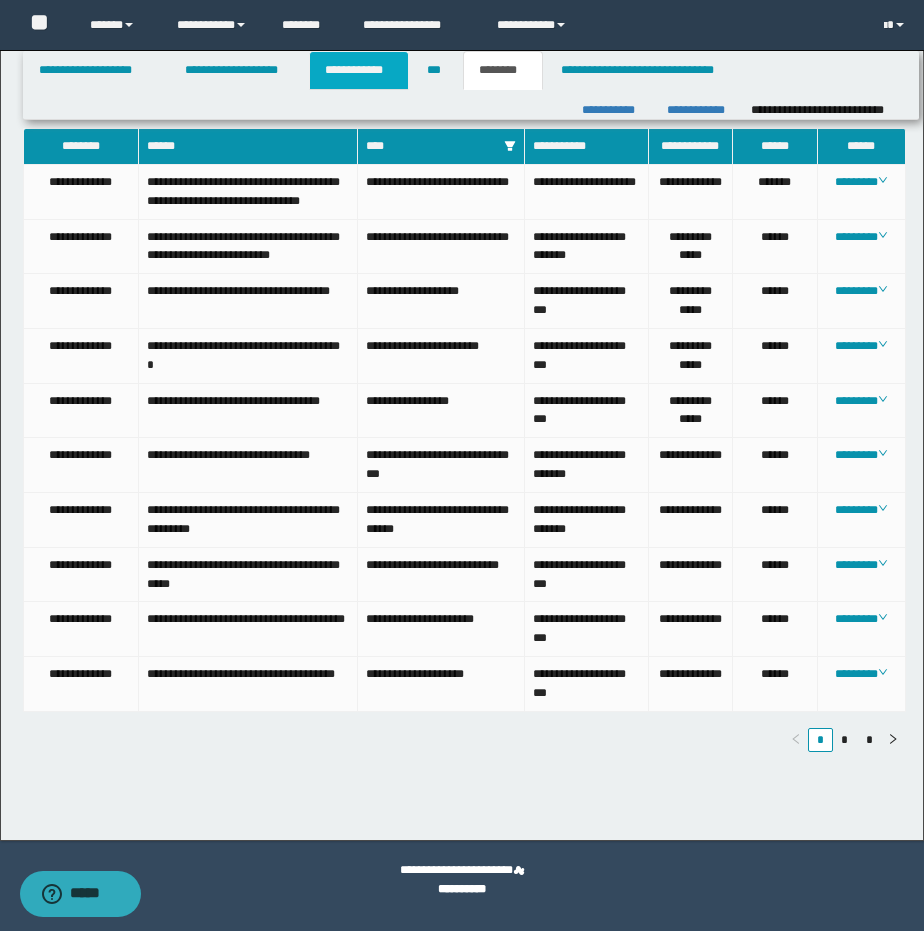 click on "**********" at bounding box center (359, 70) 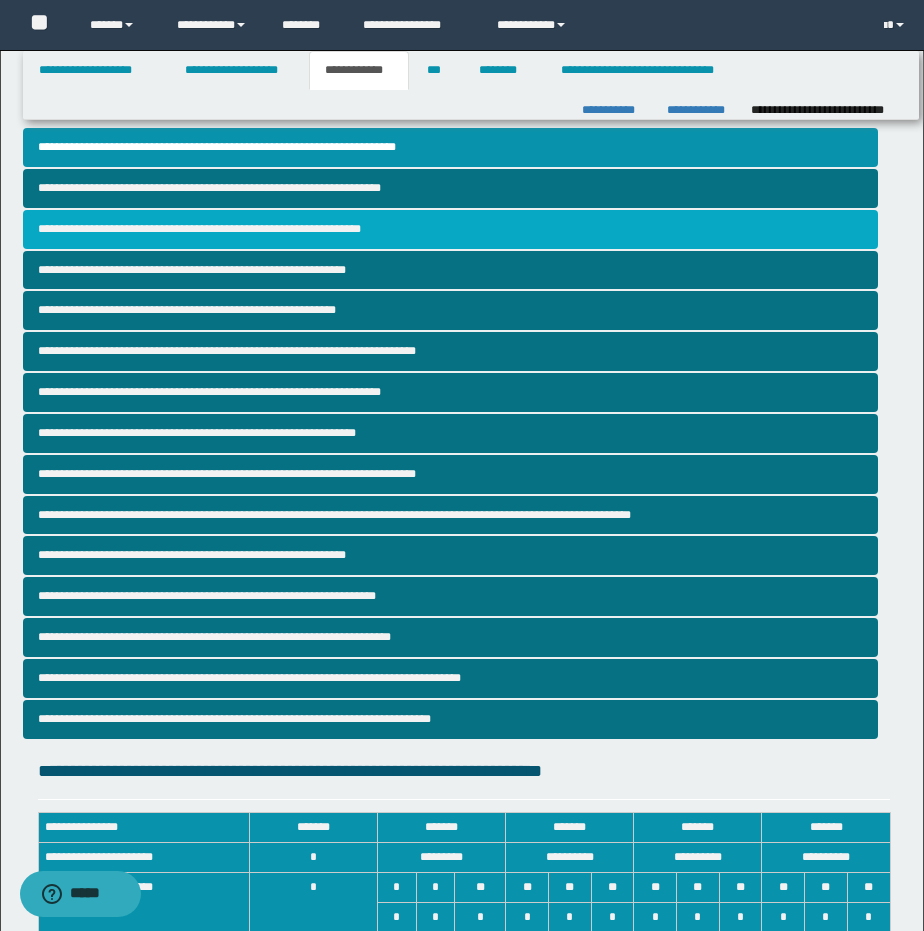 click on "**********" at bounding box center [451, 229] 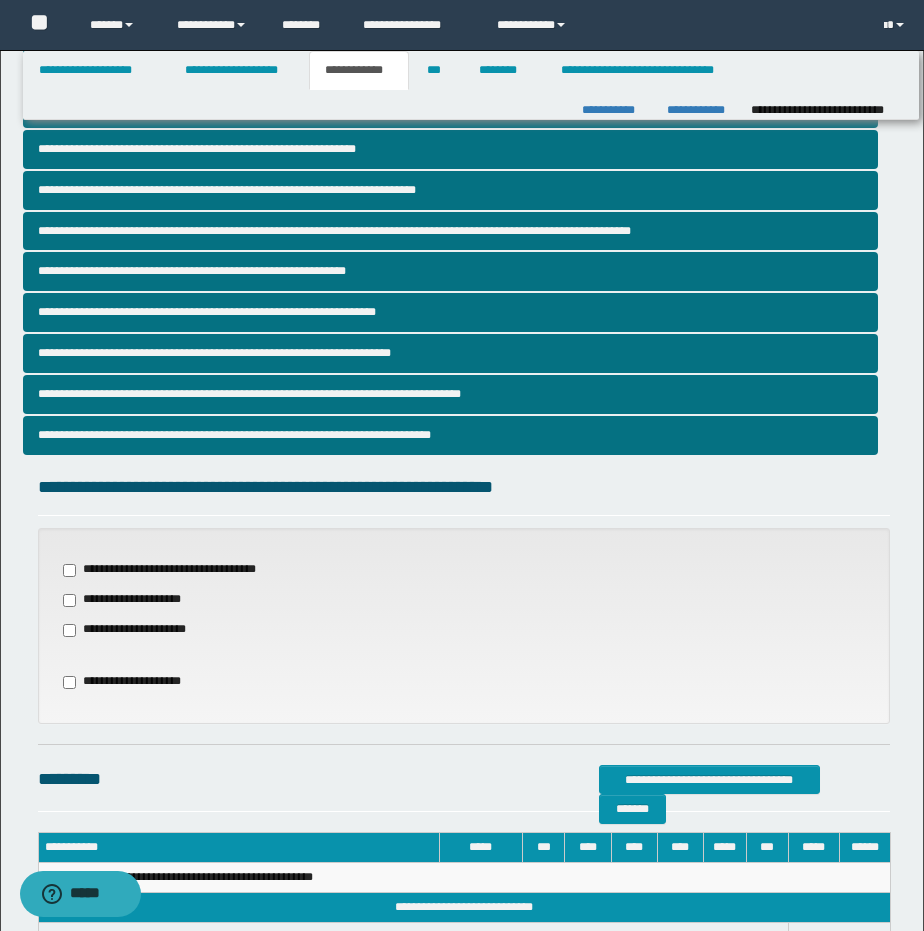 scroll, scrollTop: 433, scrollLeft: 0, axis: vertical 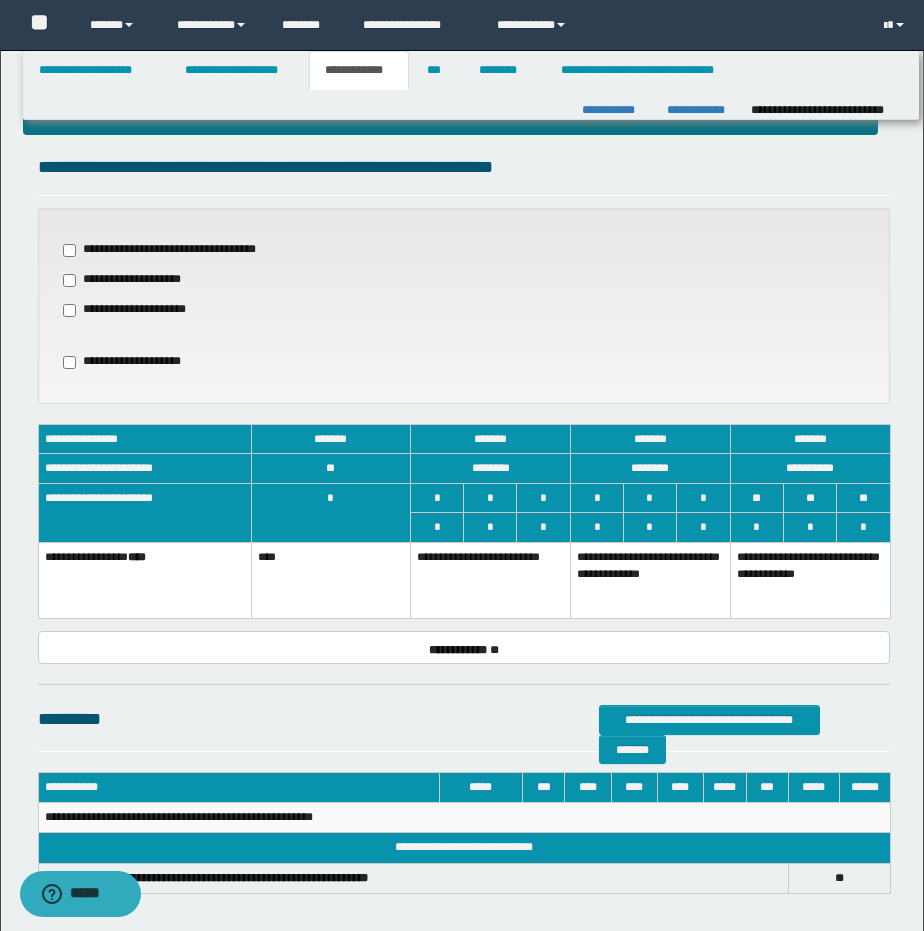 click on "**********" at bounding box center [651, 581] 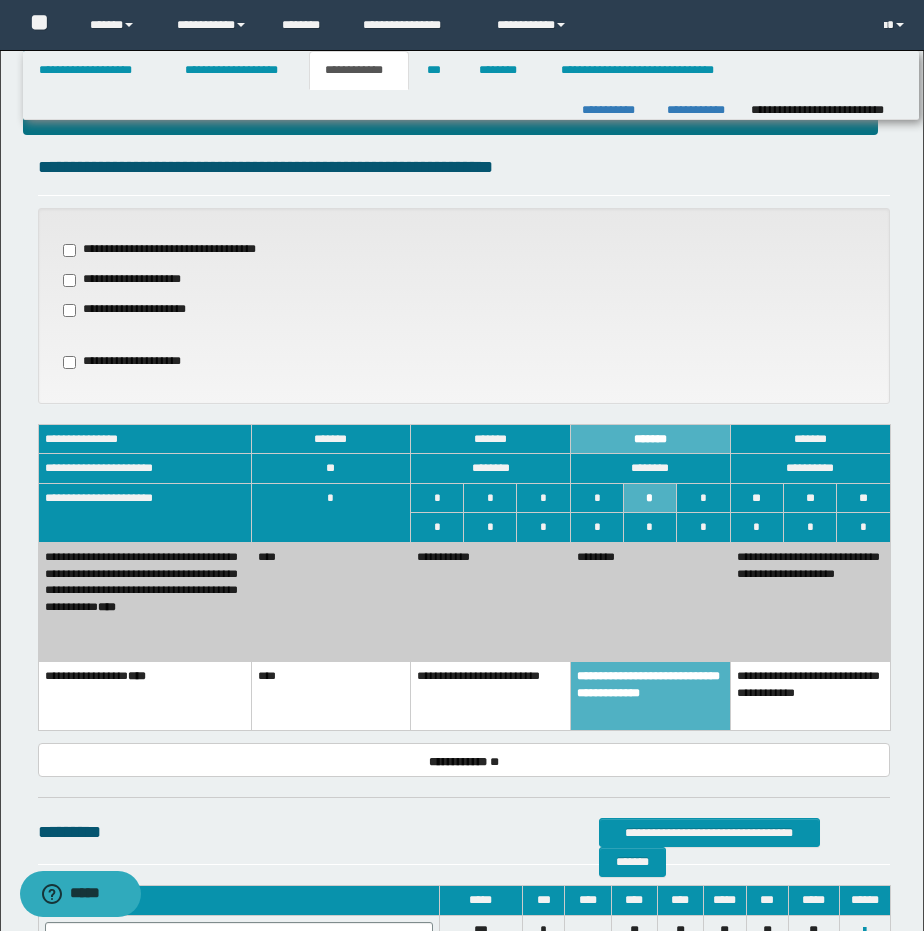 click on "**********" at bounding box center (491, 602) 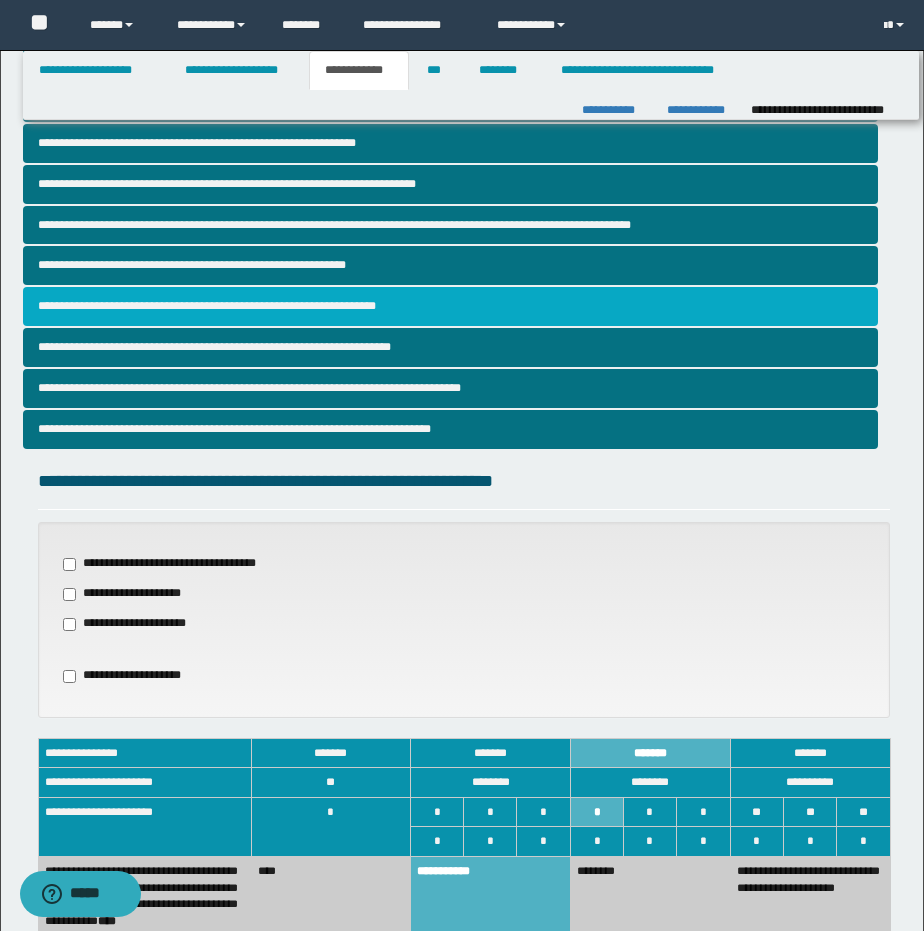 scroll, scrollTop: 291, scrollLeft: 0, axis: vertical 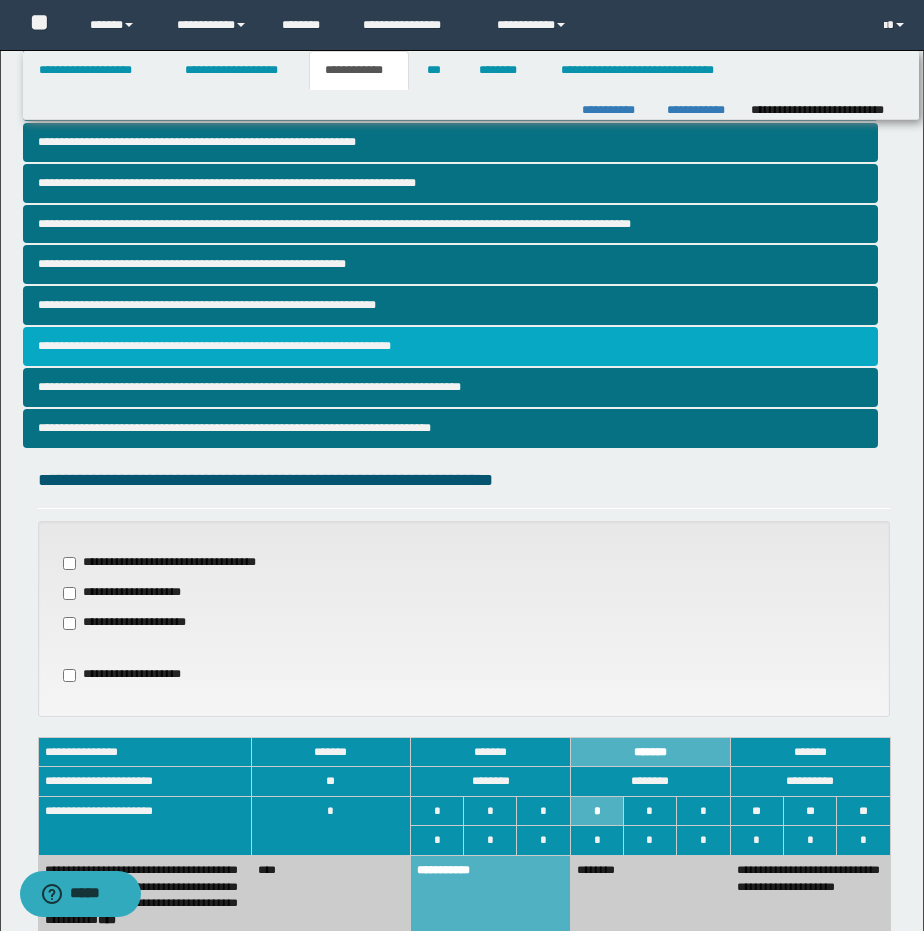 click on "**********" at bounding box center (451, 346) 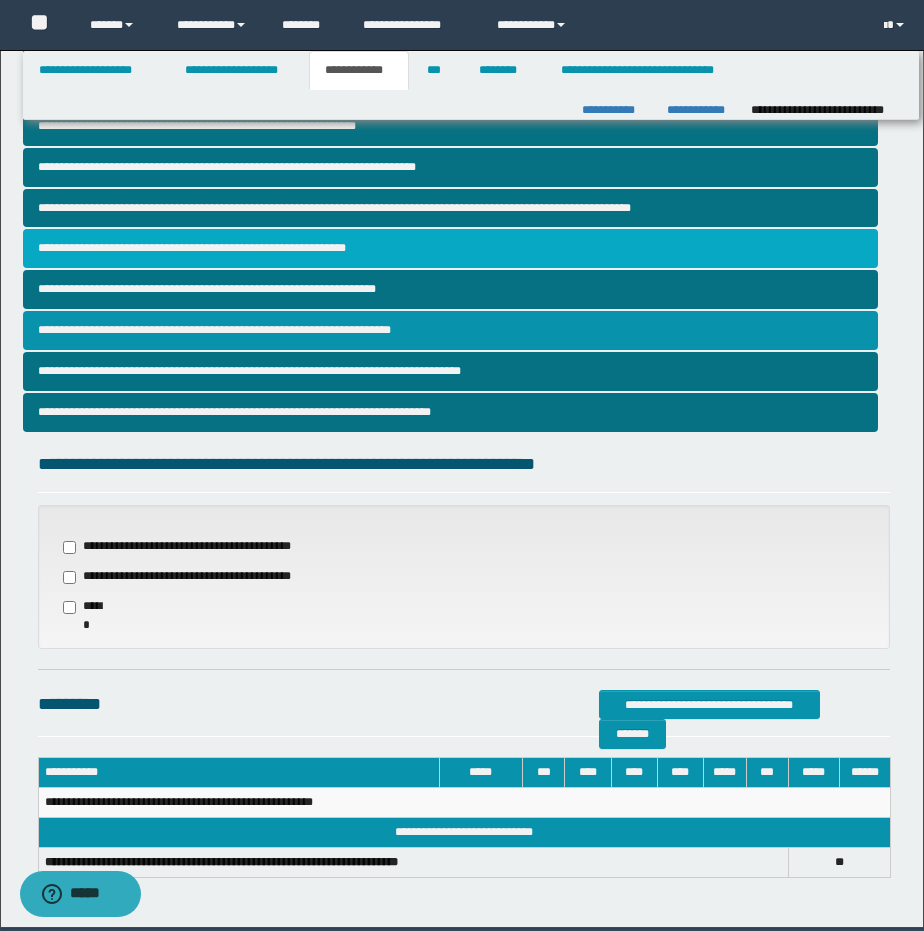 scroll, scrollTop: 381, scrollLeft: 0, axis: vertical 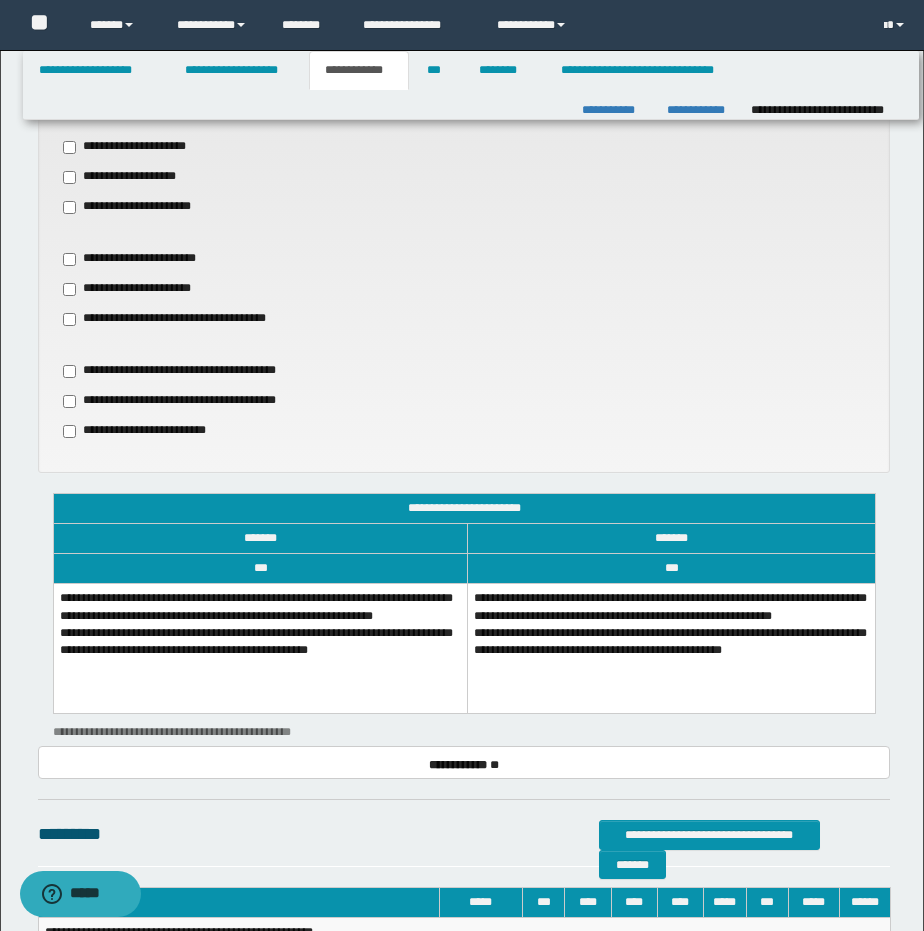 click on "**********" at bounding box center (260, 648) 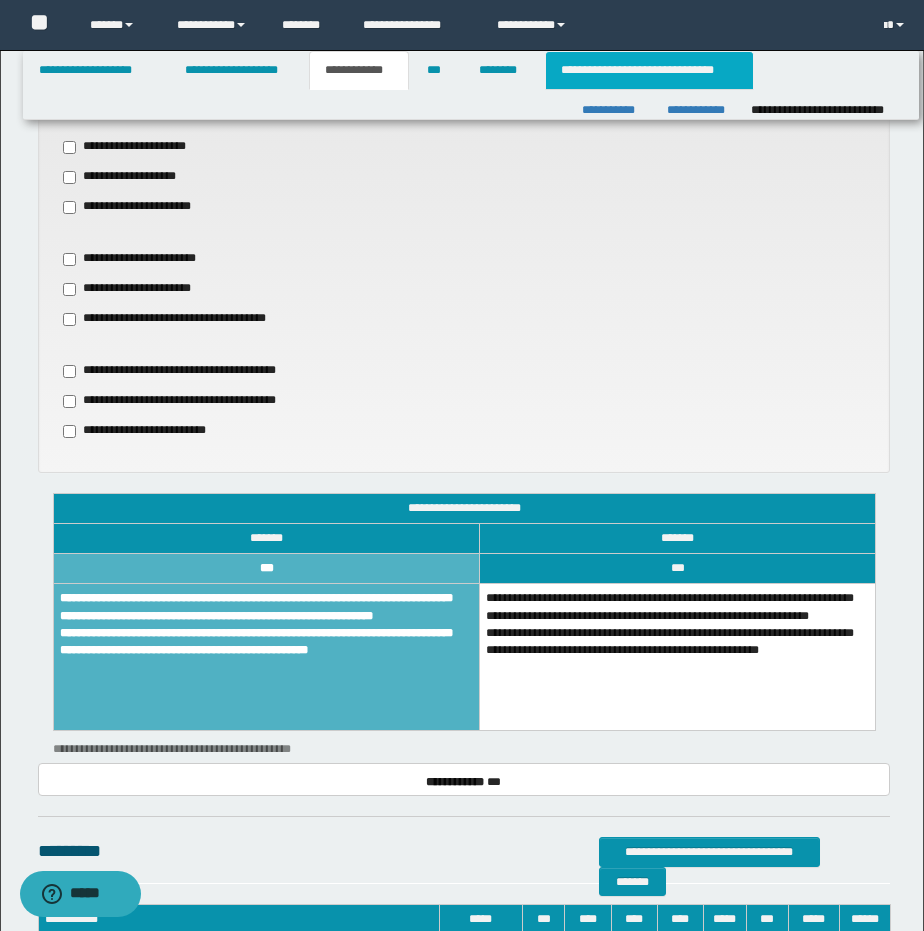 click on "**********" at bounding box center (649, 70) 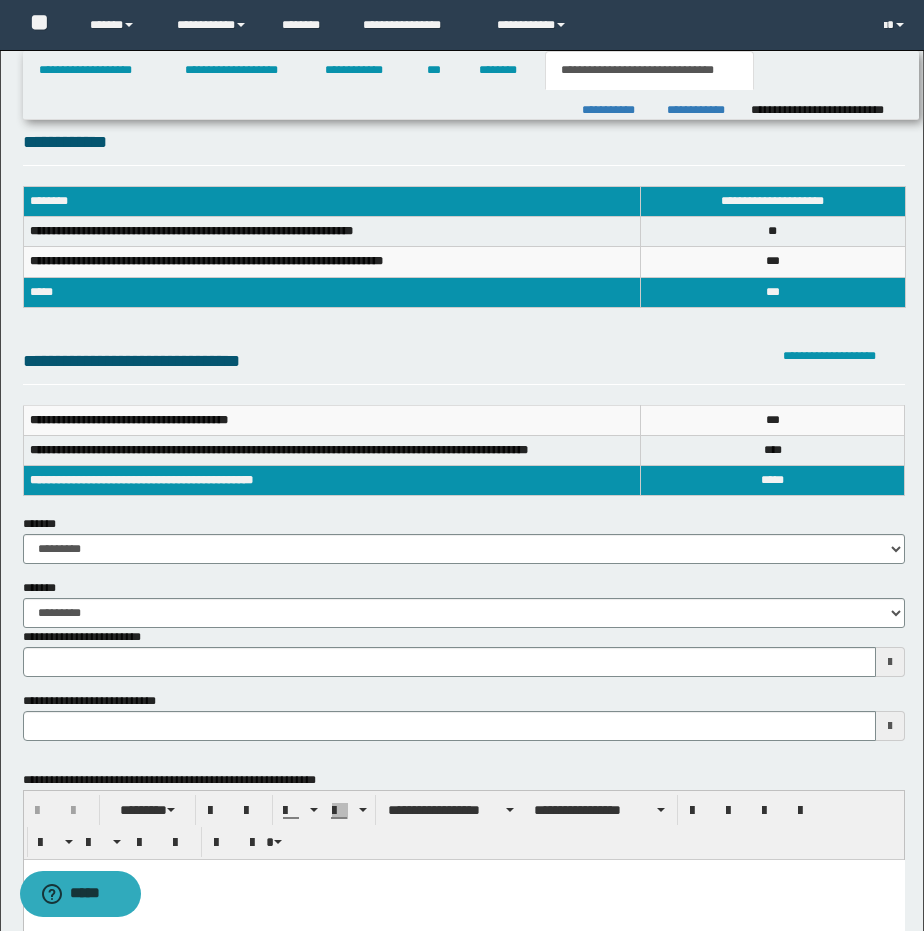 scroll, scrollTop: 0, scrollLeft: 0, axis: both 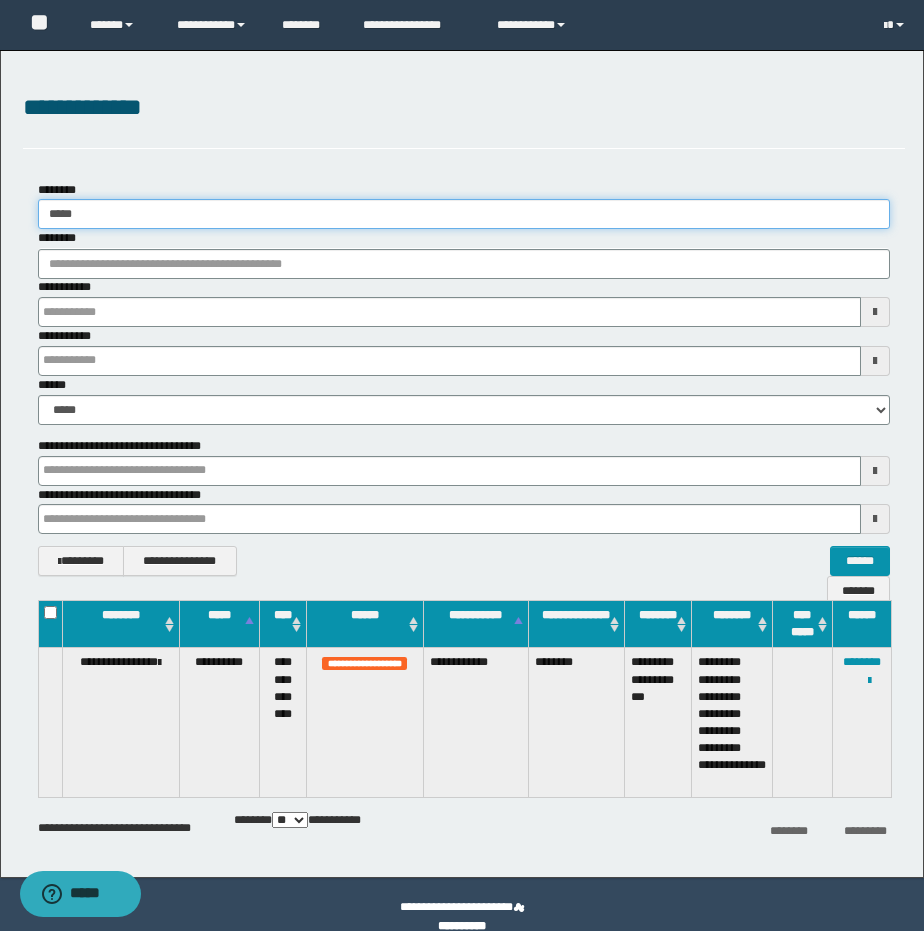 drag, startPoint x: 115, startPoint y: 217, endPoint x: -48, endPoint y: 195, distance: 164.47797 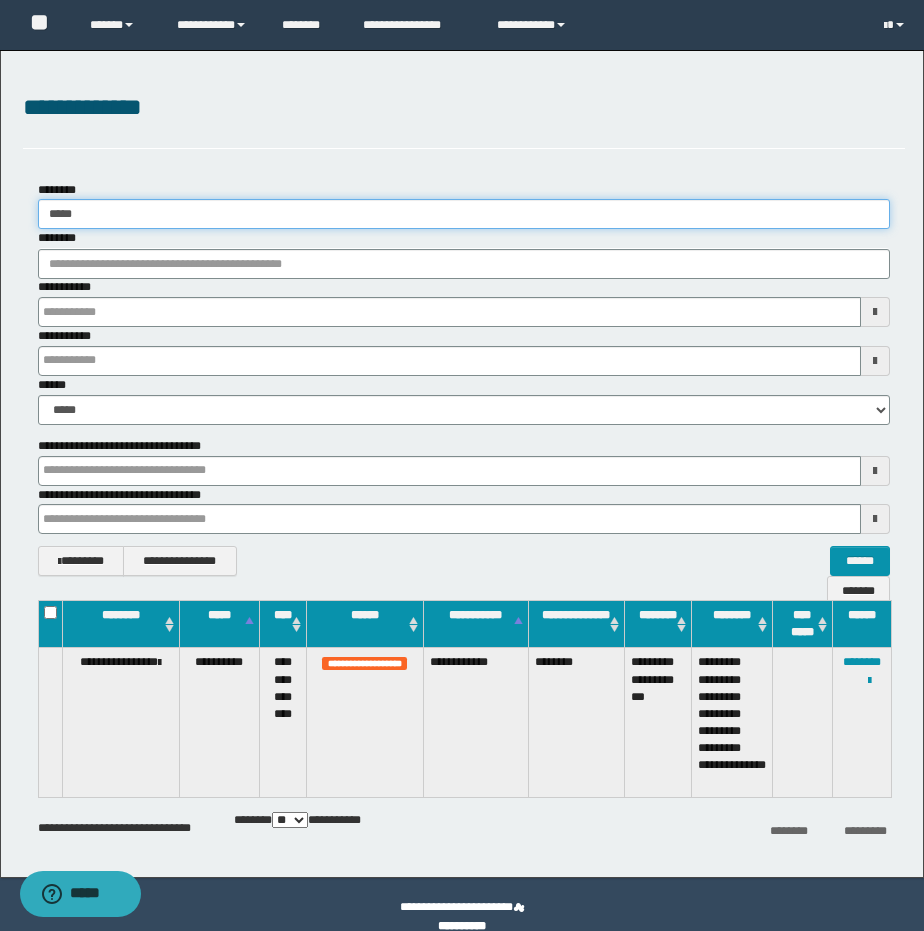 click on "**********" at bounding box center [462, 465] 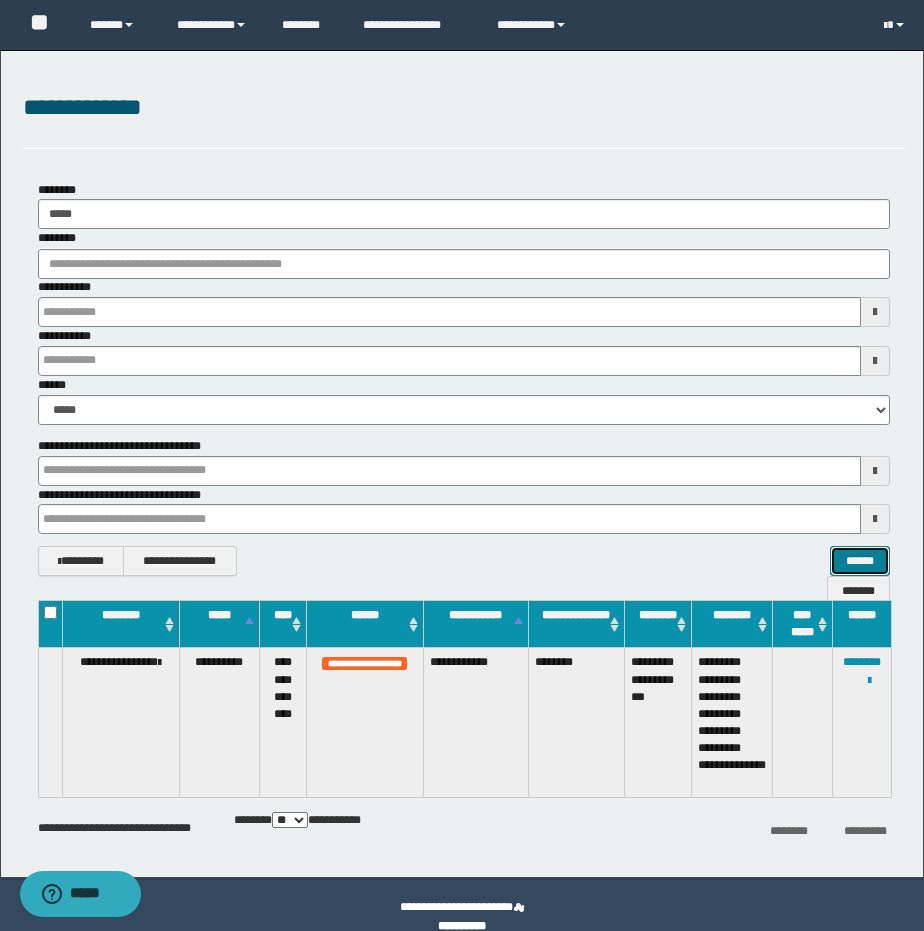 click on "******" at bounding box center (860, 561) 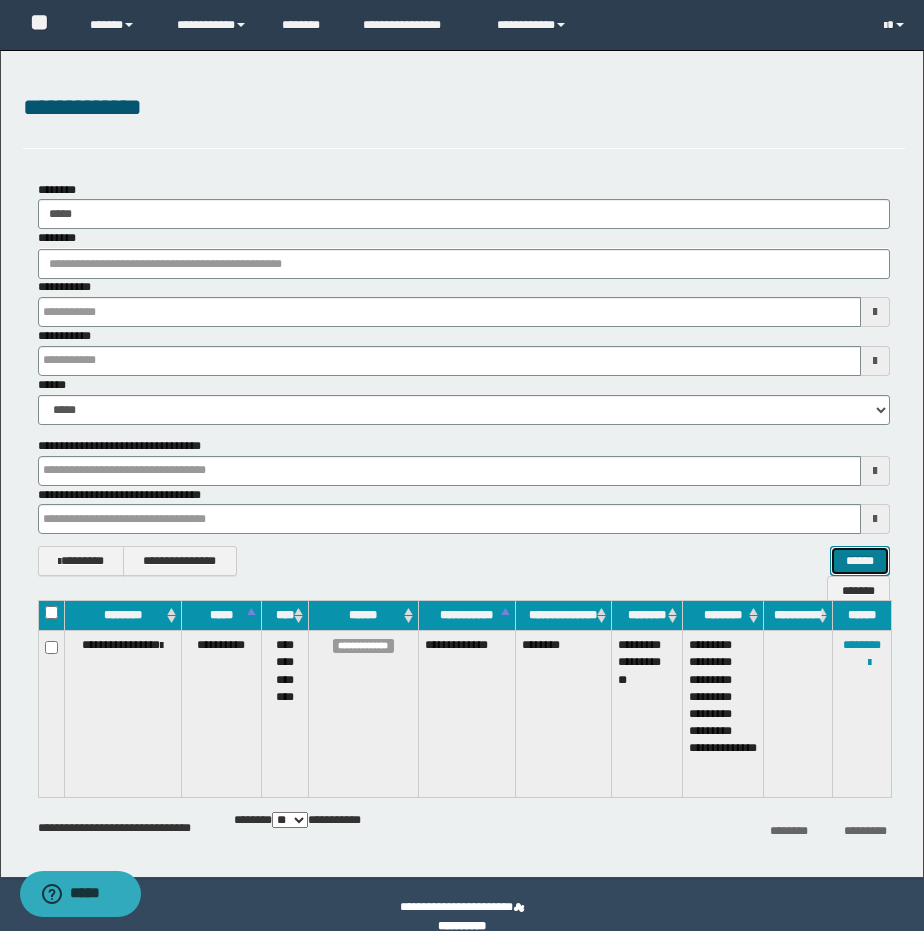 scroll, scrollTop: 2, scrollLeft: 0, axis: vertical 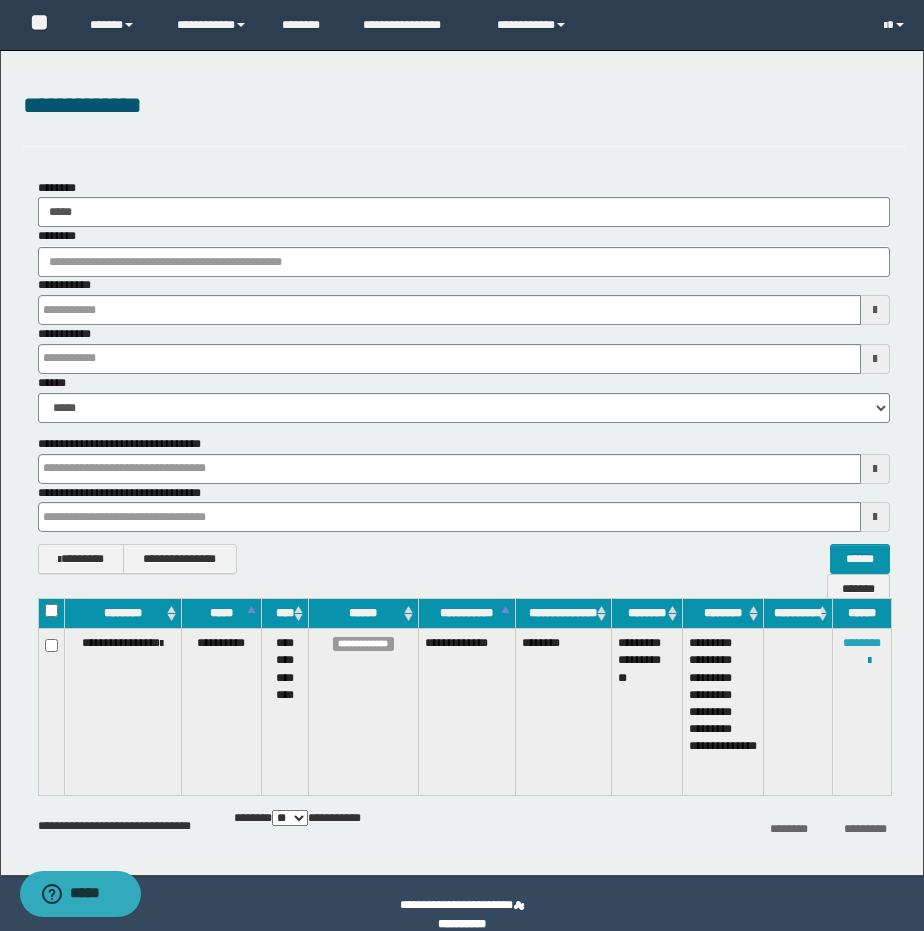 click on "********" at bounding box center [862, 643] 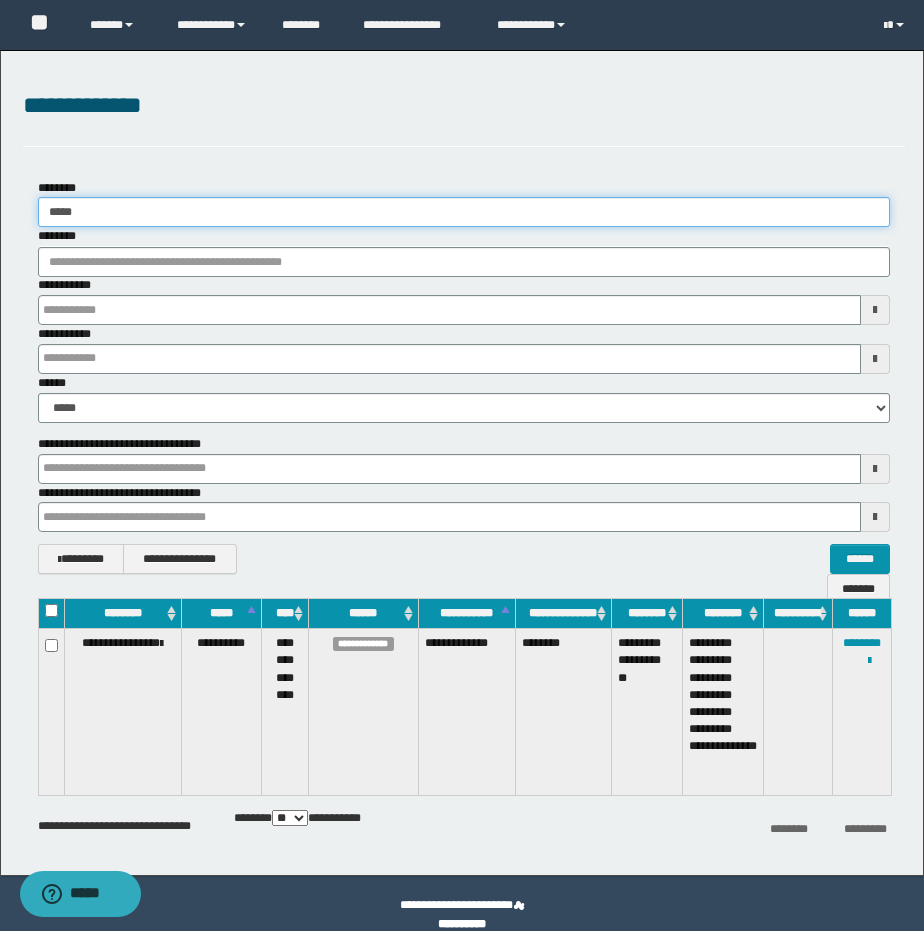drag, startPoint x: 100, startPoint y: 212, endPoint x: -47, endPoint y: 195, distance: 147.97972 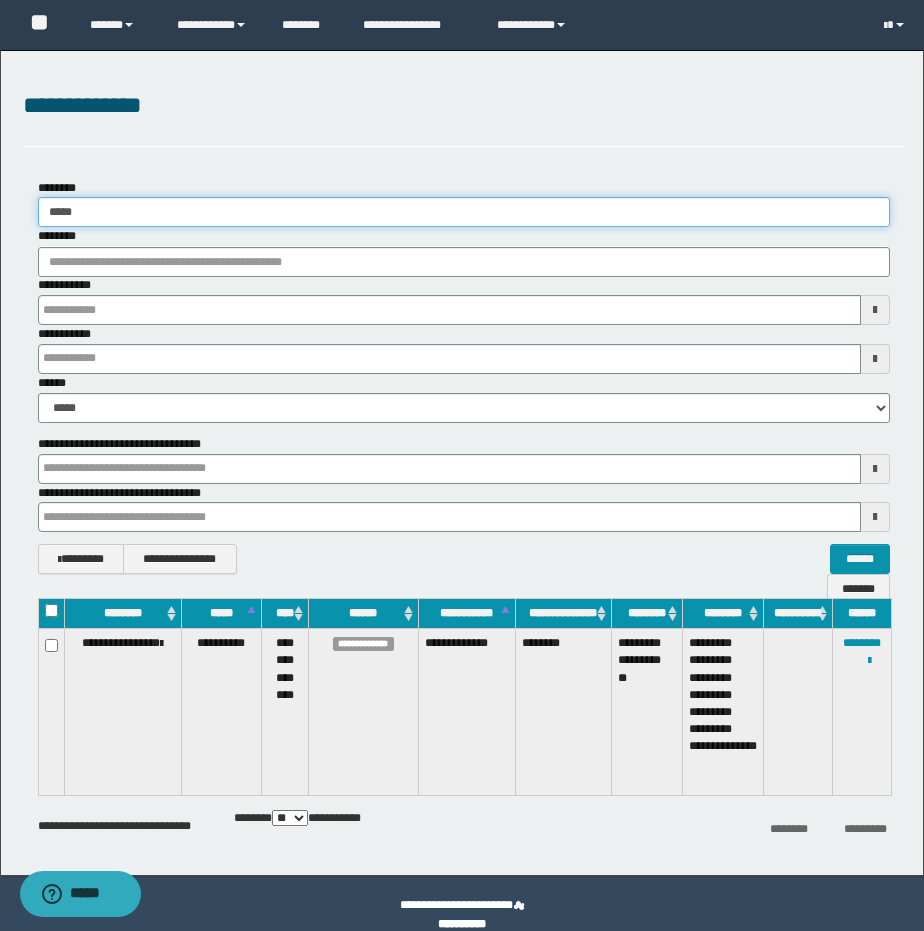 click on "**********" at bounding box center [462, 463] 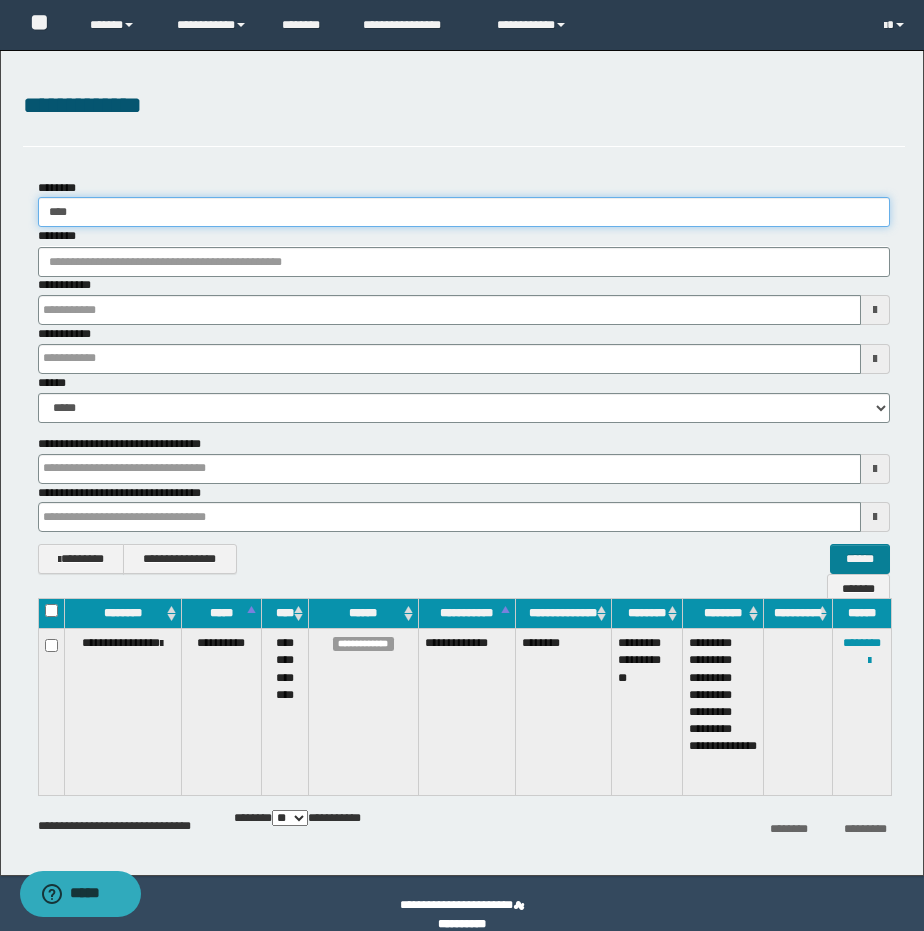 type on "****" 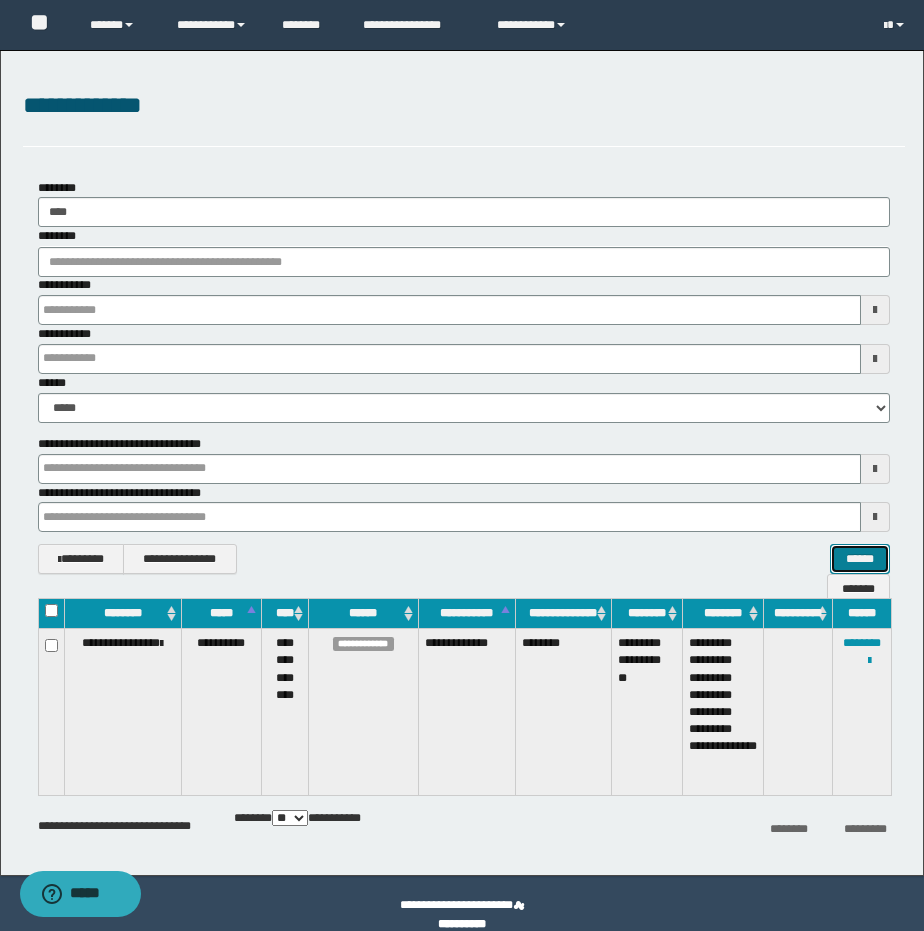 click on "******" at bounding box center [860, 559] 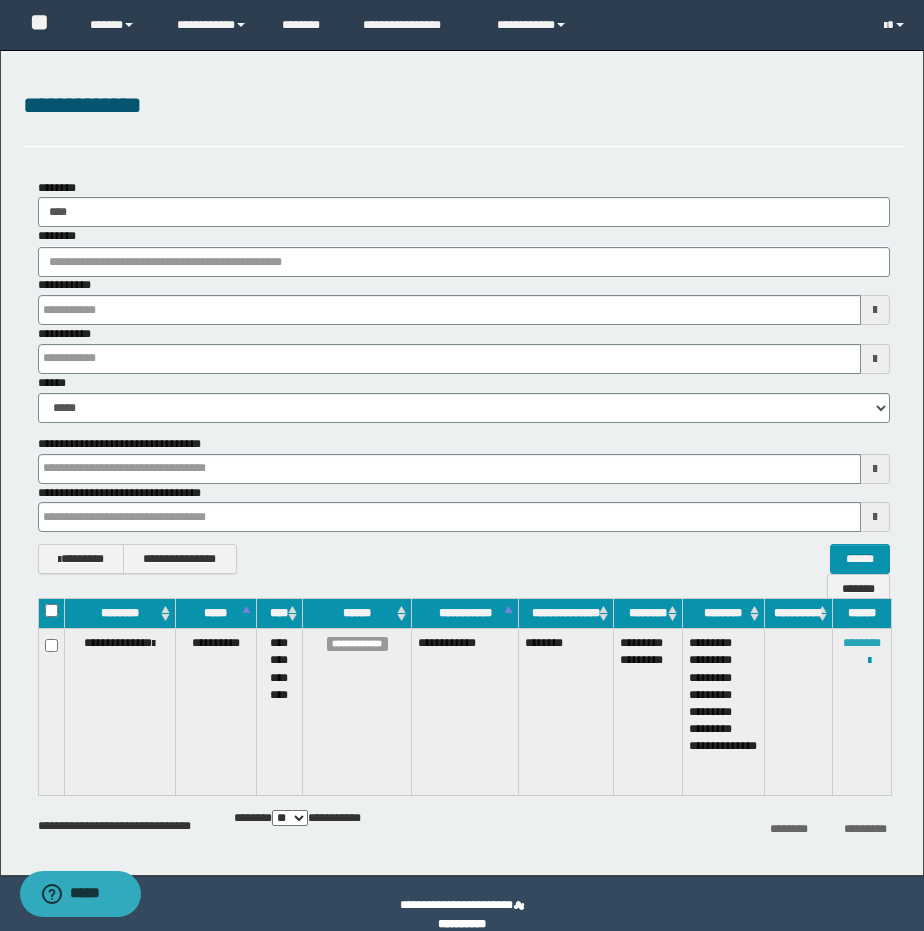 click on "********" at bounding box center (862, 643) 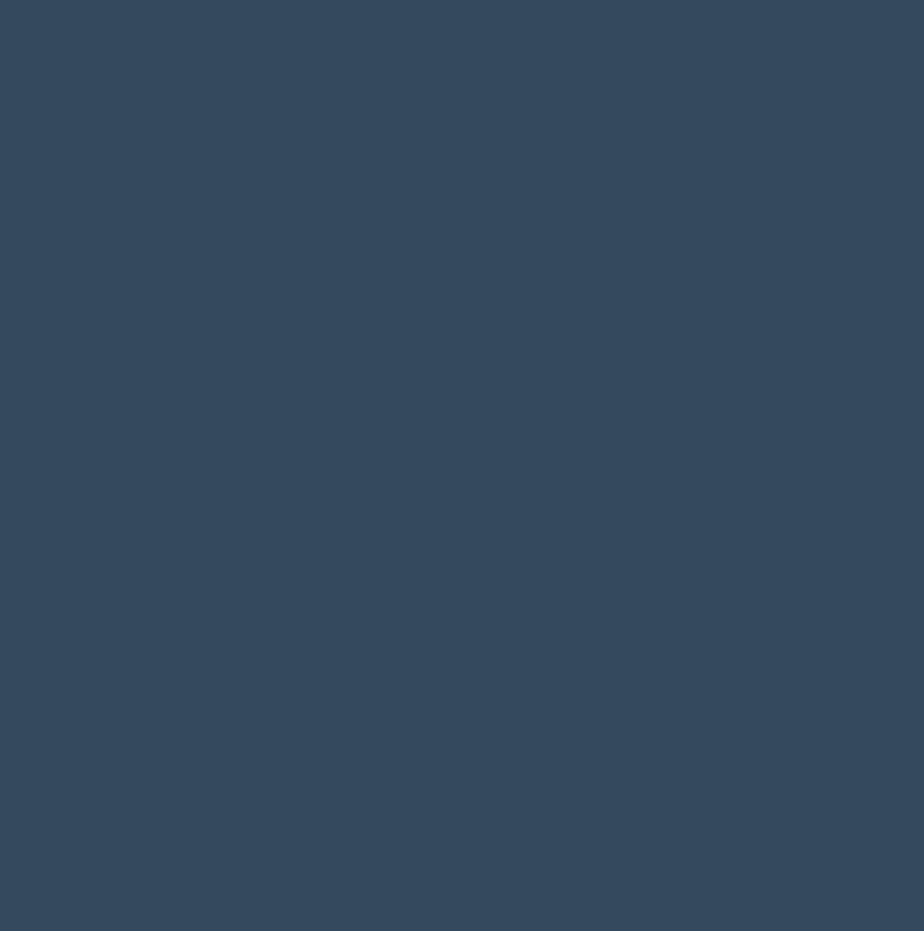 scroll, scrollTop: 0, scrollLeft: 0, axis: both 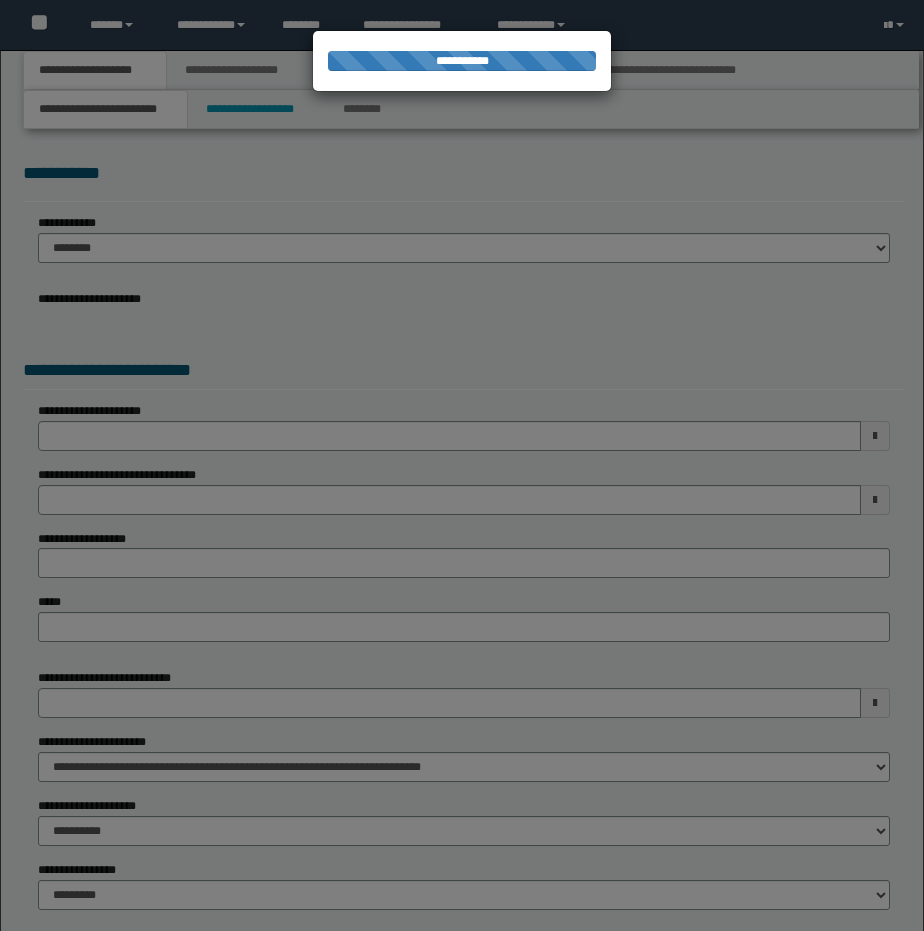 type on "**********" 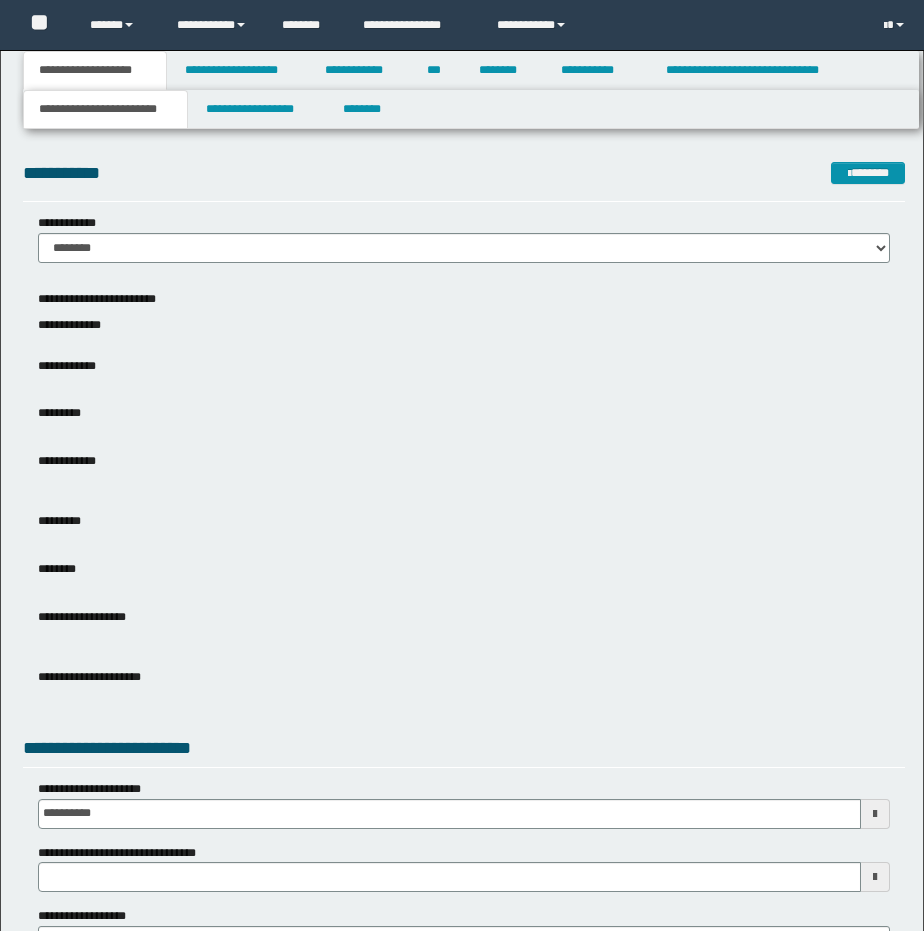 scroll, scrollTop: 0, scrollLeft: 0, axis: both 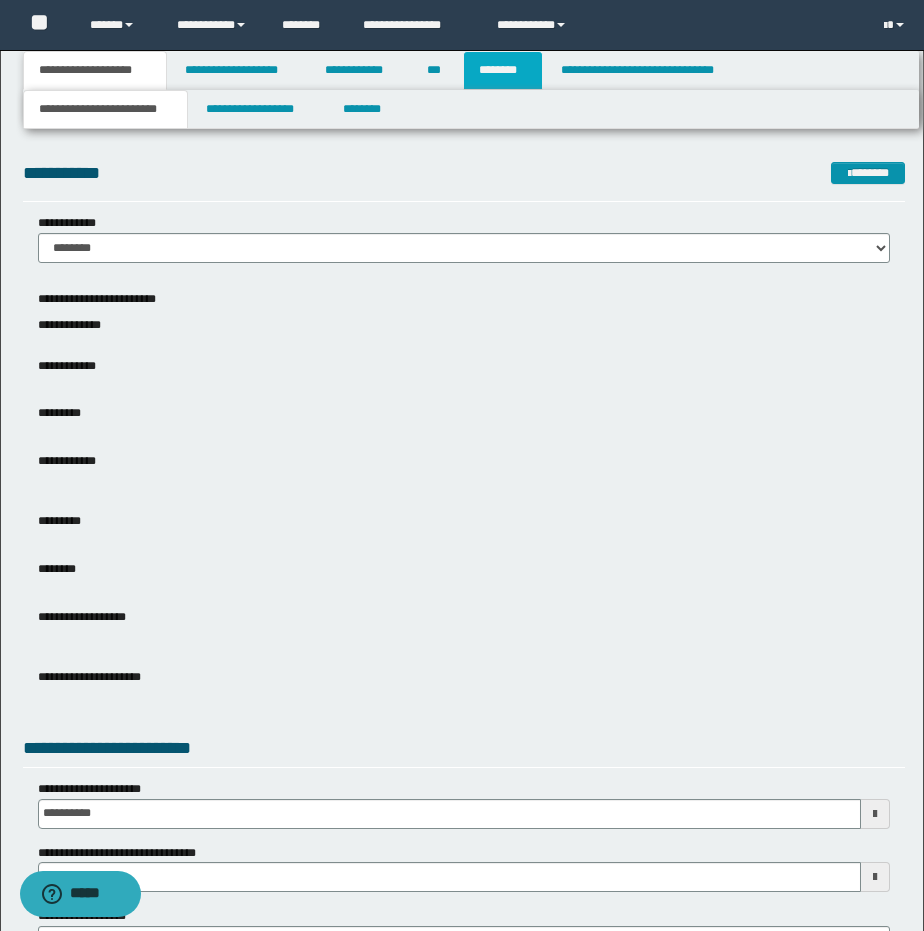 click on "********" at bounding box center [503, 70] 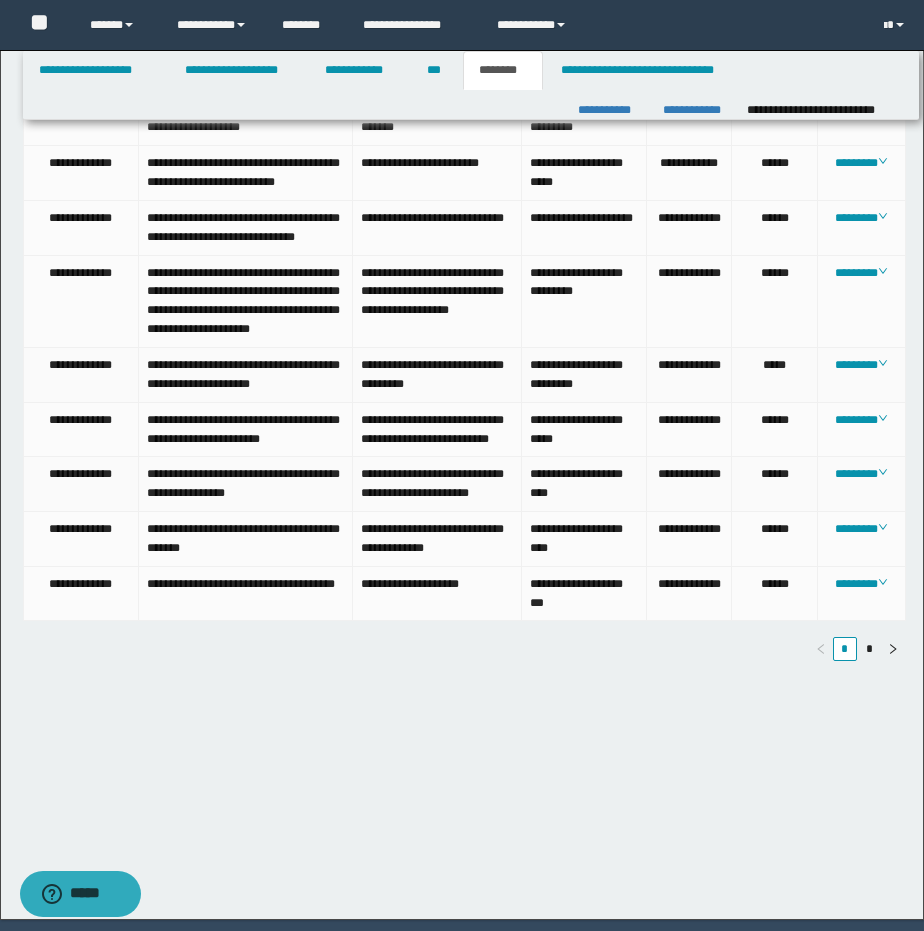 scroll, scrollTop: 194, scrollLeft: 0, axis: vertical 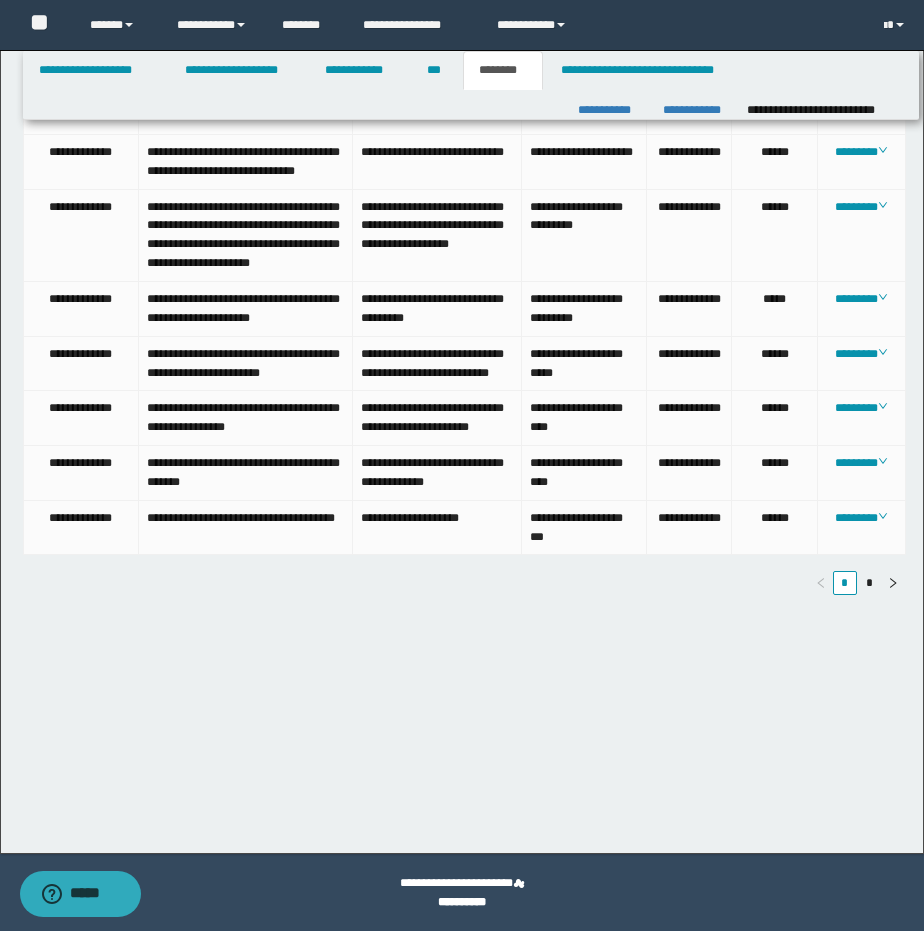 click on "*" at bounding box center (869, 583) 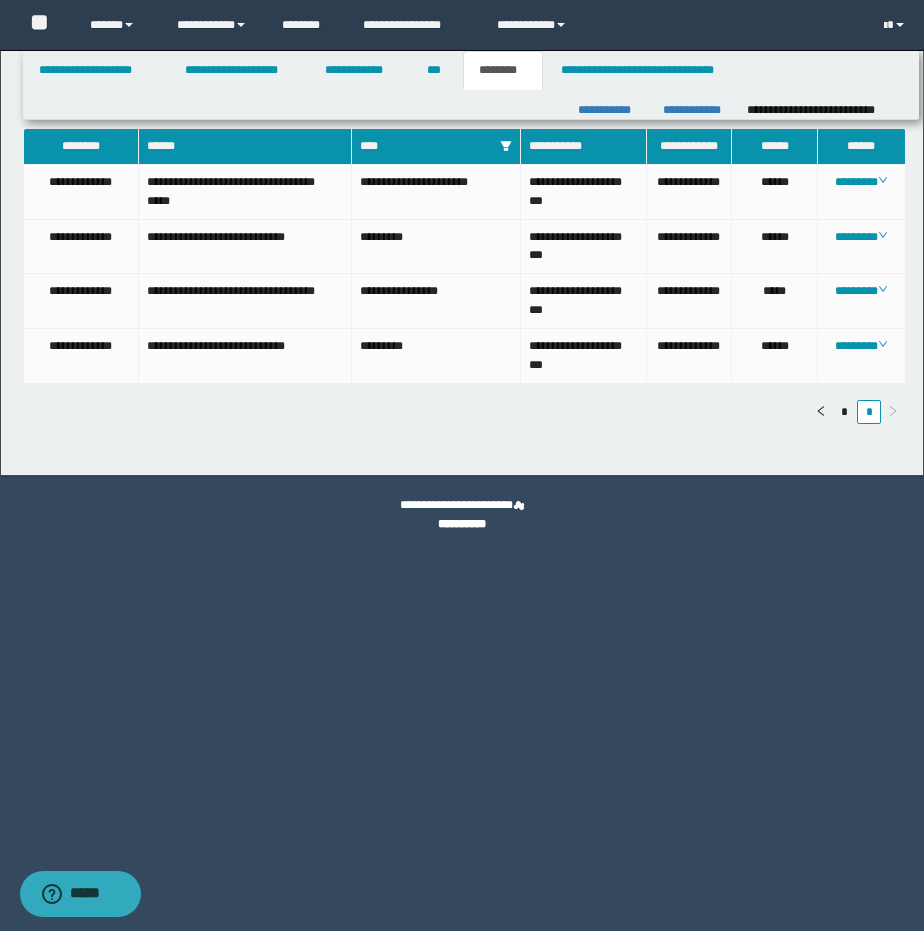 scroll, scrollTop: 0, scrollLeft: 0, axis: both 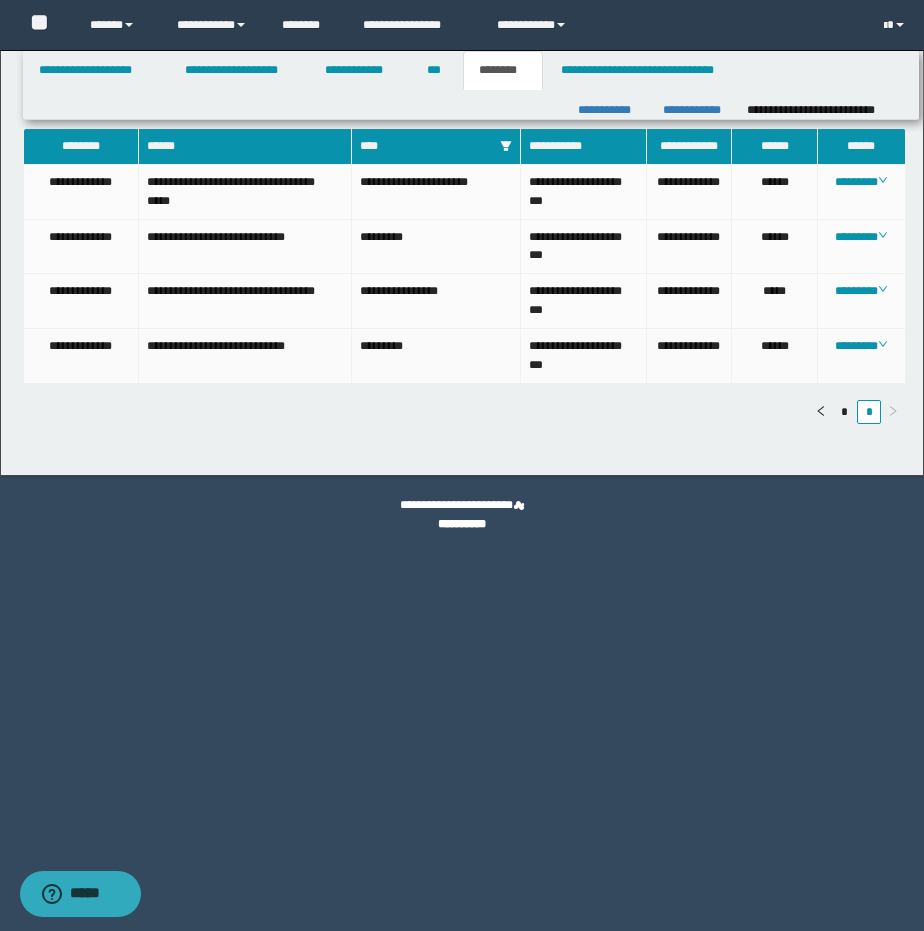 click on "********" at bounding box center [862, 356] 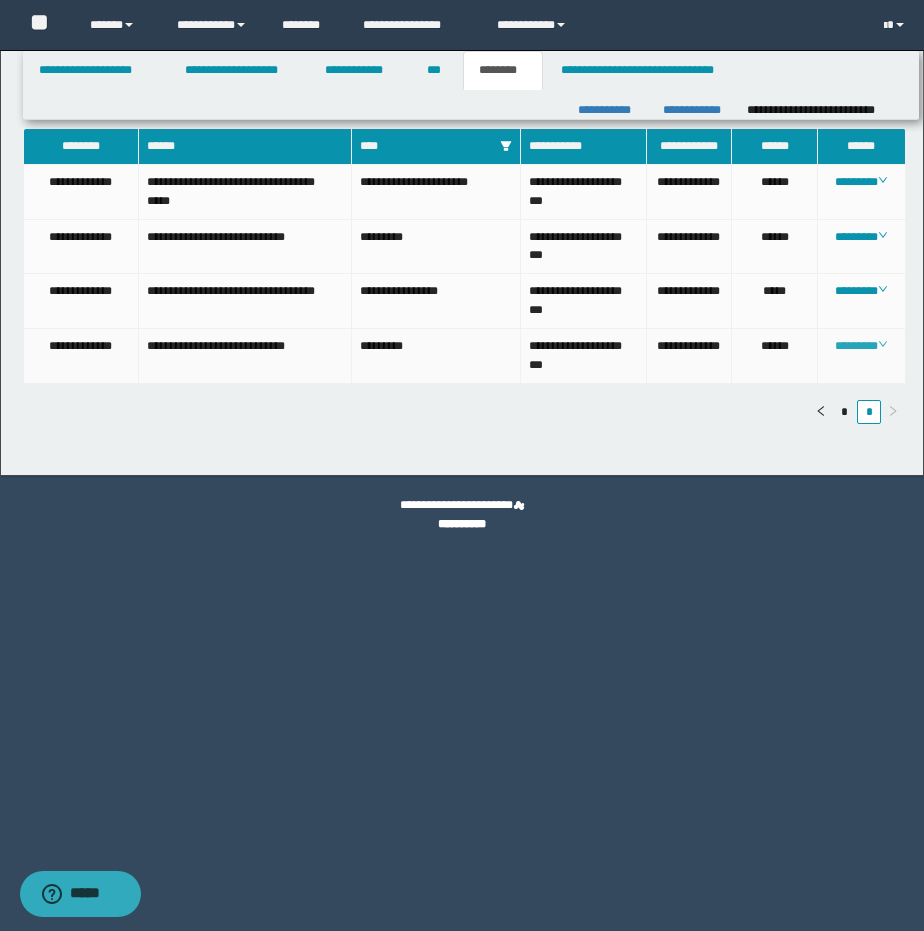 click on "********" at bounding box center [861, 346] 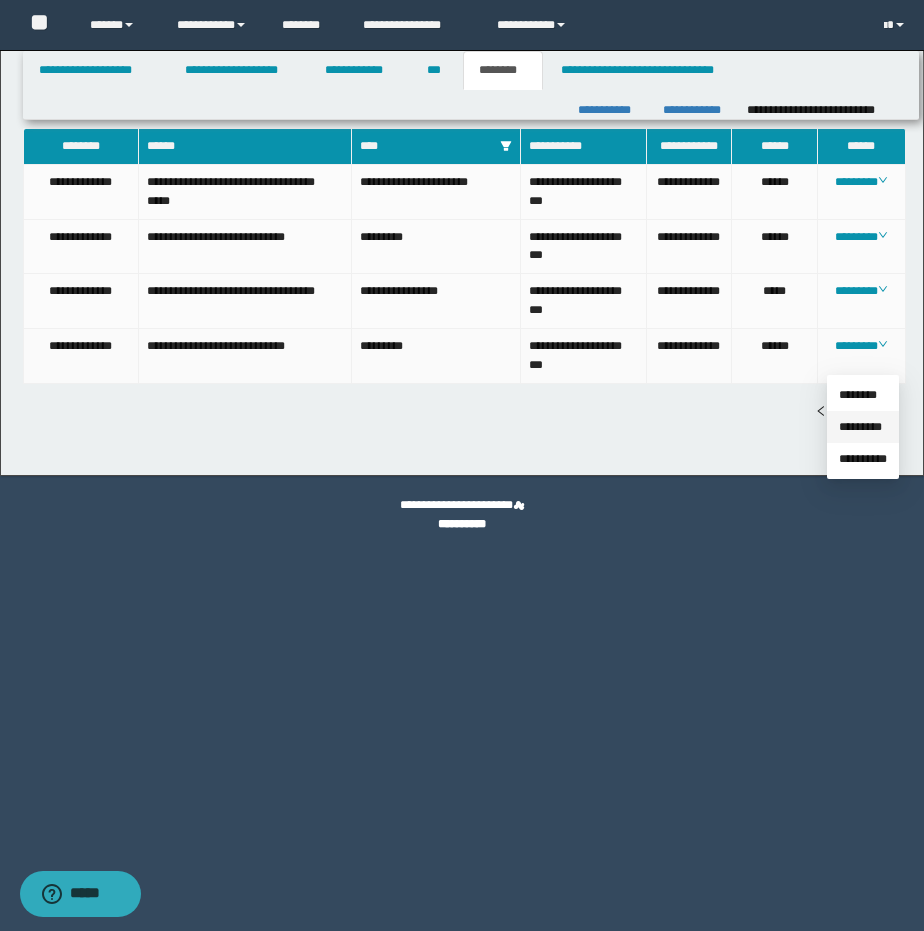 click on "*********" at bounding box center [860, 427] 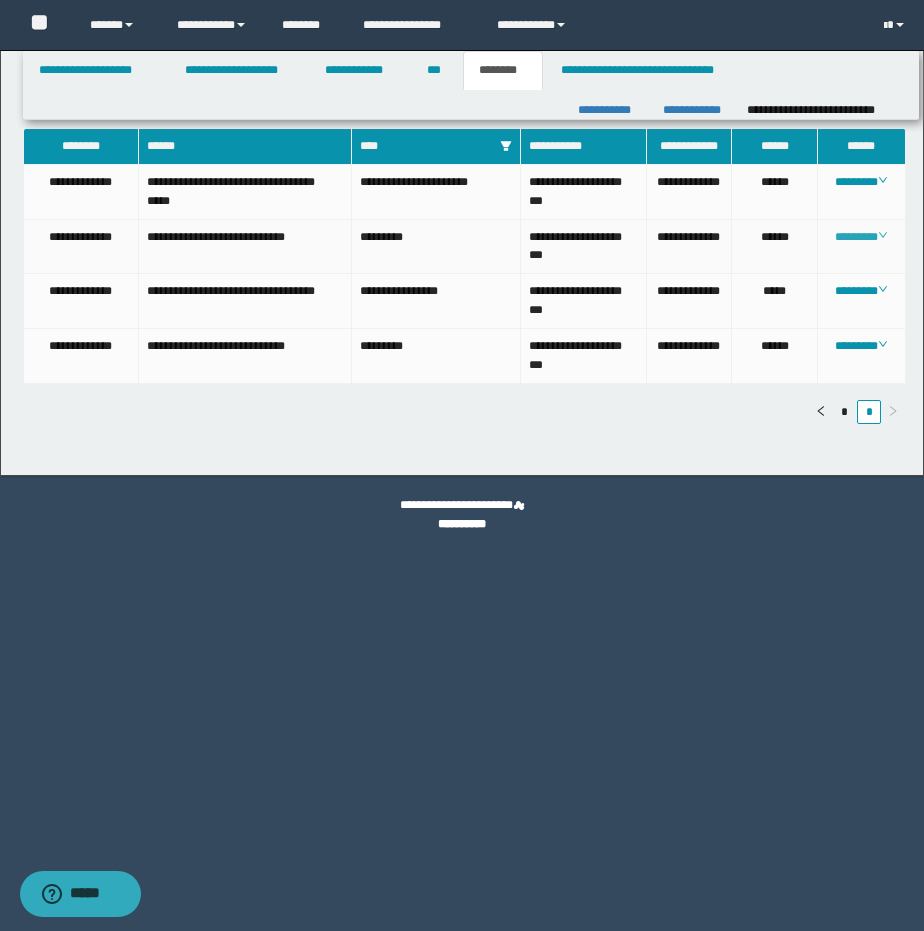 click on "********" at bounding box center [861, 237] 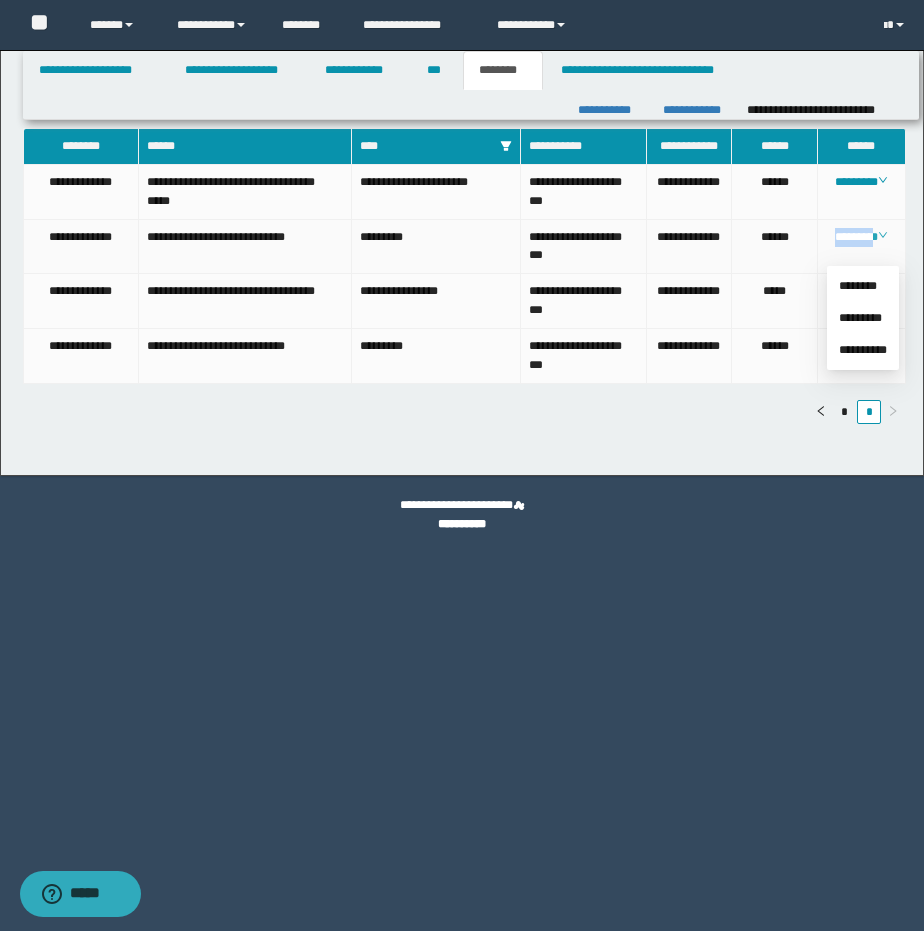 click on "********" at bounding box center [861, 237] 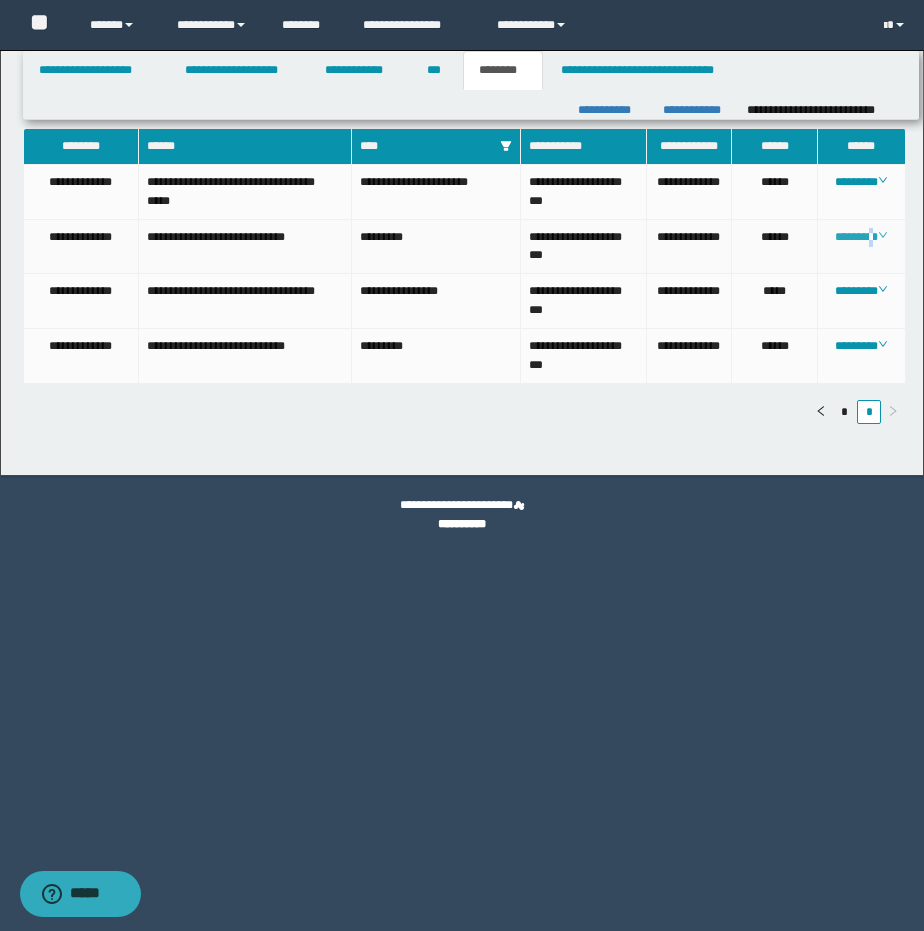 click on "********" at bounding box center [861, 237] 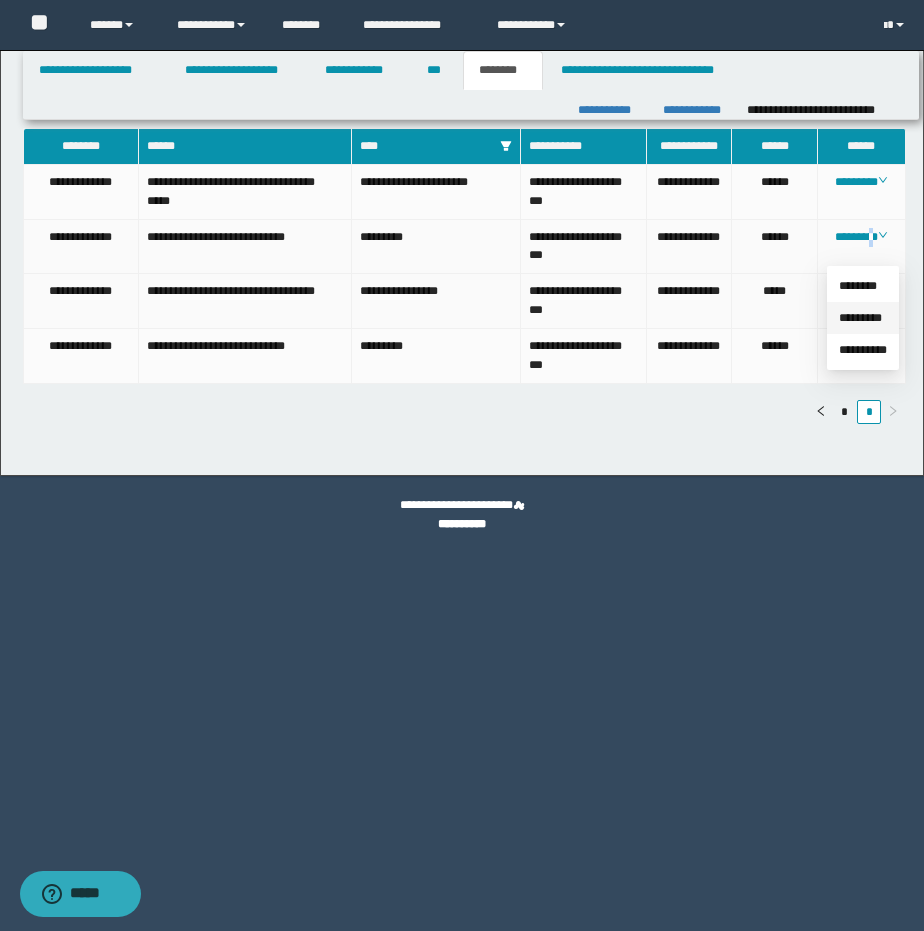 click on "*********" at bounding box center (860, 318) 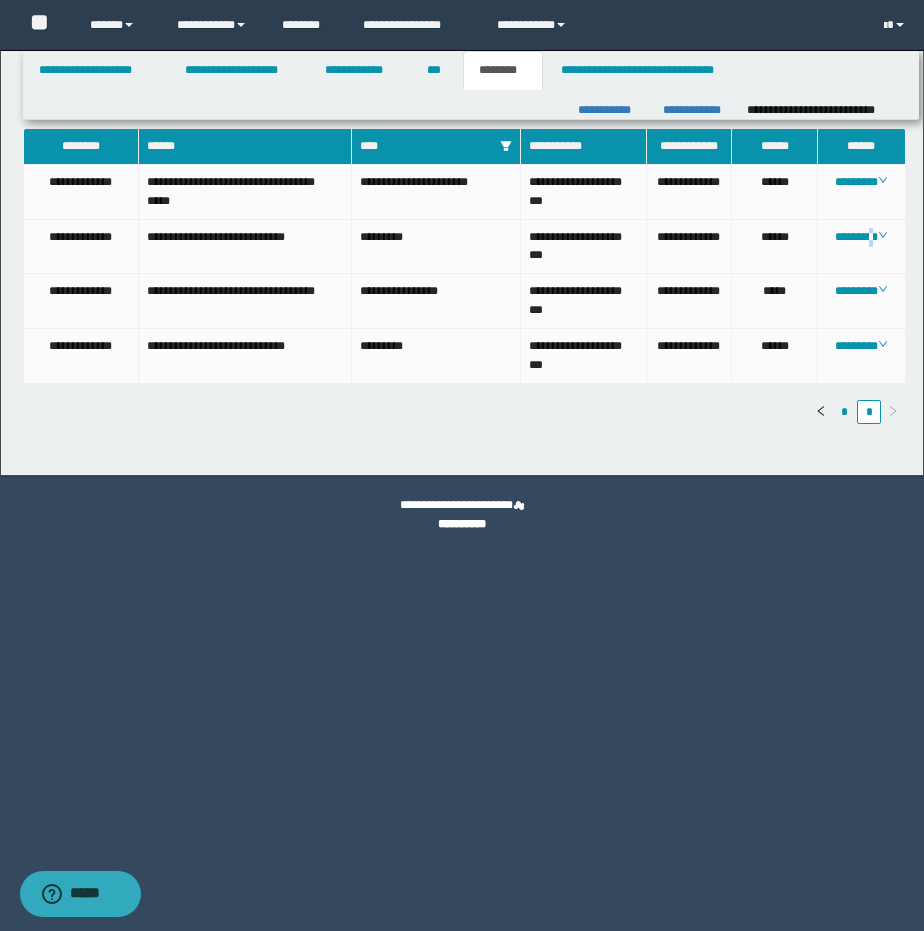 click on "*" at bounding box center [845, 412] 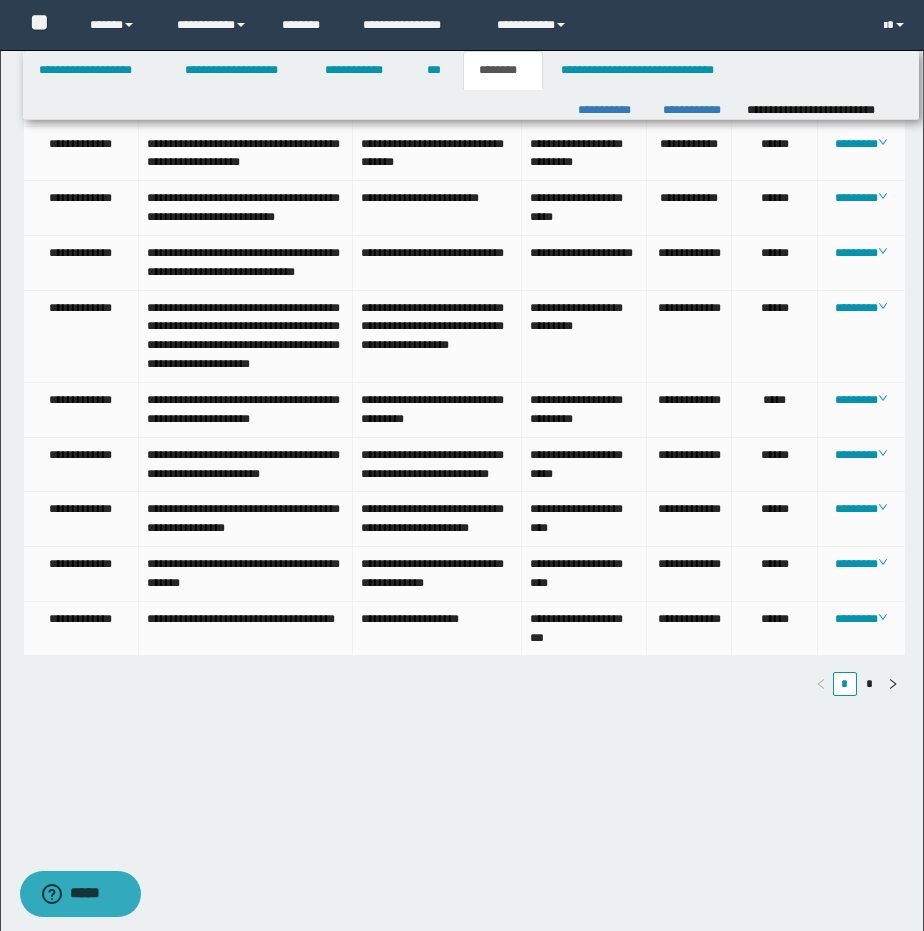 scroll, scrollTop: 194, scrollLeft: 0, axis: vertical 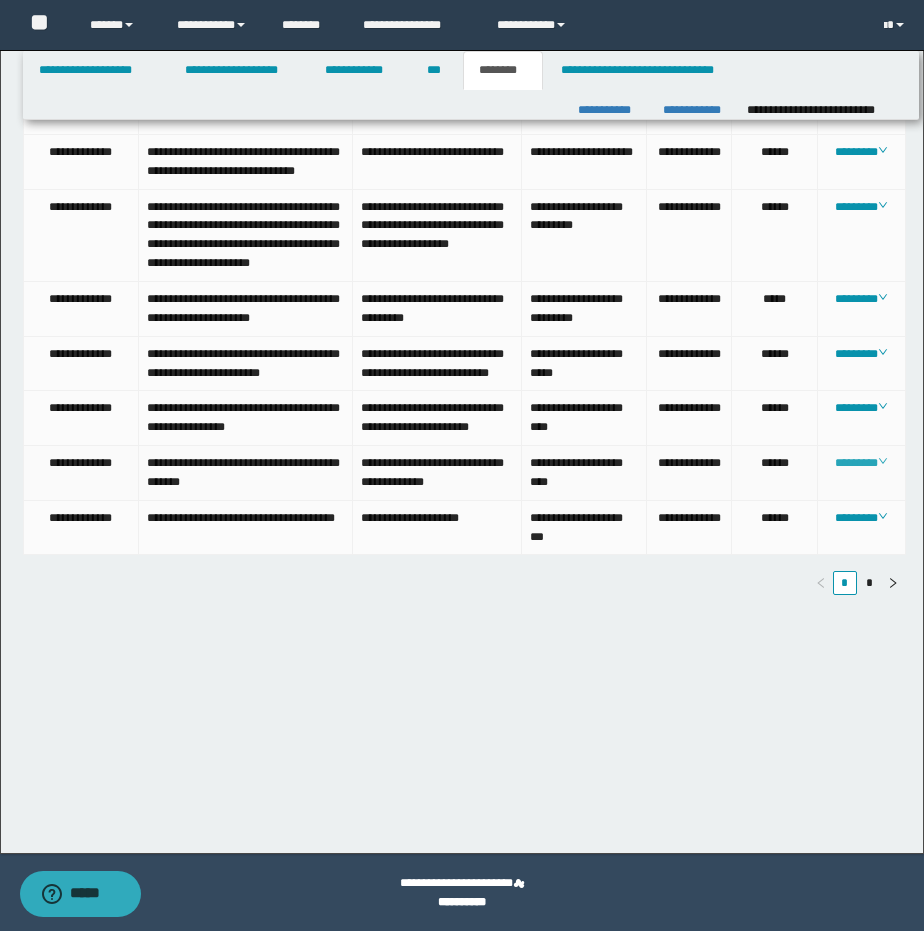click on "********" at bounding box center [861, 463] 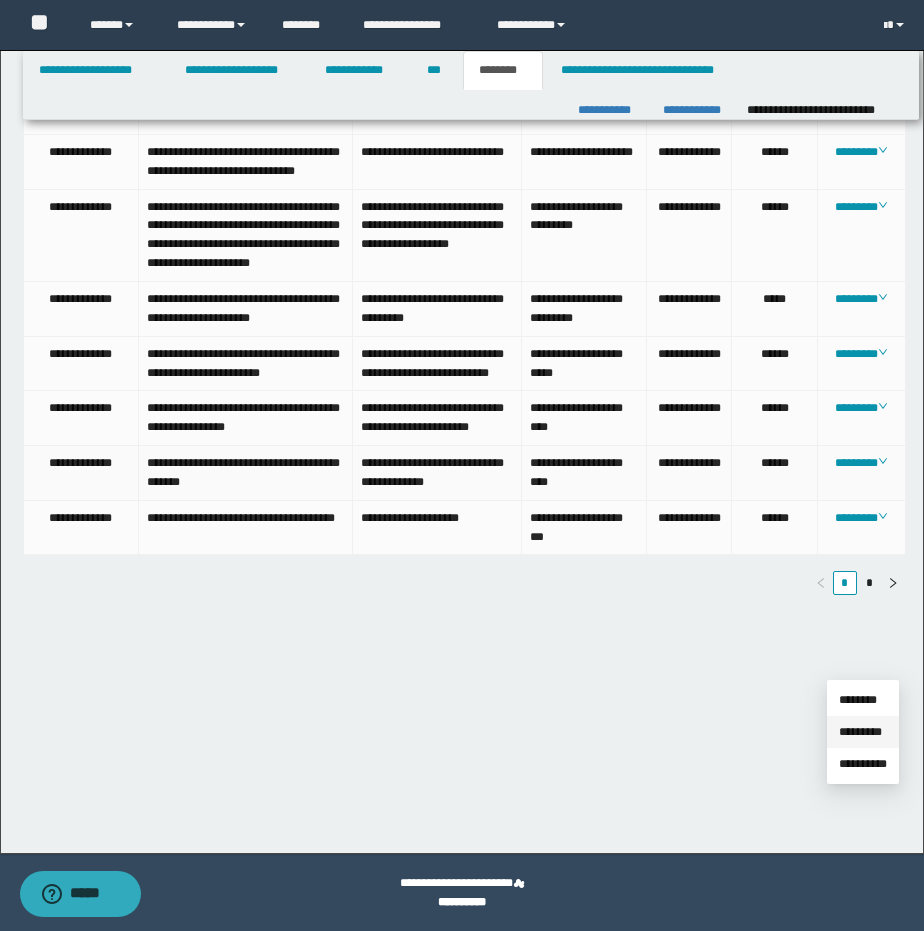 click on "*********" at bounding box center (860, 732) 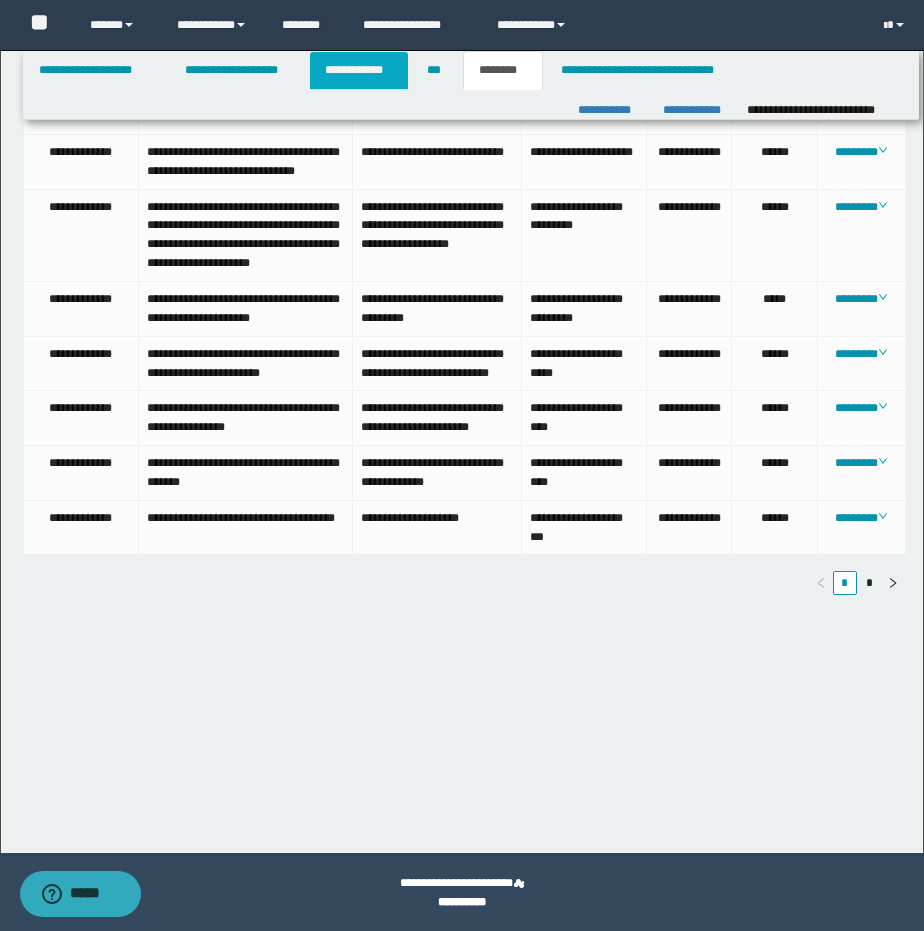 click on "**********" at bounding box center (359, 70) 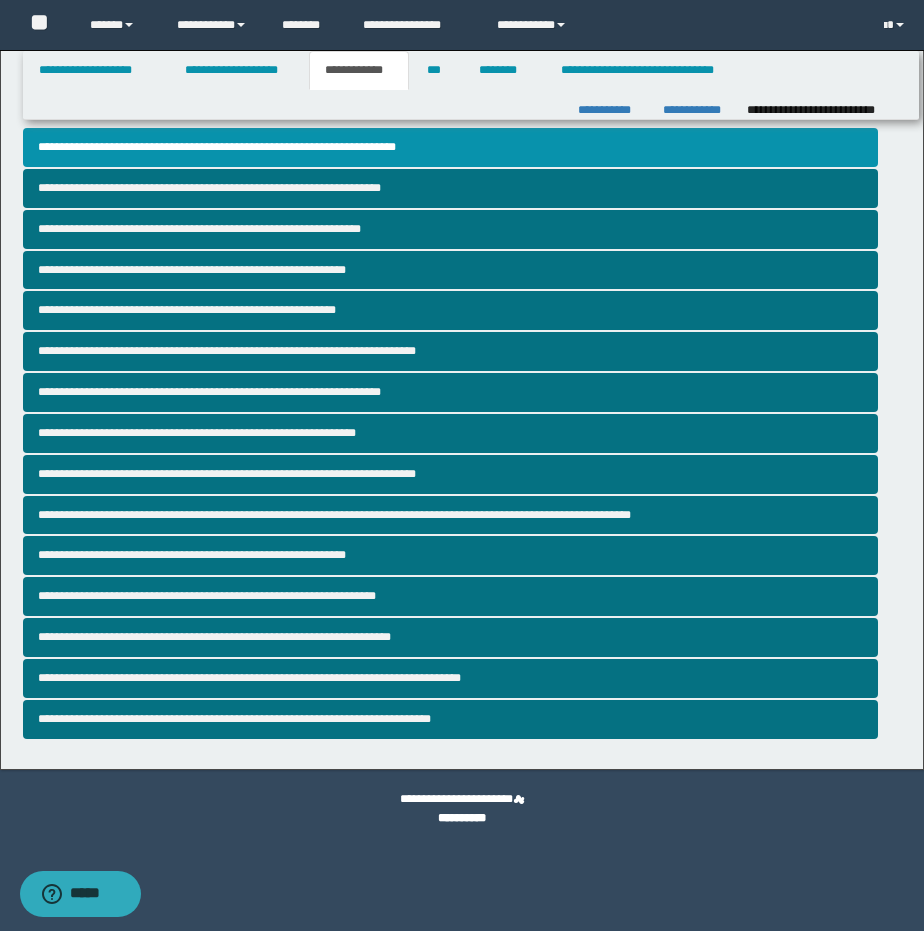 scroll, scrollTop: 0, scrollLeft: 0, axis: both 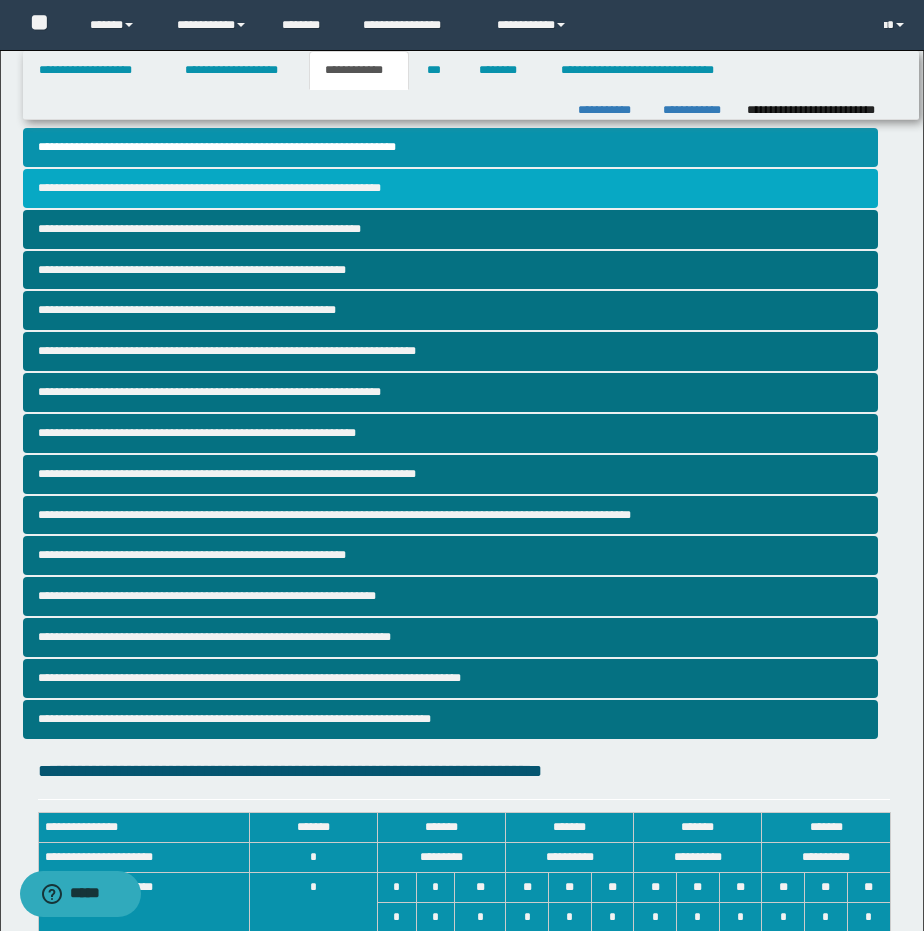 click on "**********" at bounding box center (451, 188) 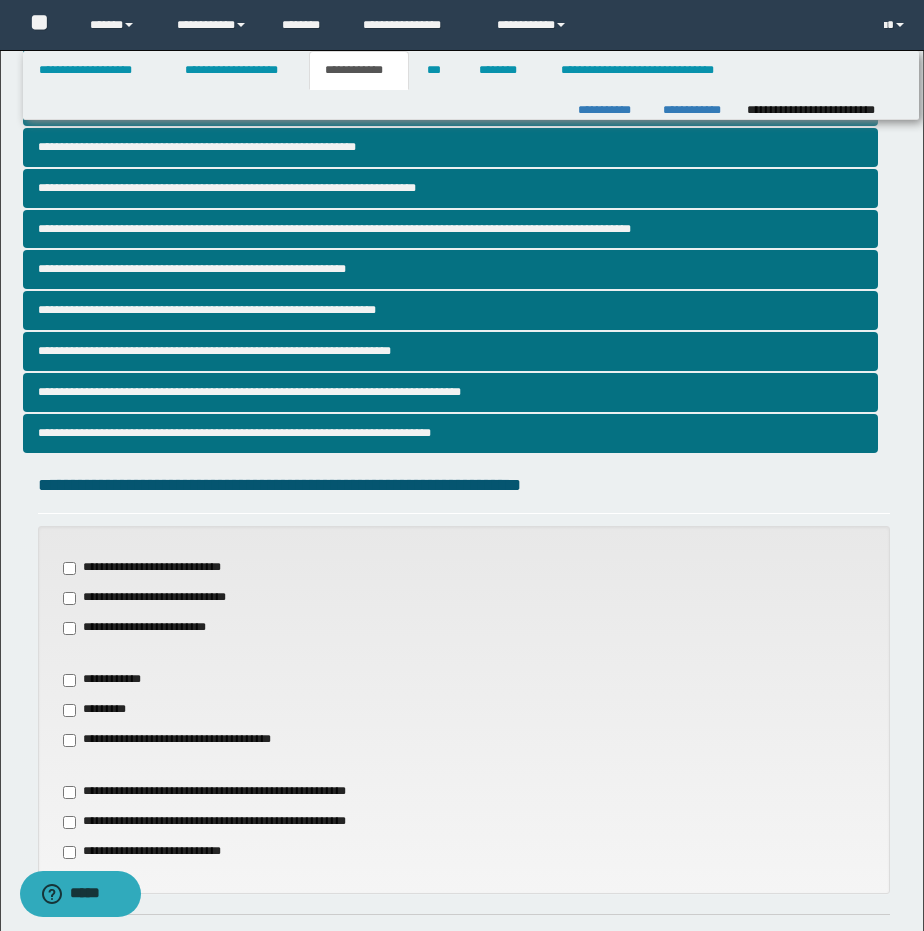 scroll, scrollTop: 328, scrollLeft: 0, axis: vertical 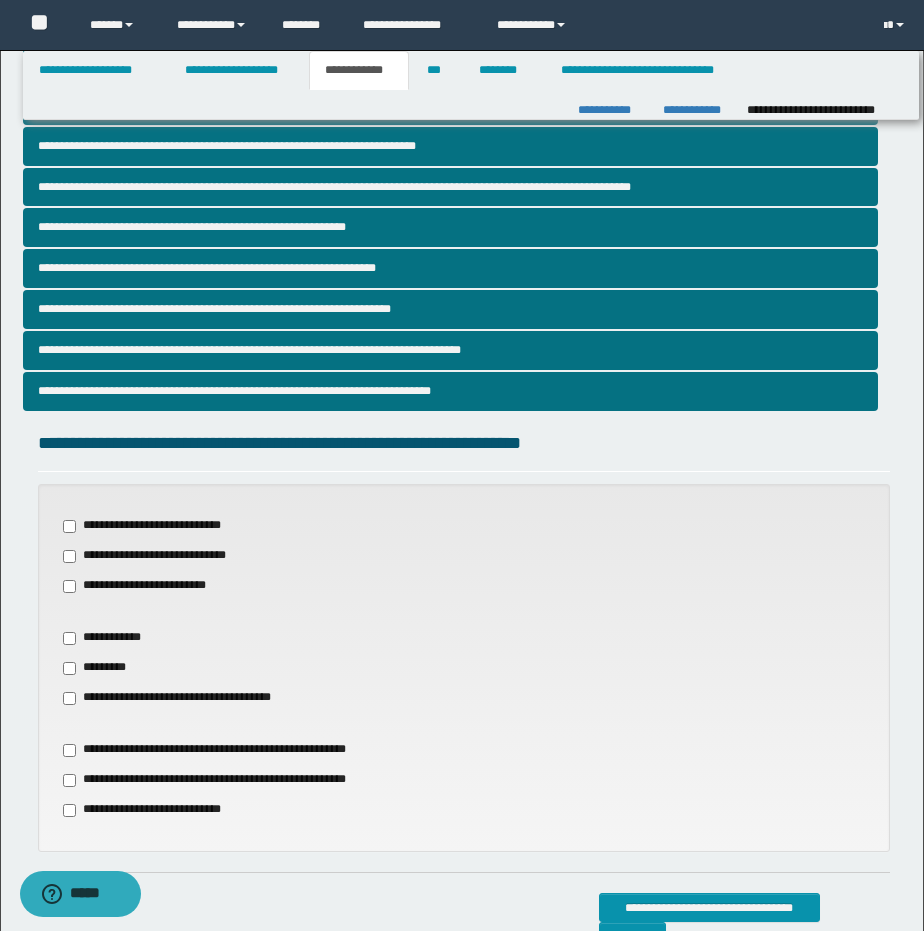 click on "**********" at bounding box center [186, 698] 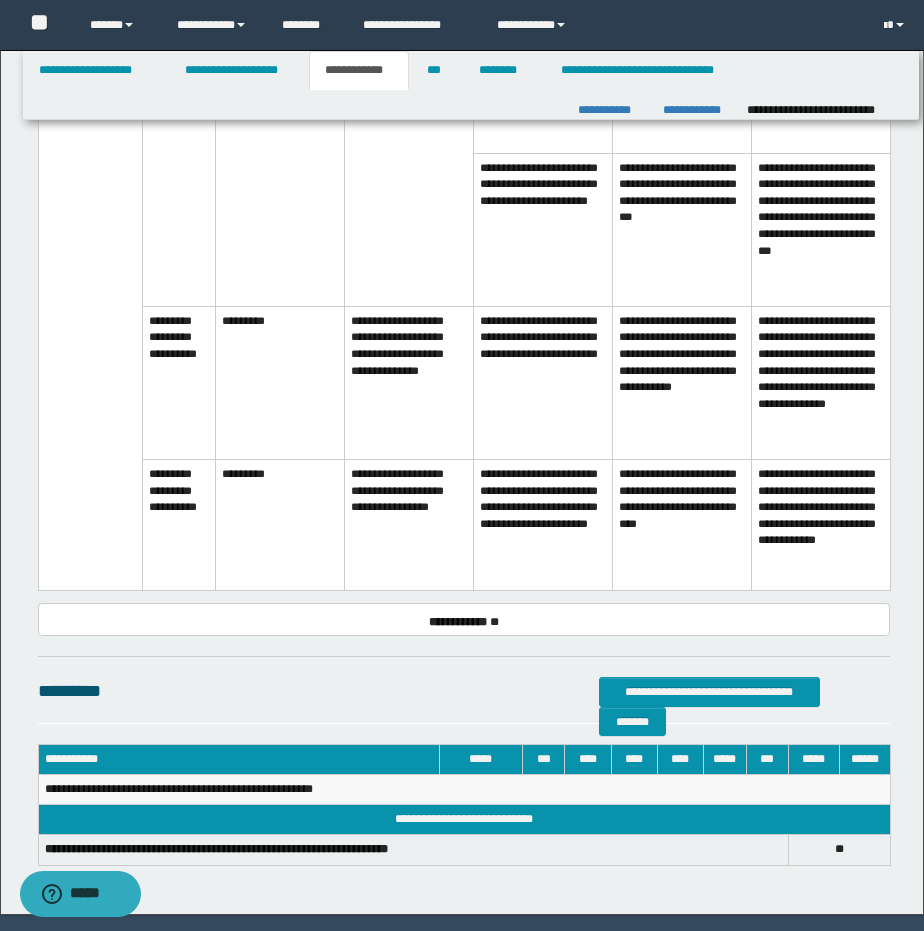 click on "**********" at bounding box center (409, 524) 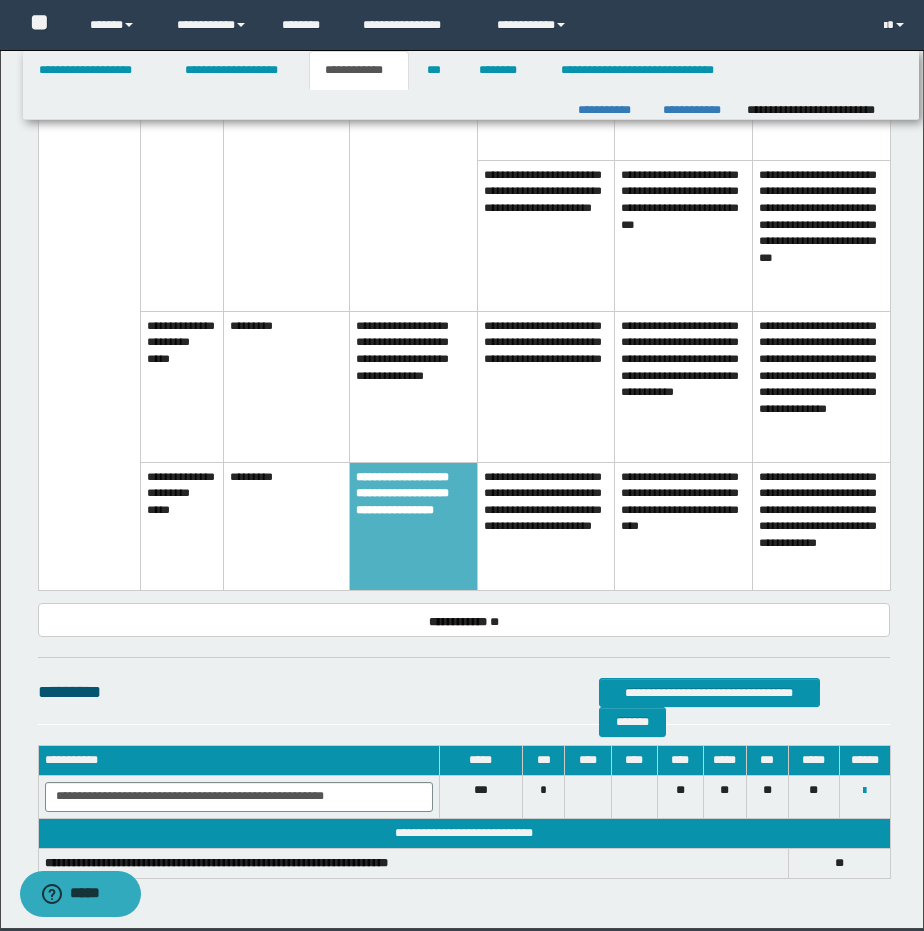 click on "**********" at bounding box center (414, 386) 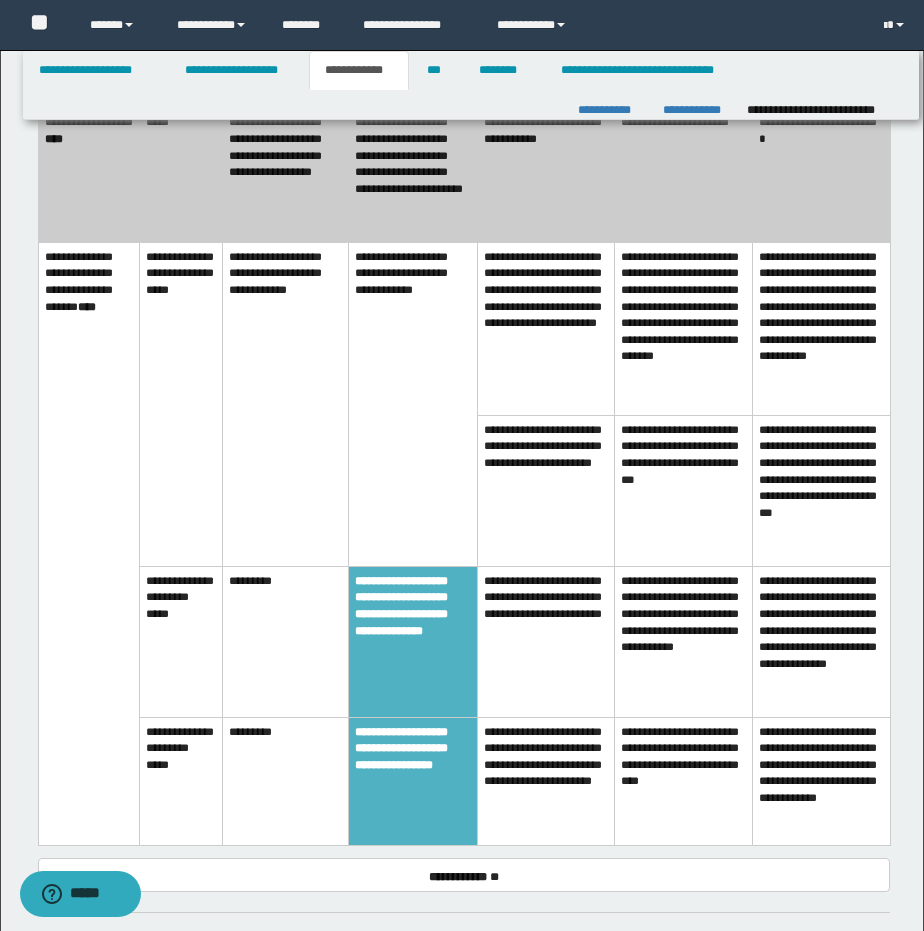 click on "**********" at bounding box center (413, 404) 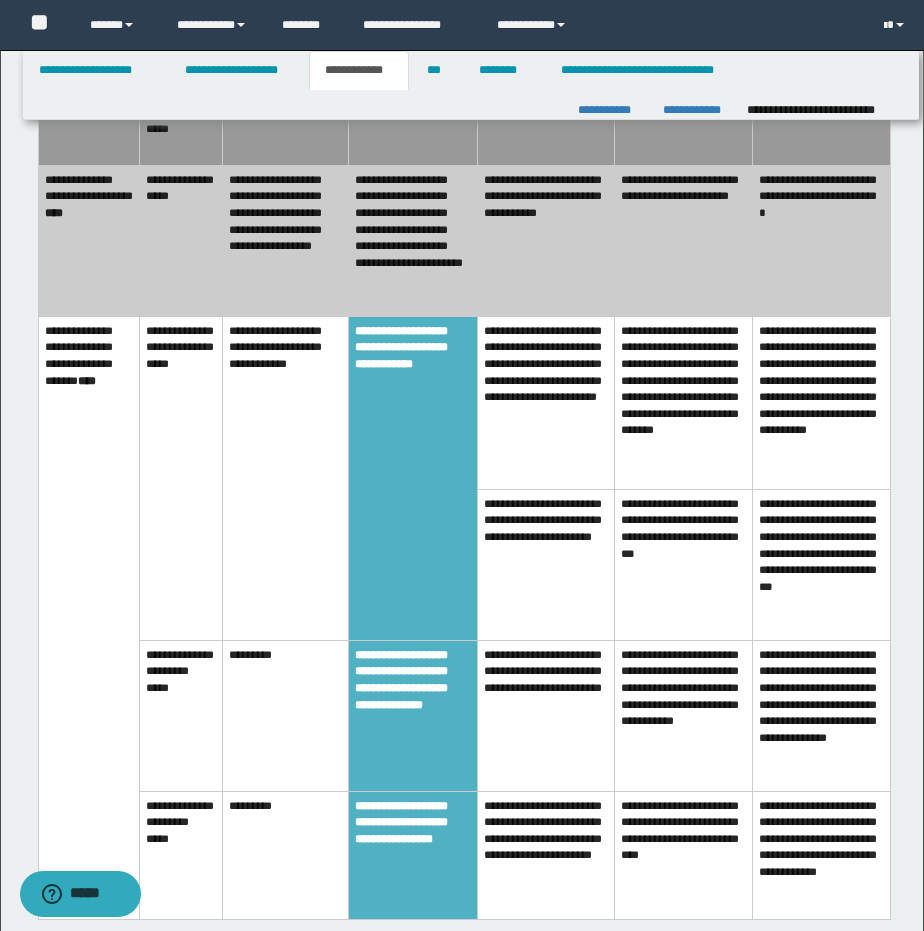 click on "**********" at bounding box center (413, 240) 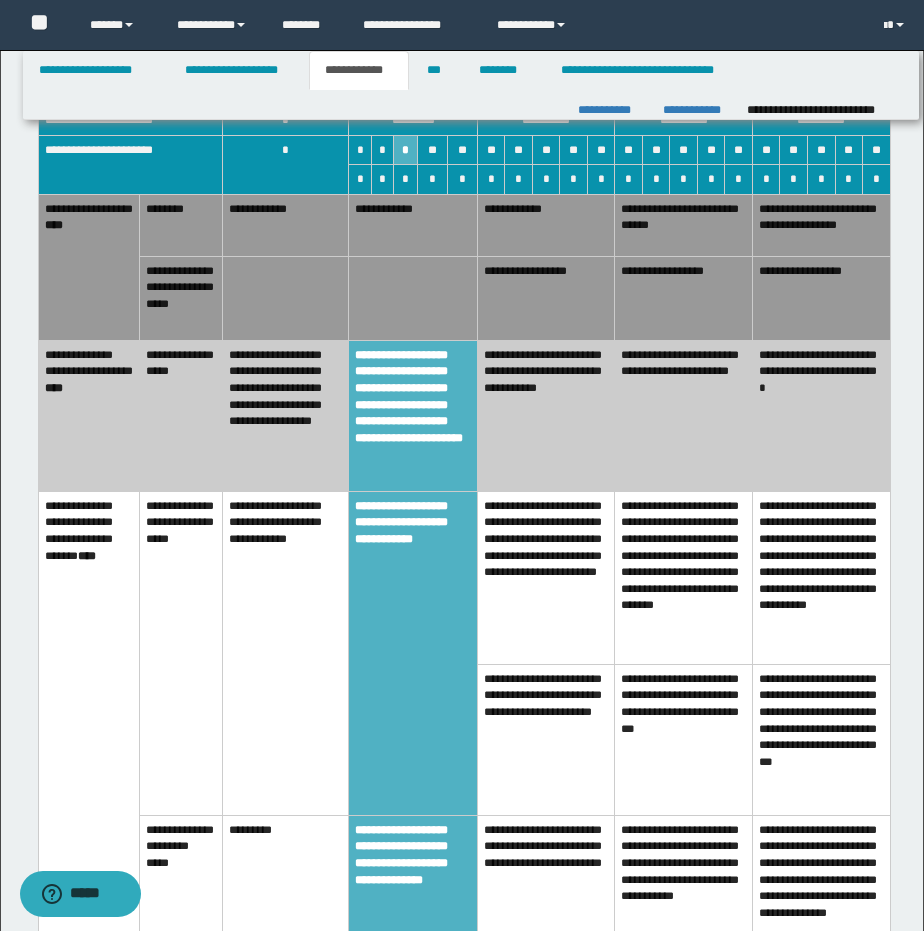 scroll, scrollTop: 1095, scrollLeft: 0, axis: vertical 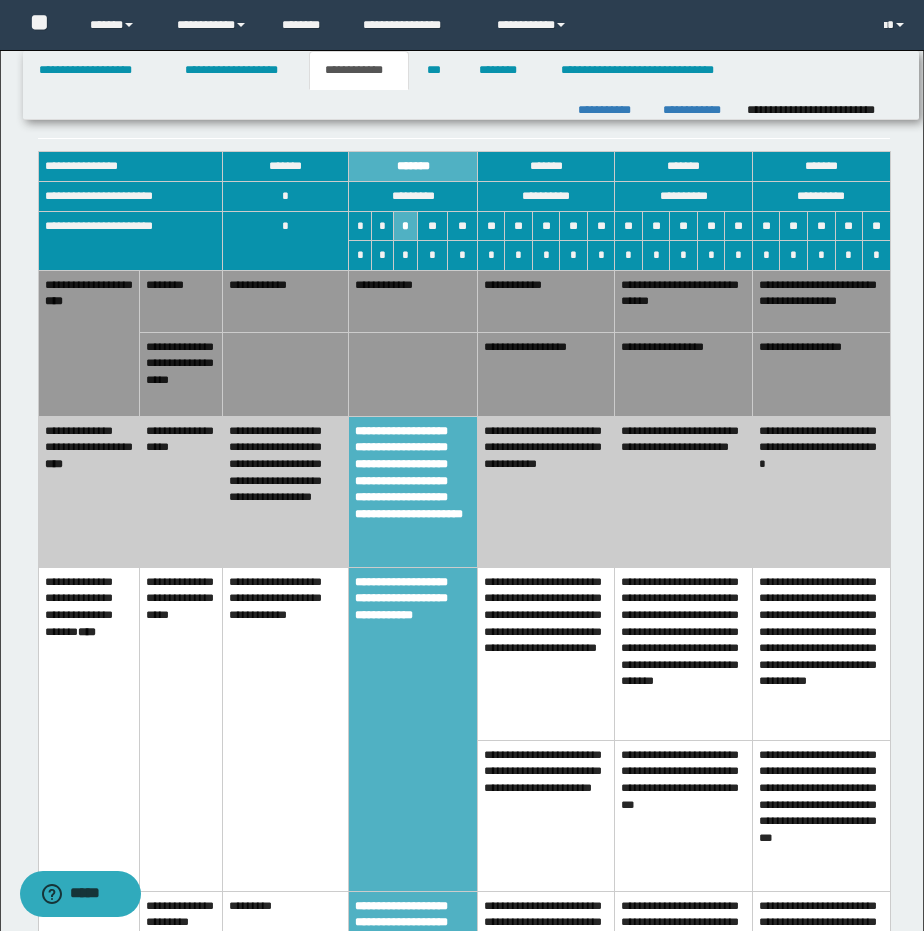 click on "**********" at bounding box center (413, 301) 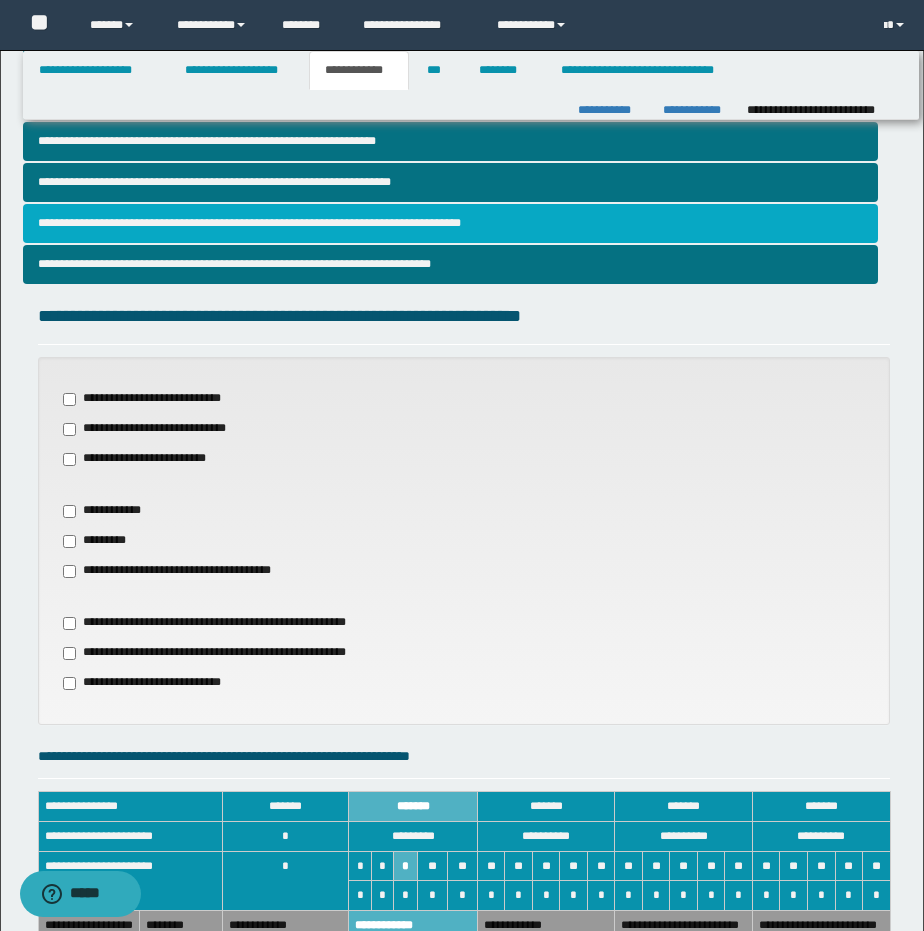 scroll, scrollTop: 452, scrollLeft: 0, axis: vertical 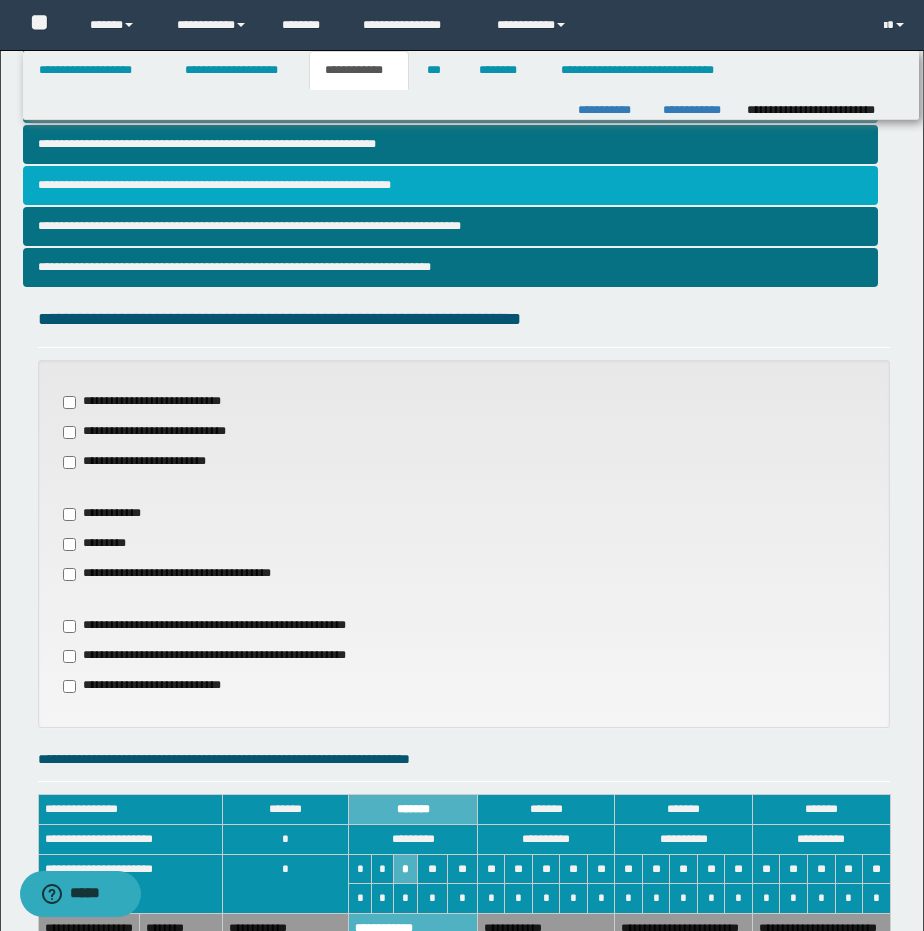 click on "**********" at bounding box center [451, 185] 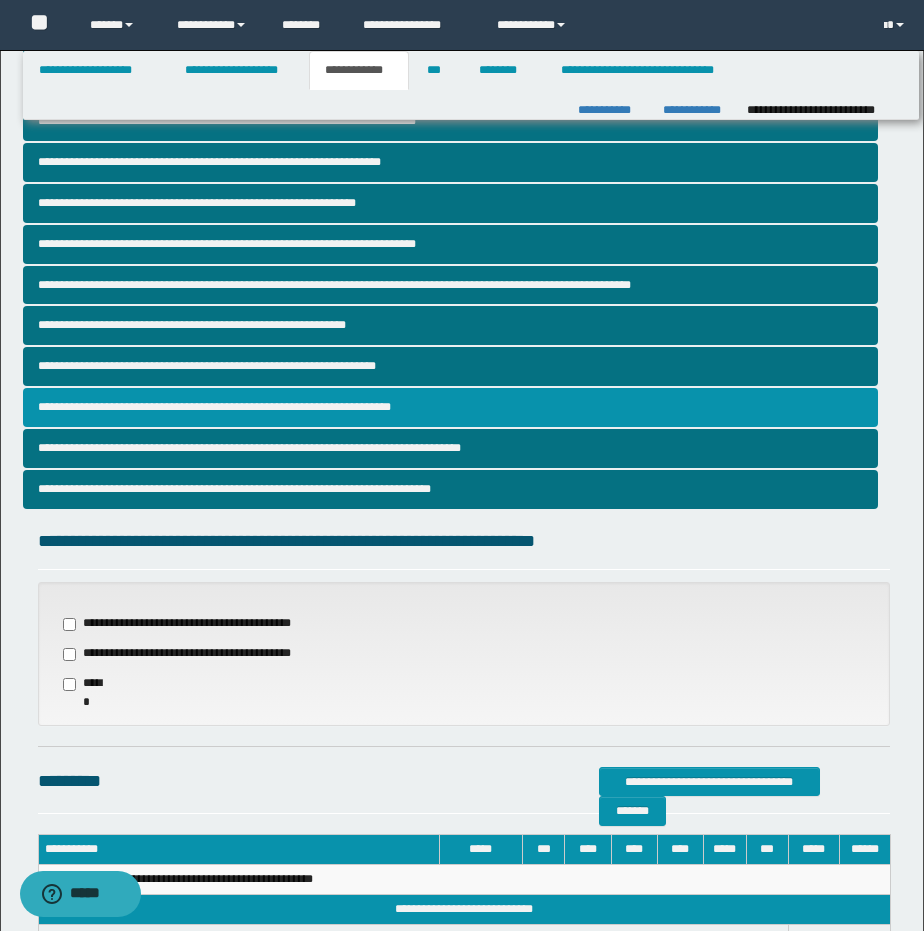scroll, scrollTop: 247, scrollLeft: 0, axis: vertical 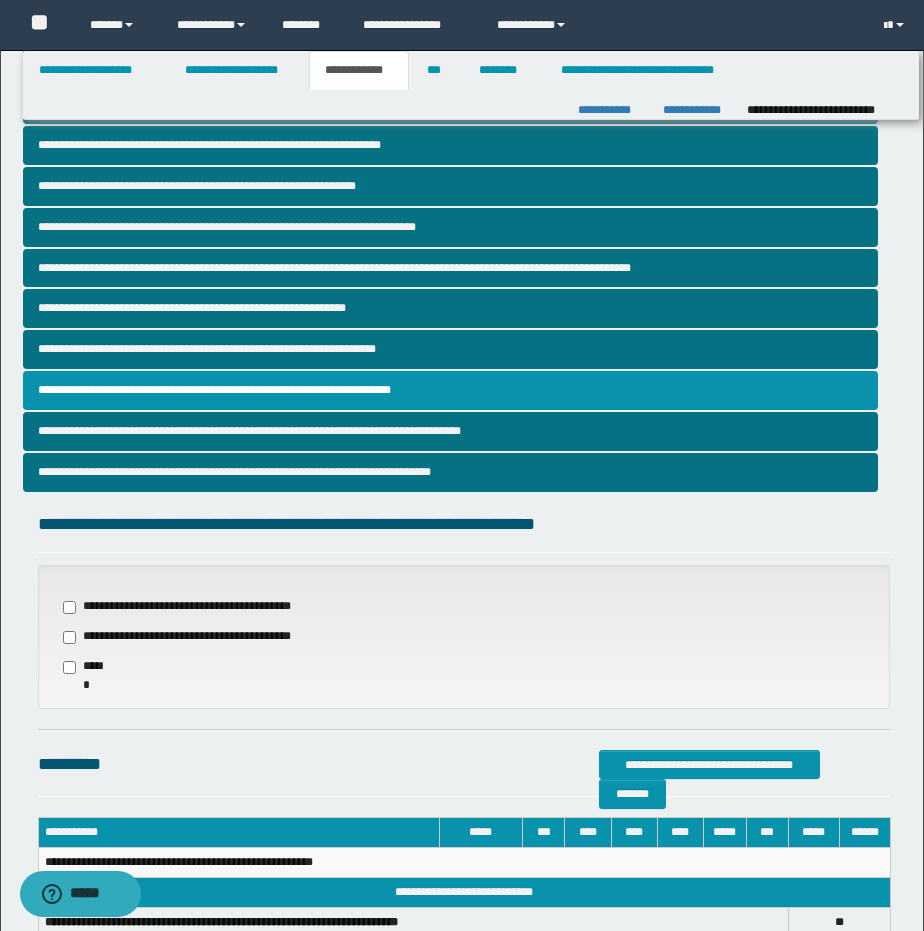 click on "**********" at bounding box center (185, 637) 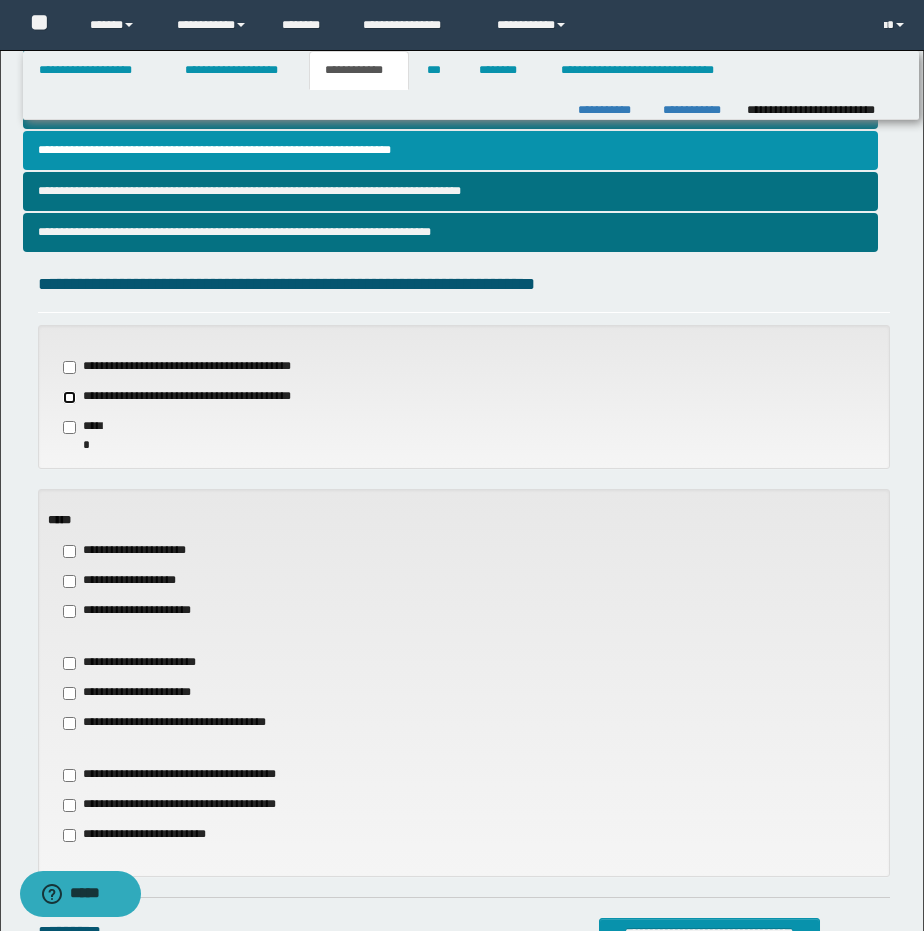 scroll, scrollTop: 490, scrollLeft: 0, axis: vertical 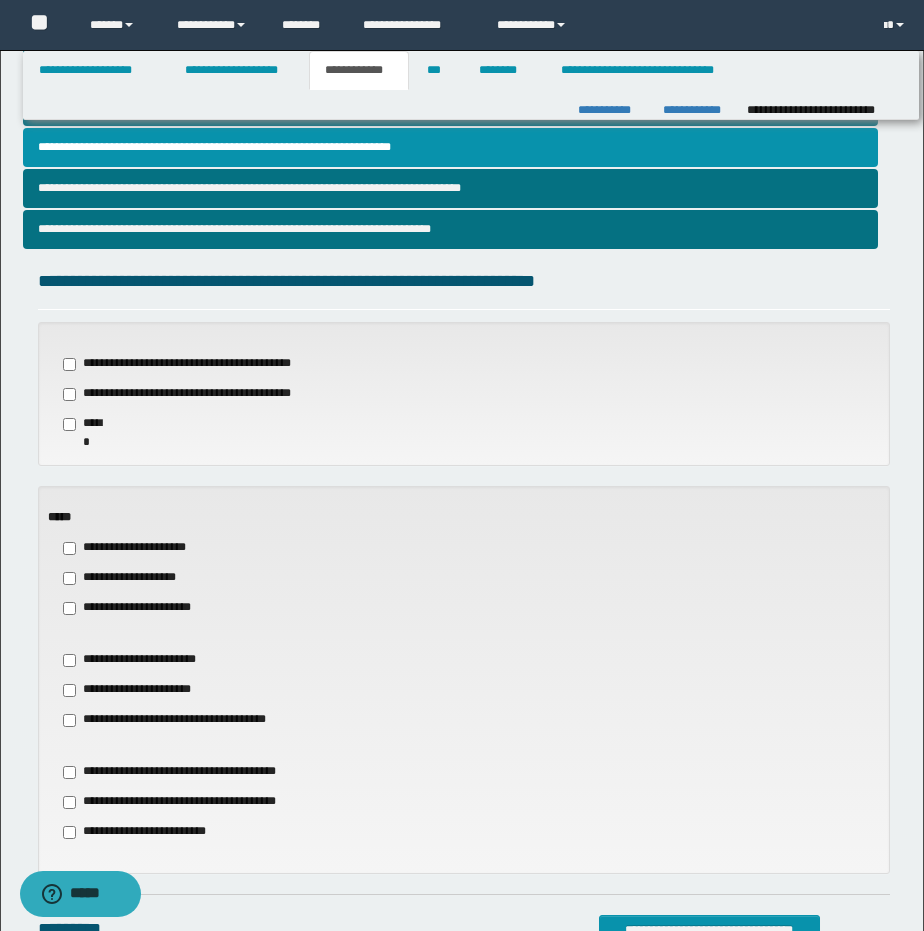 click on "**********" at bounding box center [139, 608] 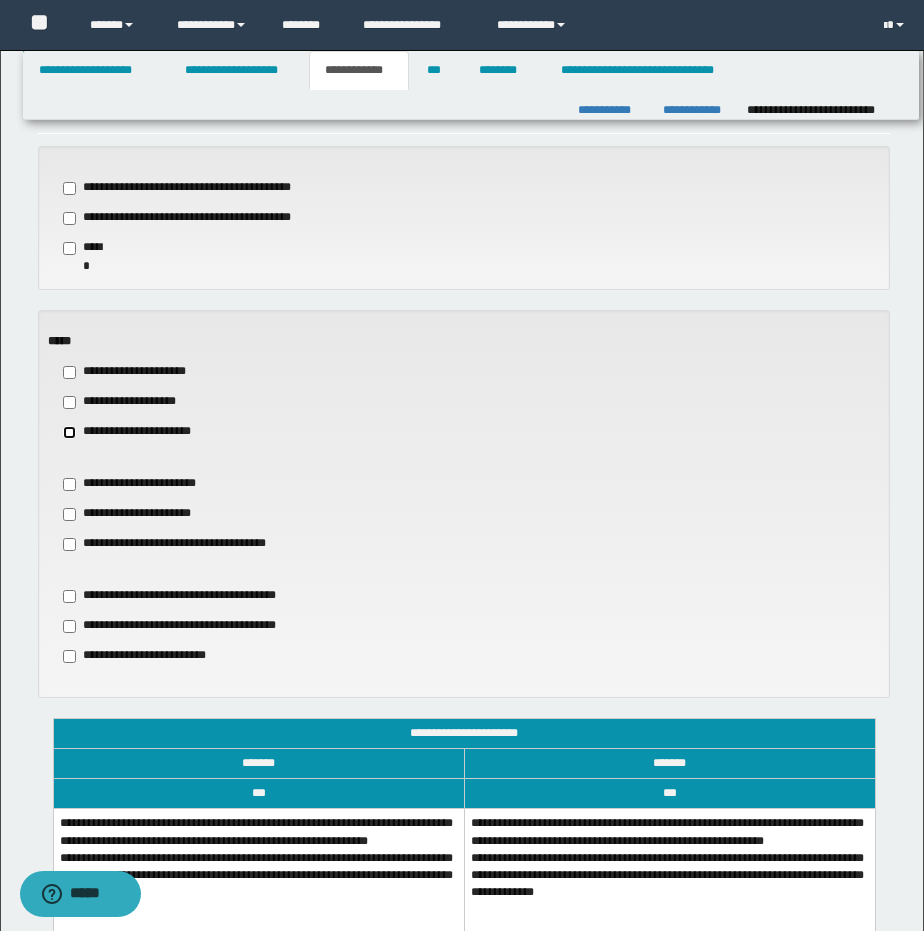 scroll, scrollTop: 691, scrollLeft: 0, axis: vertical 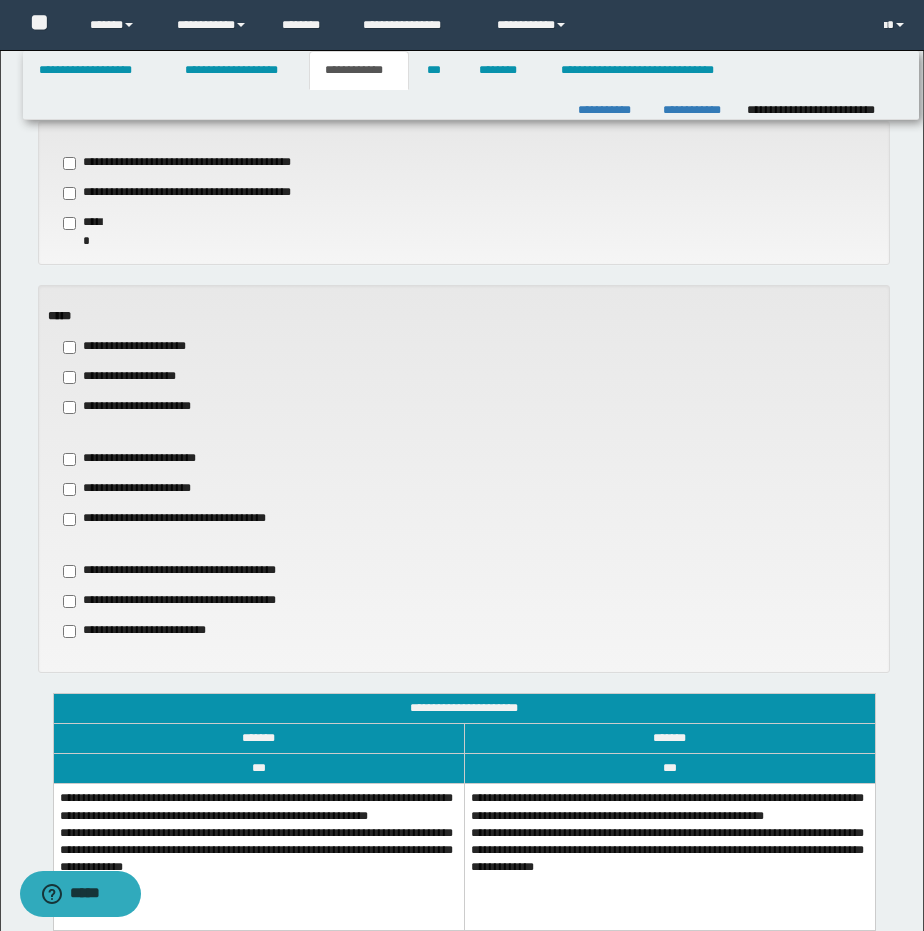 click on "**********" at bounding box center [258, 857] 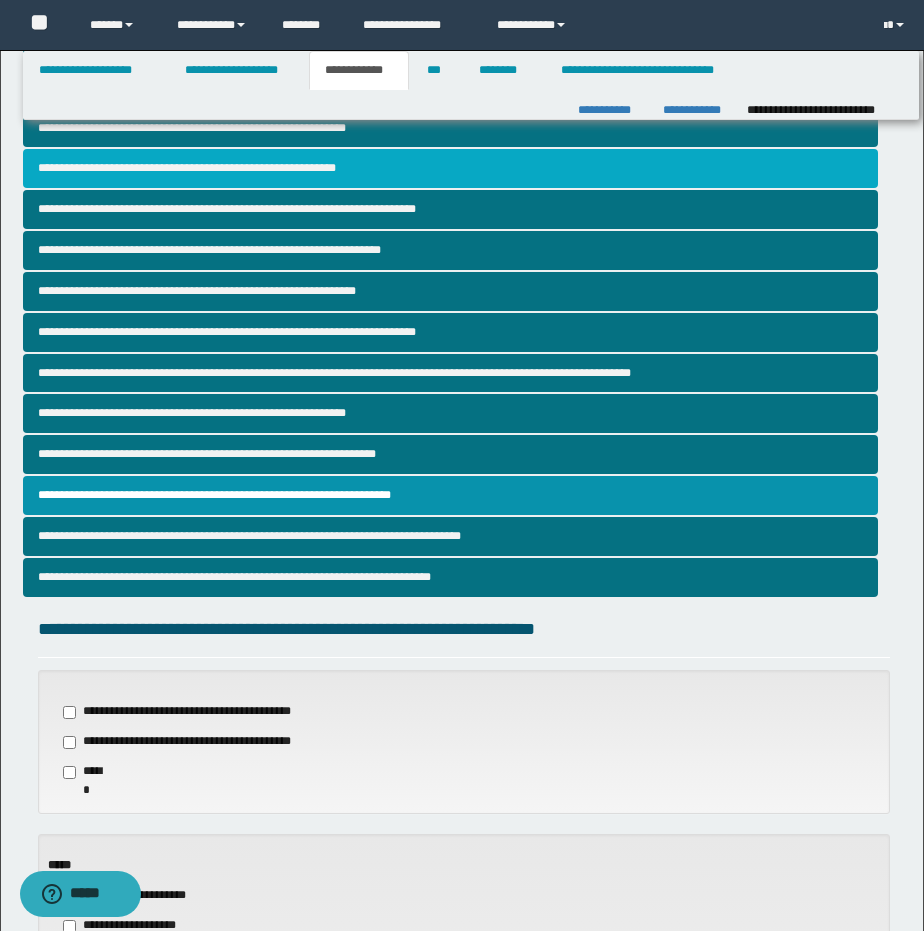 scroll, scrollTop: 0, scrollLeft: 0, axis: both 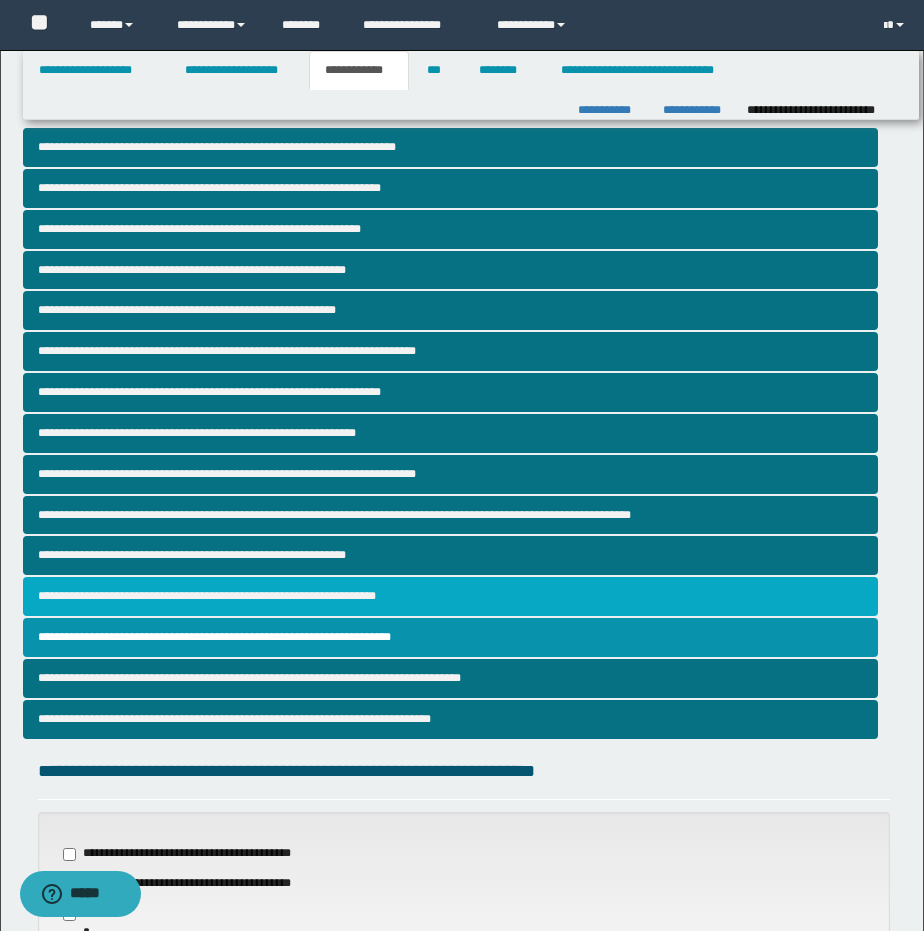 click on "**********" at bounding box center [451, 596] 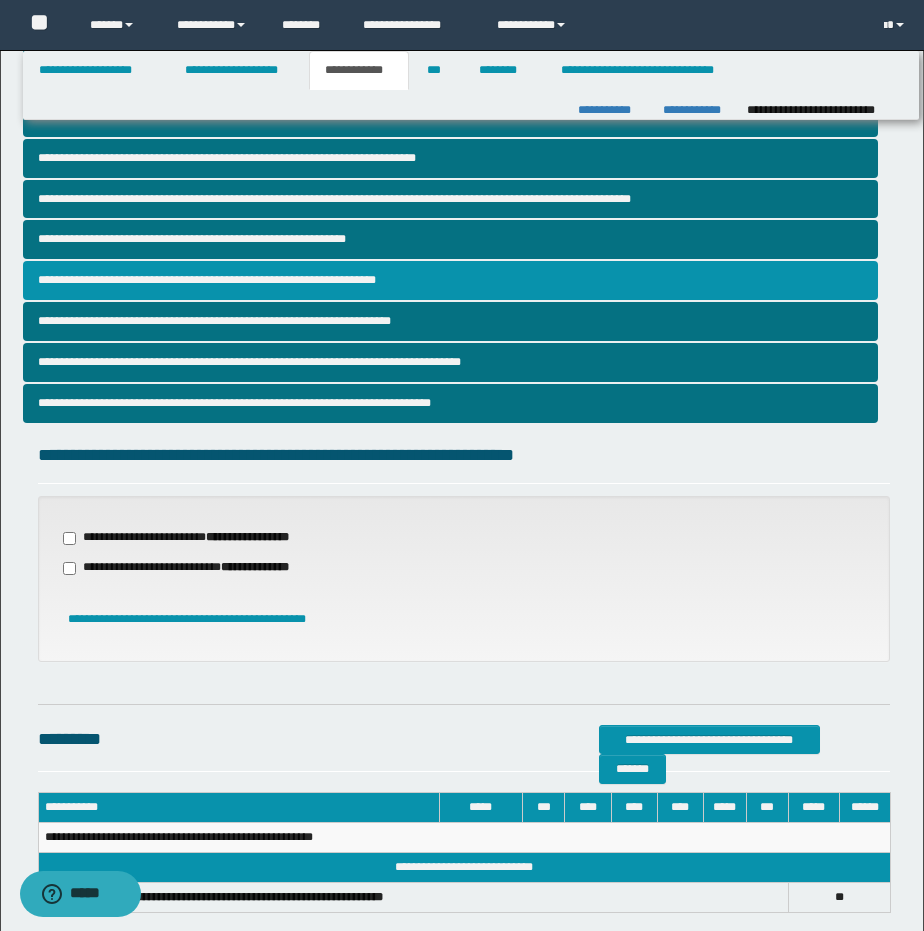 scroll, scrollTop: 425, scrollLeft: 0, axis: vertical 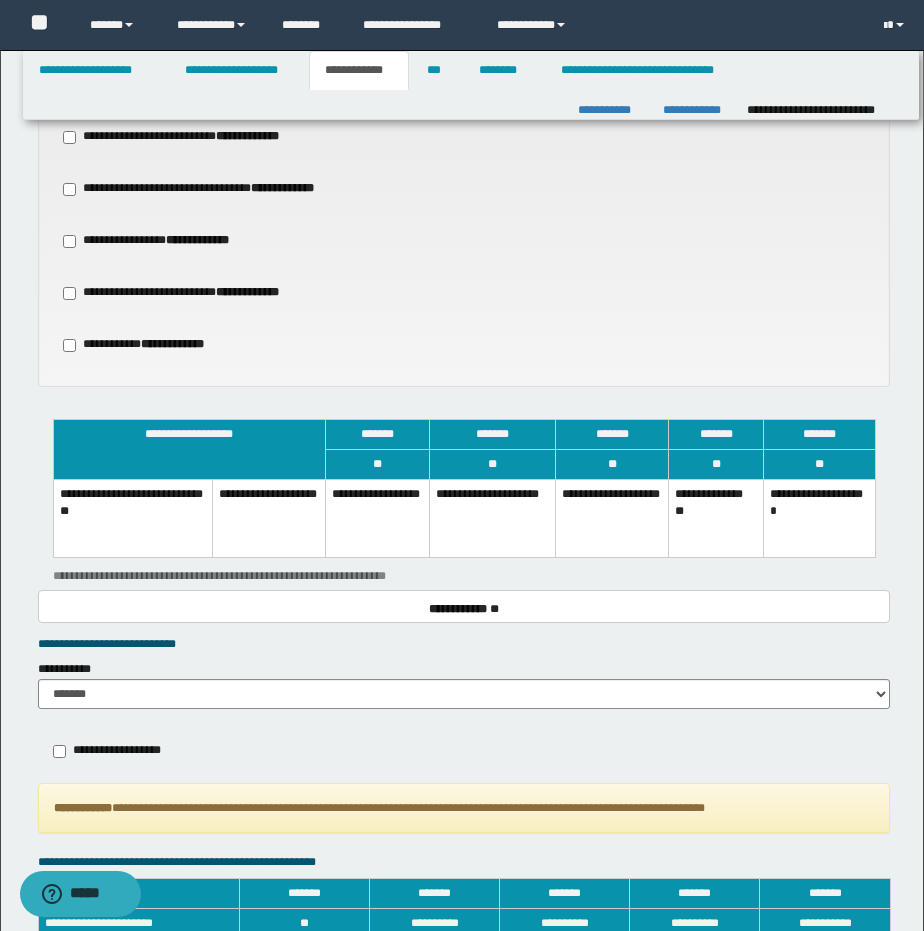 click on "**********" at bounding box center [612, 518] 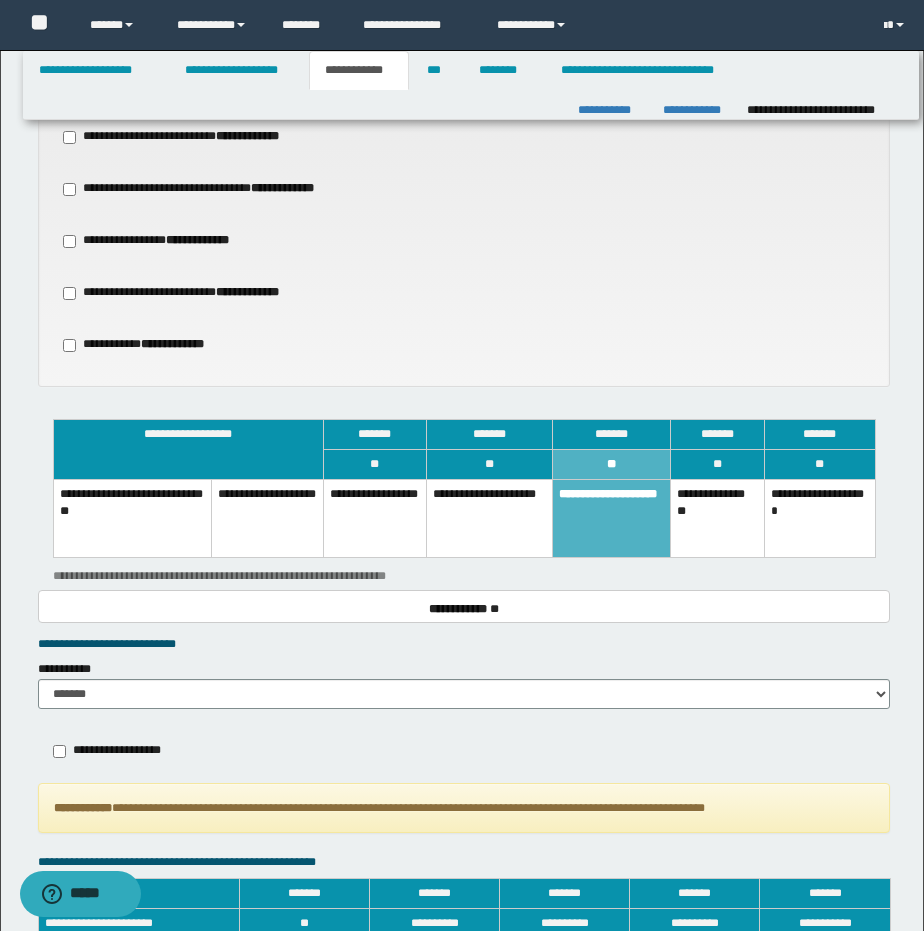 click on "**********" at bounding box center [489, 518] 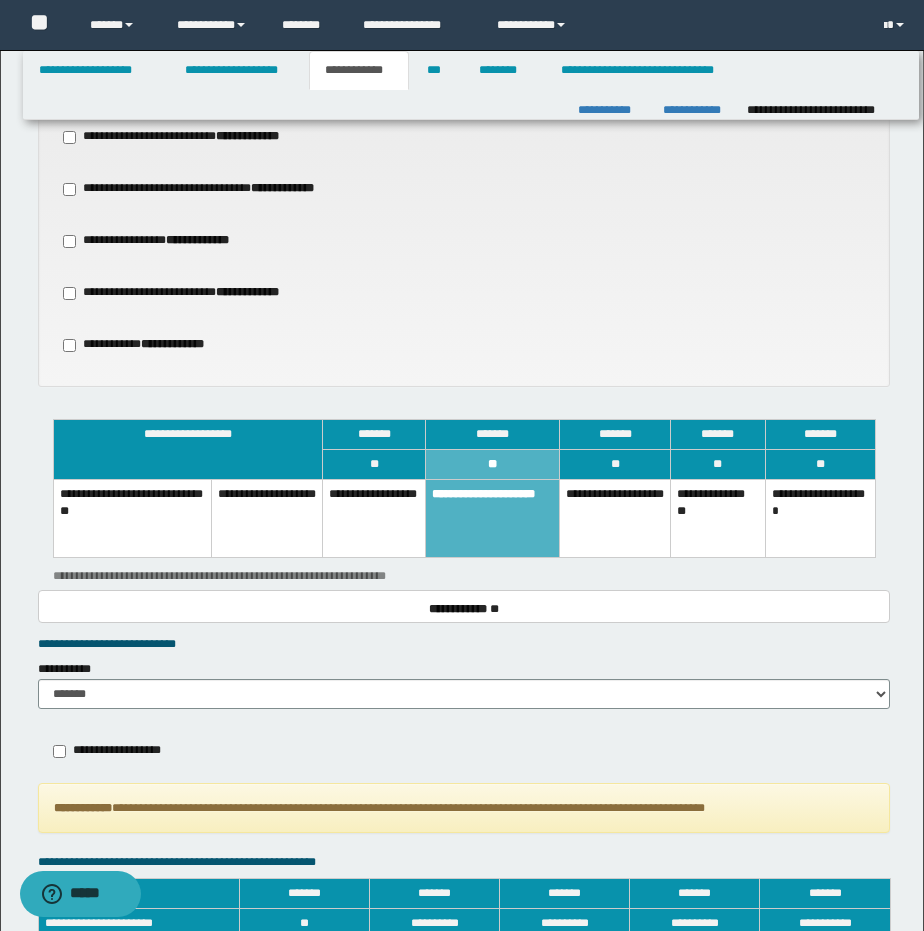 click on "**********" at bounding box center [615, 518] 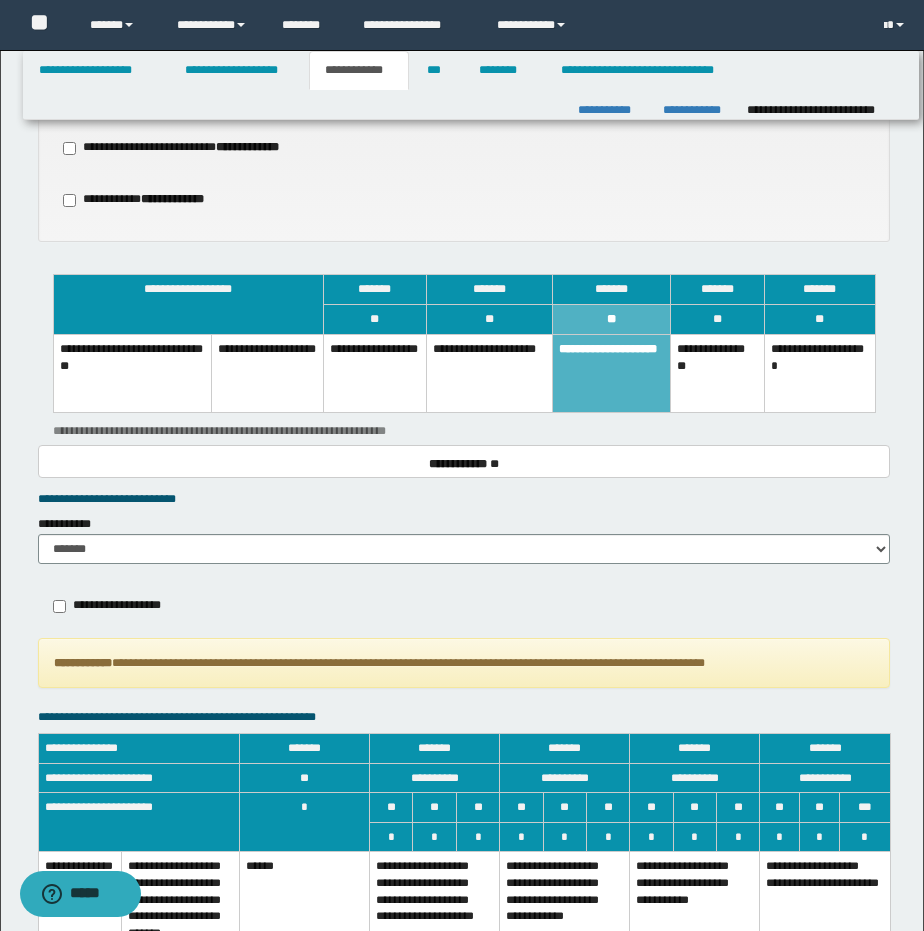 scroll, scrollTop: 1674, scrollLeft: 0, axis: vertical 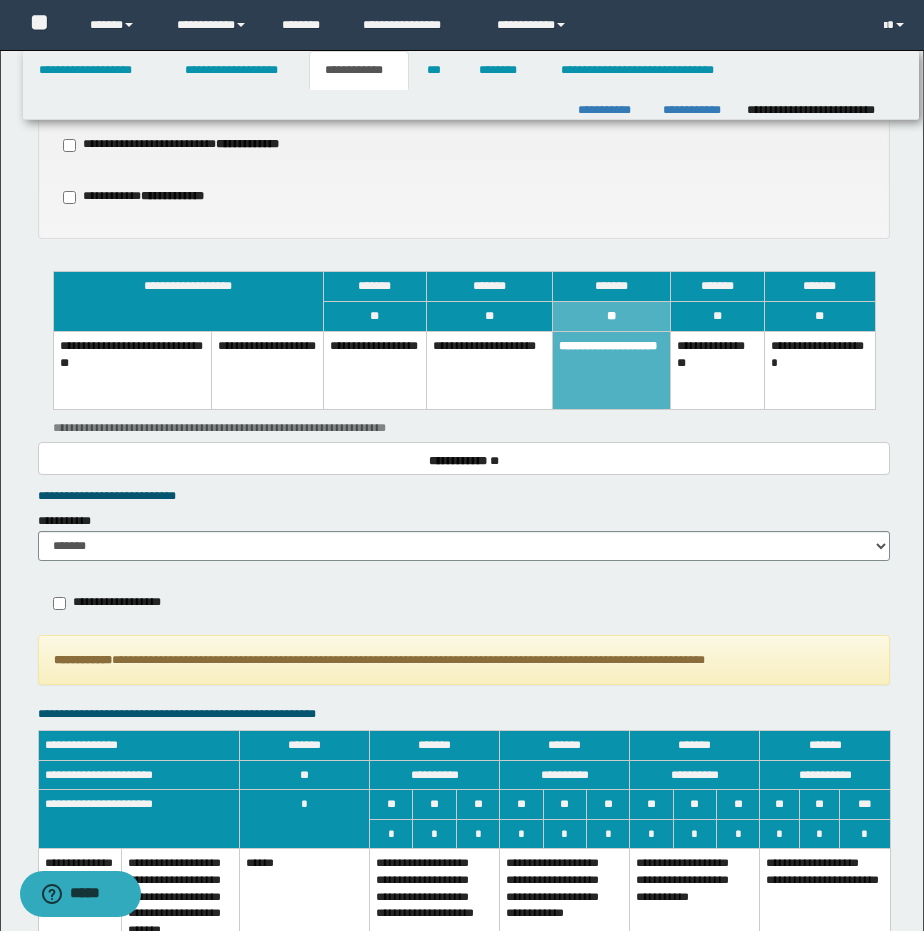 click on "**********" at bounding box center [489, 370] 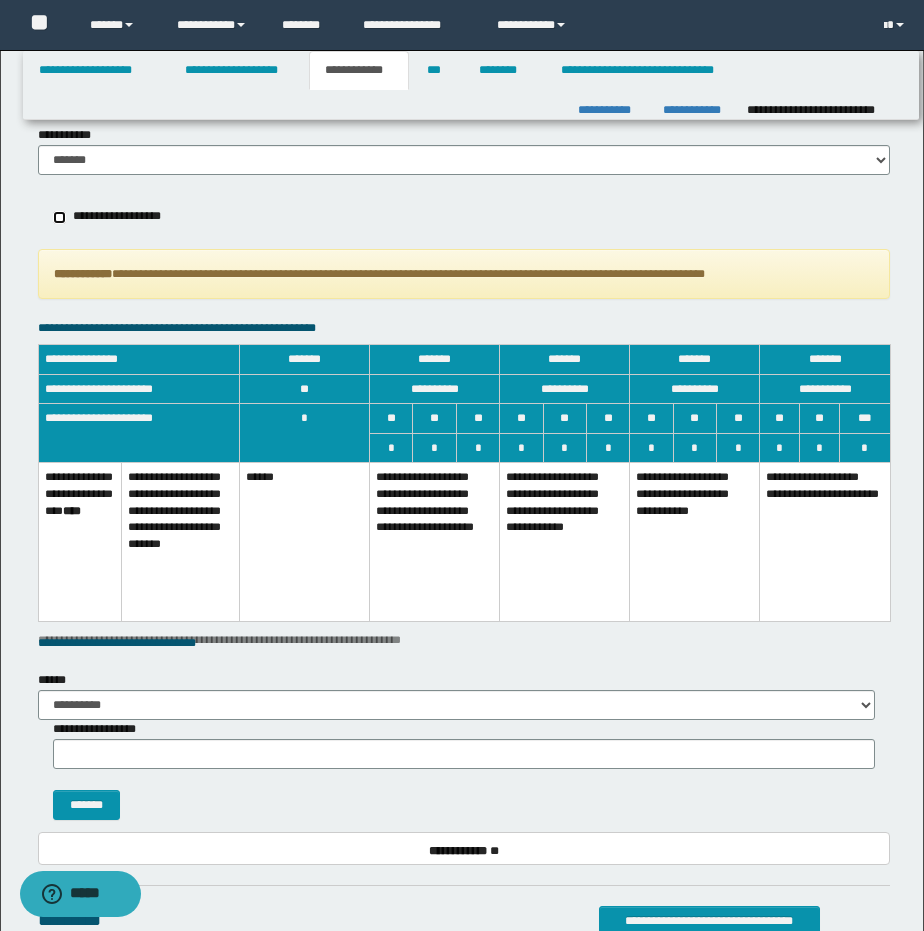 scroll, scrollTop: 2077, scrollLeft: 0, axis: vertical 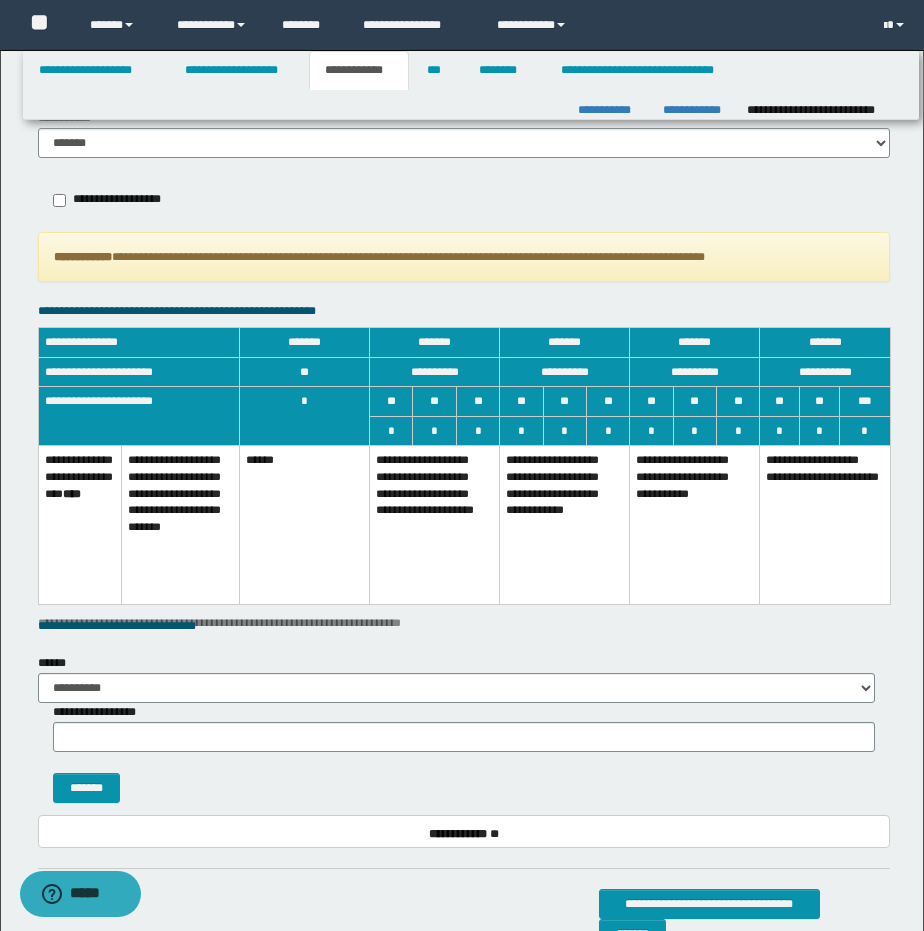 click on "**********" at bounding box center (435, 525) 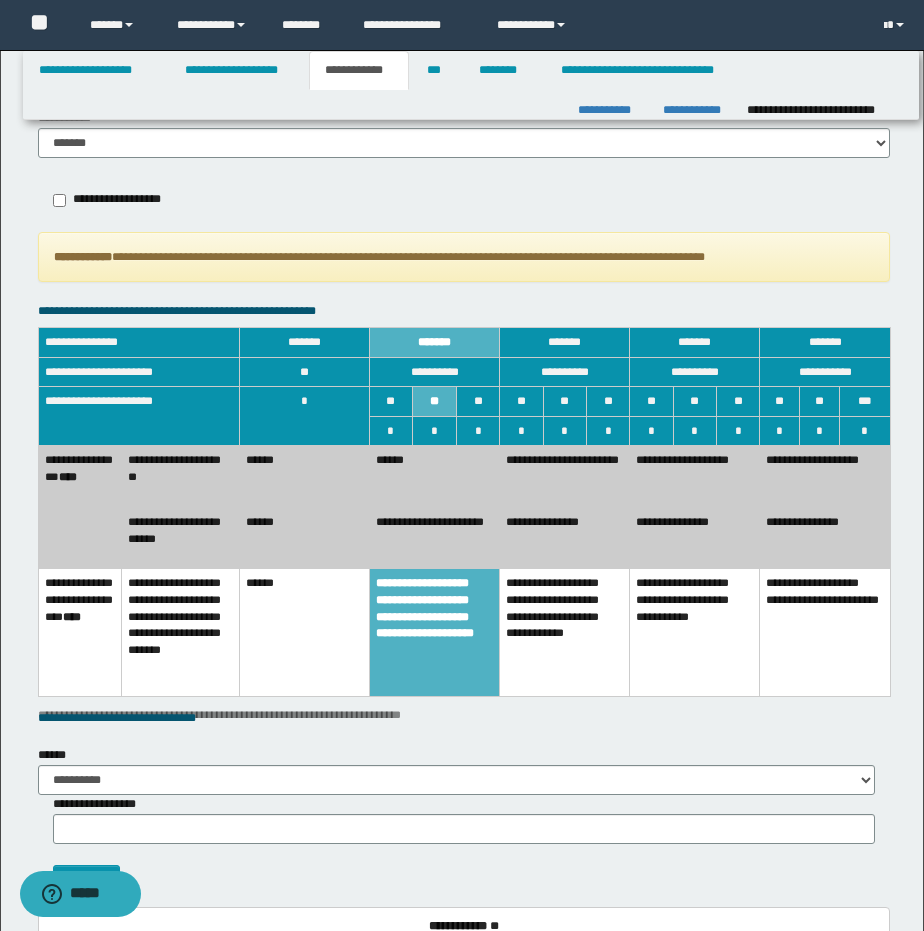 drag, startPoint x: 290, startPoint y: 497, endPoint x: 286, endPoint y: 466, distance: 31.257 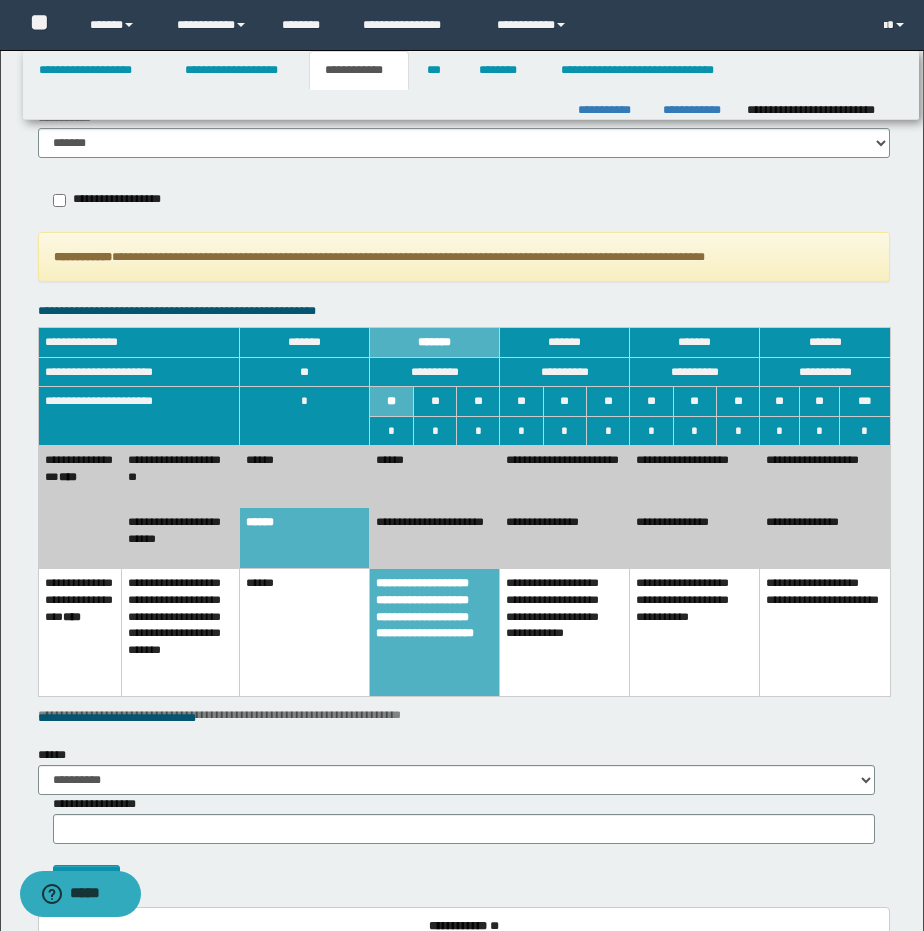 click on "******" at bounding box center [304, 476] 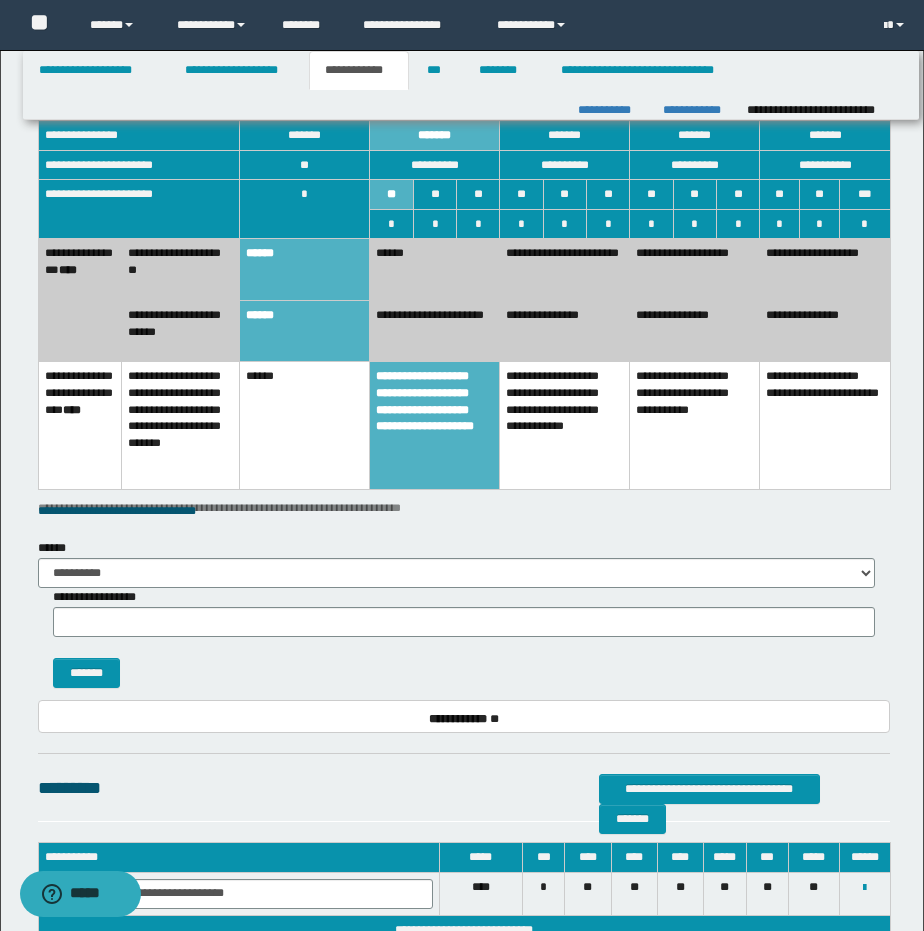 scroll, scrollTop: 2286, scrollLeft: 0, axis: vertical 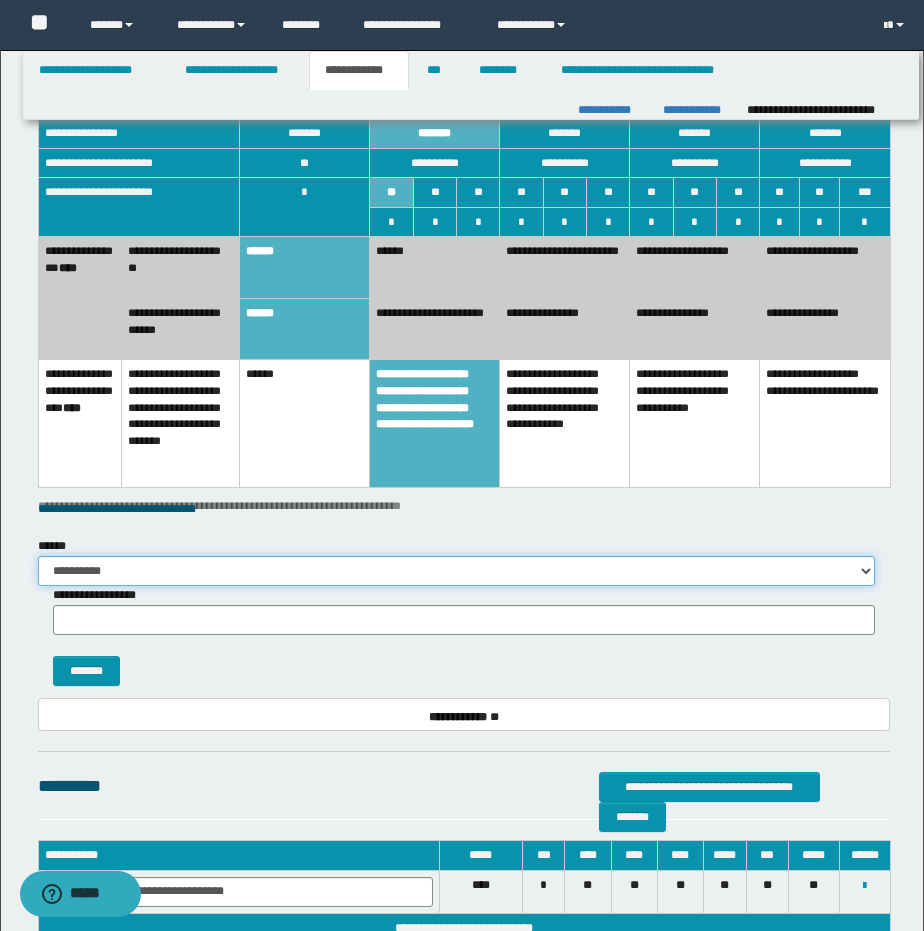 click on "**********" at bounding box center (457, 571) 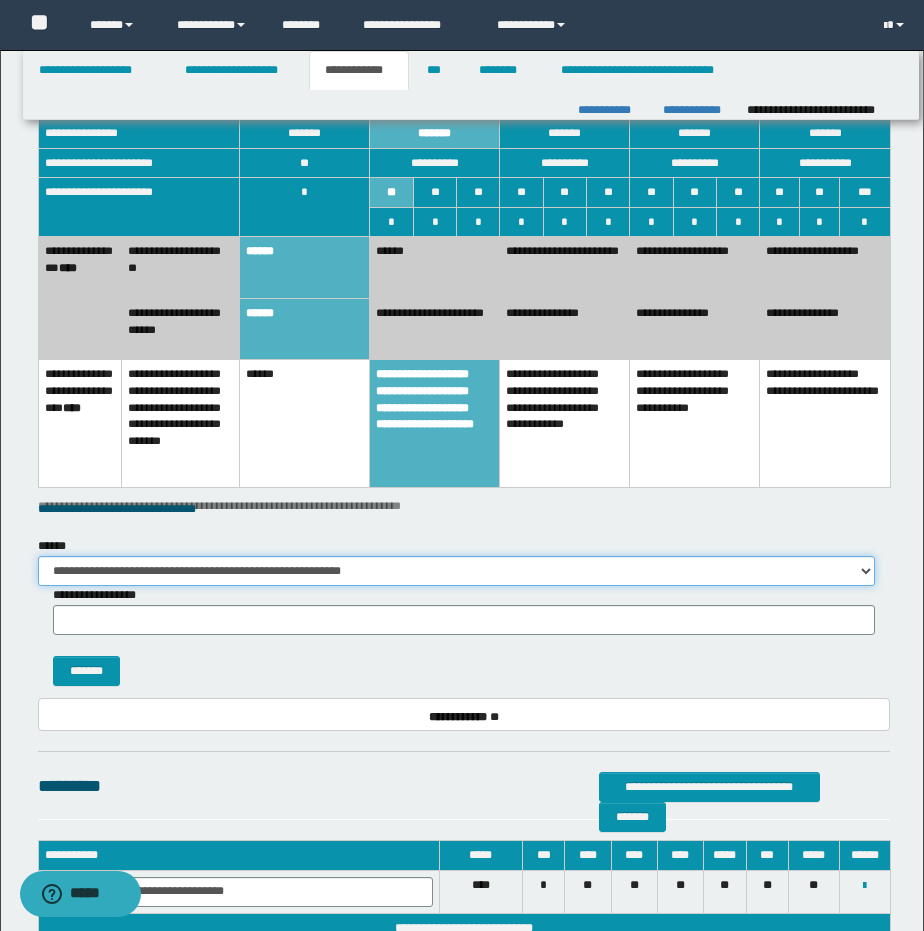 type on "**" 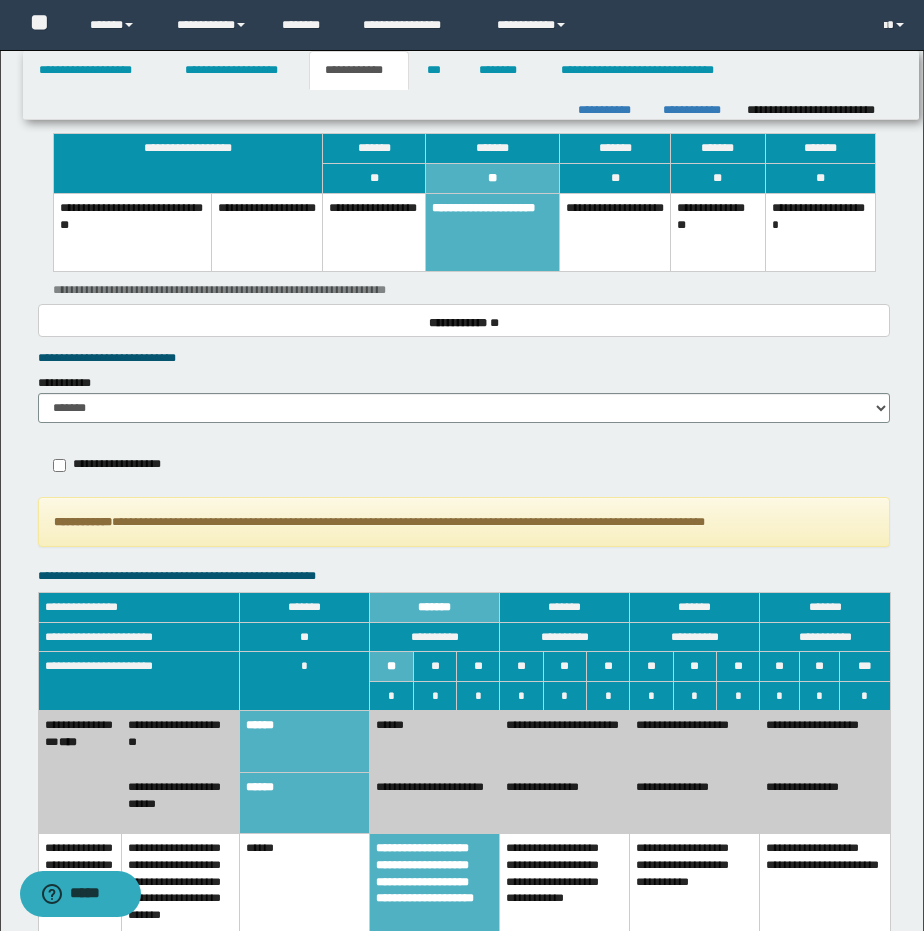 scroll, scrollTop: 1807, scrollLeft: 0, axis: vertical 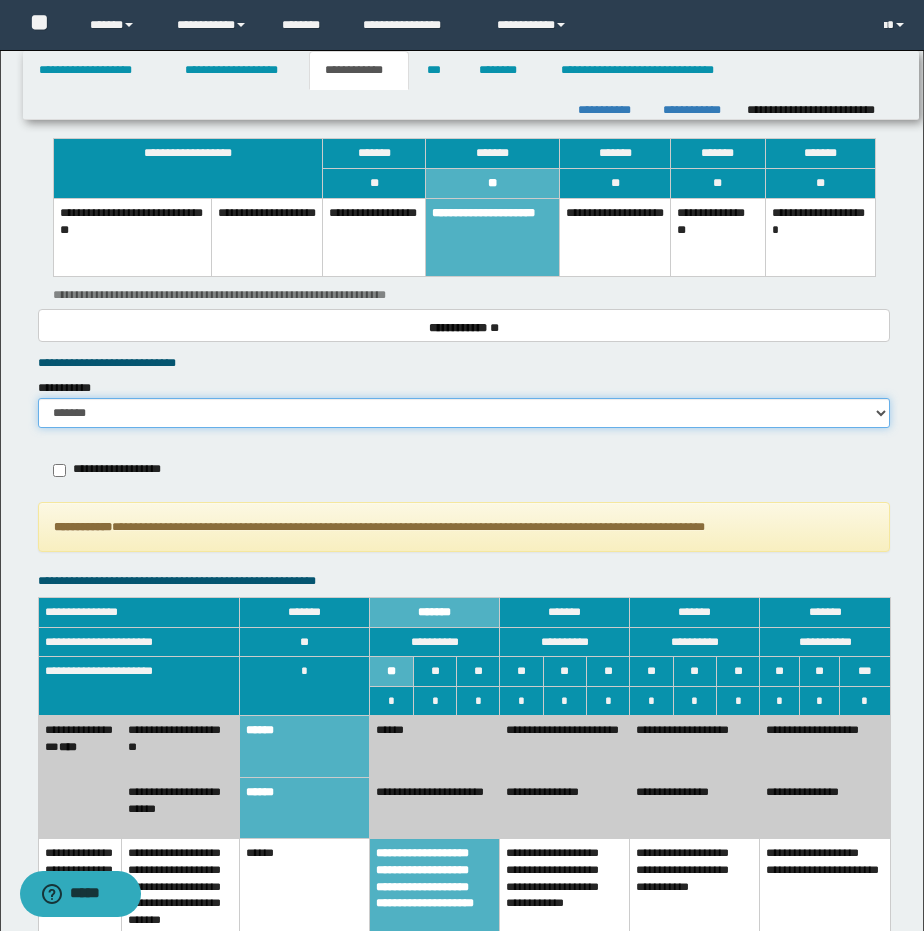 click on "*******
*********" at bounding box center (464, 413) 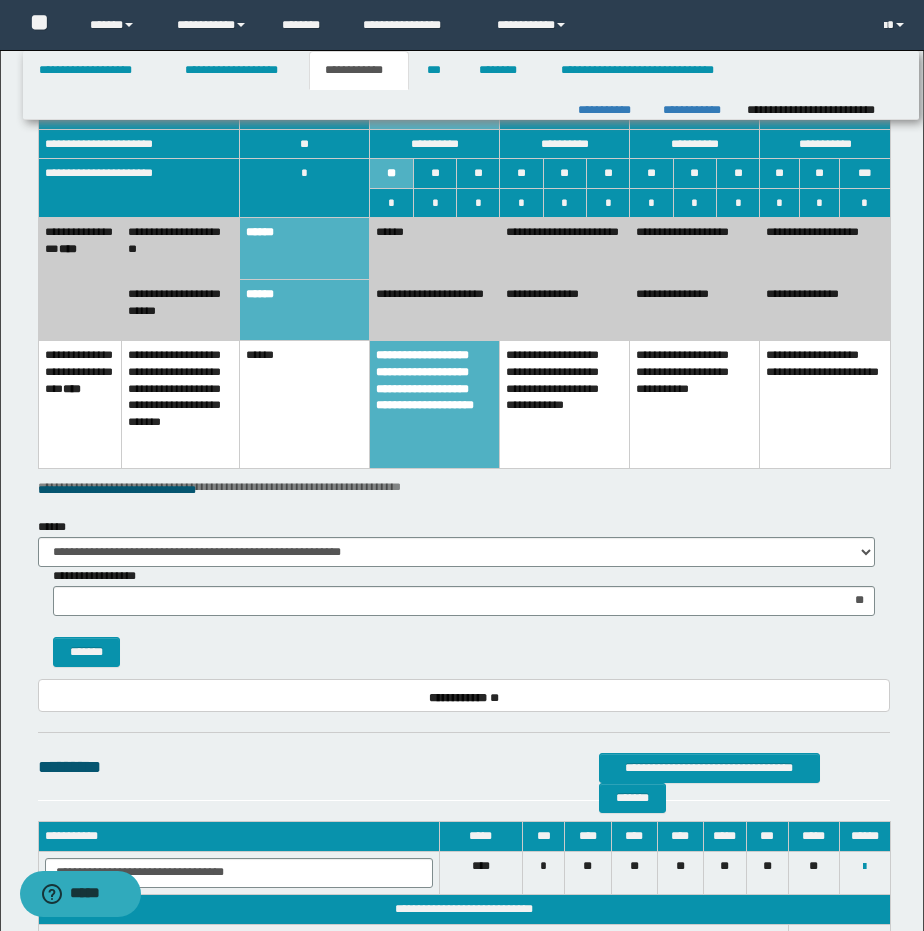 scroll, scrollTop: 2304, scrollLeft: 0, axis: vertical 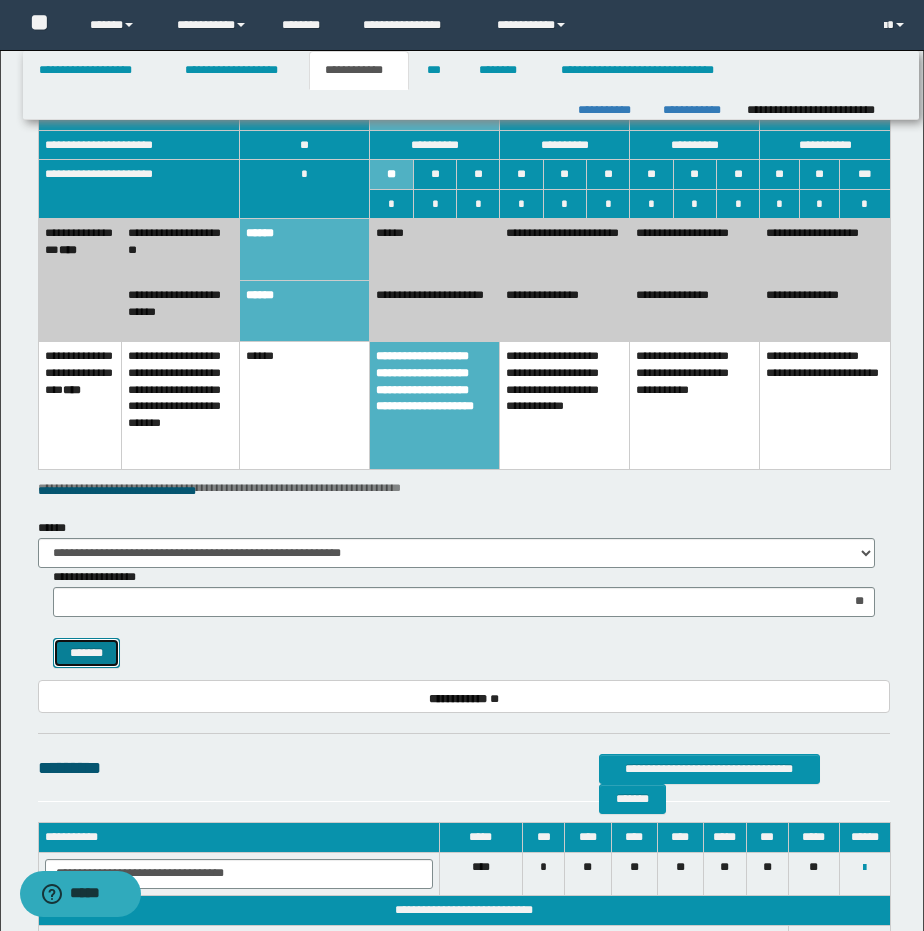 click on "*******" at bounding box center (86, 653) 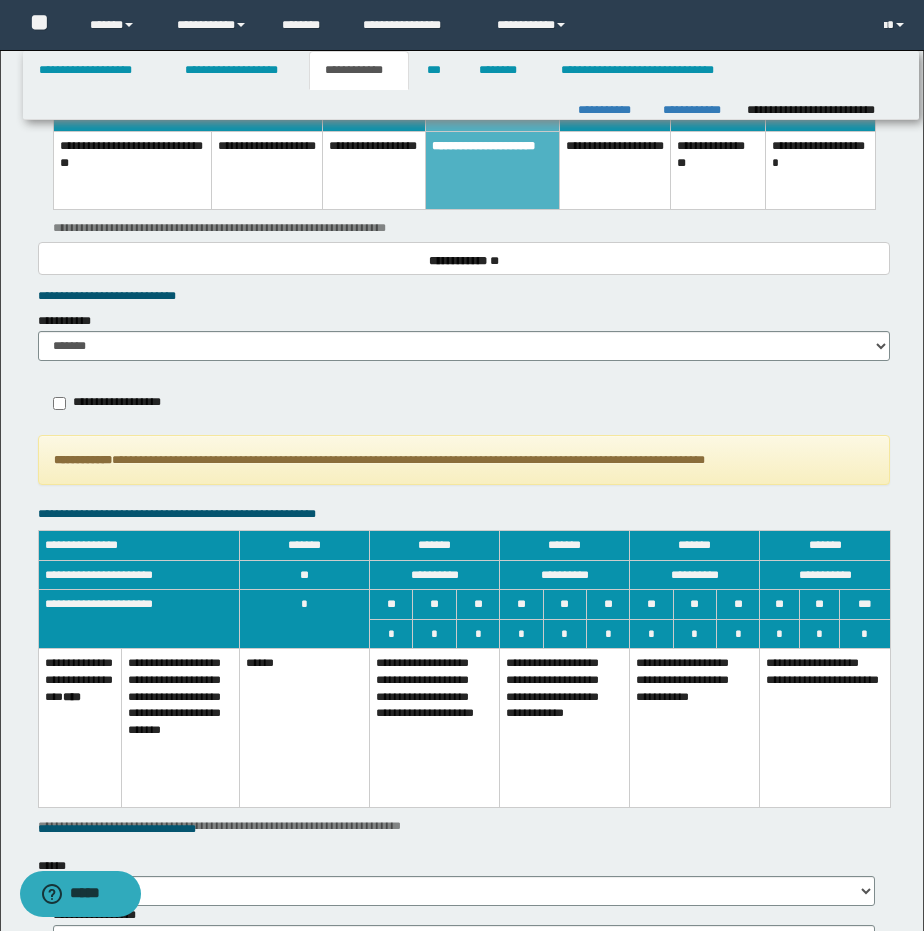 scroll, scrollTop: 1896, scrollLeft: 0, axis: vertical 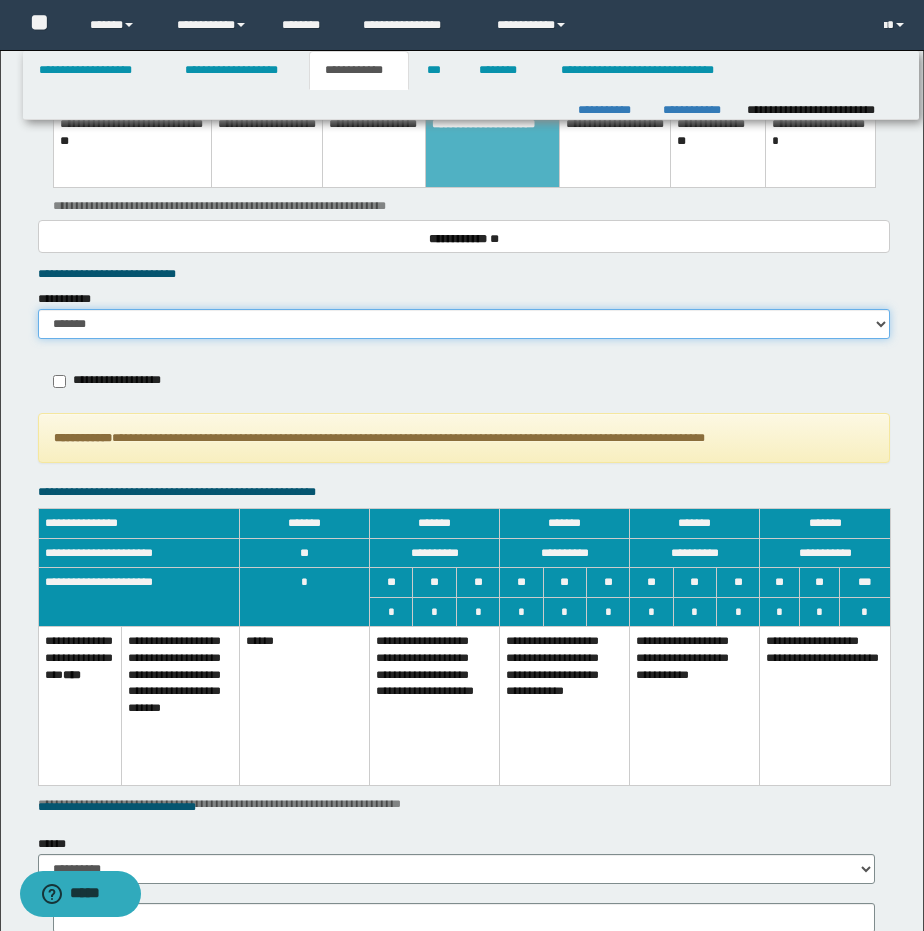 click on "*******
*********" at bounding box center [464, 324] 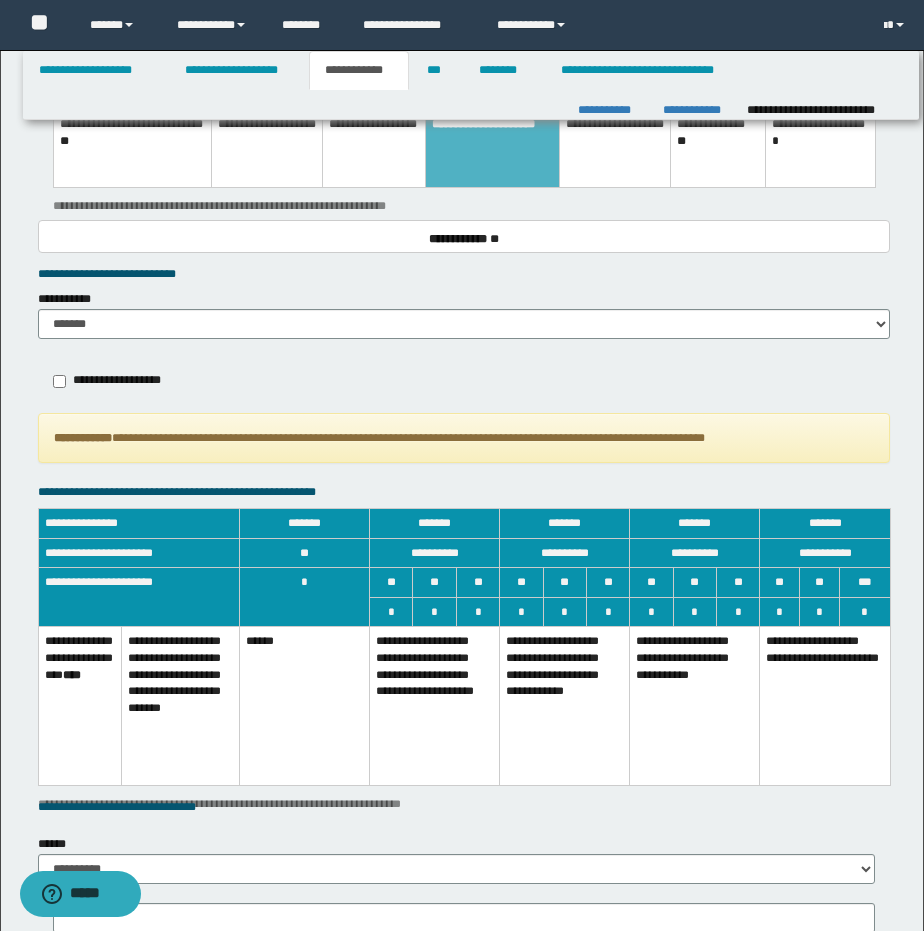 drag, startPoint x: 435, startPoint y: 698, endPoint x: 411, endPoint y: 699, distance: 24.020824 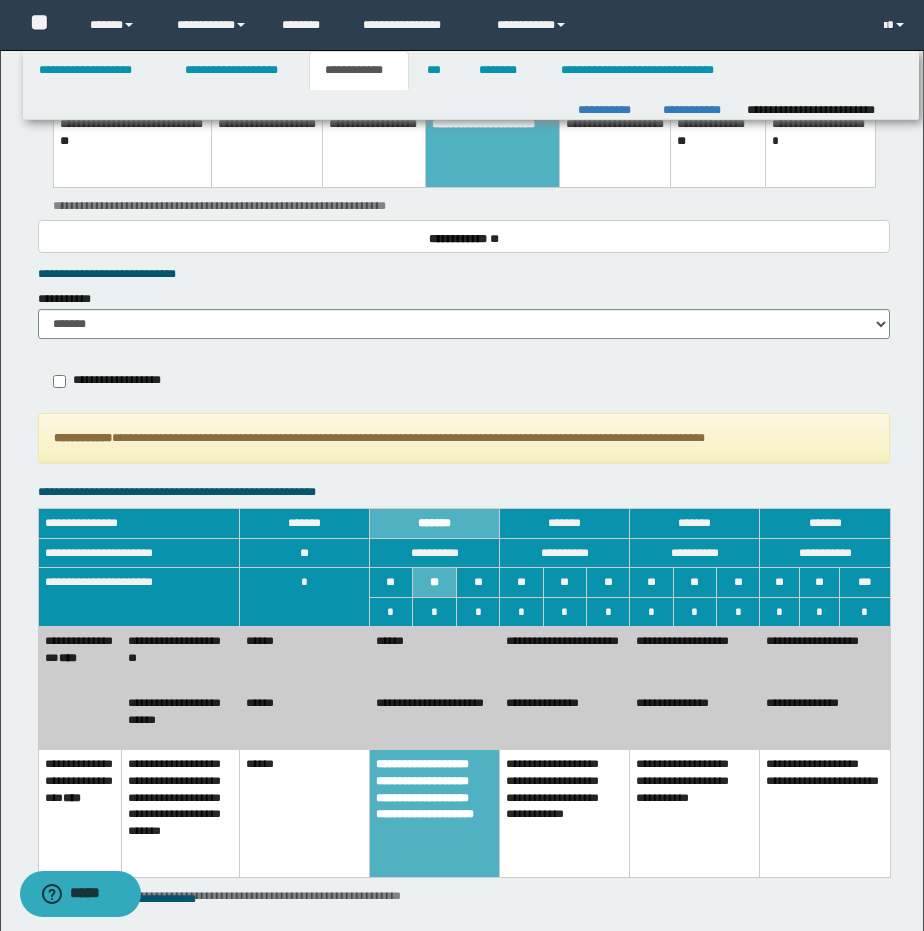 click on "******" at bounding box center (304, 718) 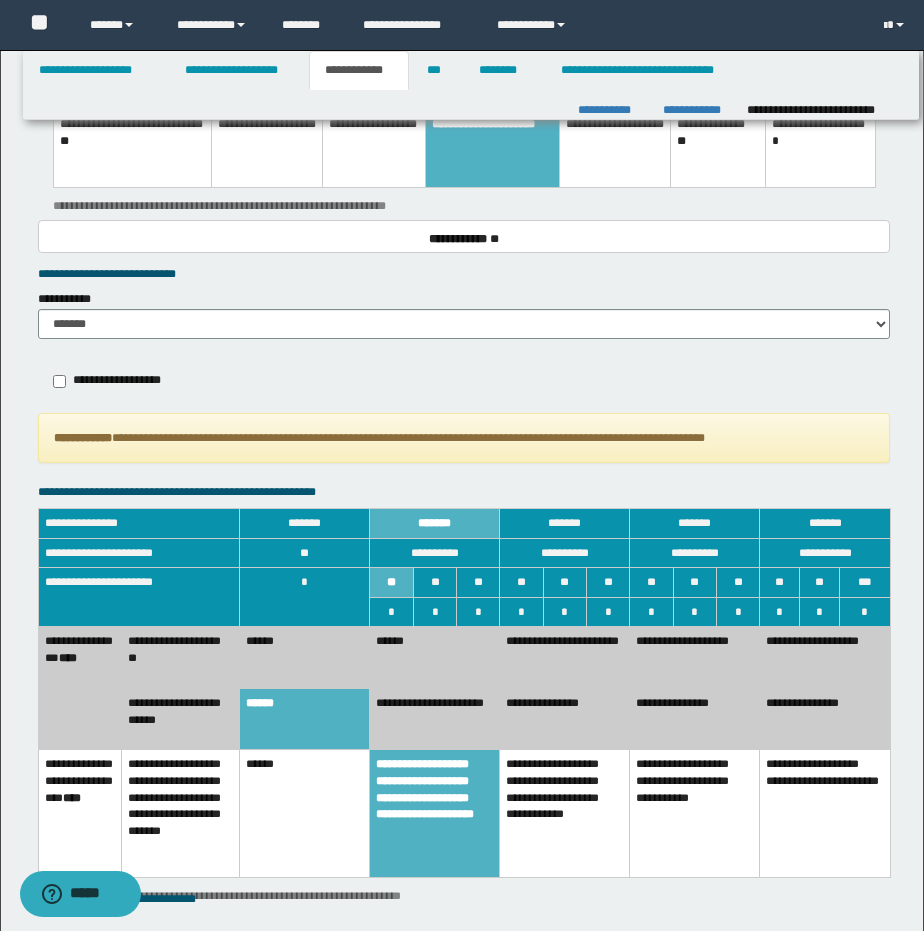 click on "******" at bounding box center [304, 657] 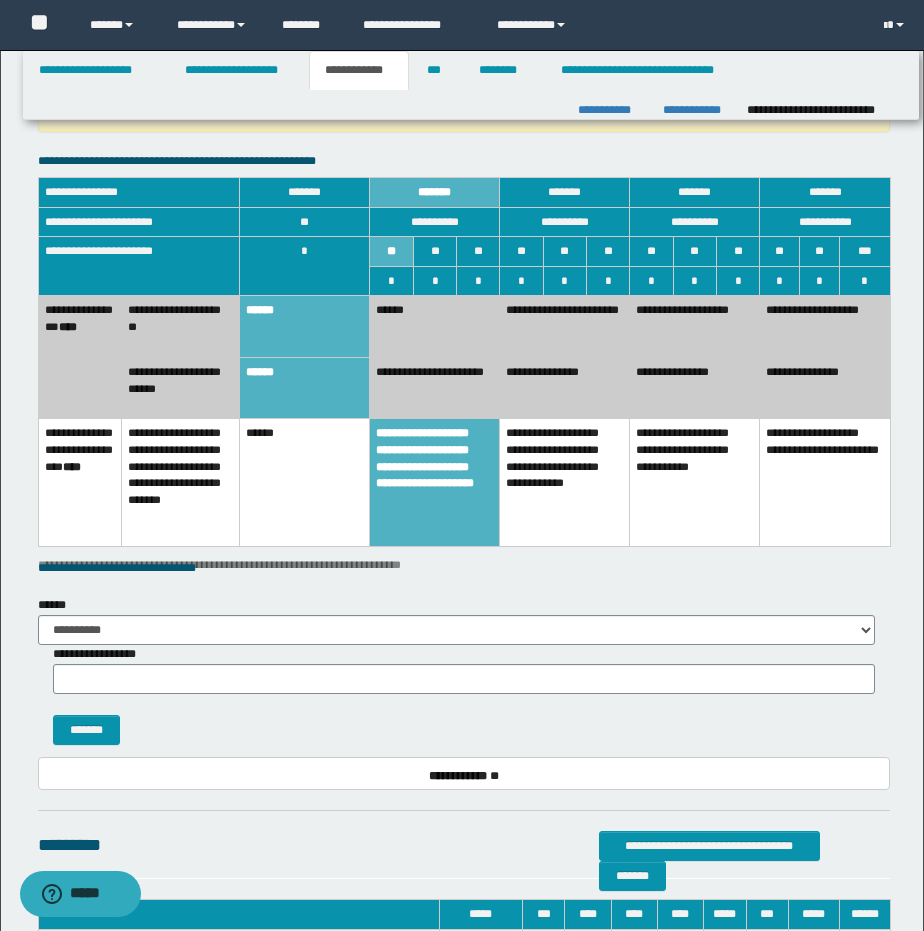 scroll, scrollTop: 2242, scrollLeft: 0, axis: vertical 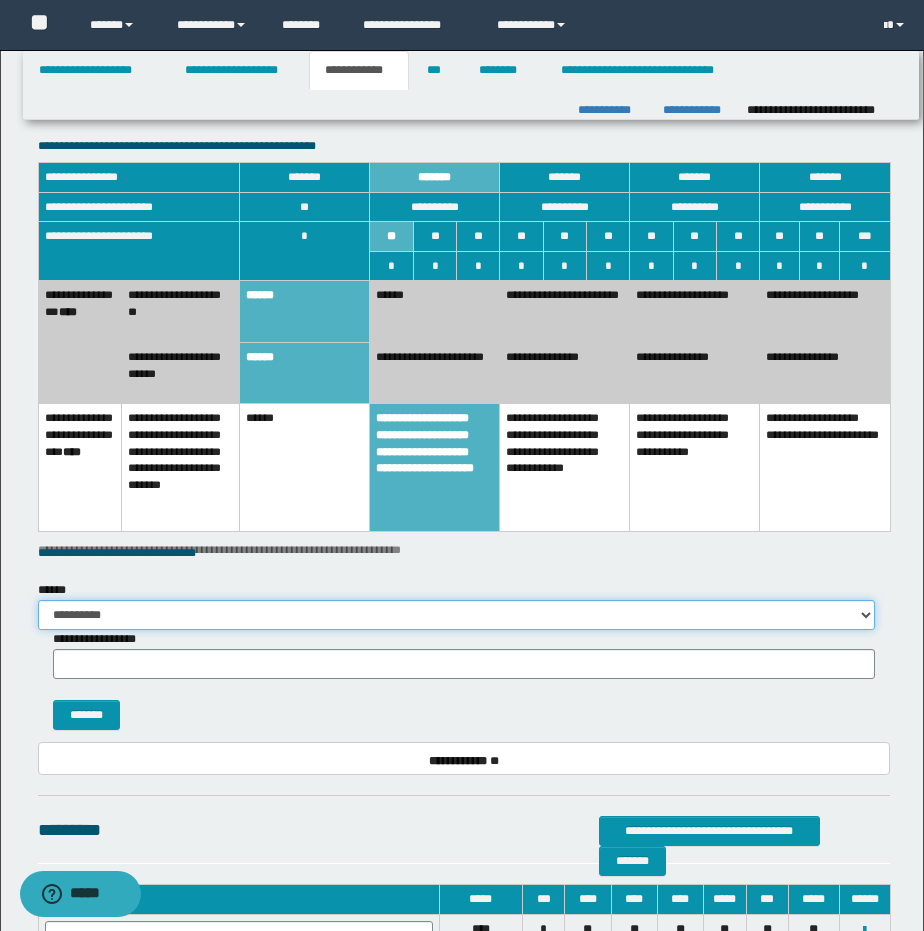 click on "**********" at bounding box center (457, 615) 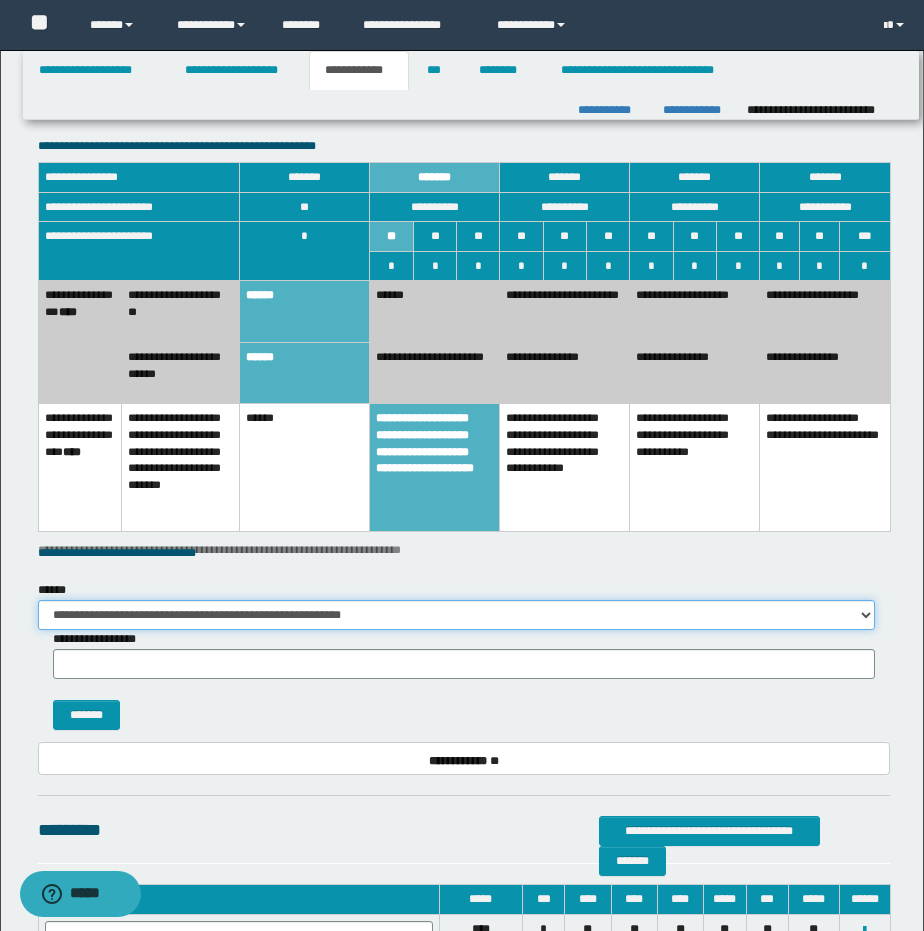 type on "**" 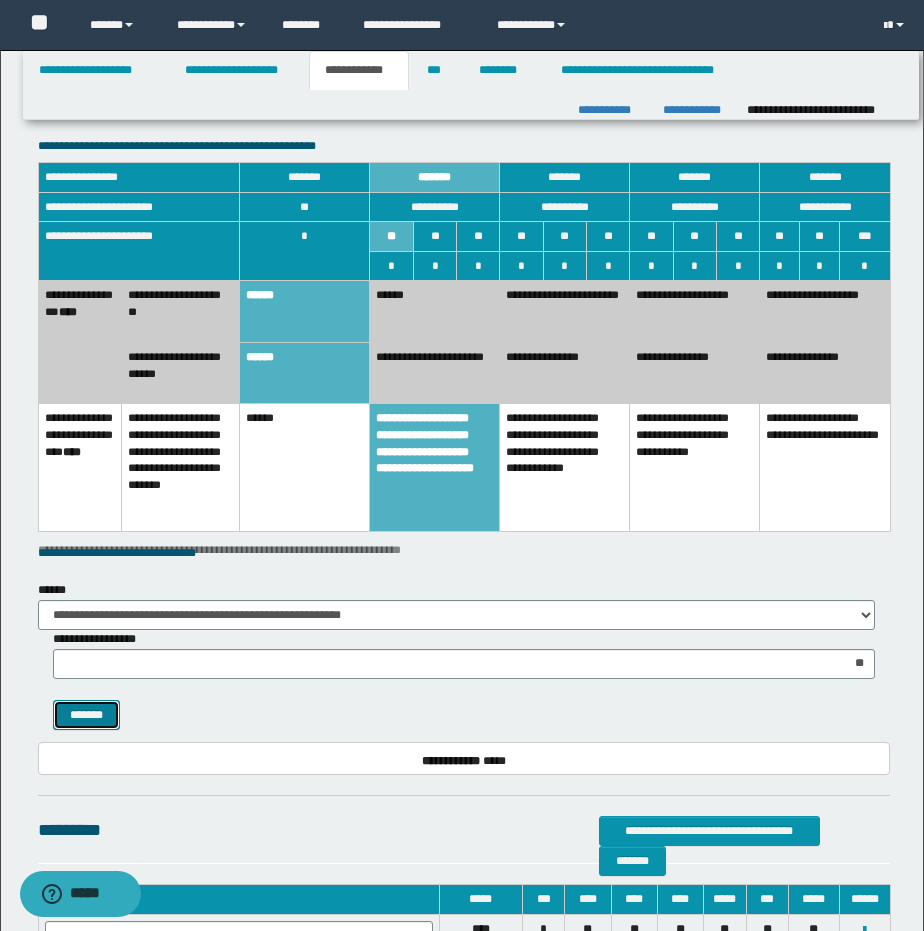 click on "*******" at bounding box center [86, 715] 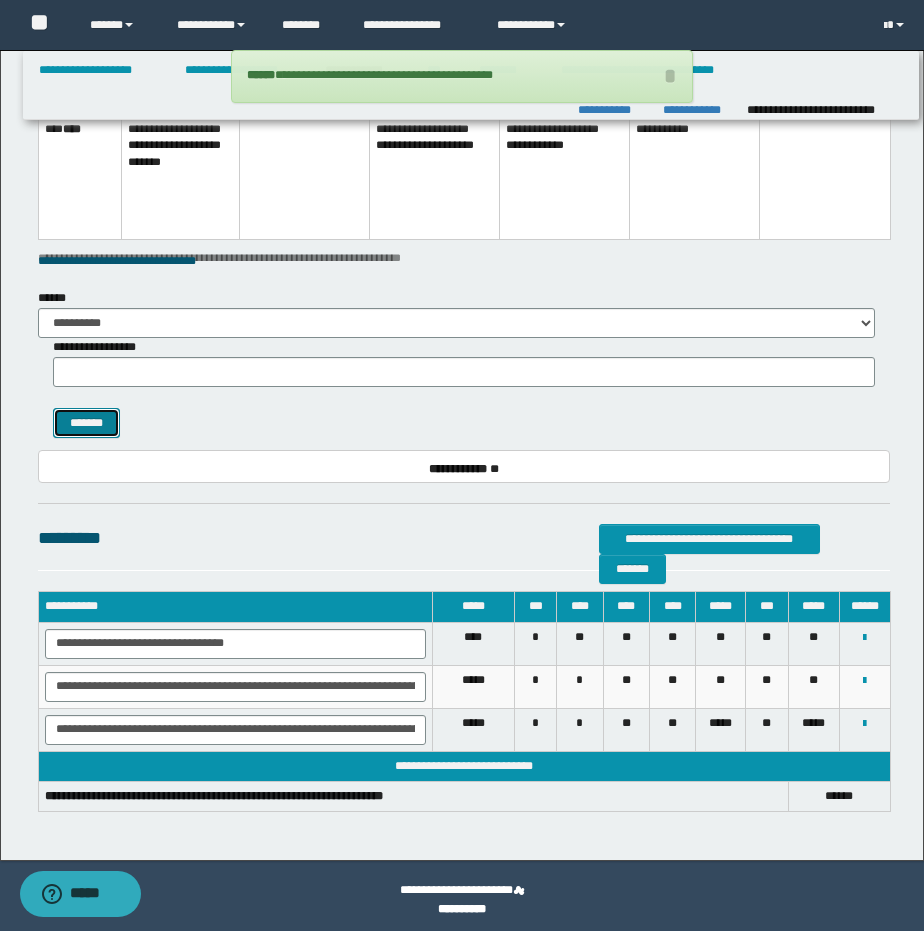 scroll, scrollTop: 2449, scrollLeft: 0, axis: vertical 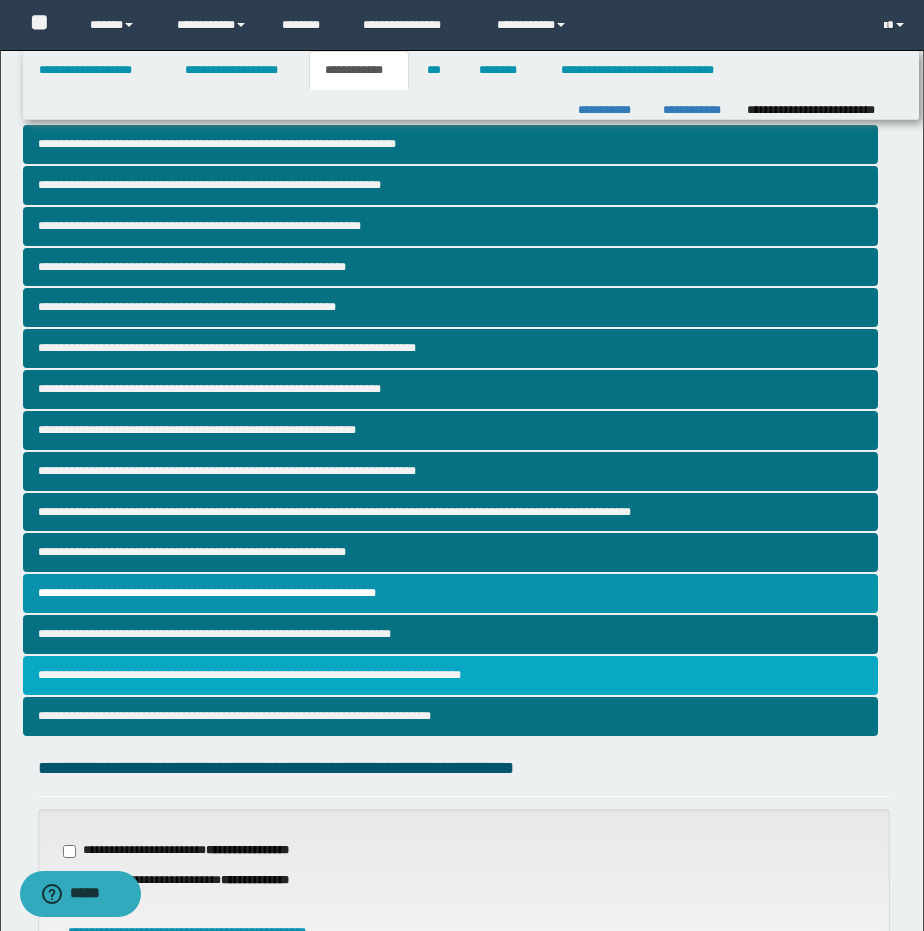 click on "**********" at bounding box center [451, 675] 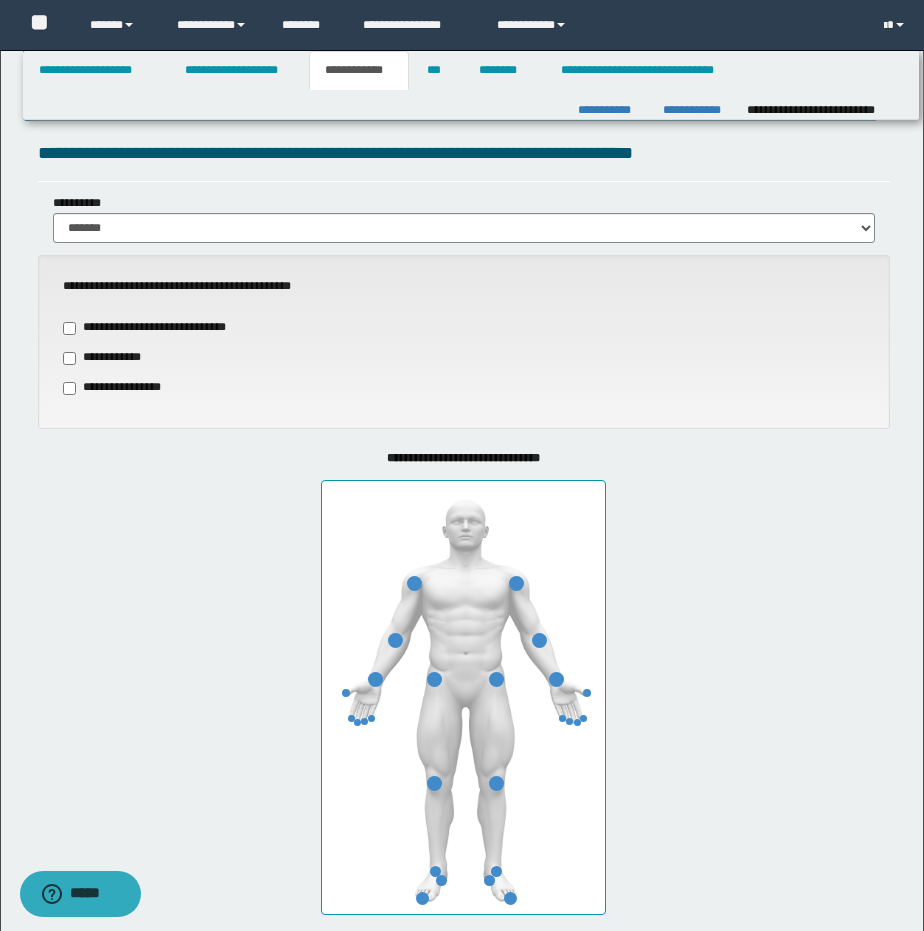 scroll, scrollTop: 652, scrollLeft: 0, axis: vertical 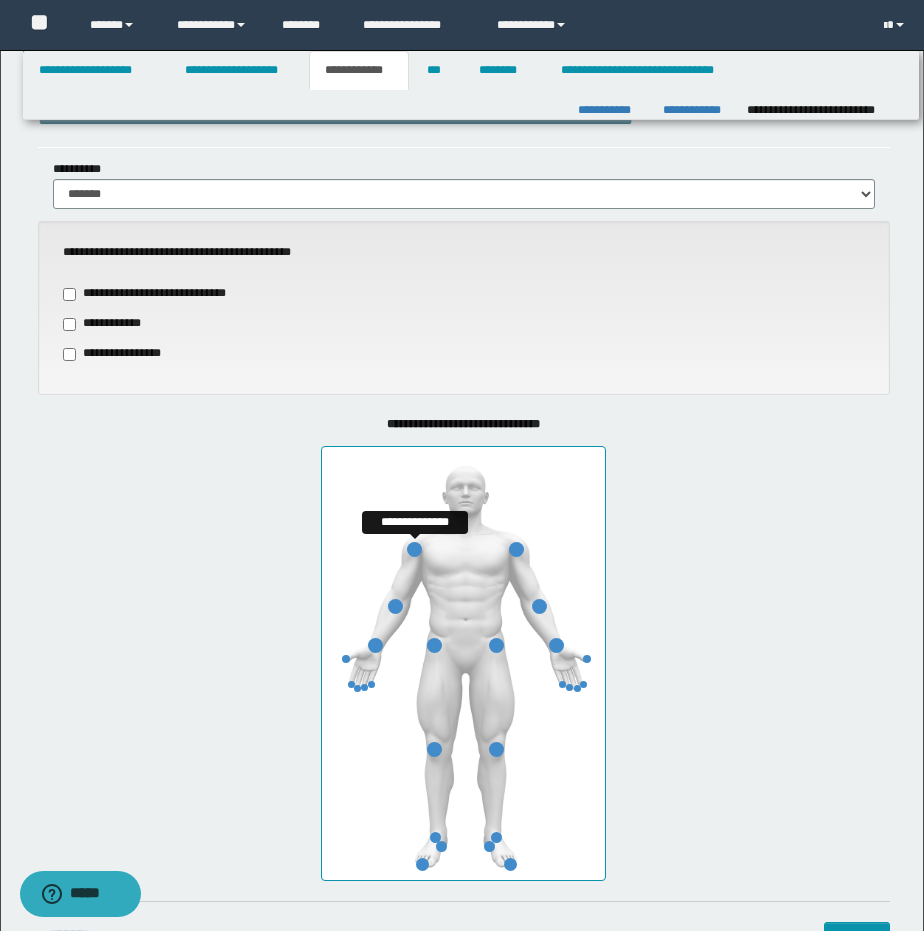 click at bounding box center (414, 549) 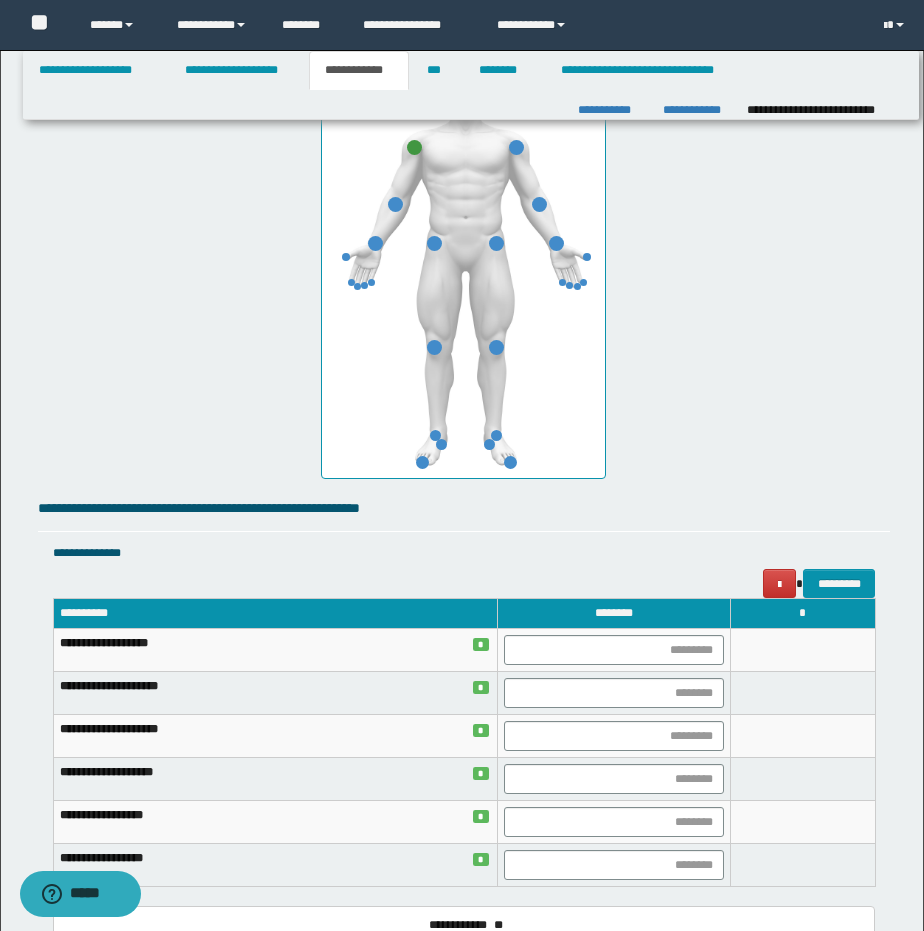 scroll, scrollTop: 1066, scrollLeft: 0, axis: vertical 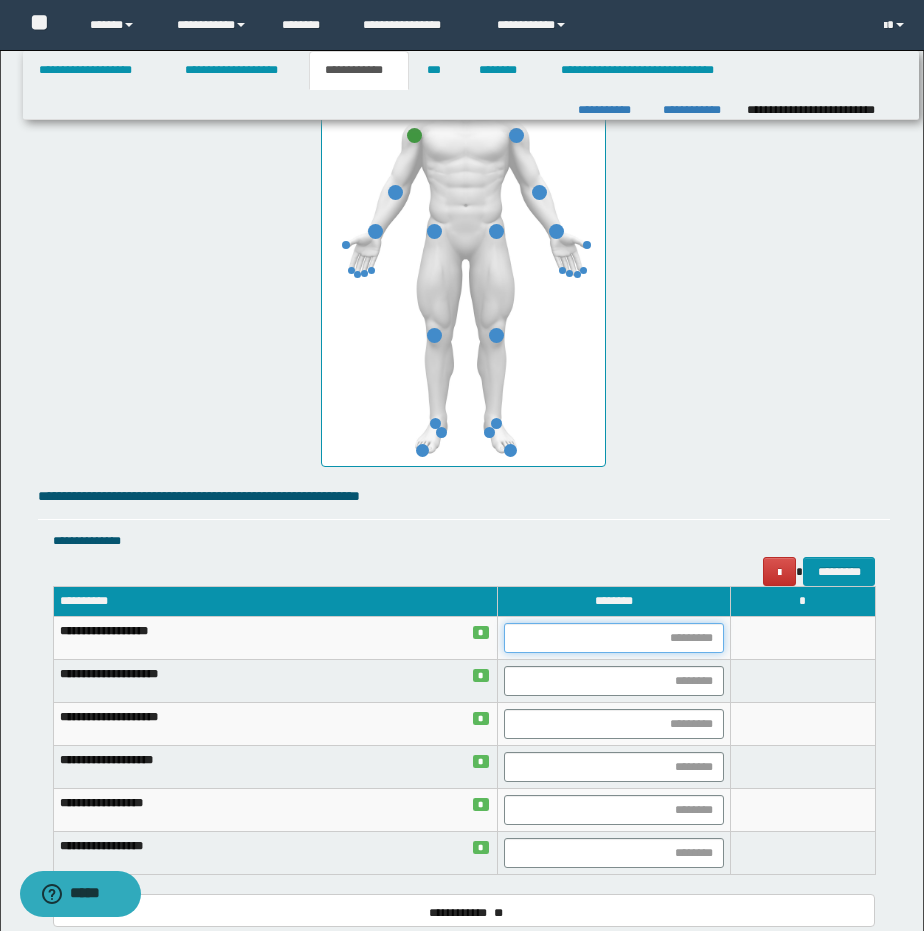 click at bounding box center (614, 638) 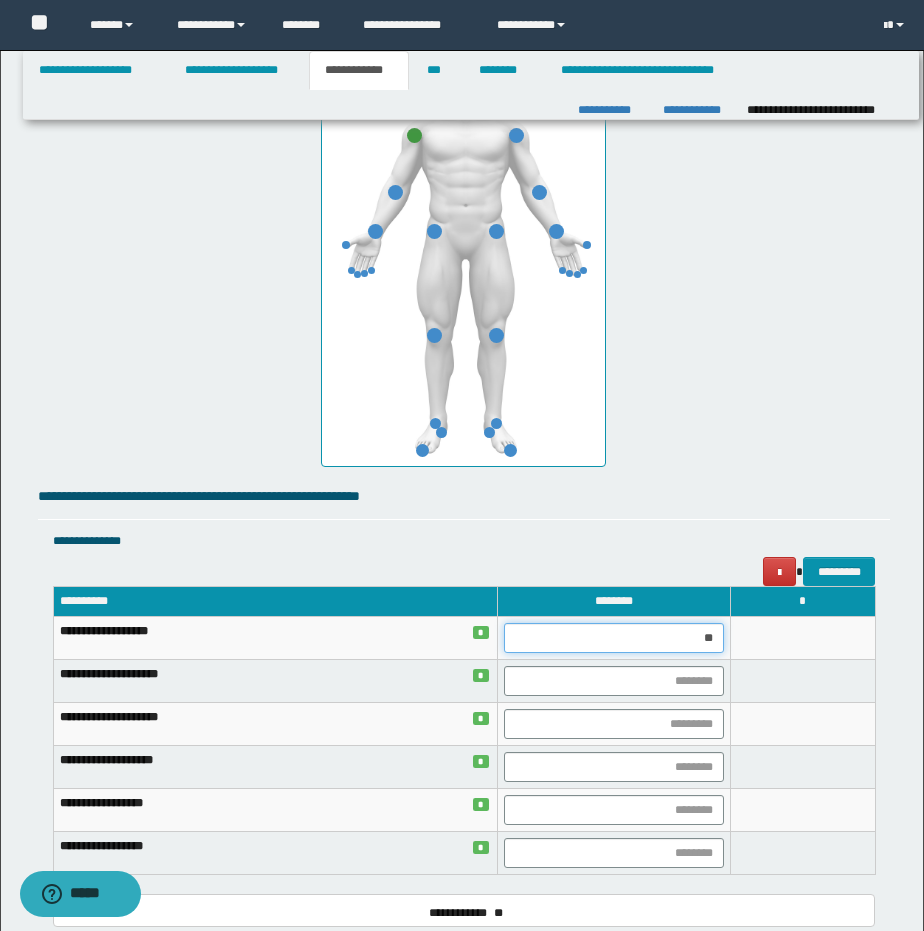 type on "***" 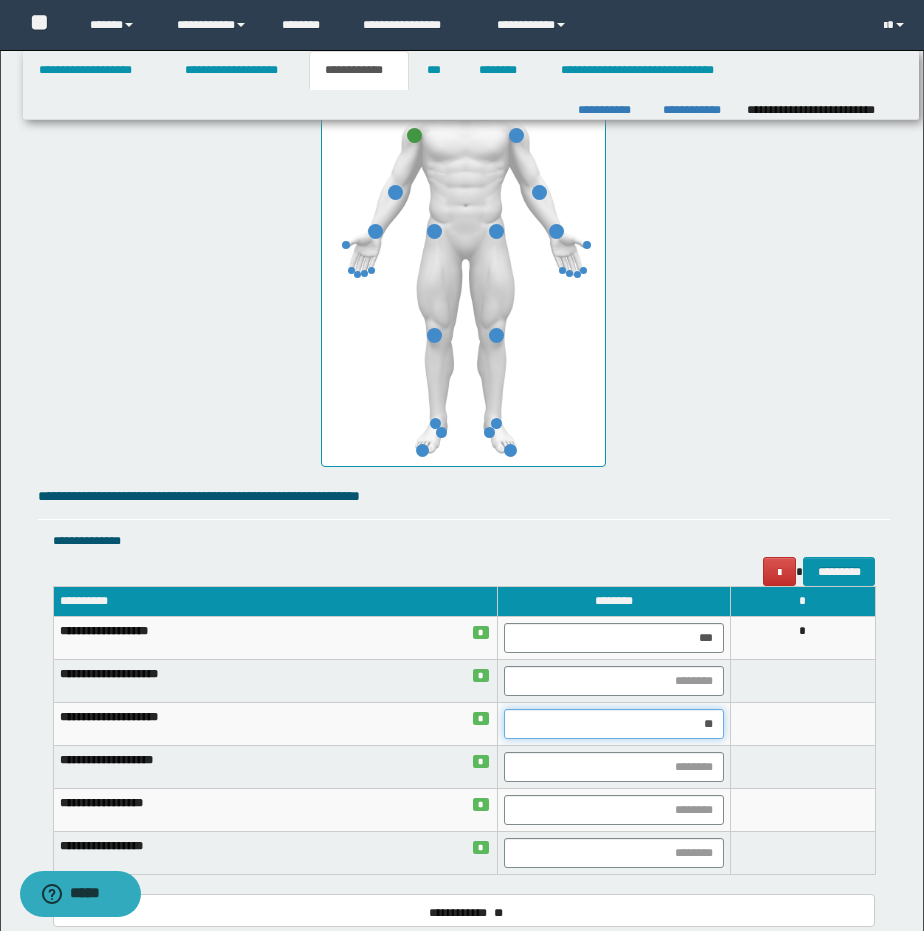 type on "***" 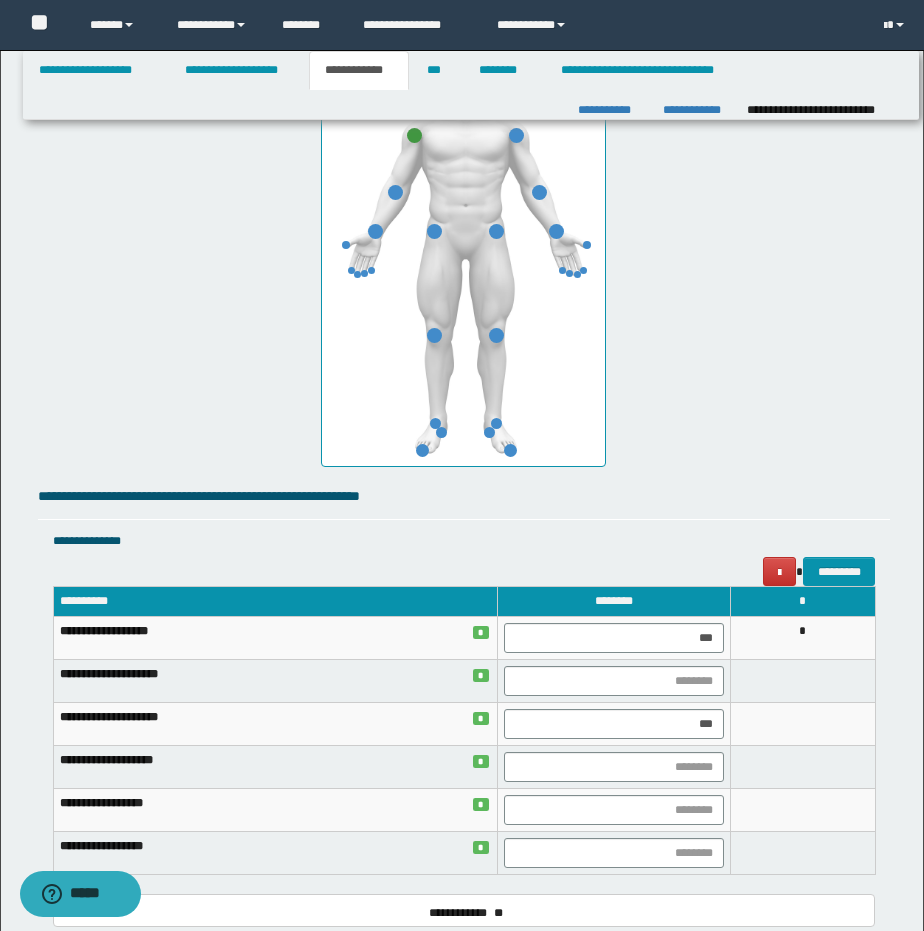 click at bounding box center [803, 767] 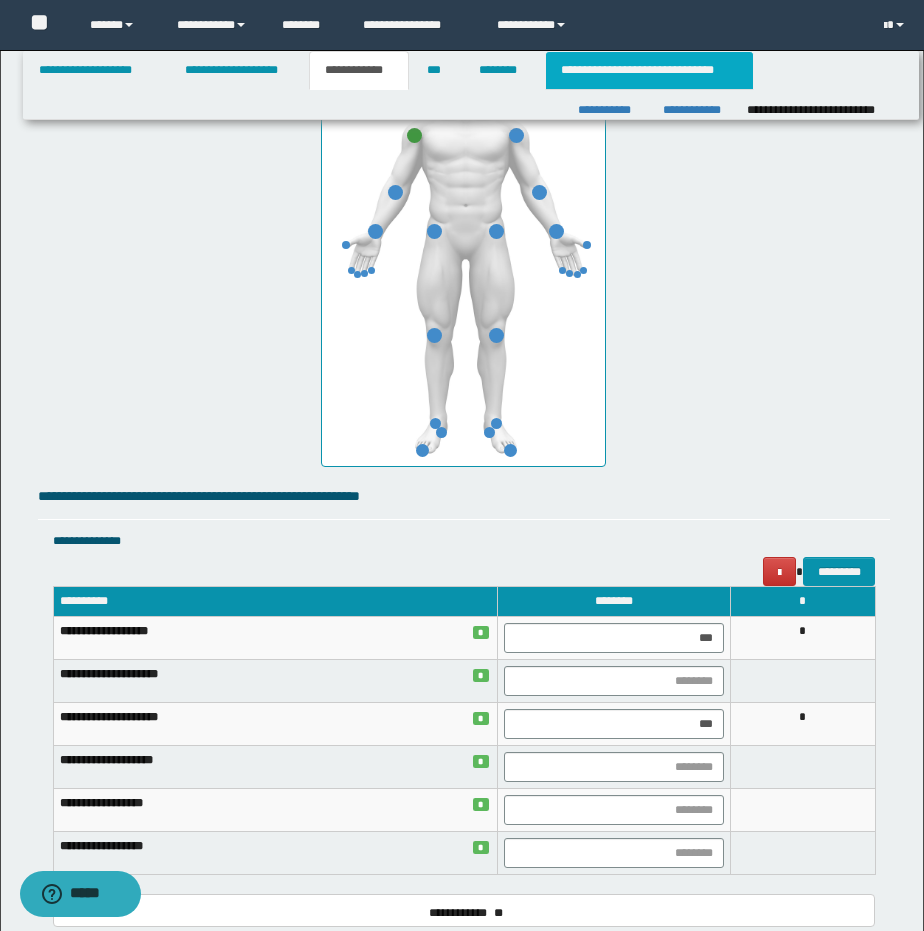 click on "**********" at bounding box center (649, 70) 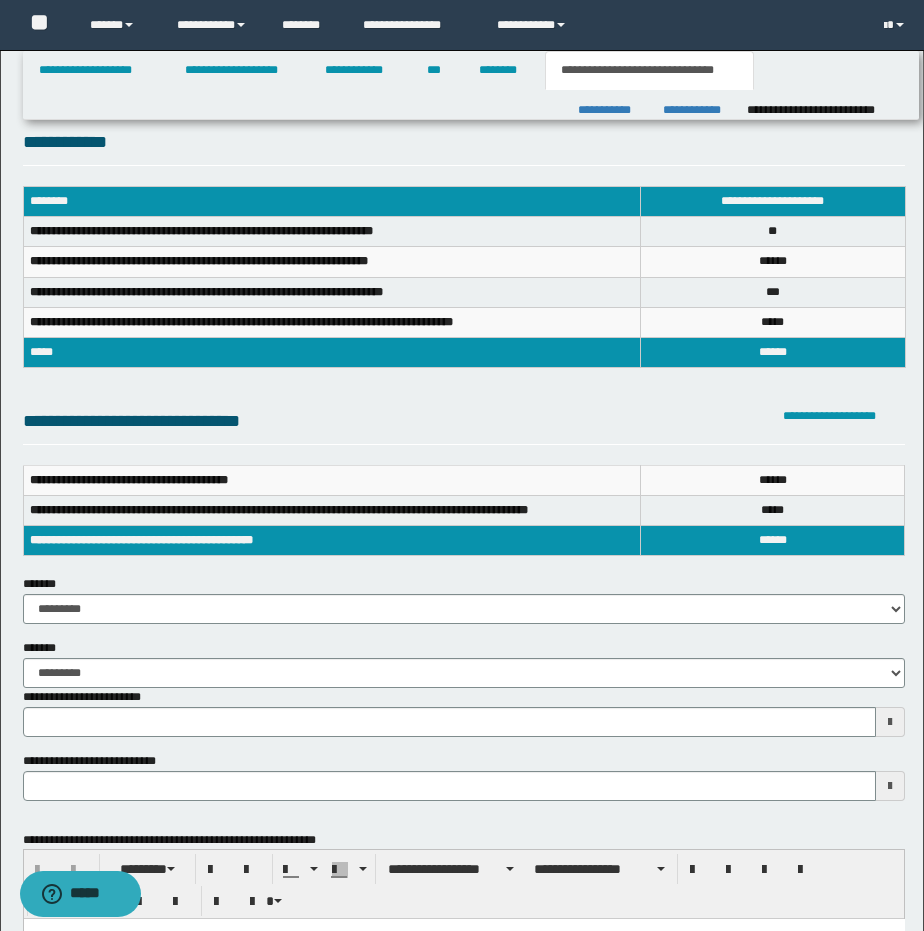 scroll, scrollTop: 0, scrollLeft: 0, axis: both 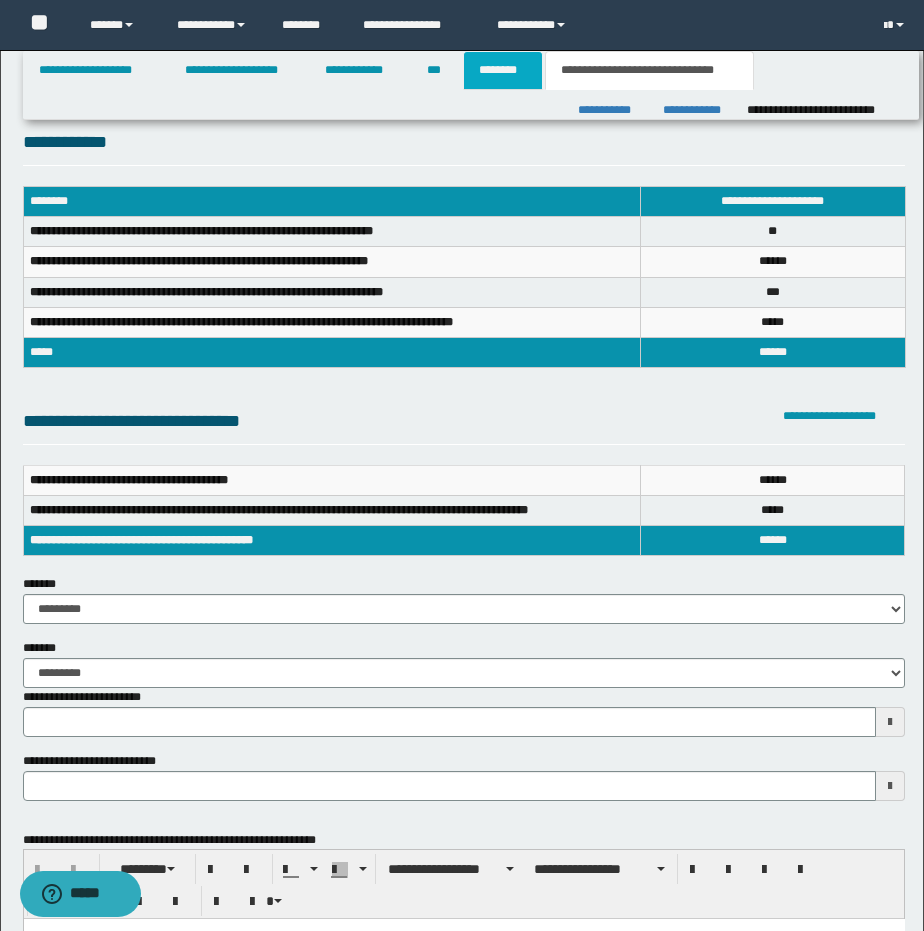 click on "********" at bounding box center (503, 70) 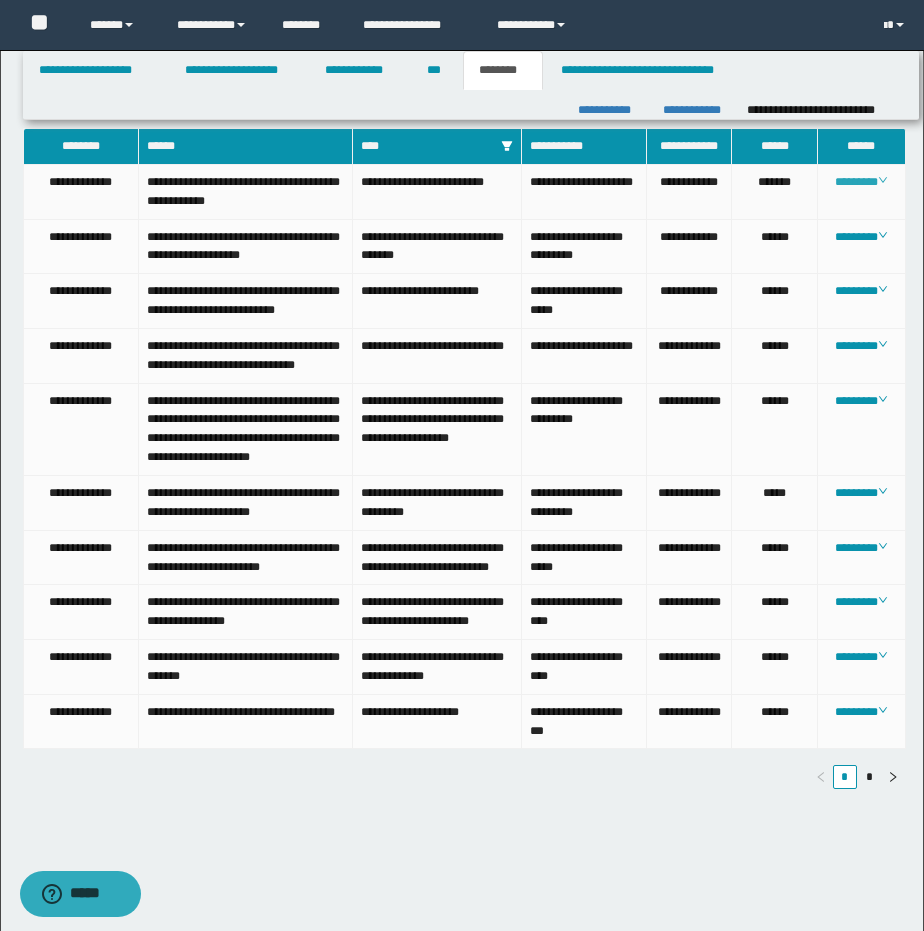 click on "********" at bounding box center [861, 182] 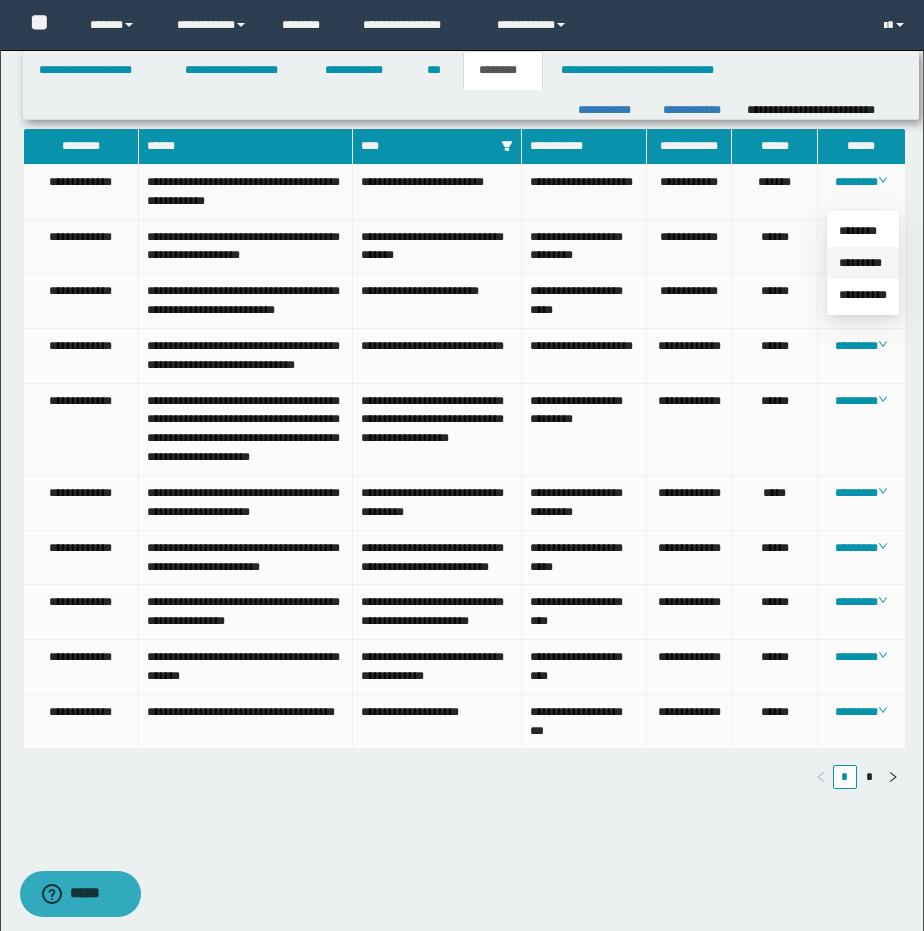click on "*********" at bounding box center (860, 263) 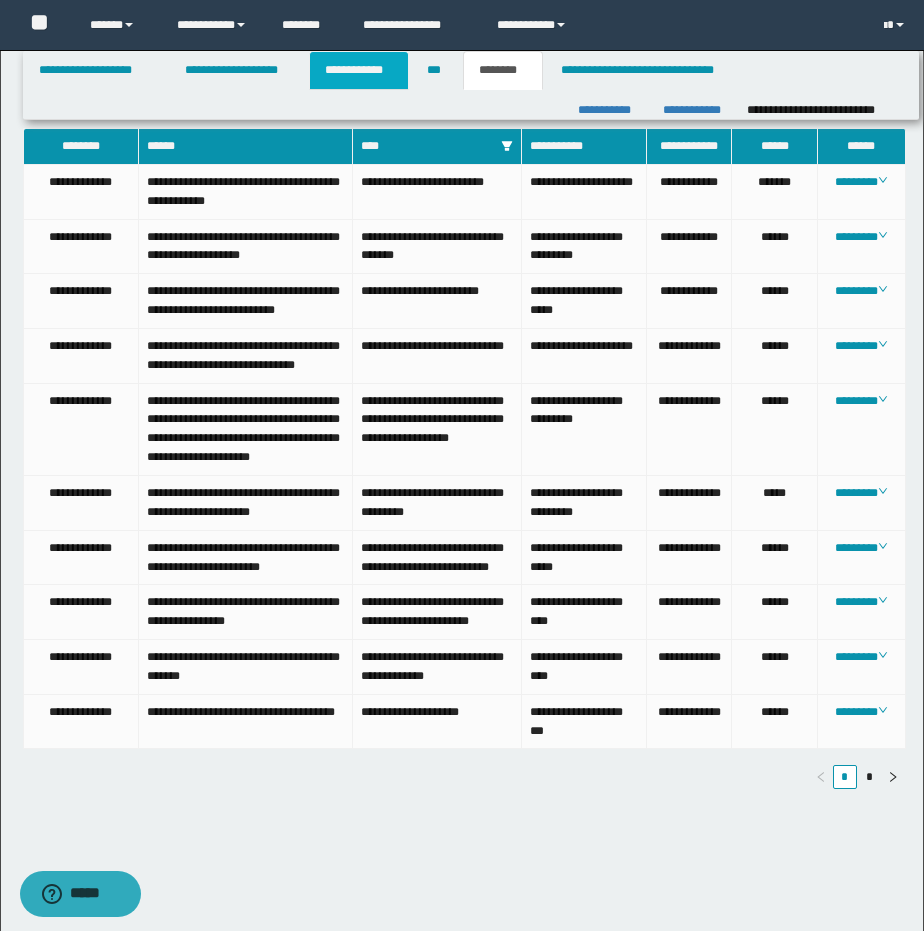 click on "**********" at bounding box center (359, 70) 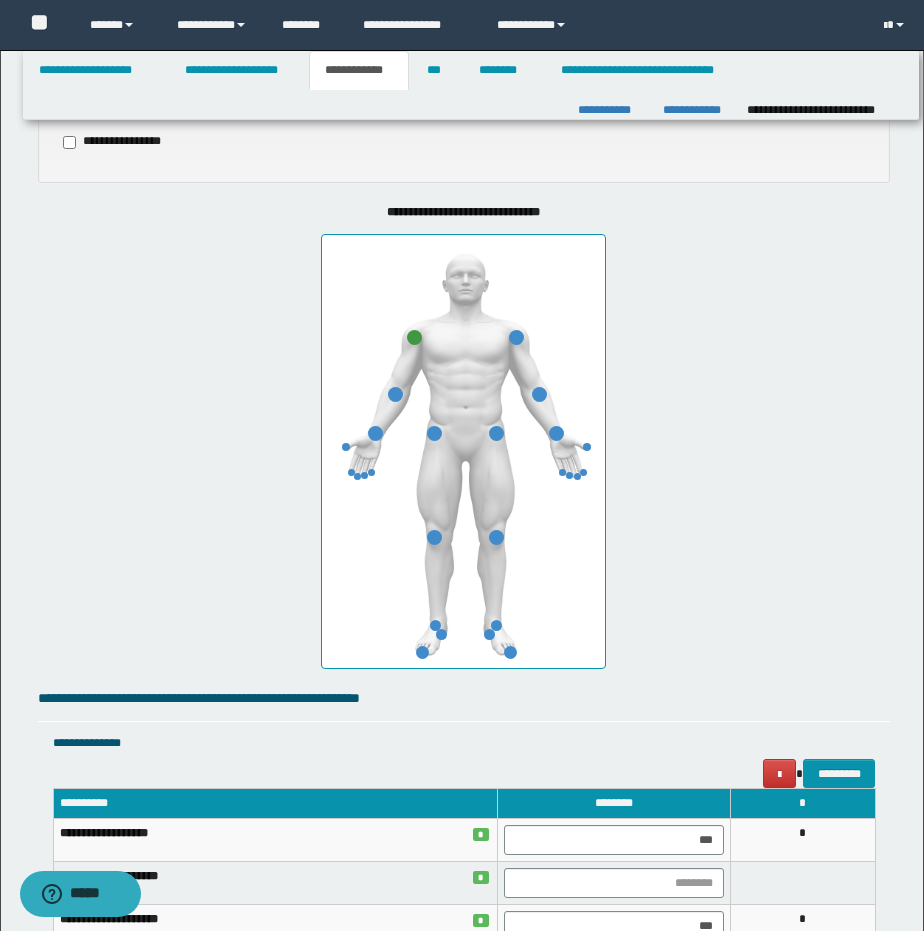 scroll, scrollTop: 0, scrollLeft: 0, axis: both 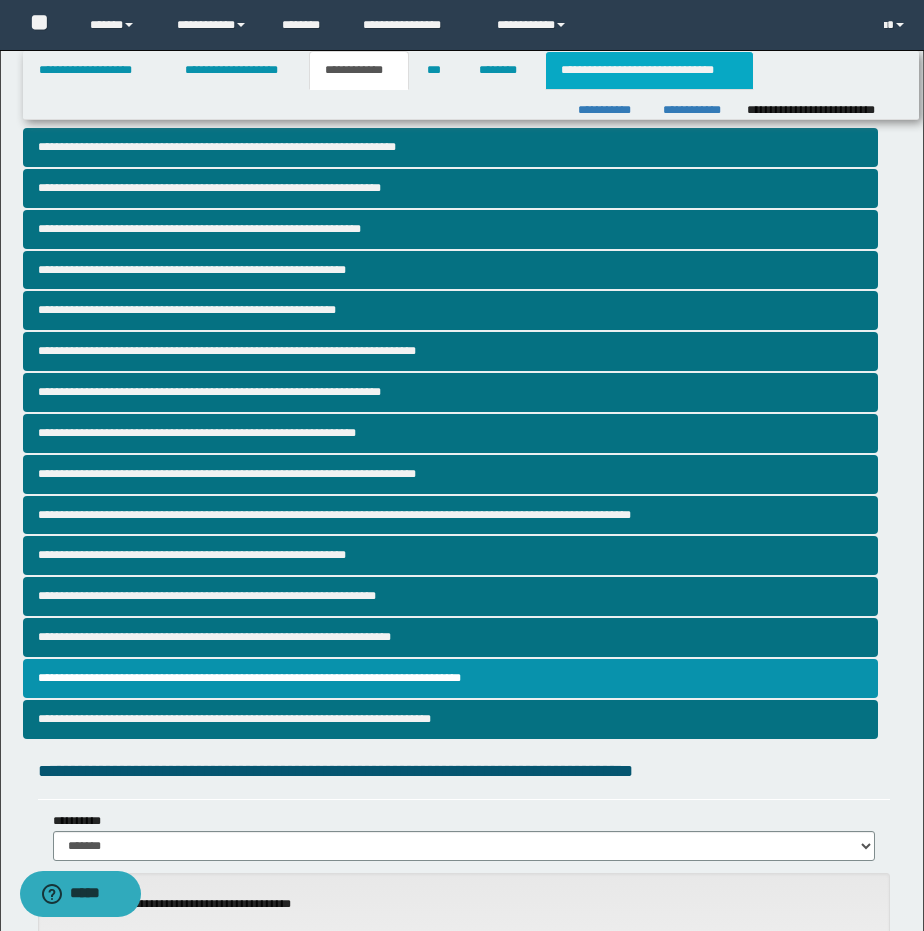 click on "**********" at bounding box center (649, 70) 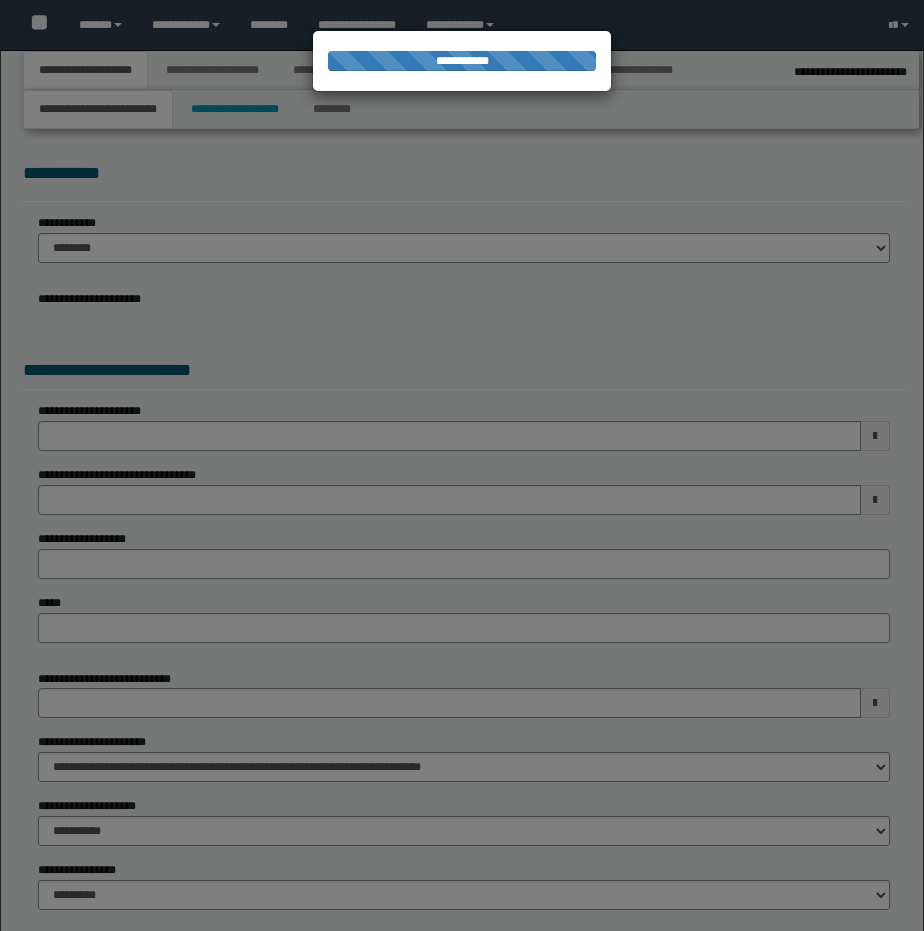 select on "**" 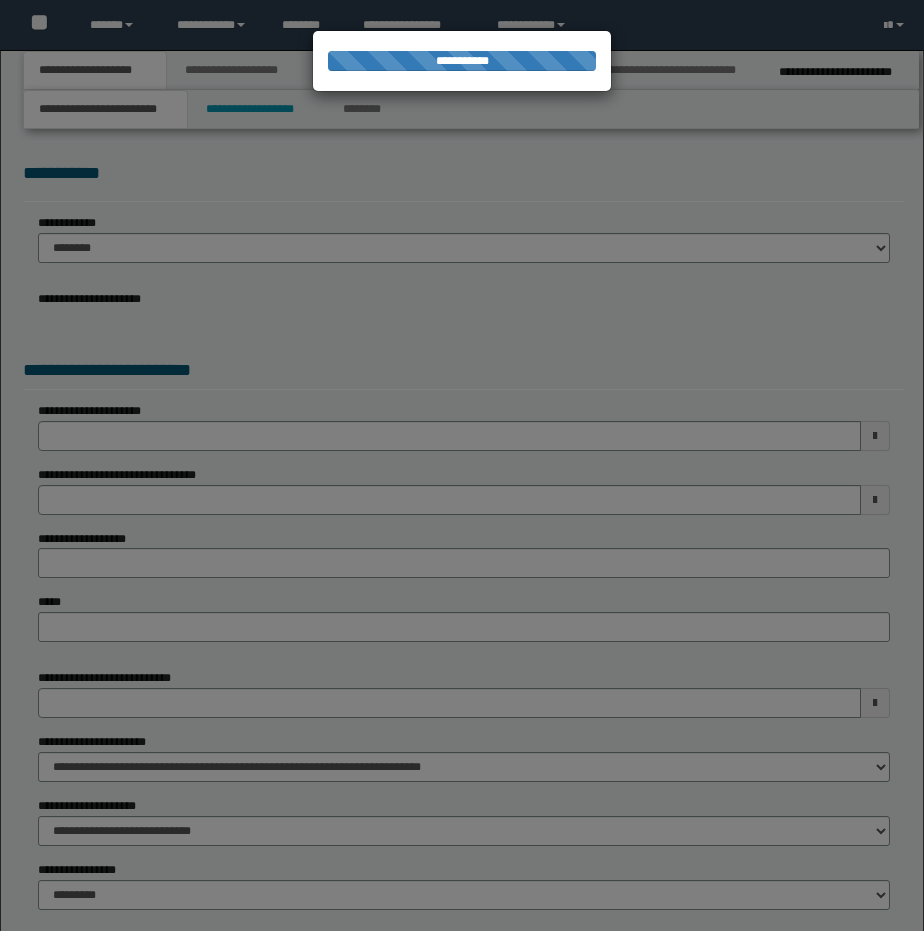 scroll, scrollTop: 0, scrollLeft: 0, axis: both 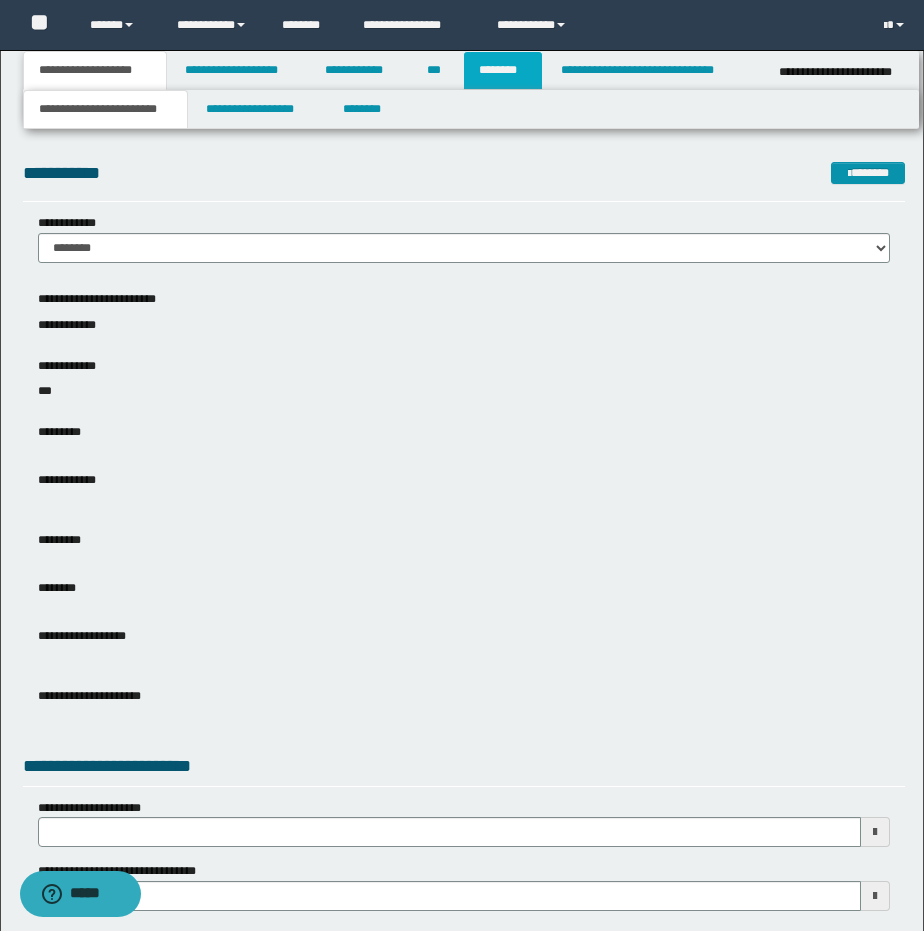 click on "********" at bounding box center [503, 70] 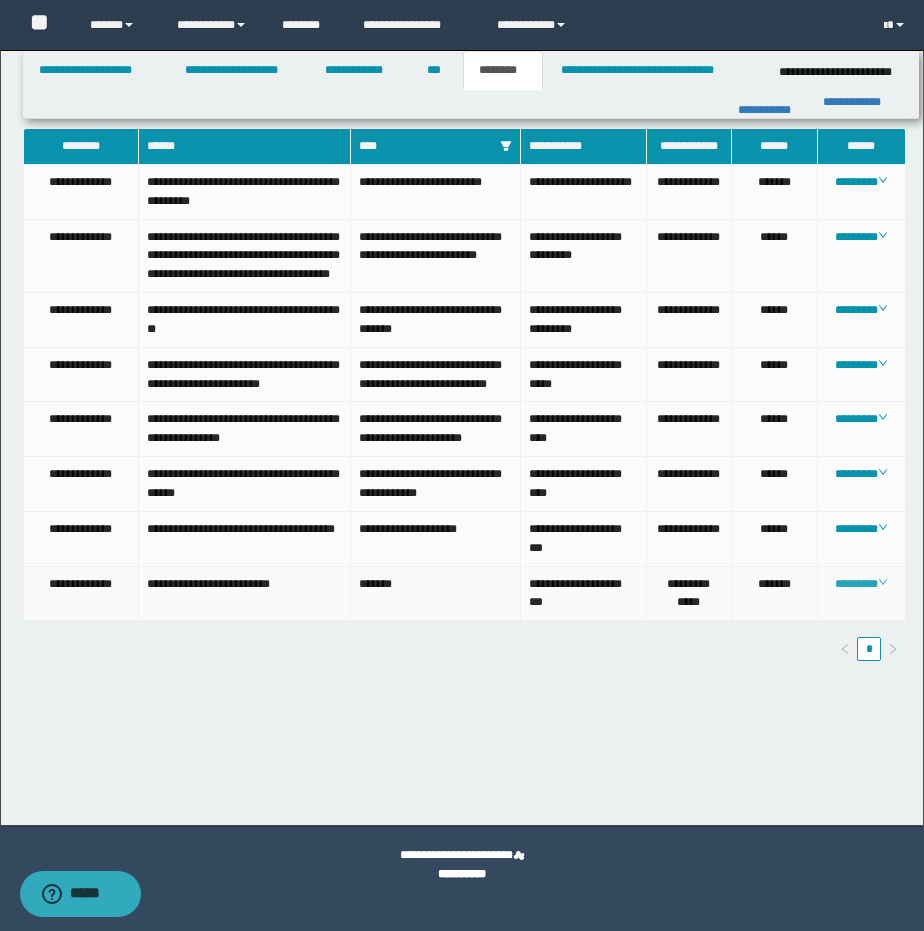 click on "********" at bounding box center [861, 584] 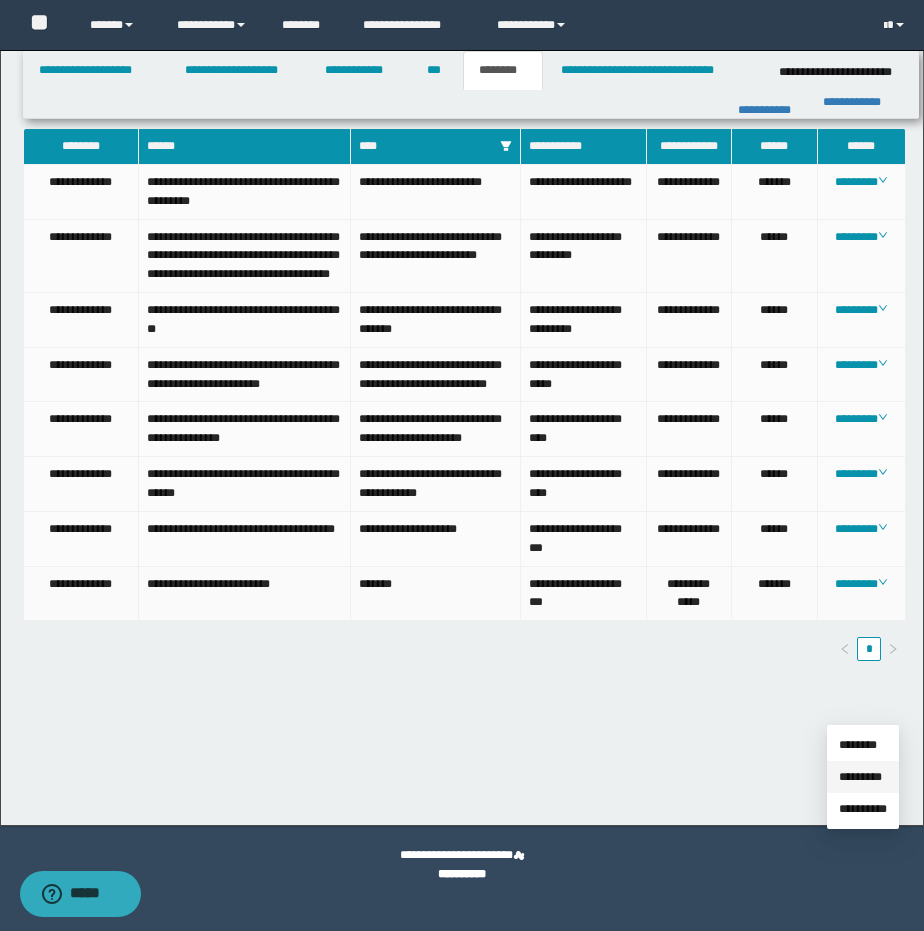 click on "*********" at bounding box center [860, 777] 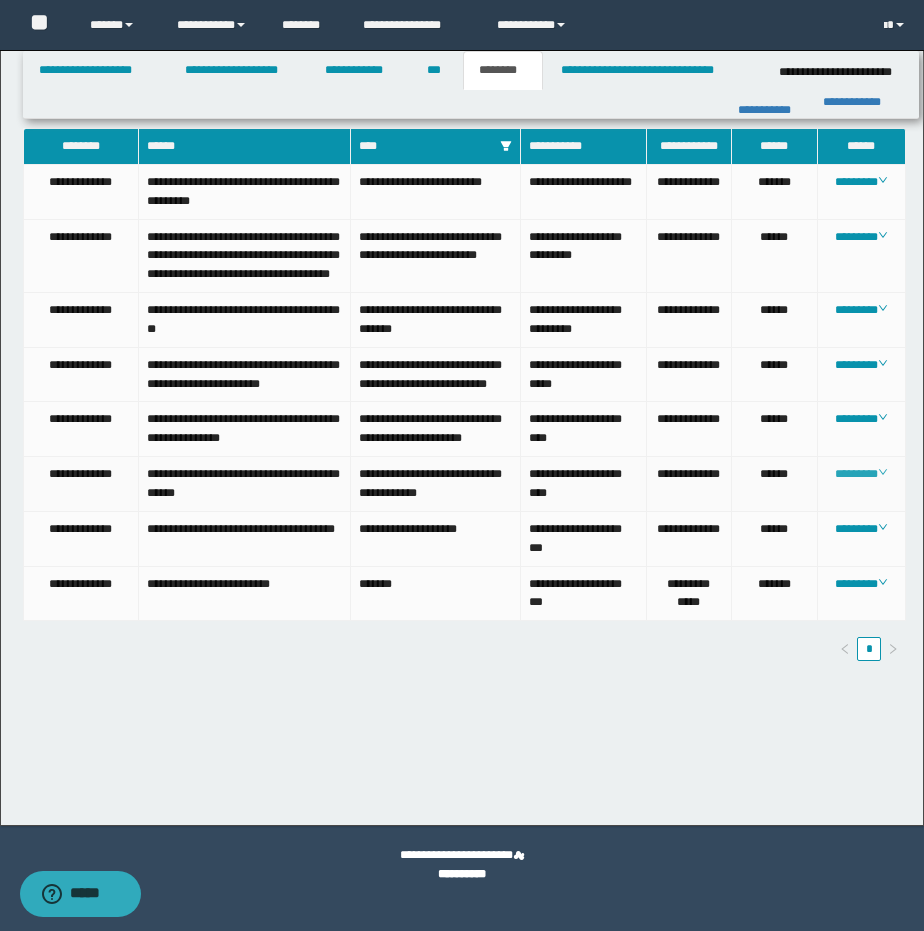click on "********" at bounding box center [861, 474] 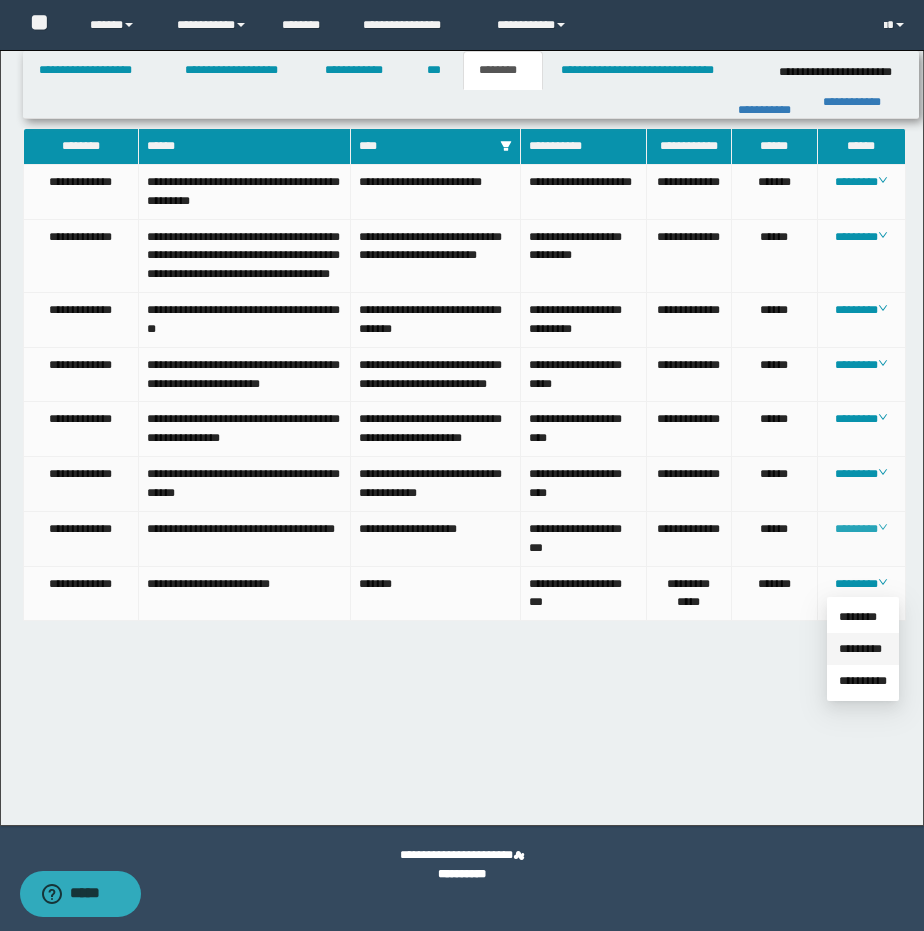 click on "*********" at bounding box center (860, 649) 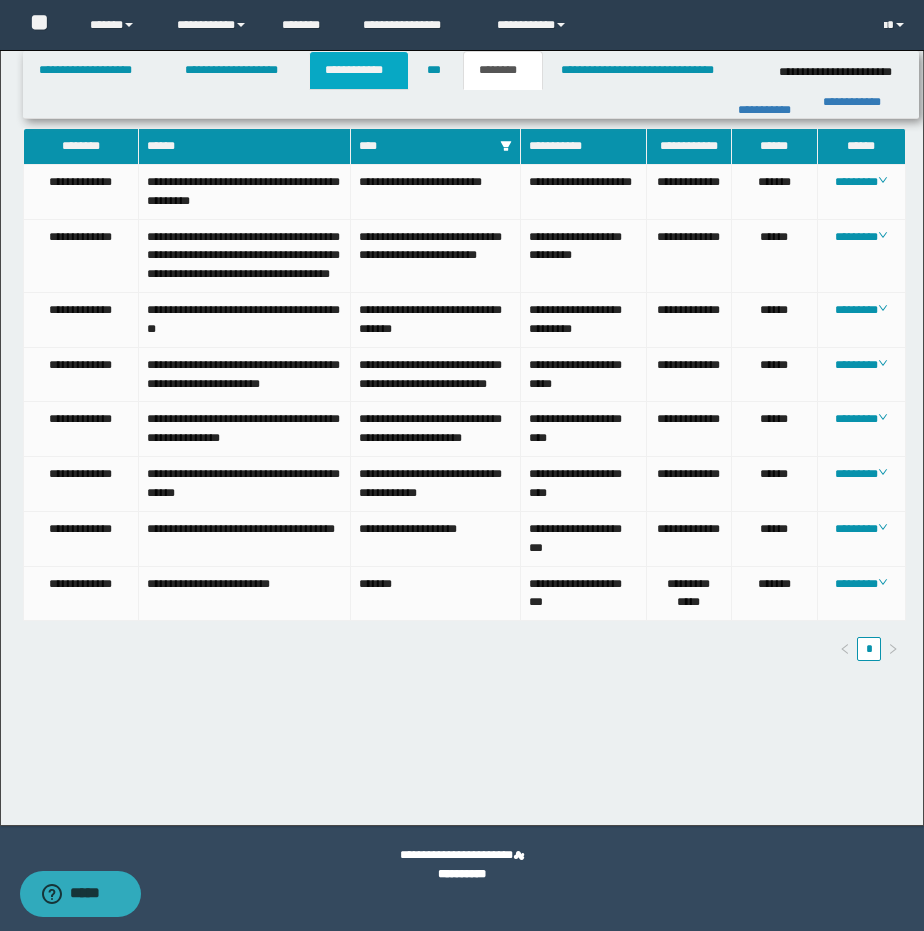 click on "**********" at bounding box center (359, 70) 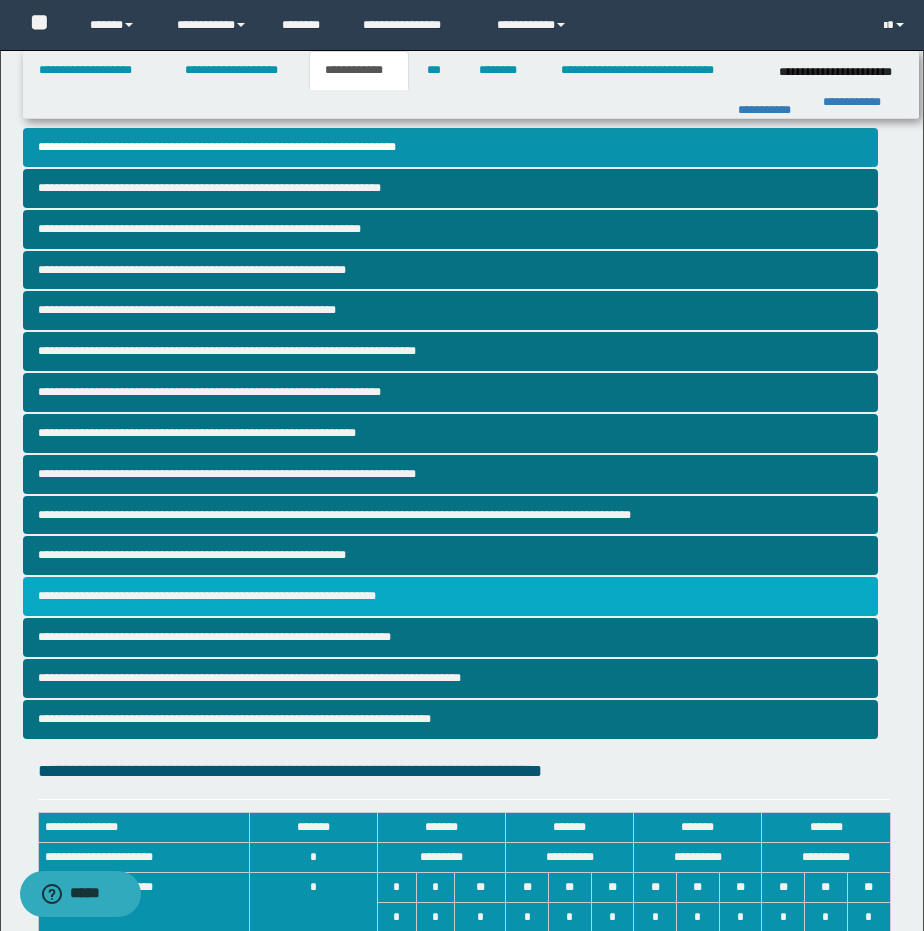 click on "**********" at bounding box center [451, 596] 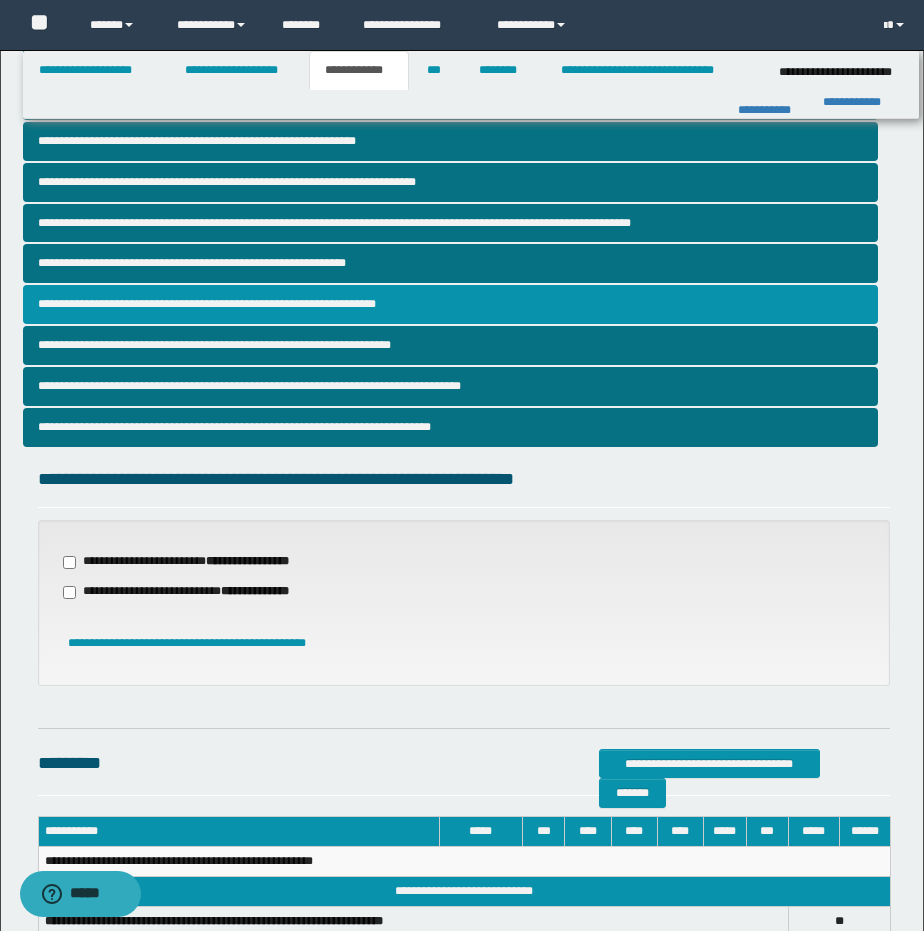 scroll, scrollTop: 360, scrollLeft: 0, axis: vertical 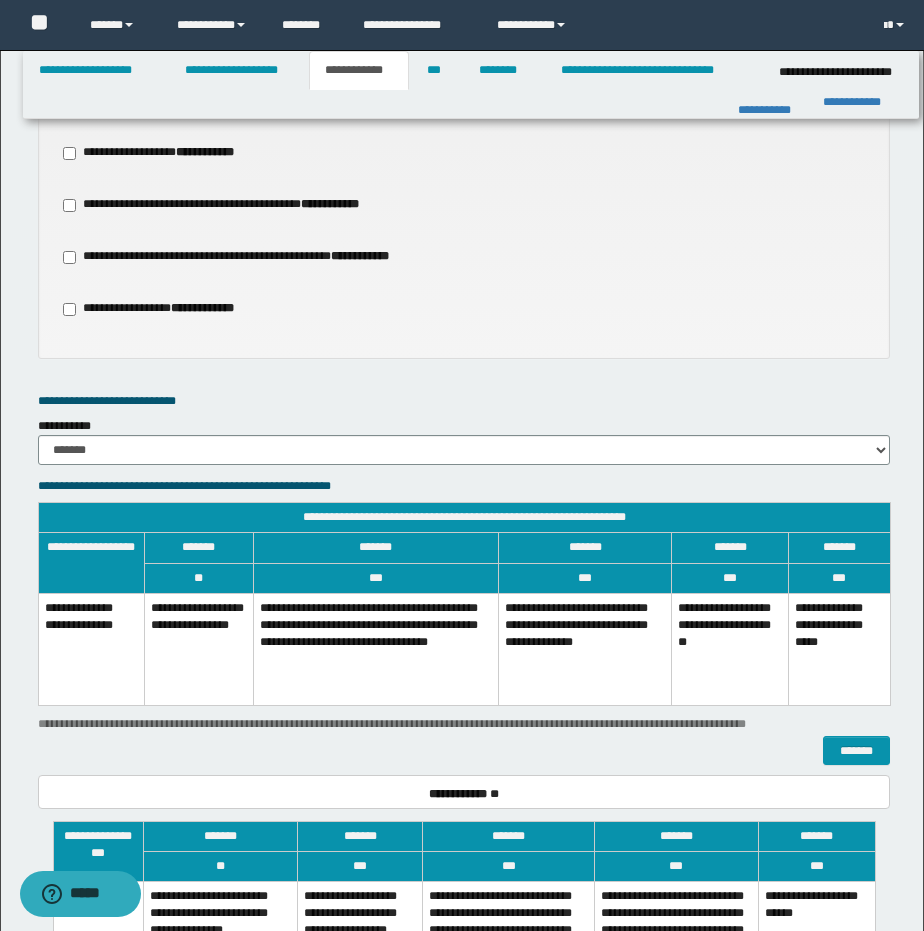 click on "**********" at bounding box center (839, 649) 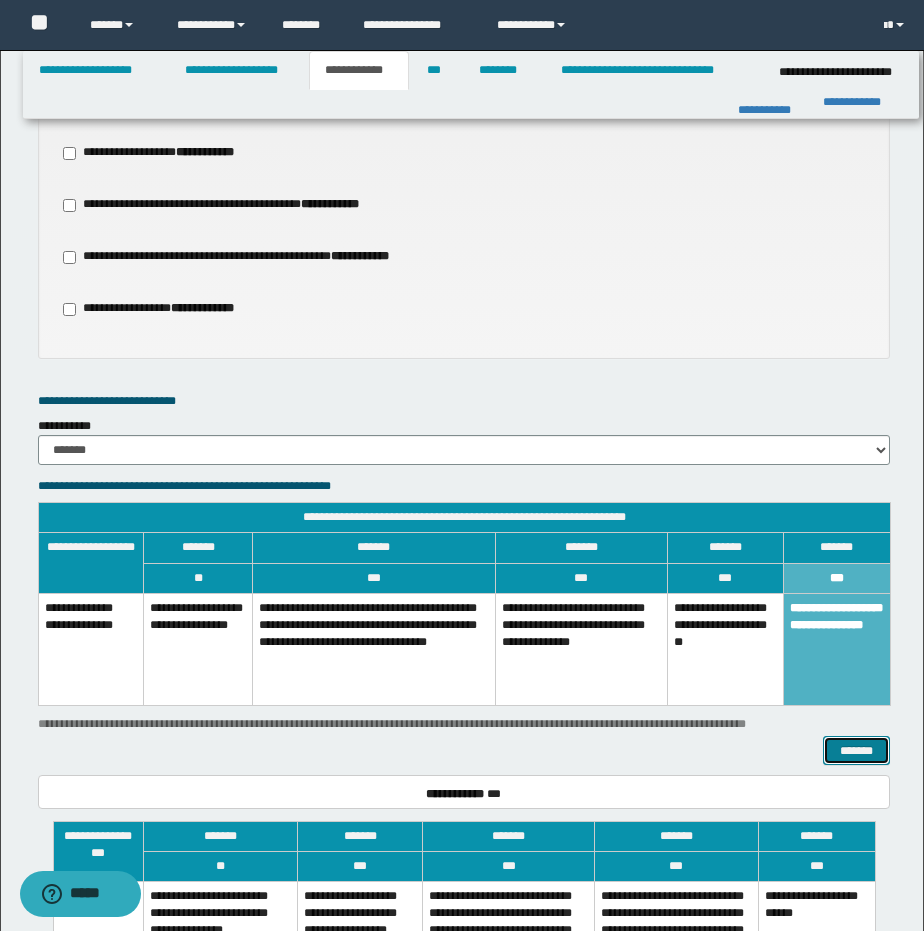 click on "*******" at bounding box center (856, 751) 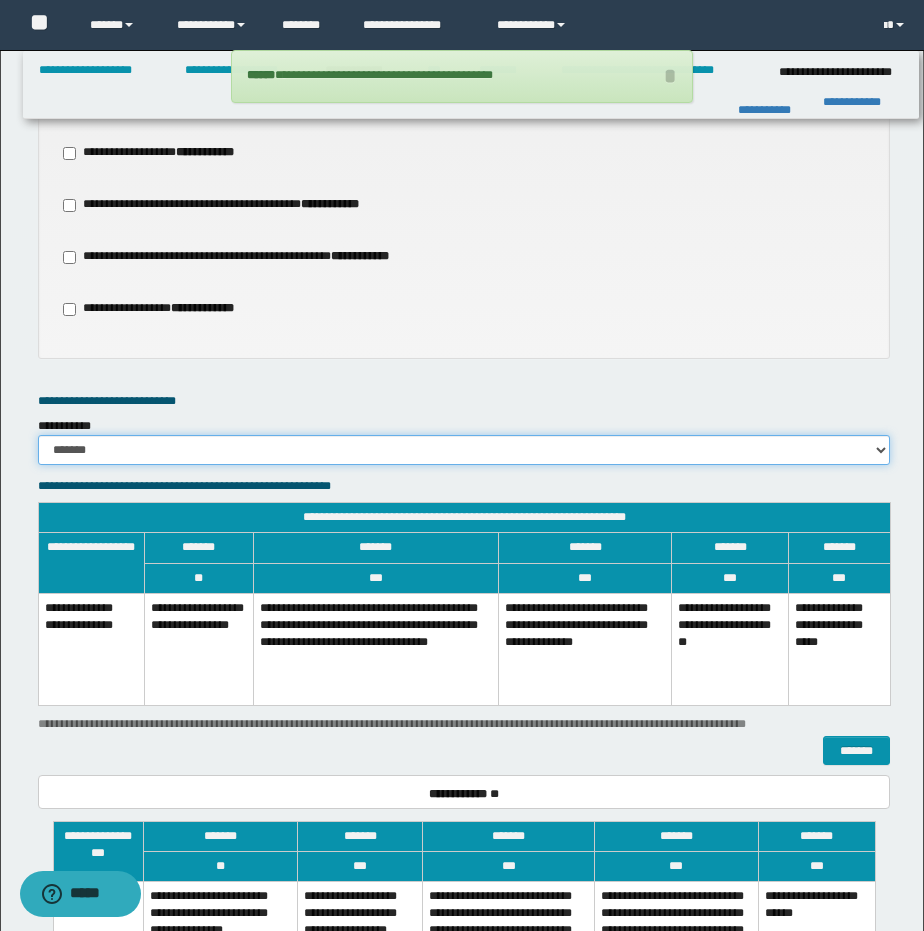 click on "*******
*********" at bounding box center (464, 450) 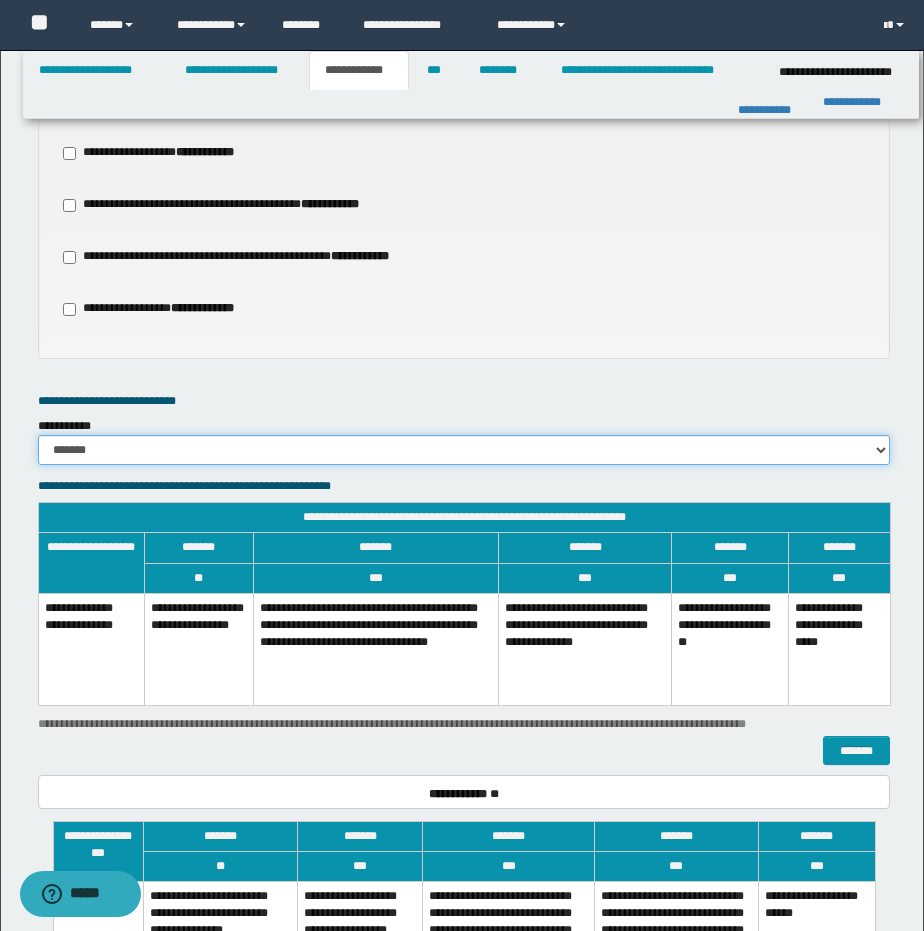 select on "*" 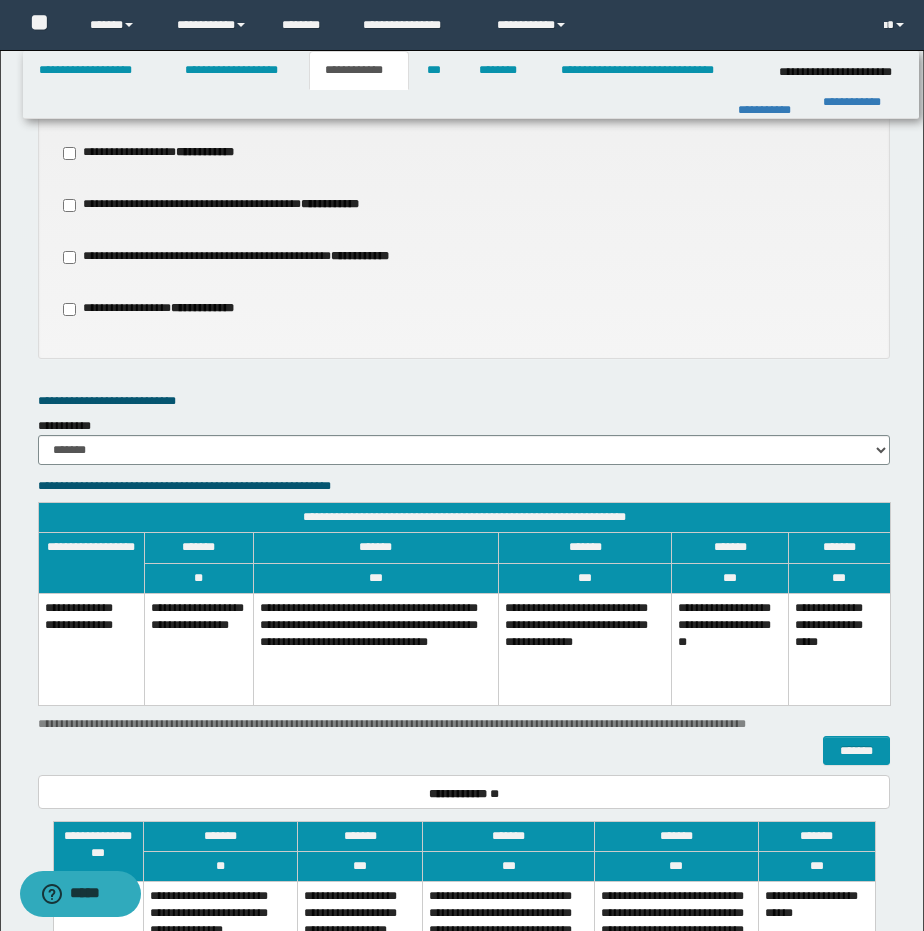 click on "**********" at bounding box center [839, 649] 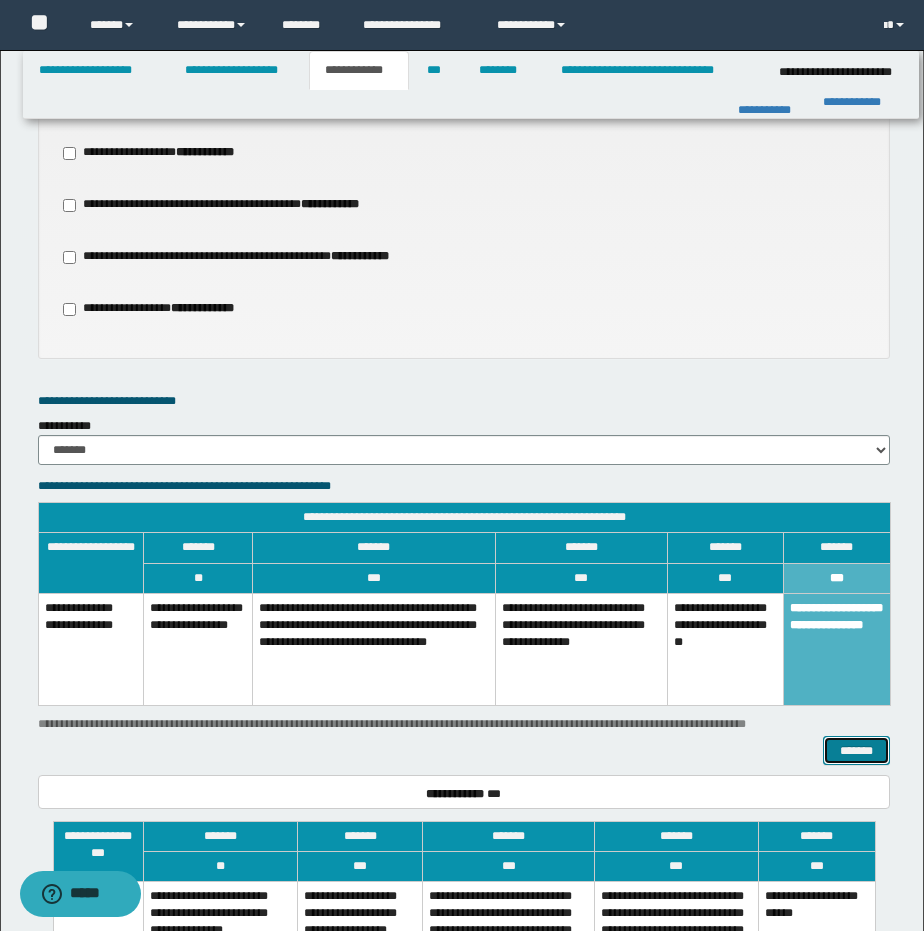 click on "*******" at bounding box center [856, 751] 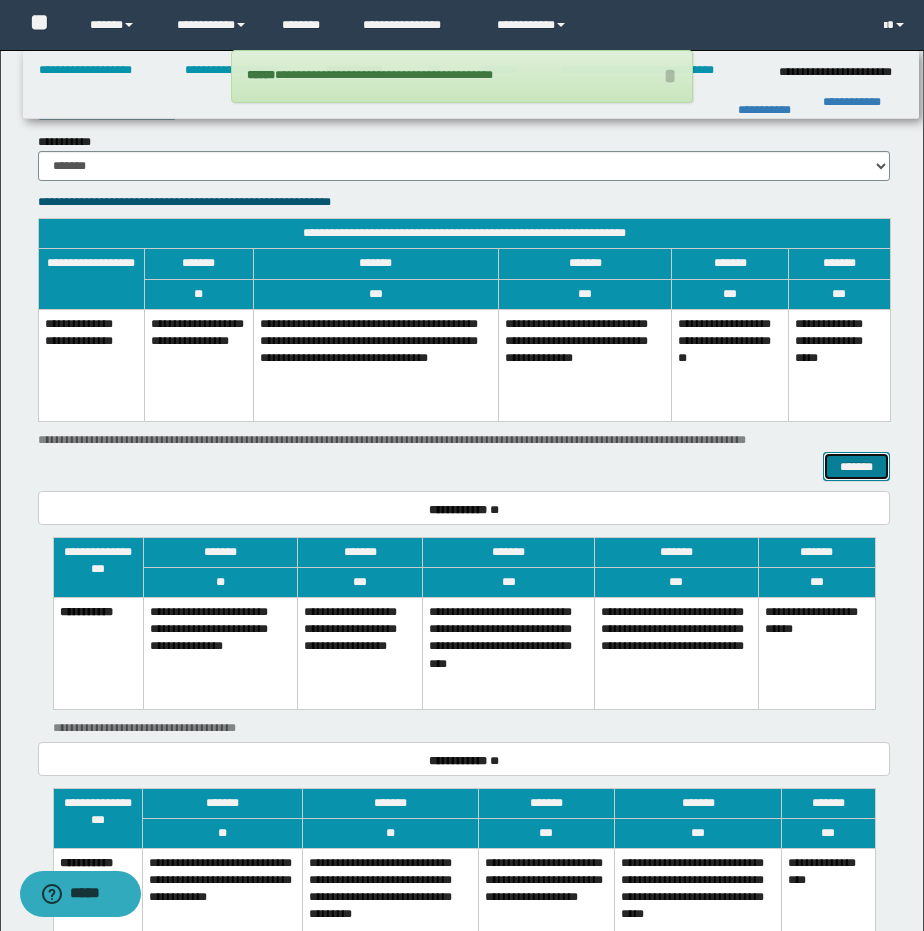 scroll, scrollTop: 1643, scrollLeft: 0, axis: vertical 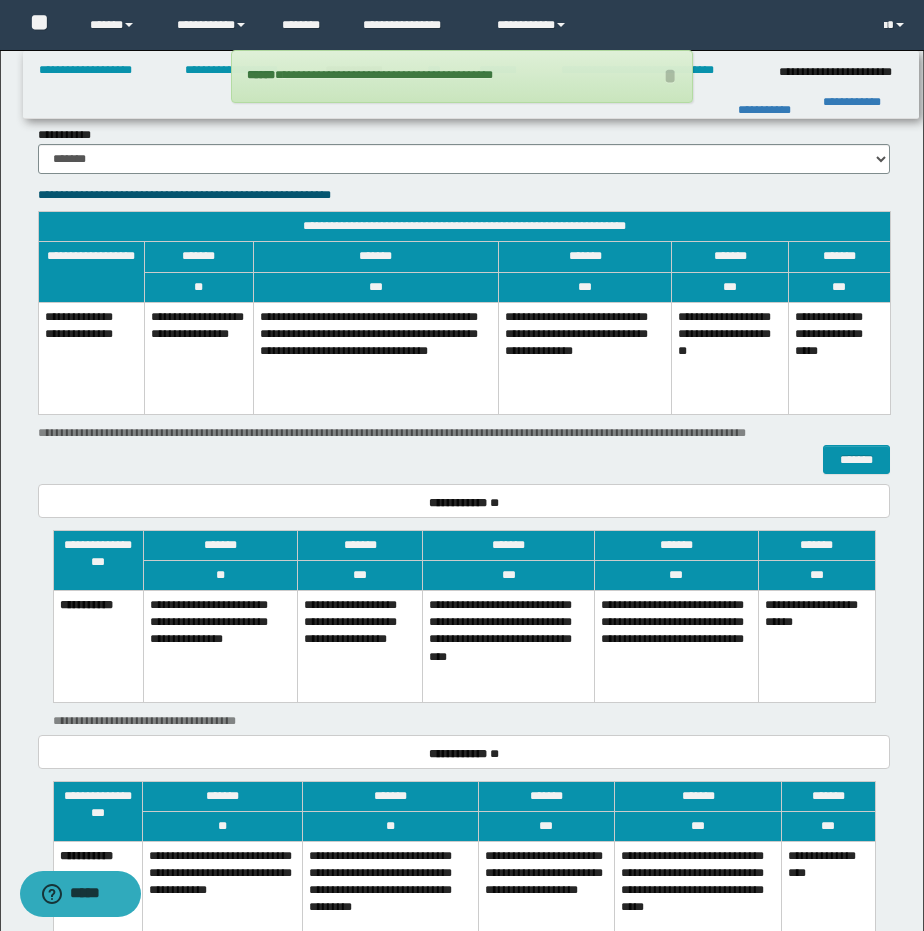 click on "**********" at bounding box center [817, 647] 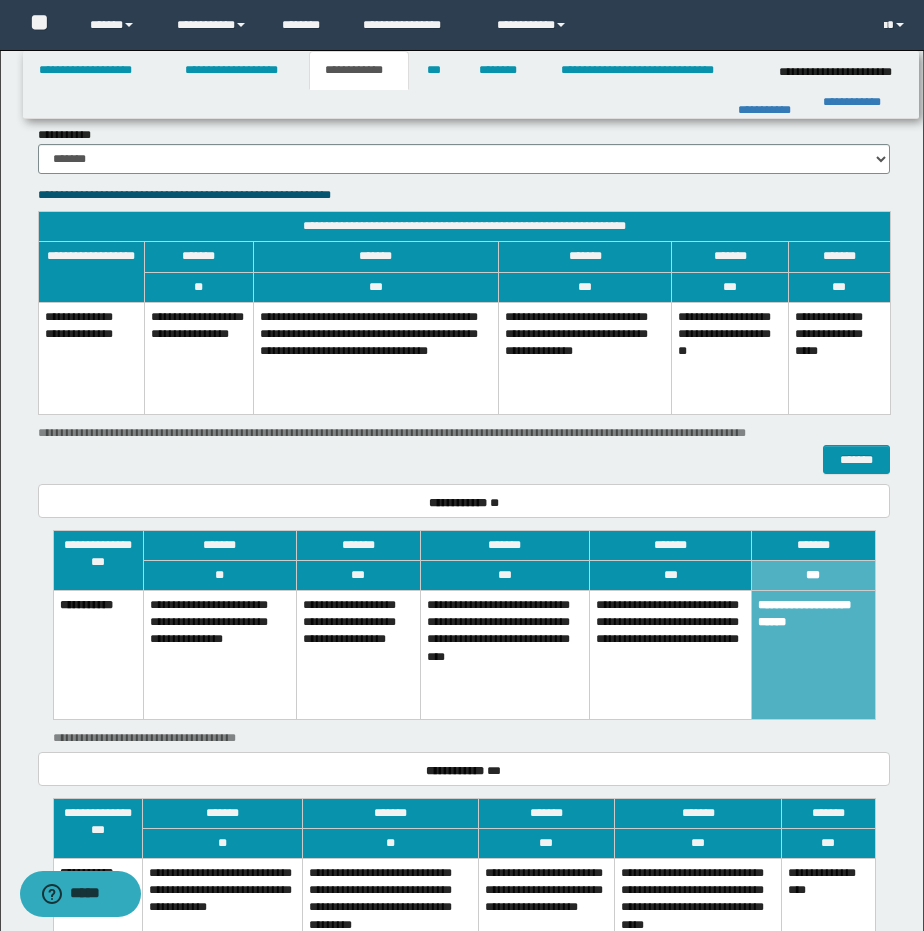 click on "**********" at bounding box center [828, 923] 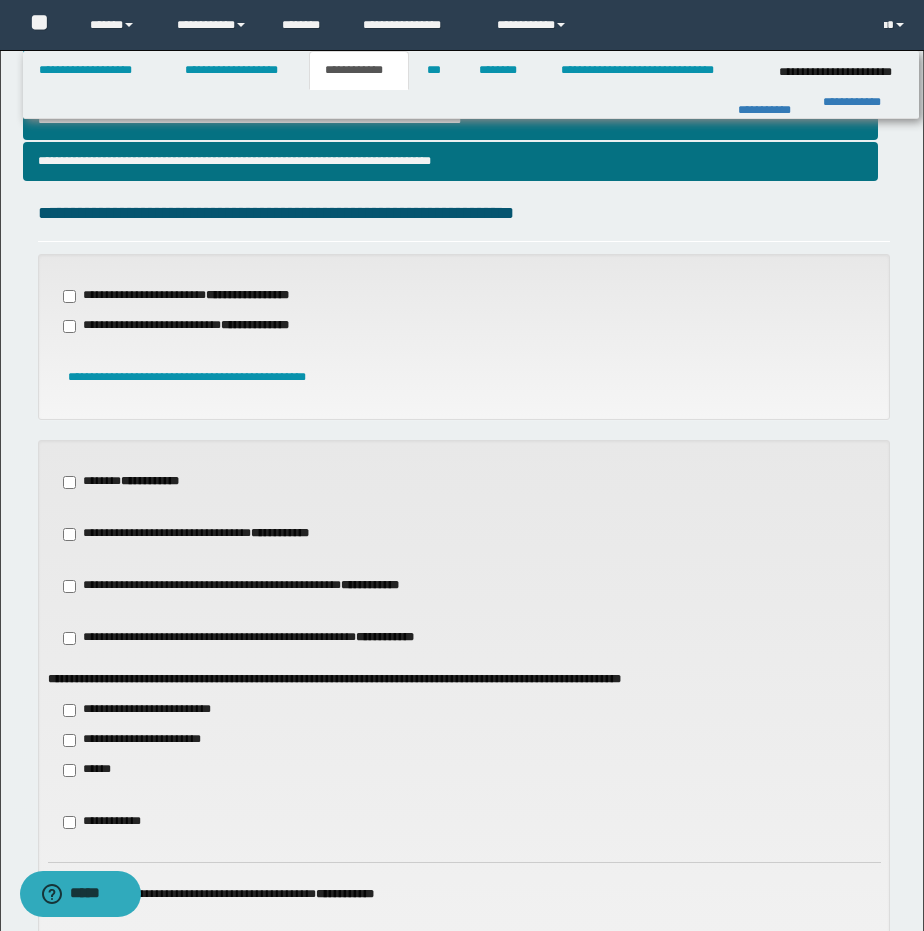 scroll, scrollTop: 360, scrollLeft: 0, axis: vertical 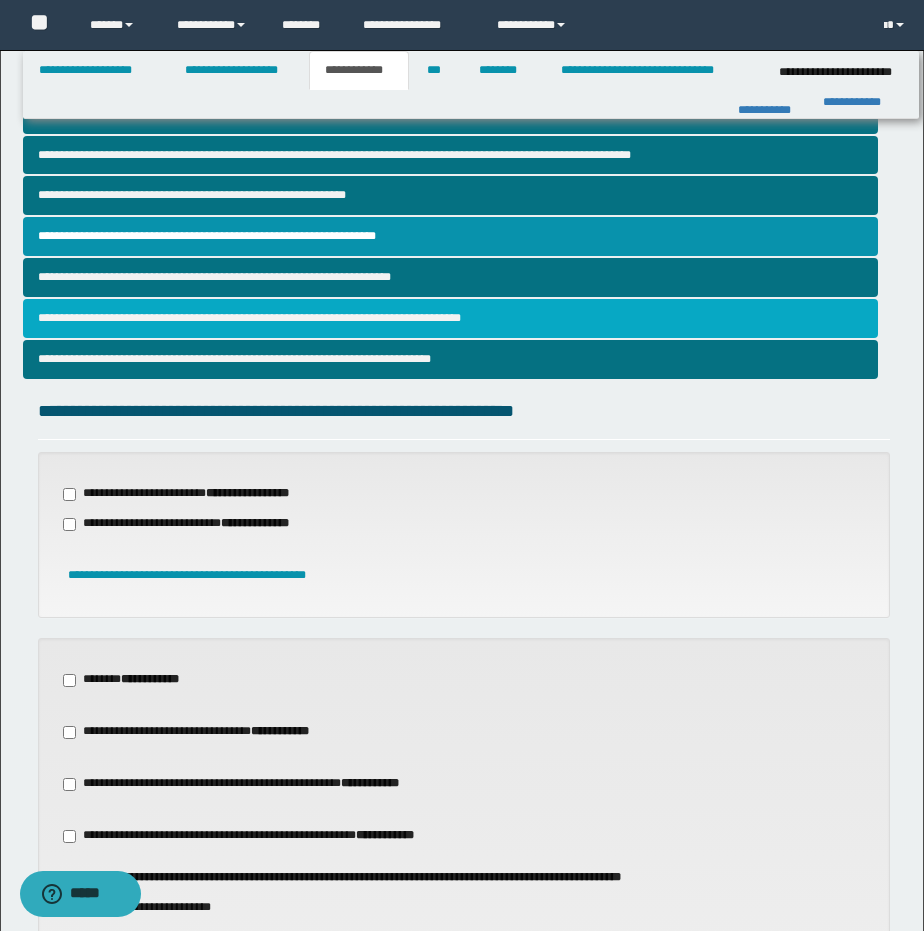 click on "**********" at bounding box center [451, 318] 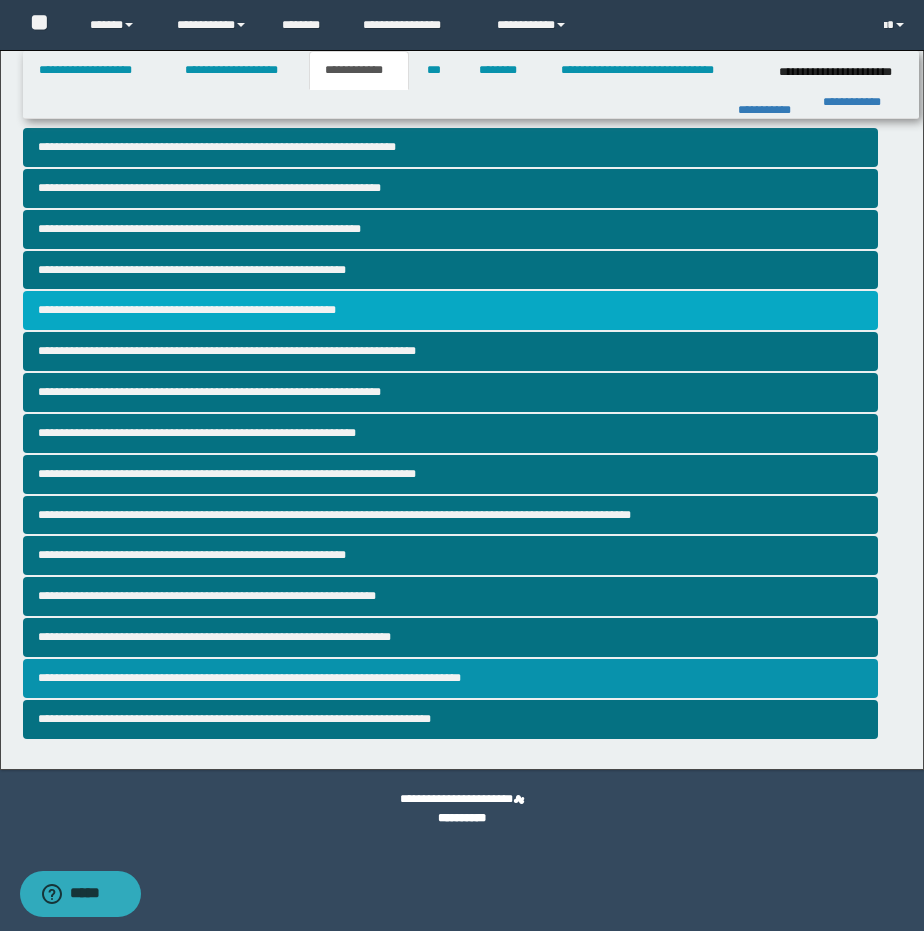 scroll, scrollTop: 0, scrollLeft: 0, axis: both 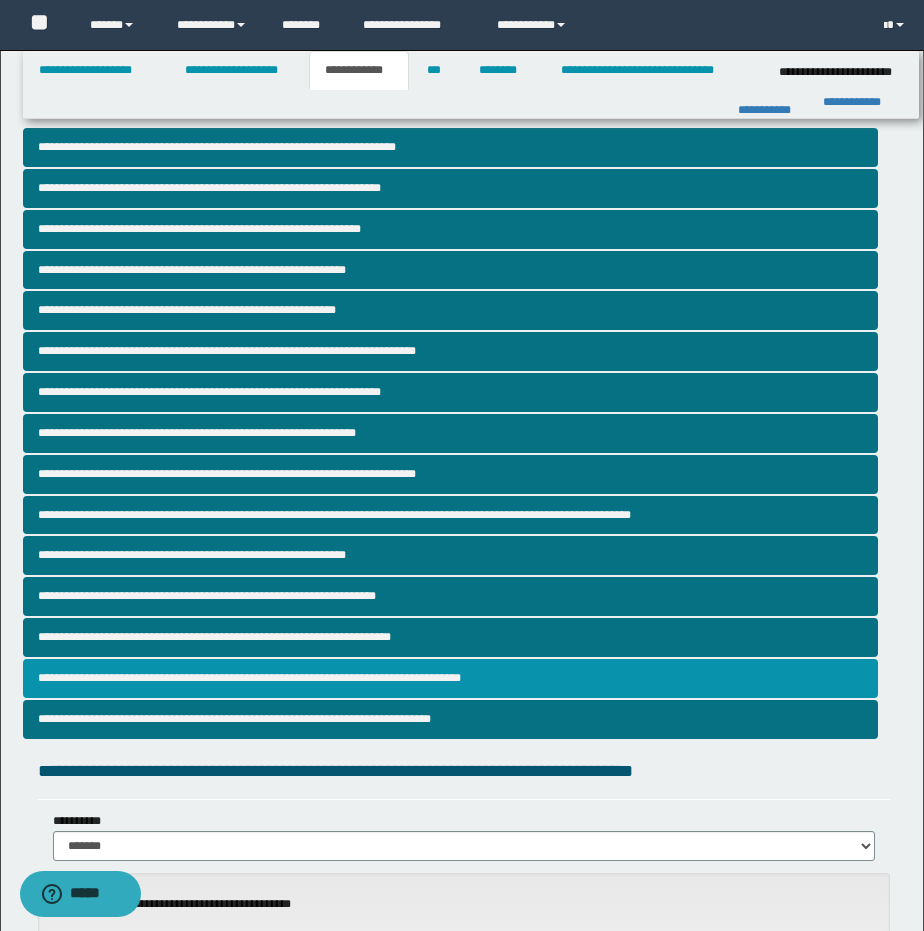 click on "**********" at bounding box center (451, 678) 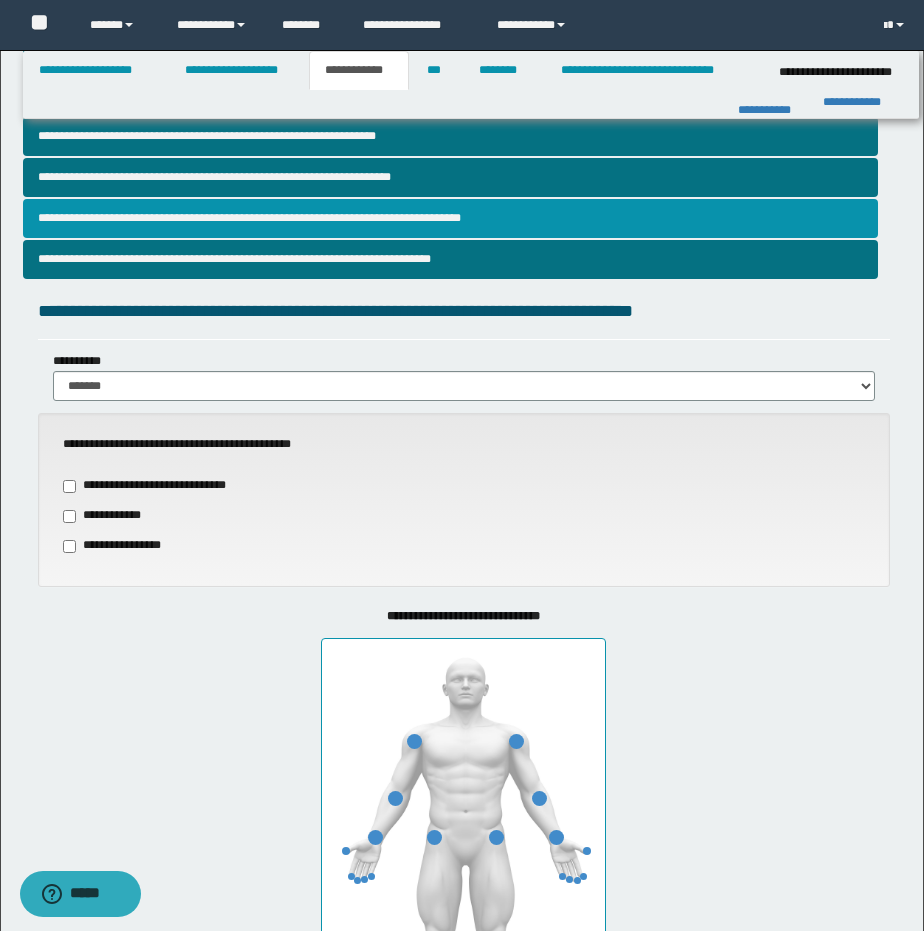 scroll, scrollTop: 472, scrollLeft: 0, axis: vertical 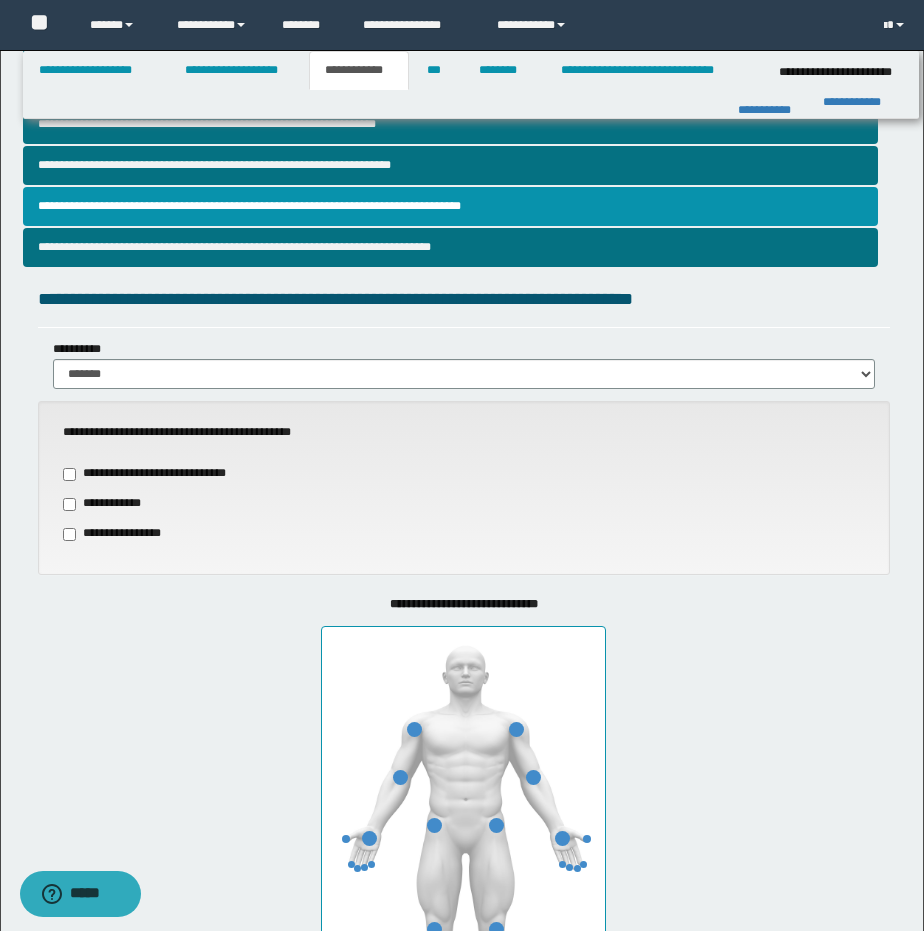 click at bounding box center (463, 843) 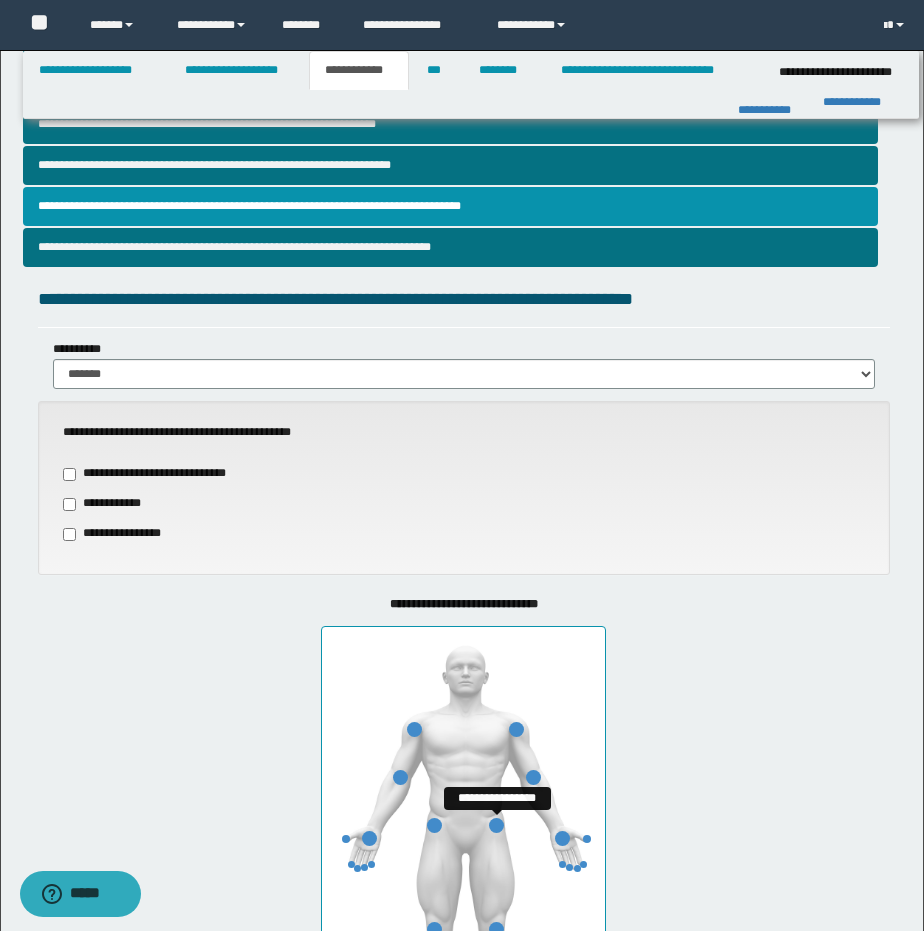 drag, startPoint x: 497, startPoint y: 826, endPoint x: 570, endPoint y: 826, distance: 73 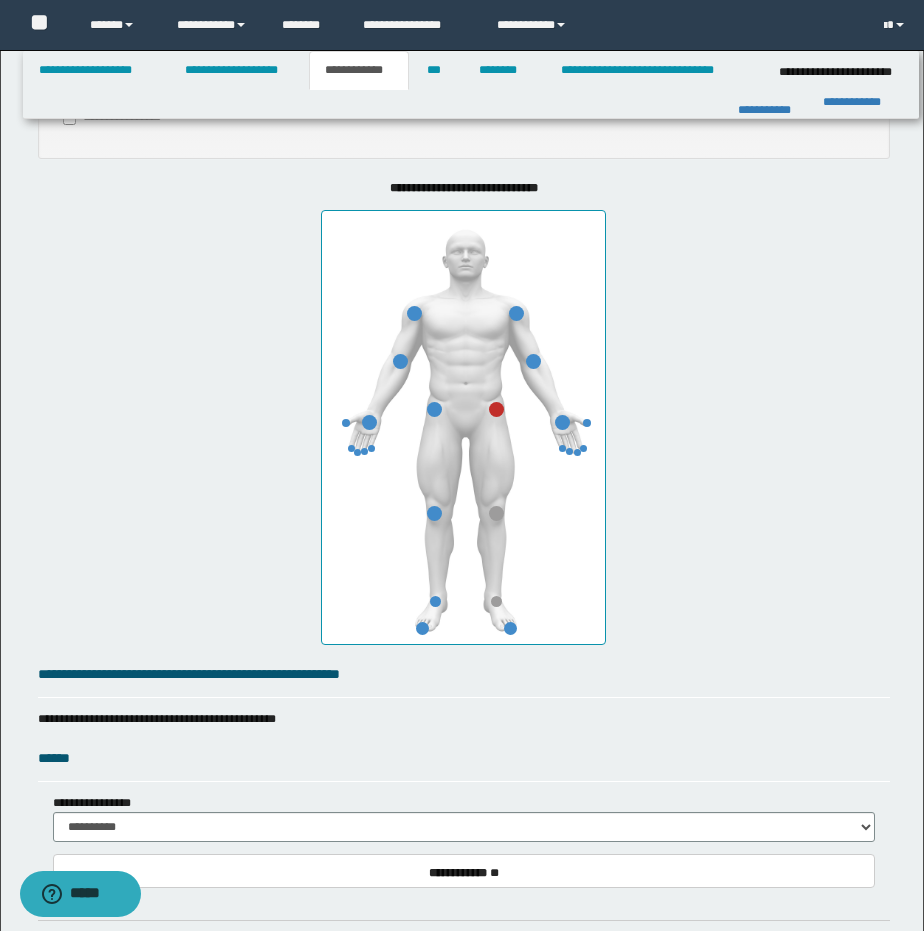 scroll, scrollTop: 953, scrollLeft: 0, axis: vertical 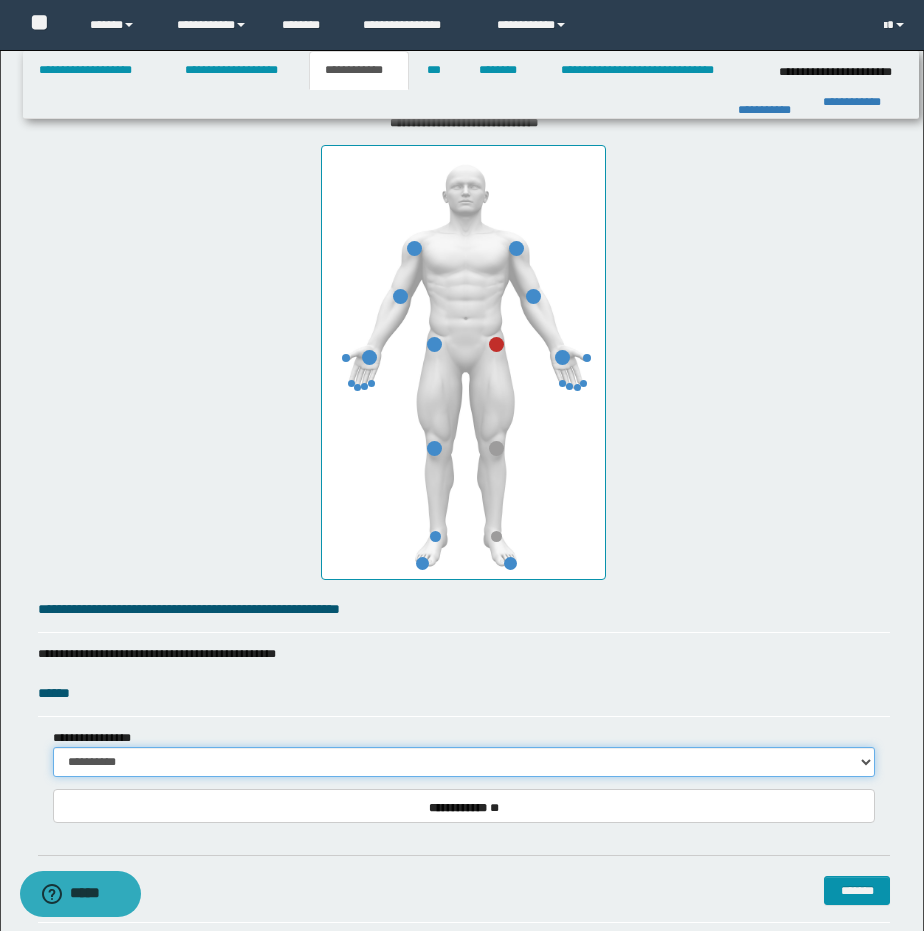 click on "**********" at bounding box center (464, 762) 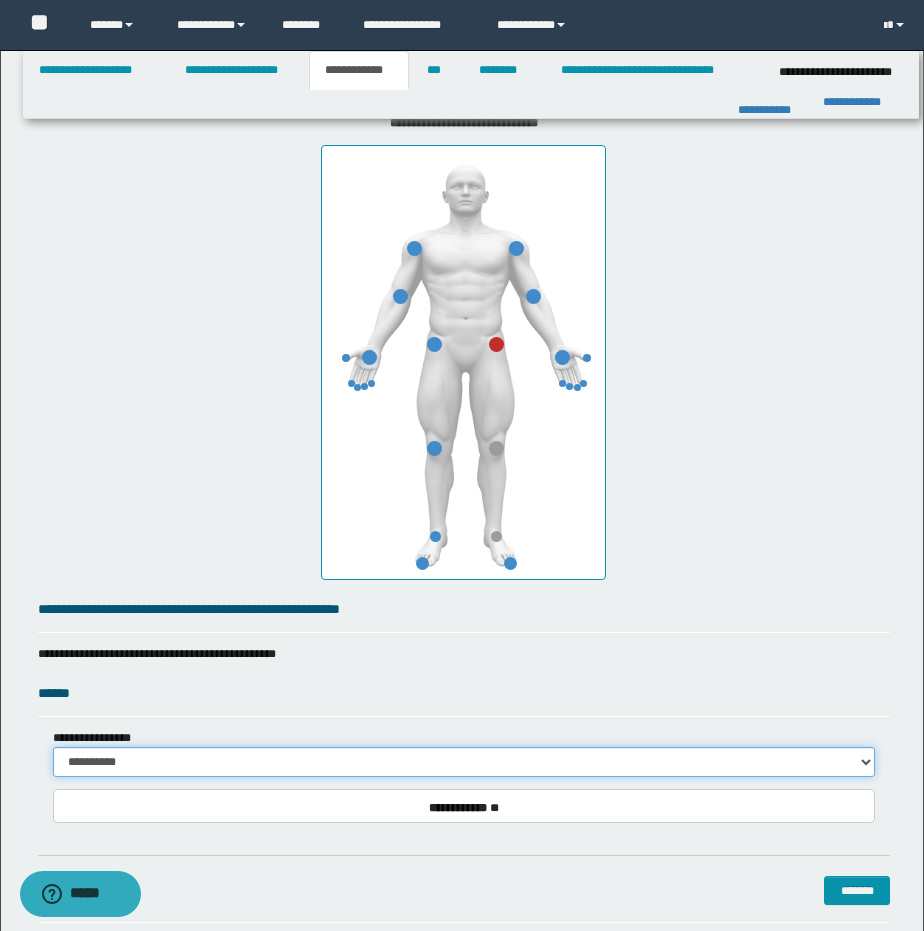 select on "**" 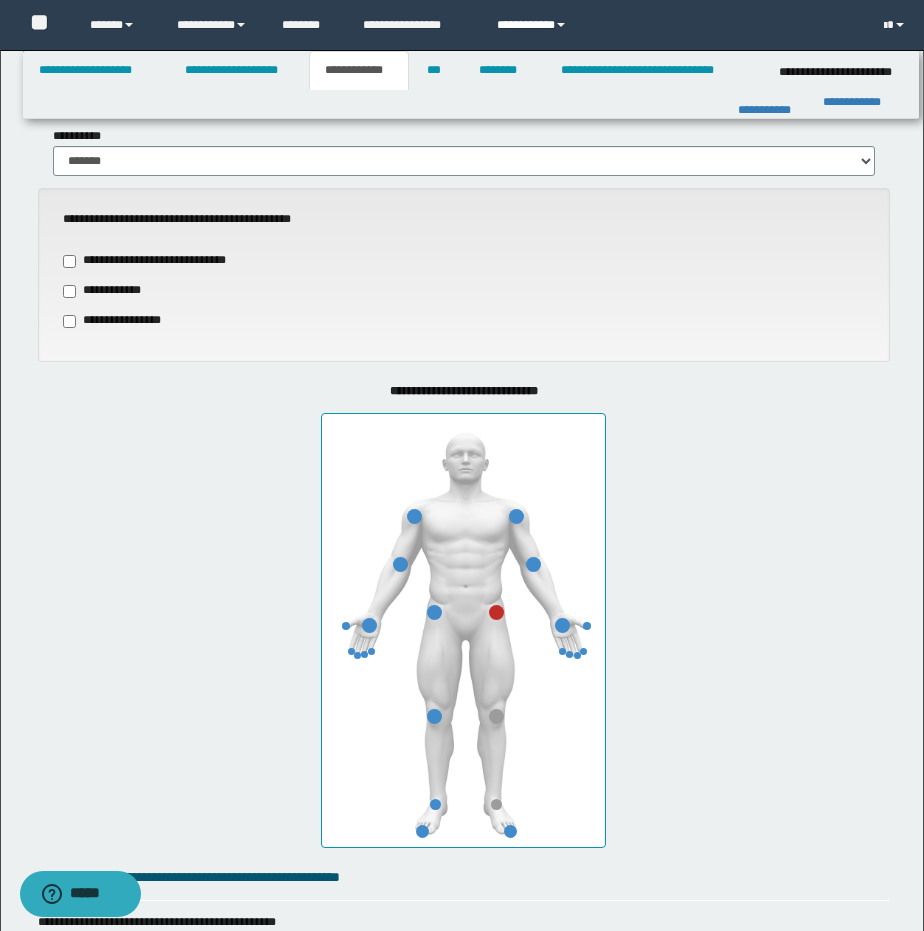 scroll, scrollTop: 664, scrollLeft: 0, axis: vertical 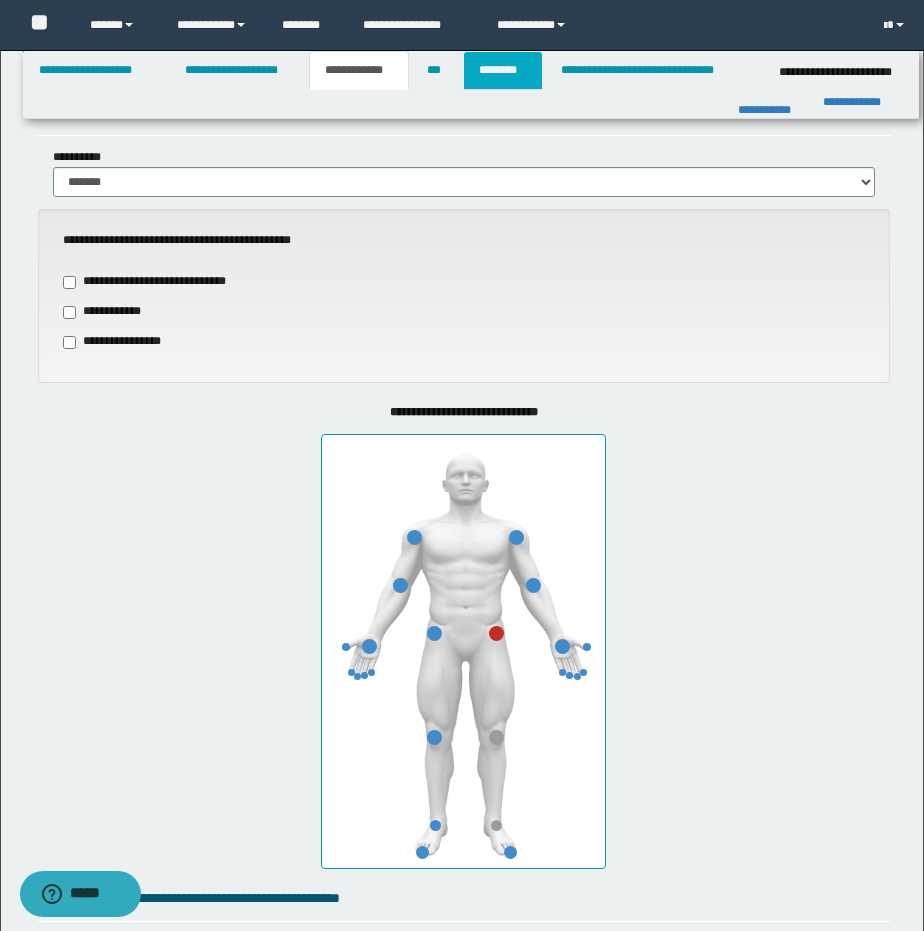 click on "********" at bounding box center (503, 70) 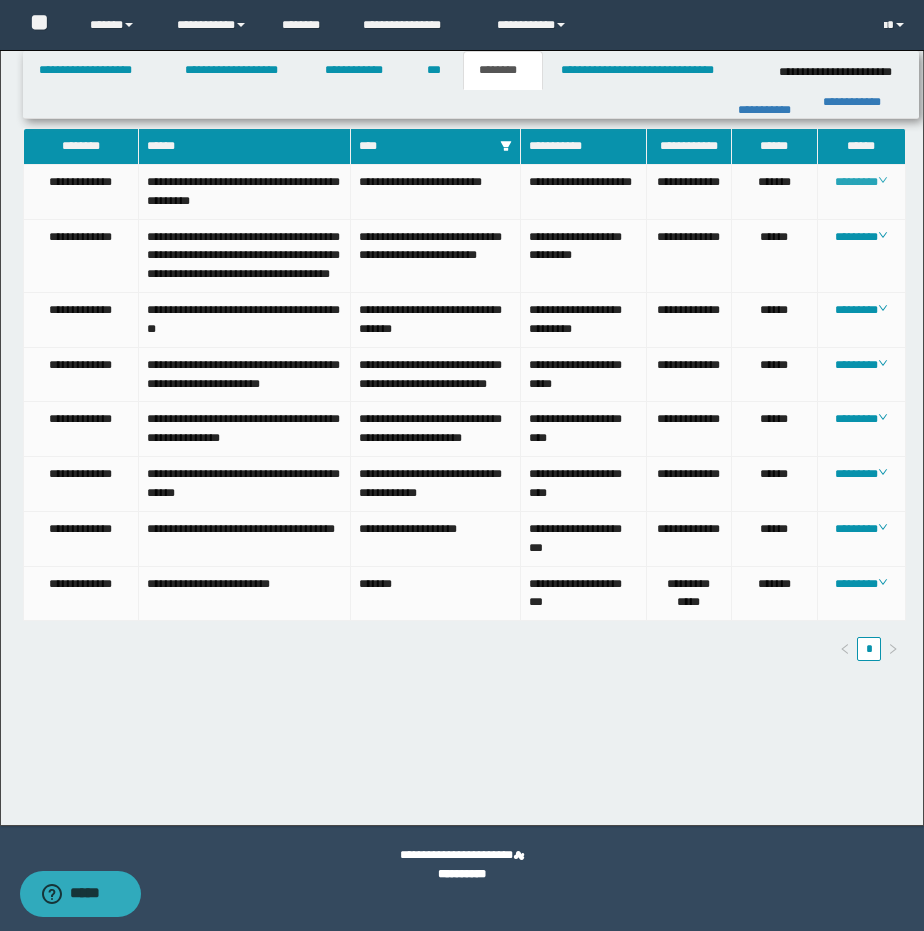 click on "********" at bounding box center (861, 182) 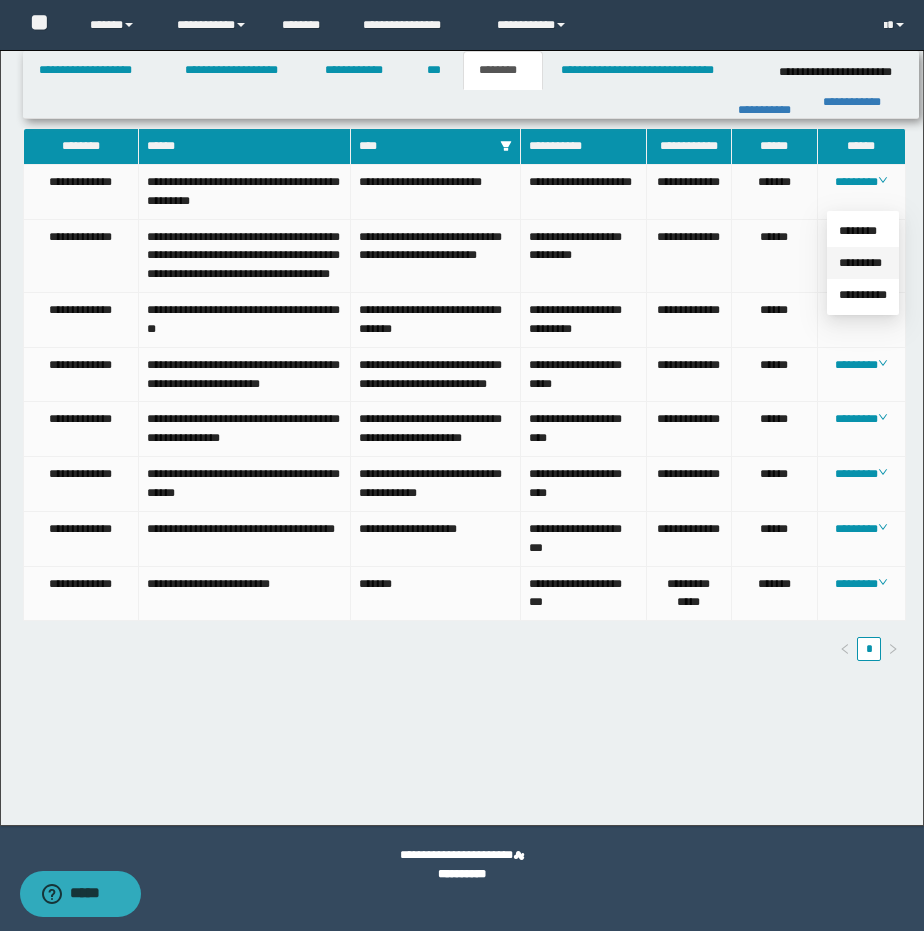 click on "*********" at bounding box center [860, 263] 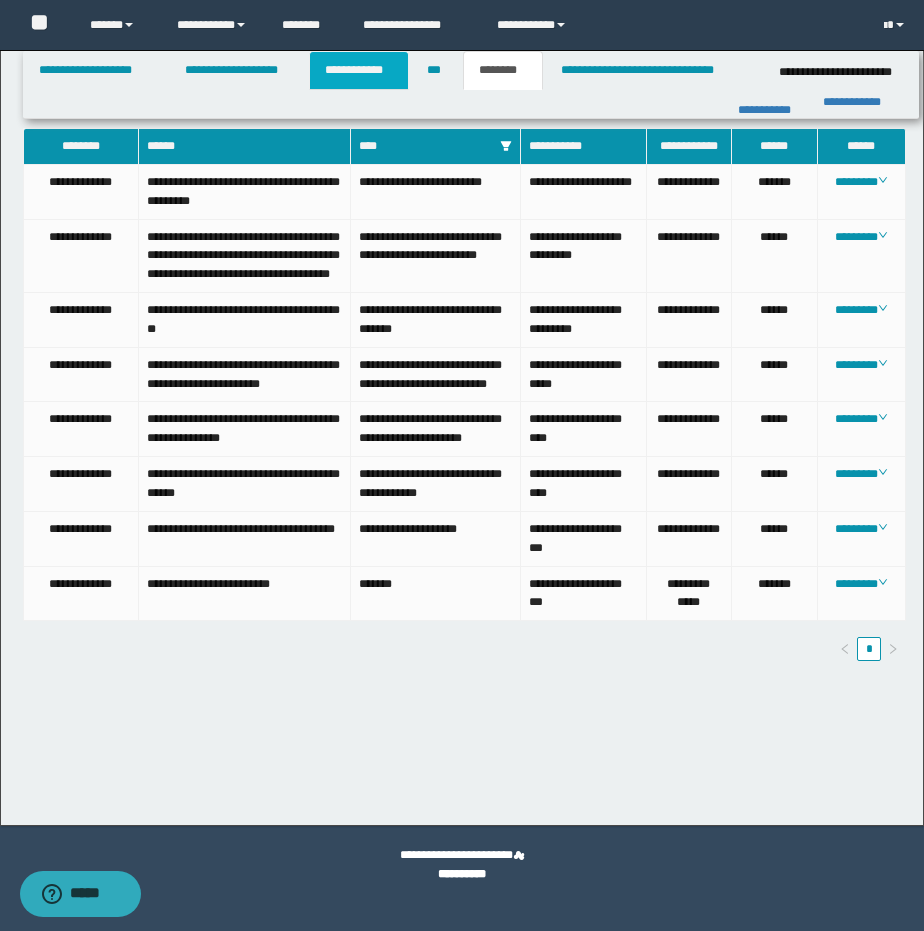 click on "**********" at bounding box center [359, 70] 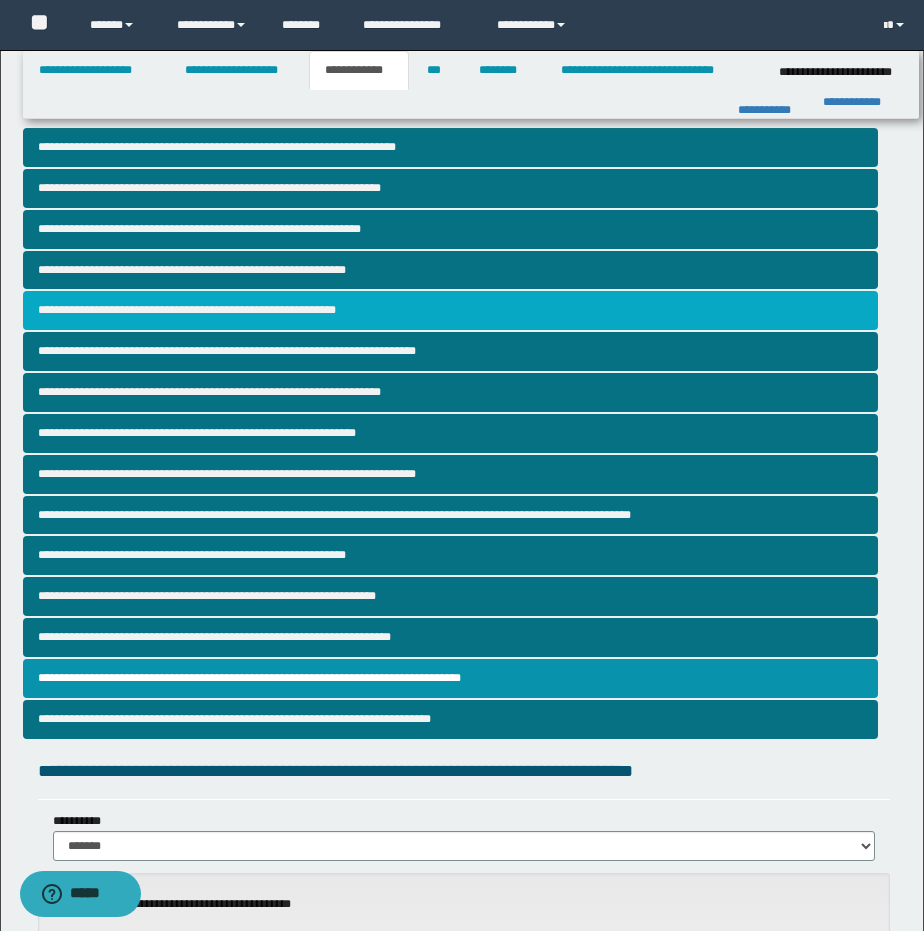 click on "**********" at bounding box center [451, 310] 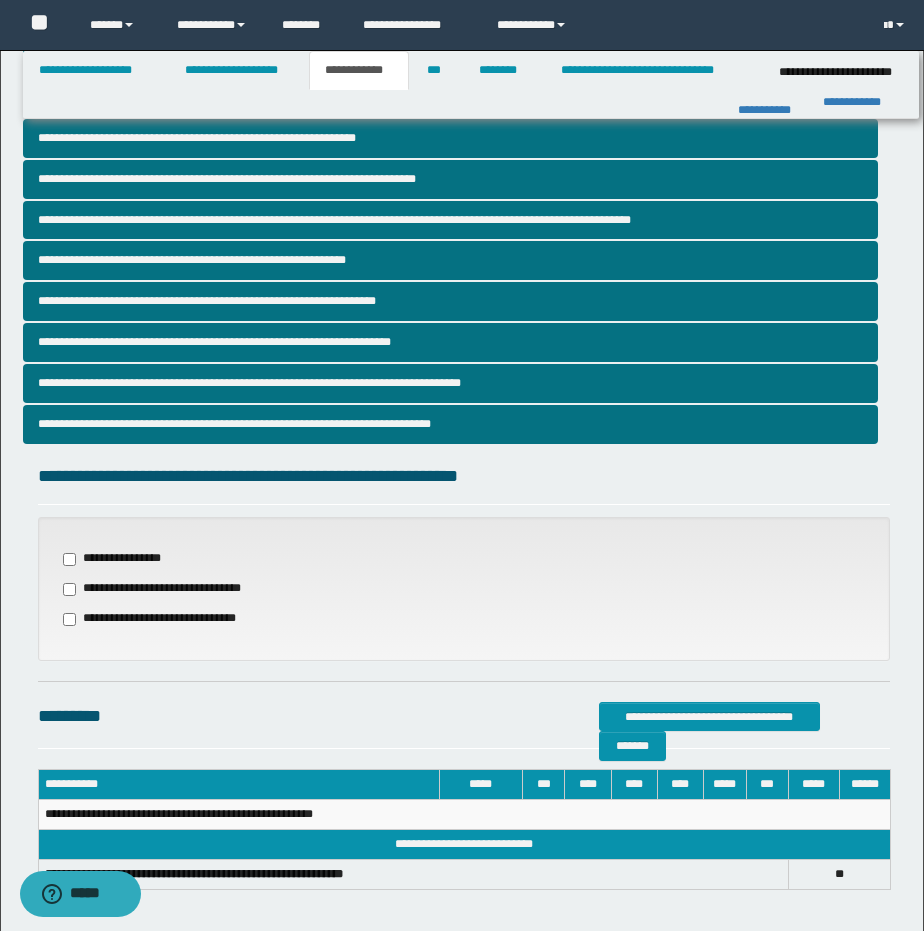 scroll, scrollTop: 381, scrollLeft: 0, axis: vertical 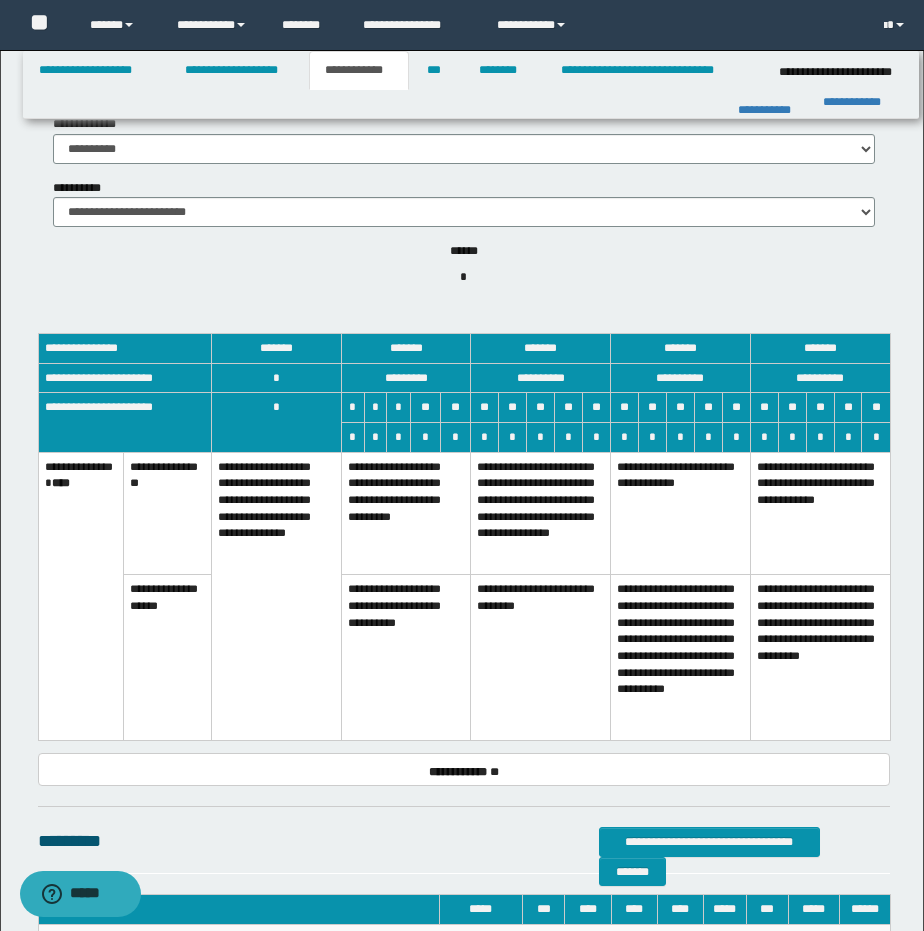 click on "**********" at bounding box center [541, 513] 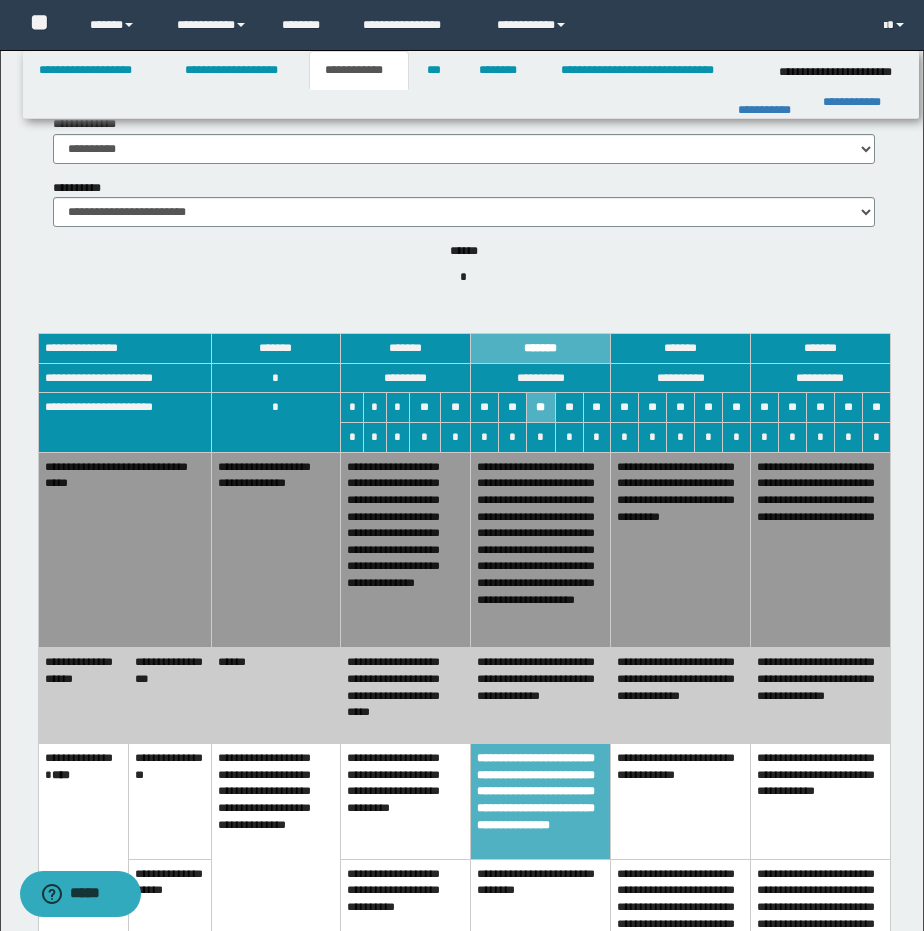 click on "**********" at bounding box center (540, 550) 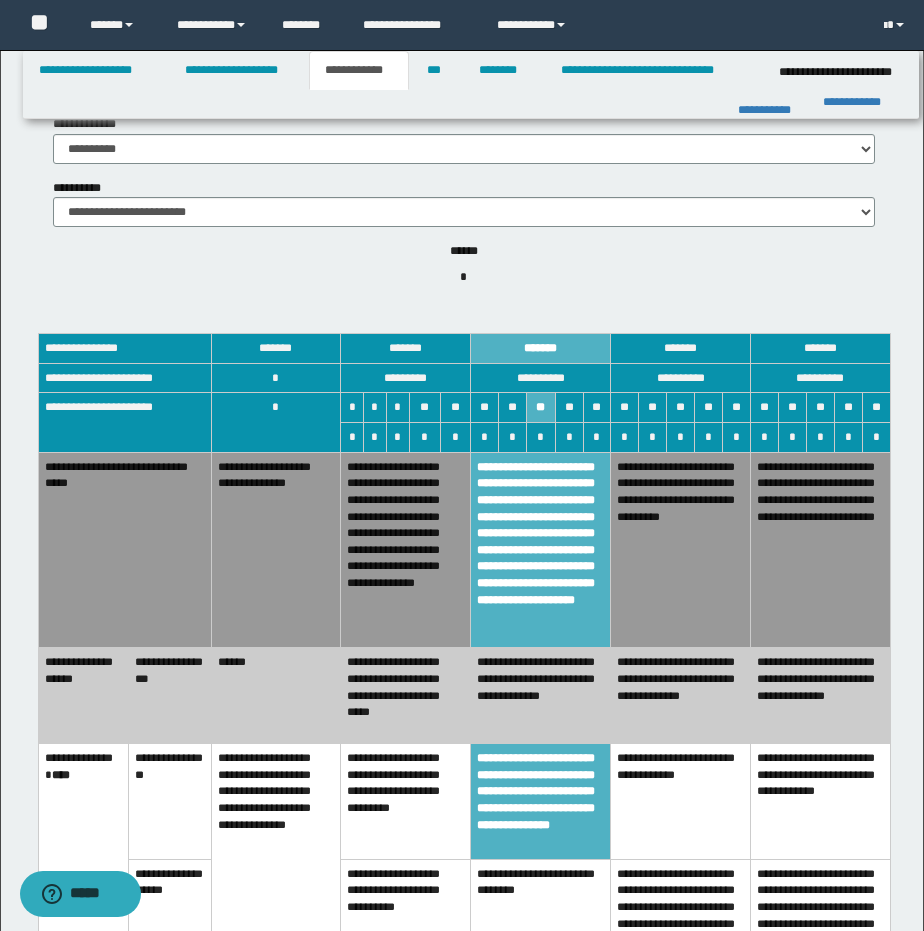 scroll, scrollTop: 1154, scrollLeft: 0, axis: vertical 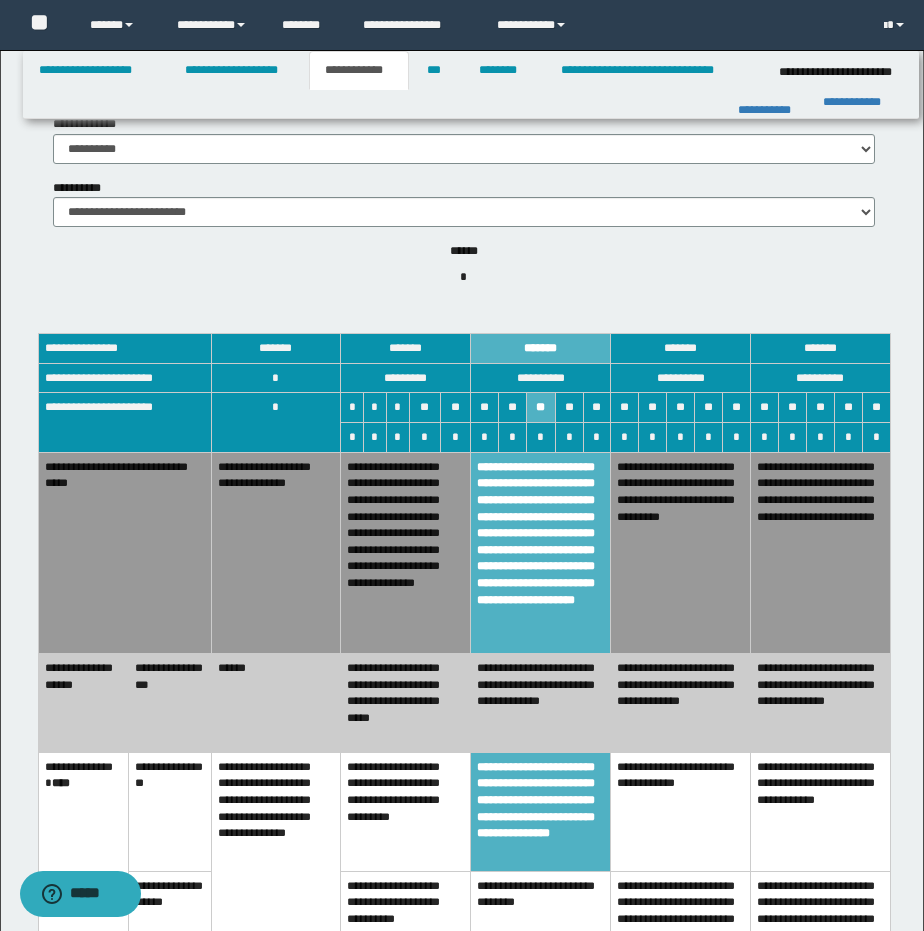click on "**********" at bounding box center [406, 703] 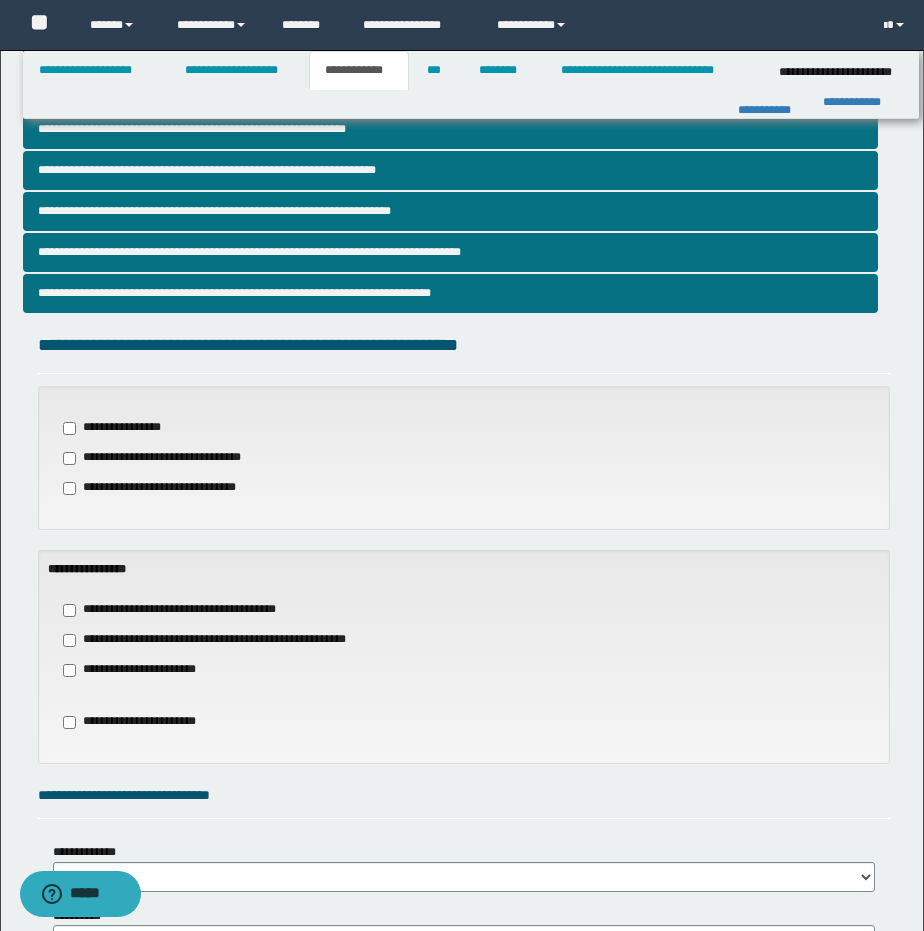scroll, scrollTop: 0, scrollLeft: 0, axis: both 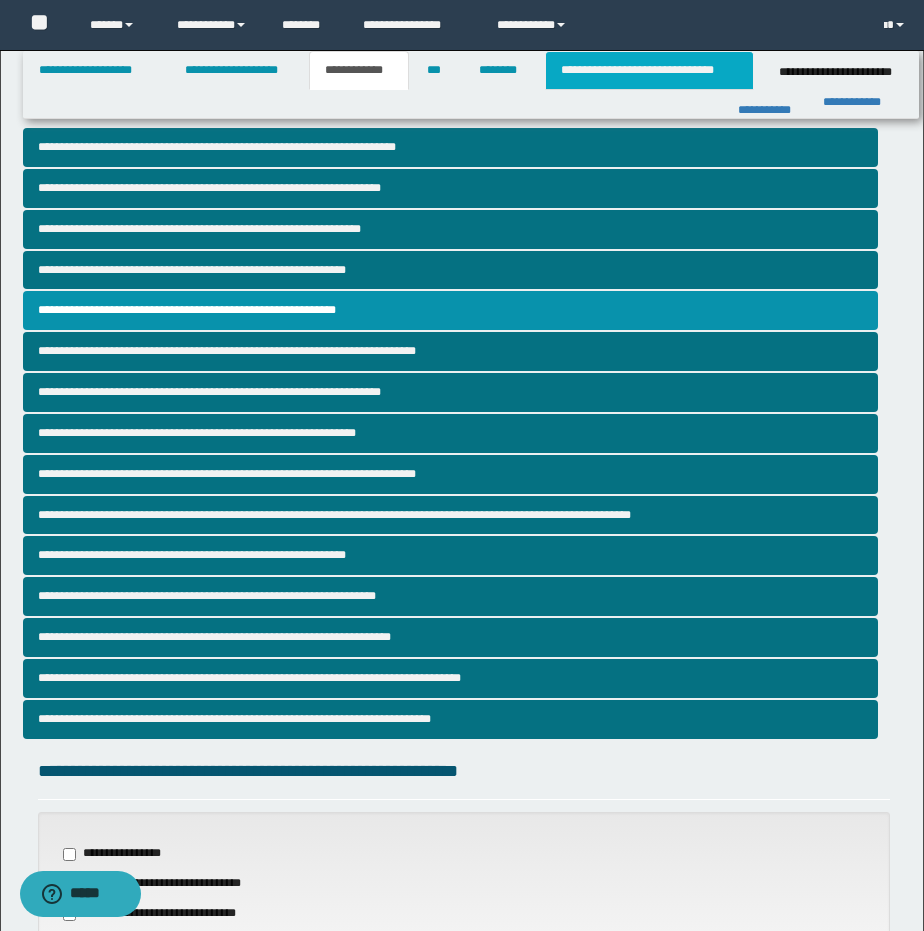 click on "**********" at bounding box center [649, 70] 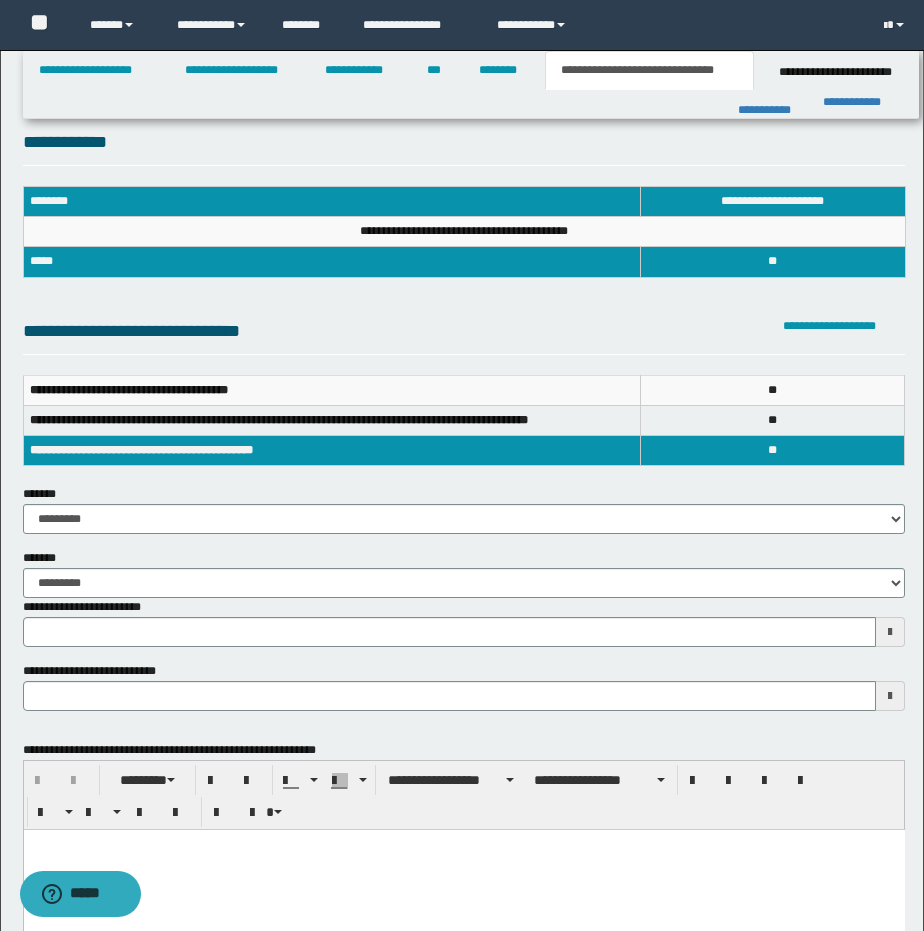 scroll, scrollTop: 0, scrollLeft: 0, axis: both 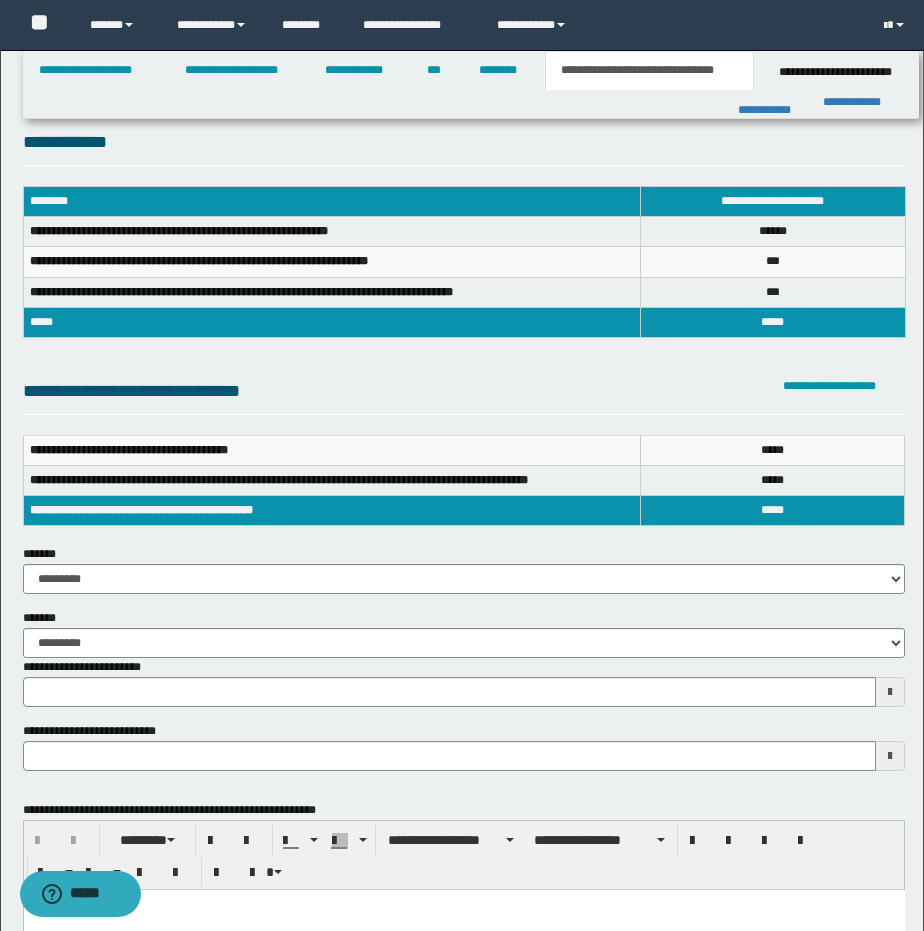 type 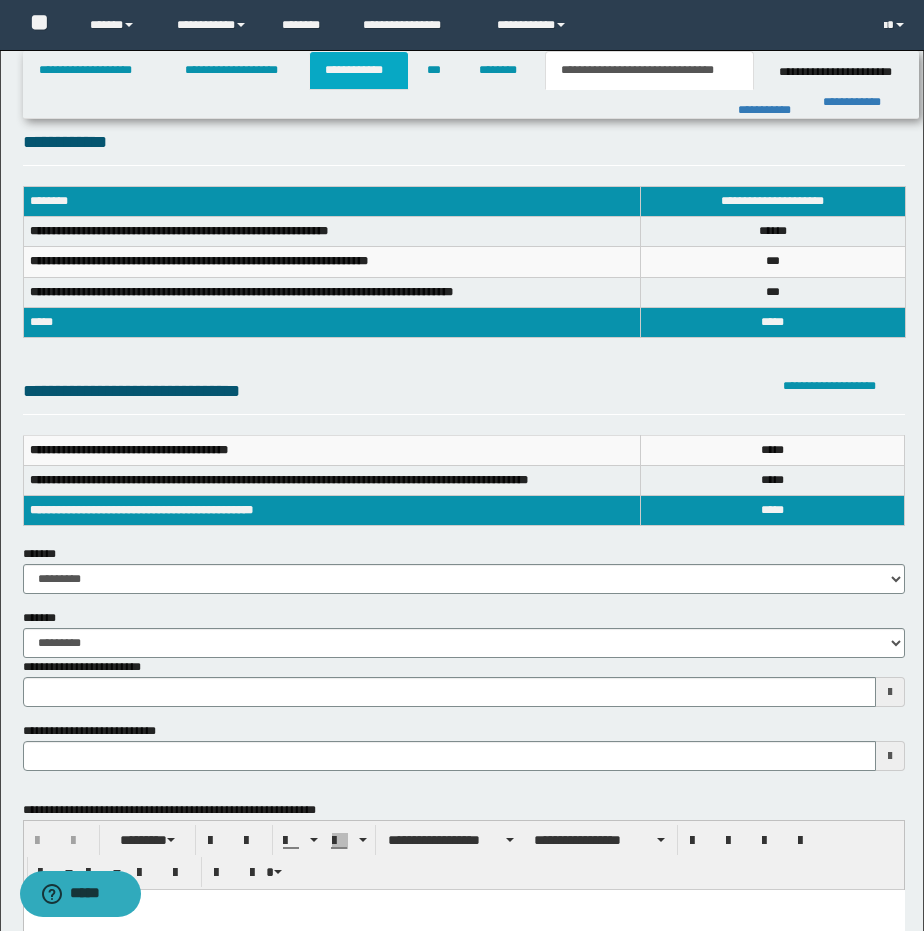 click on "**********" at bounding box center [359, 70] 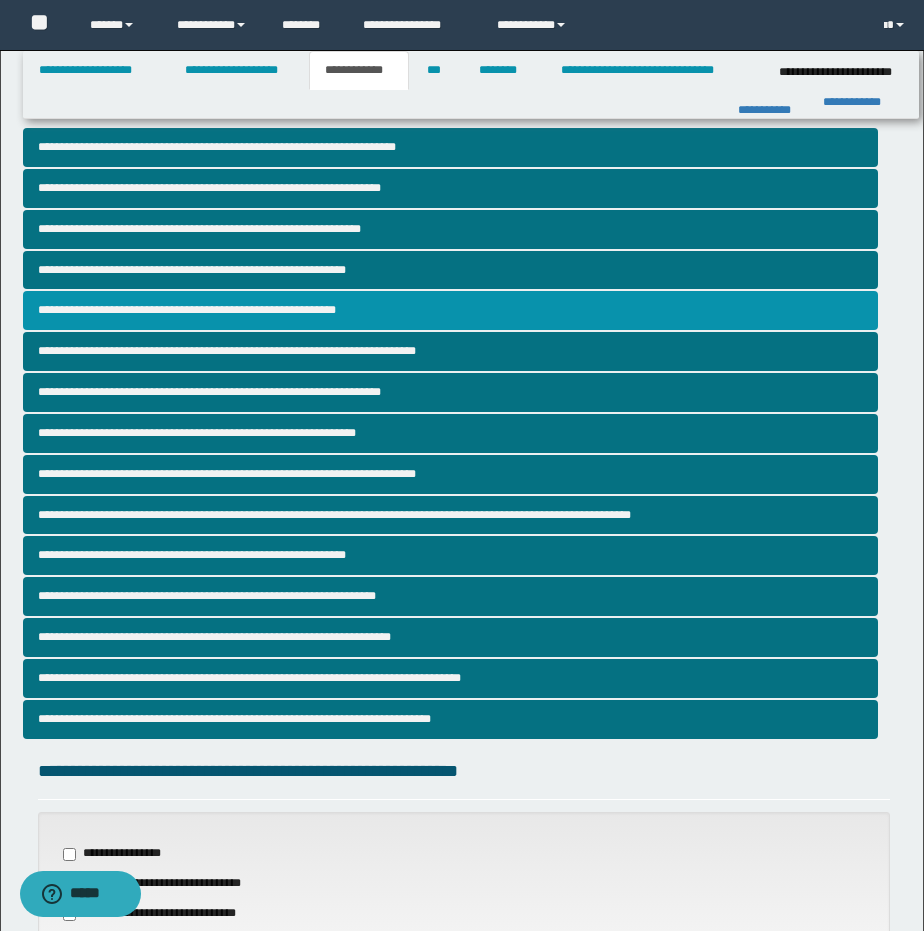 click on "**********" at bounding box center (451, 310) 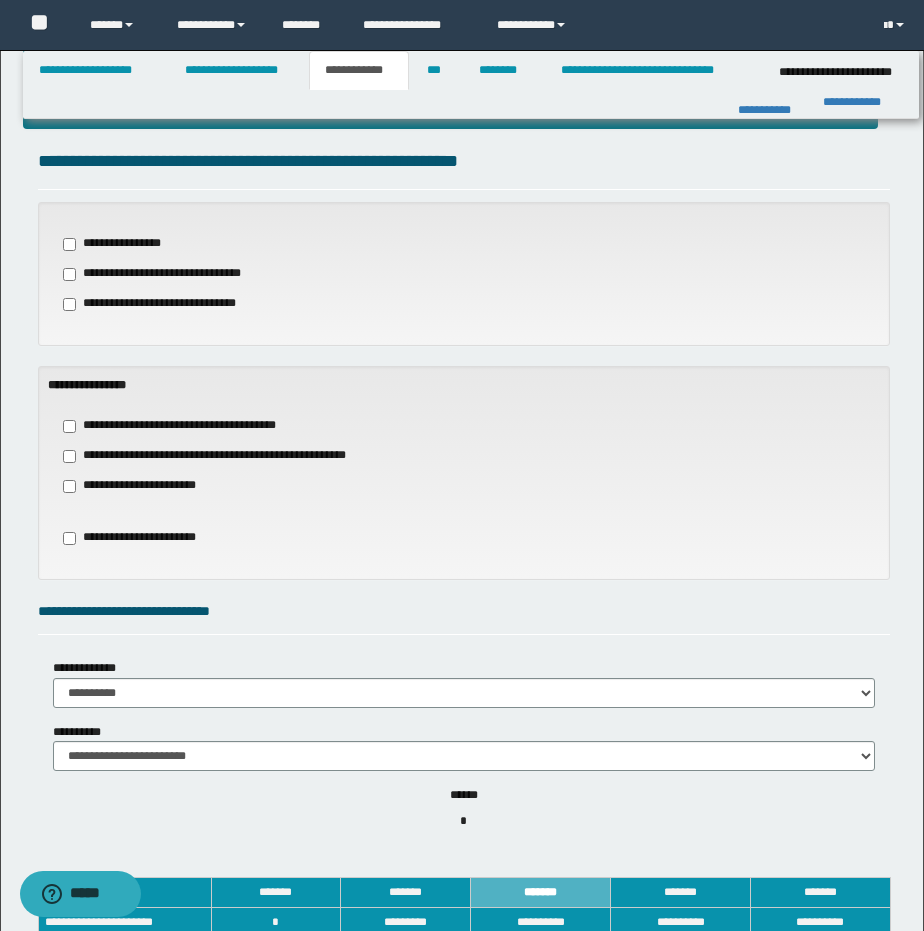 scroll, scrollTop: 615, scrollLeft: 0, axis: vertical 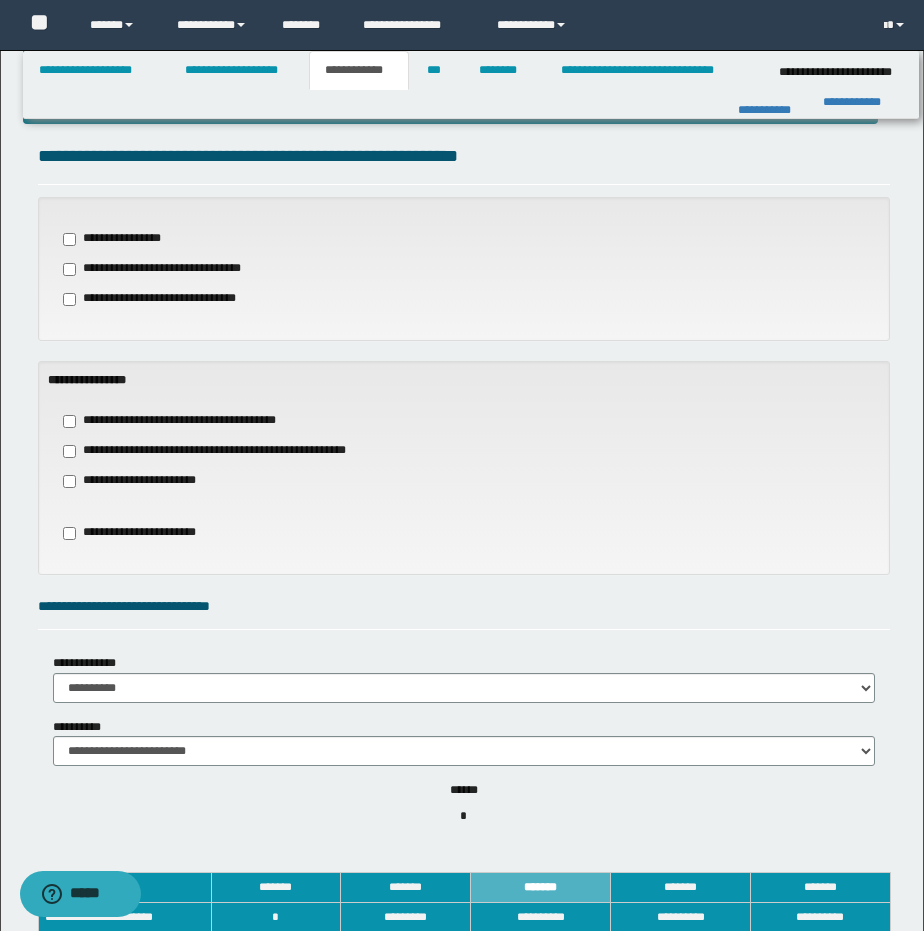 click on "**********" at bounding box center (140, 481) 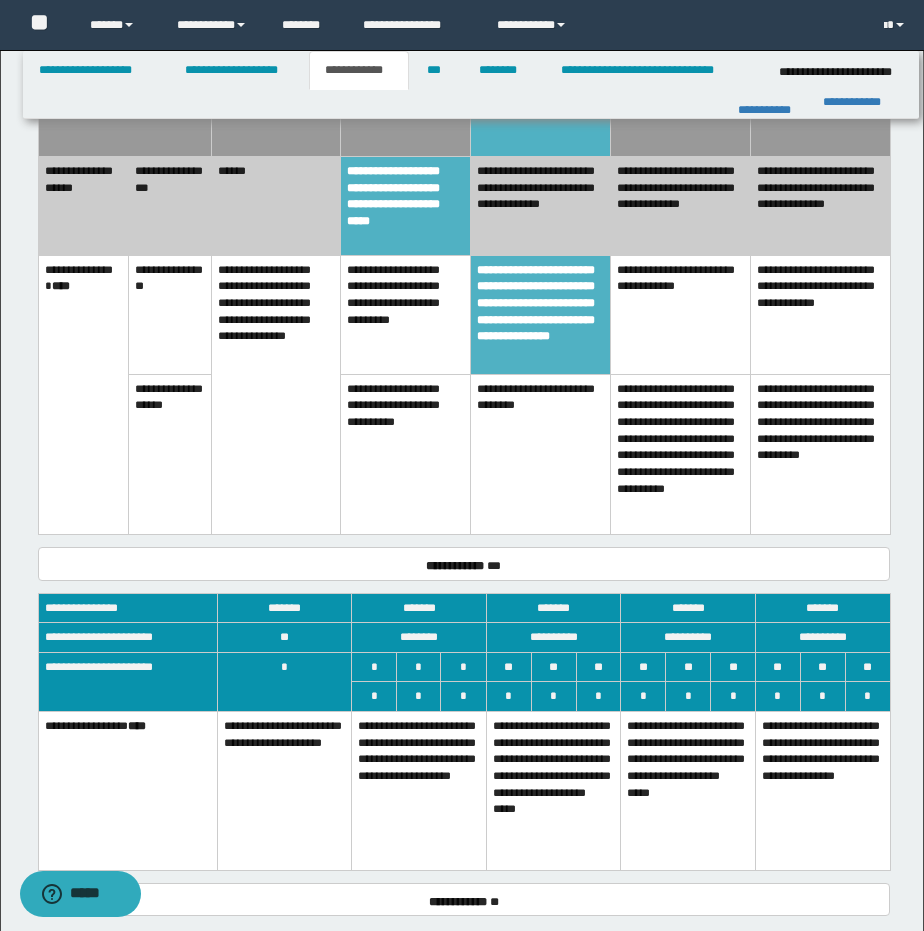 scroll, scrollTop: 1656, scrollLeft: 0, axis: vertical 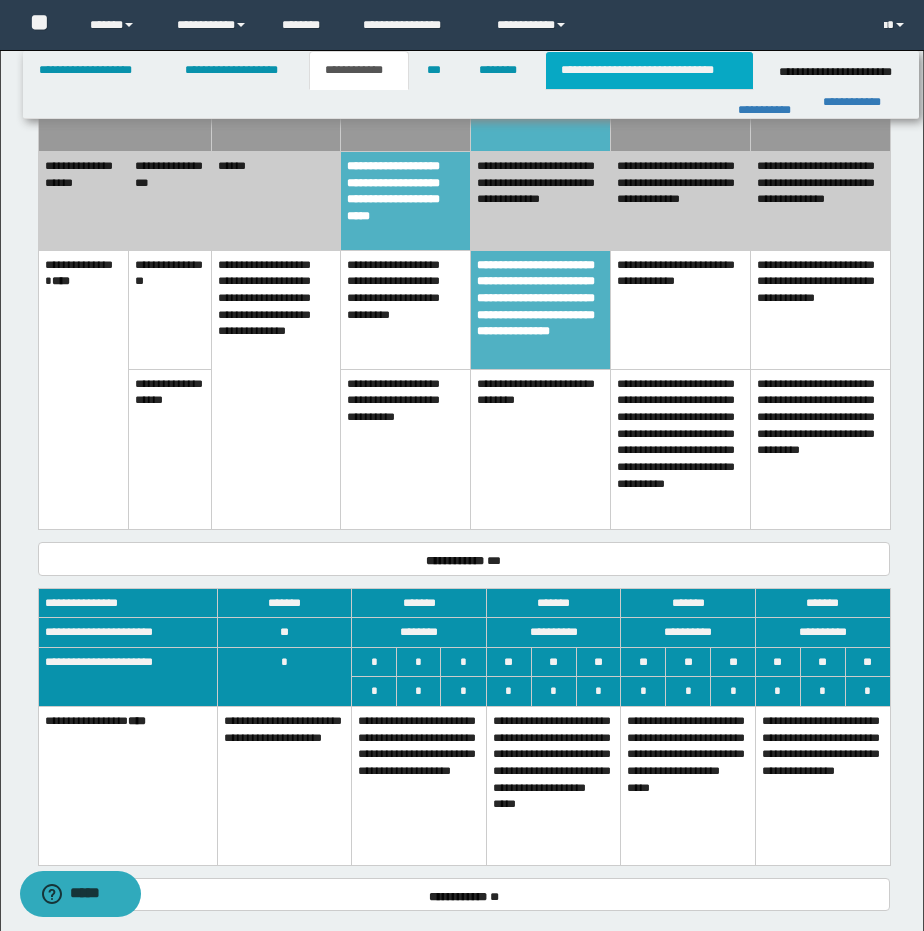 click on "**********" at bounding box center [649, 70] 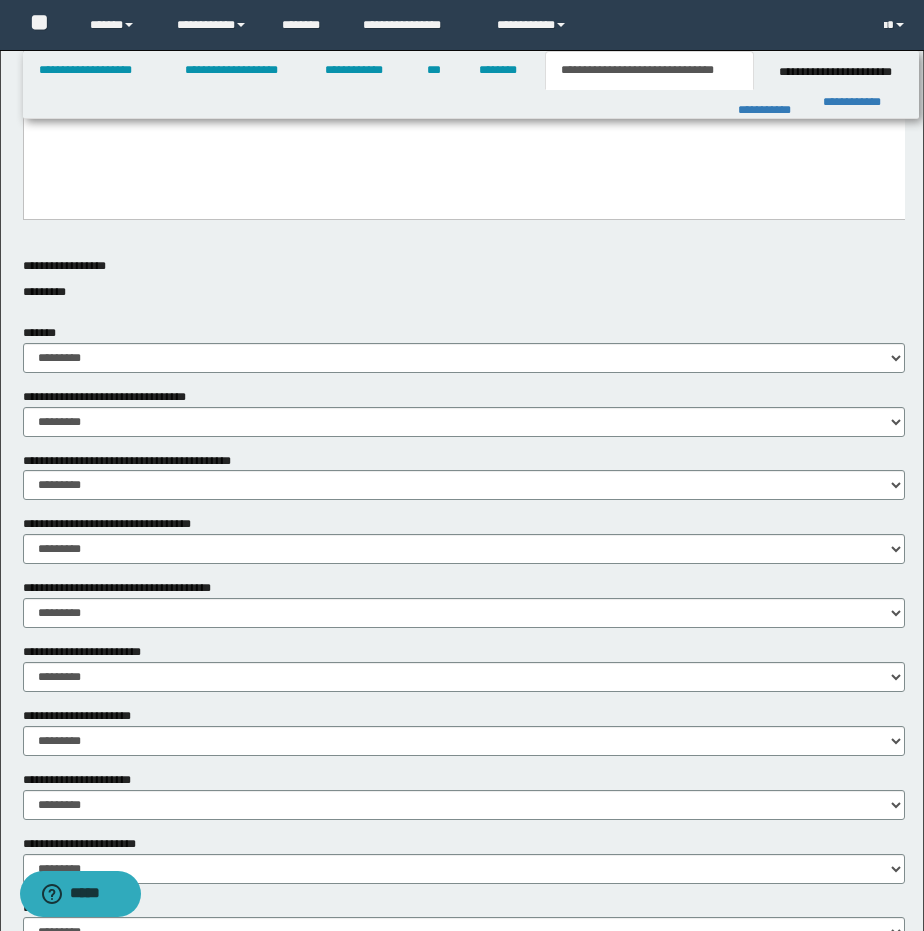 scroll, scrollTop: 803, scrollLeft: 0, axis: vertical 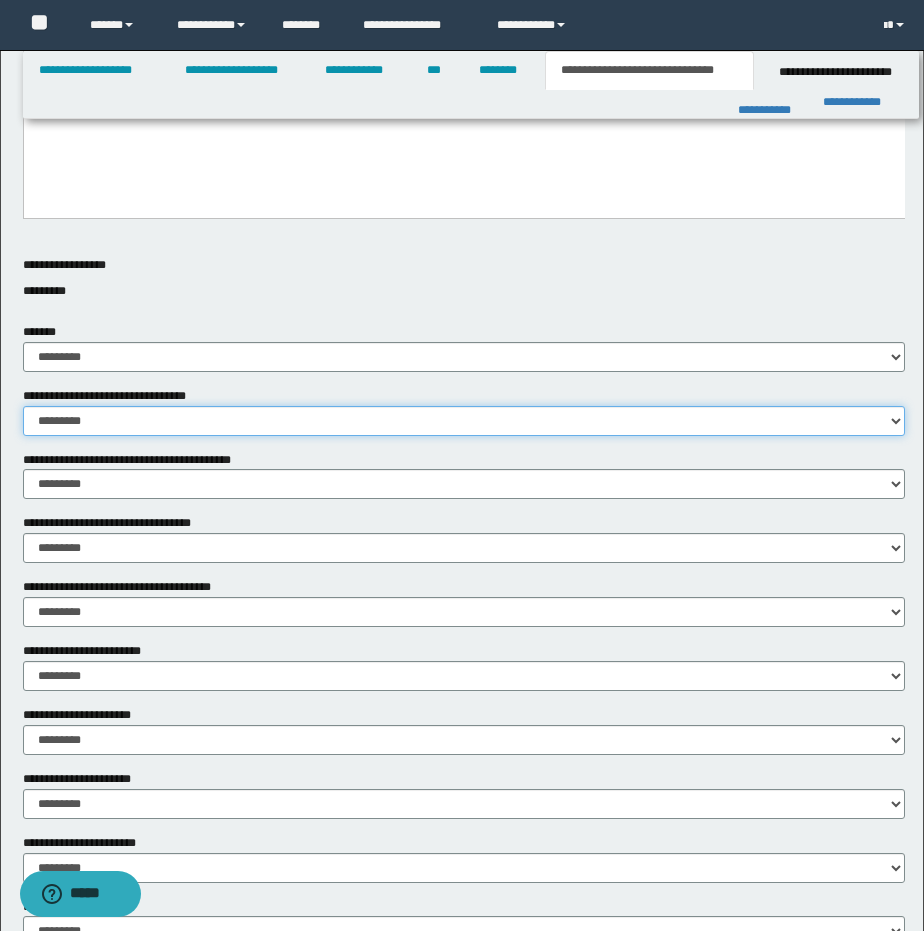 click on "*********
**
**" at bounding box center [464, 421] 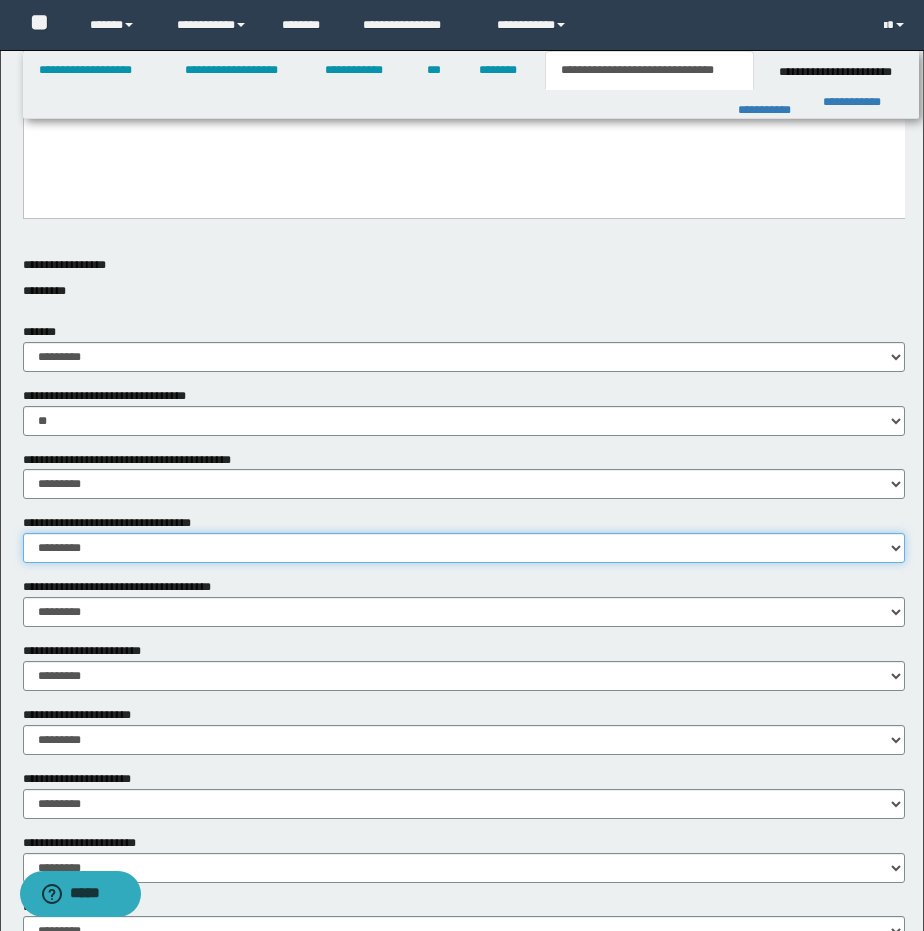 click on "*********
**
**" at bounding box center [464, 548] 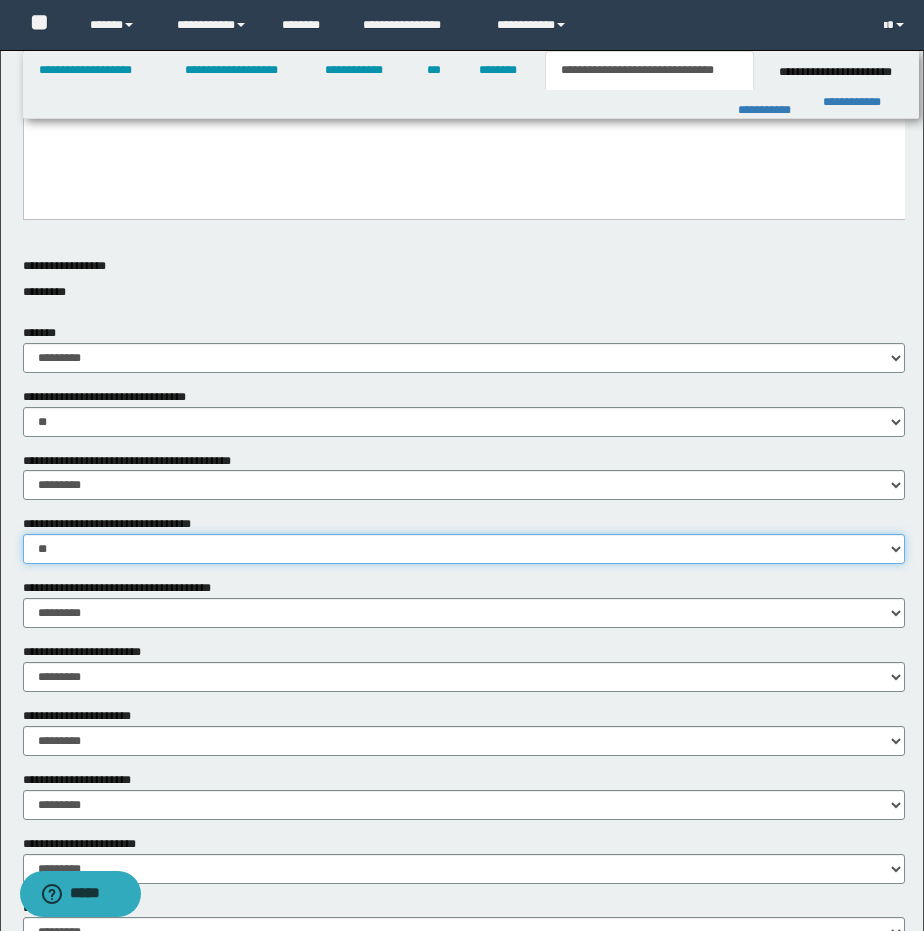 scroll, scrollTop: 0, scrollLeft: 0, axis: both 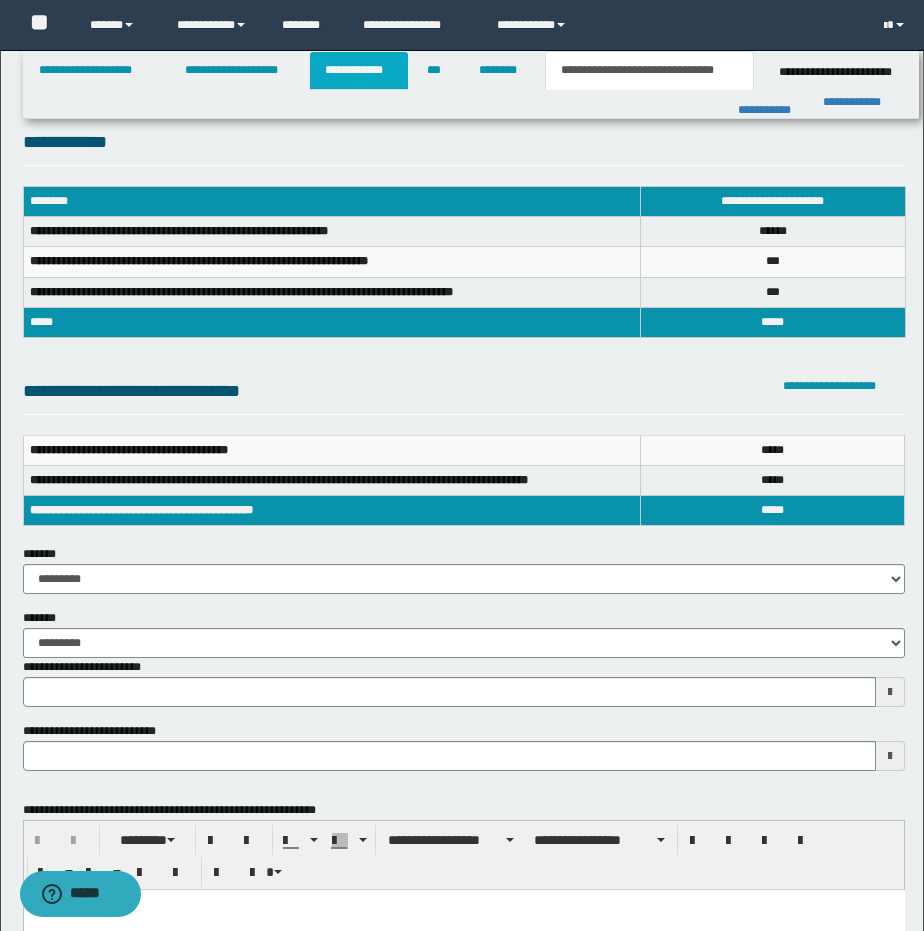click on "**********" at bounding box center (359, 70) 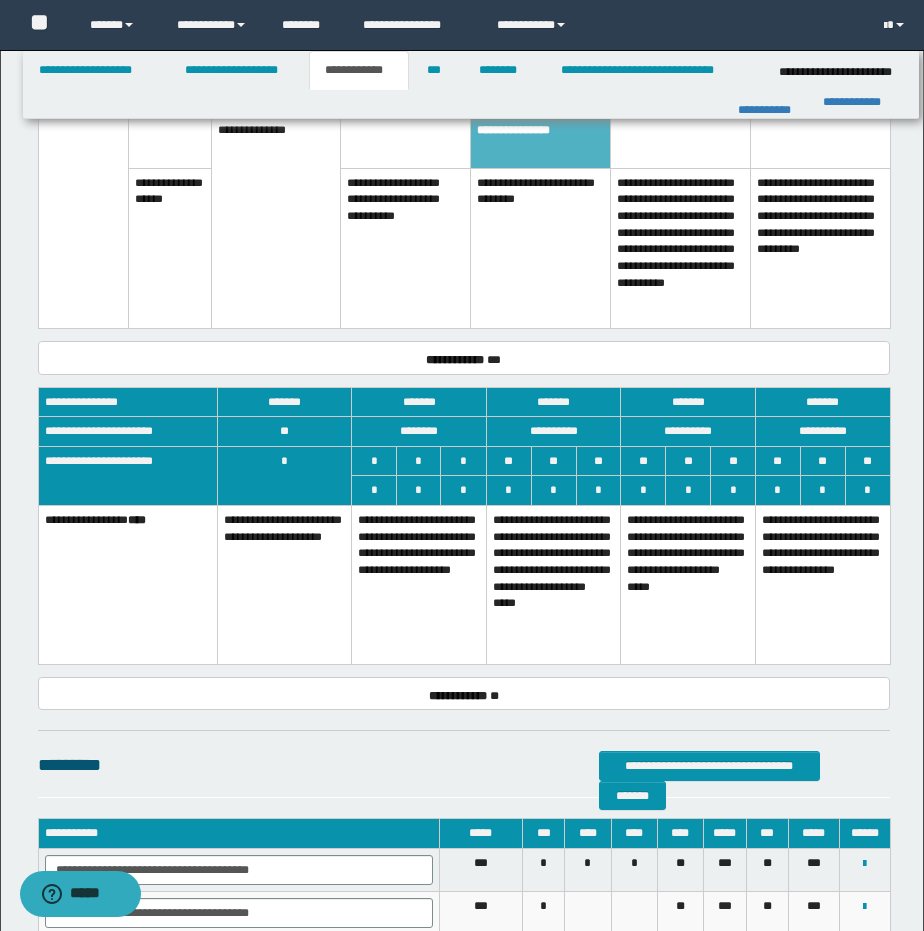 scroll, scrollTop: 2048, scrollLeft: 0, axis: vertical 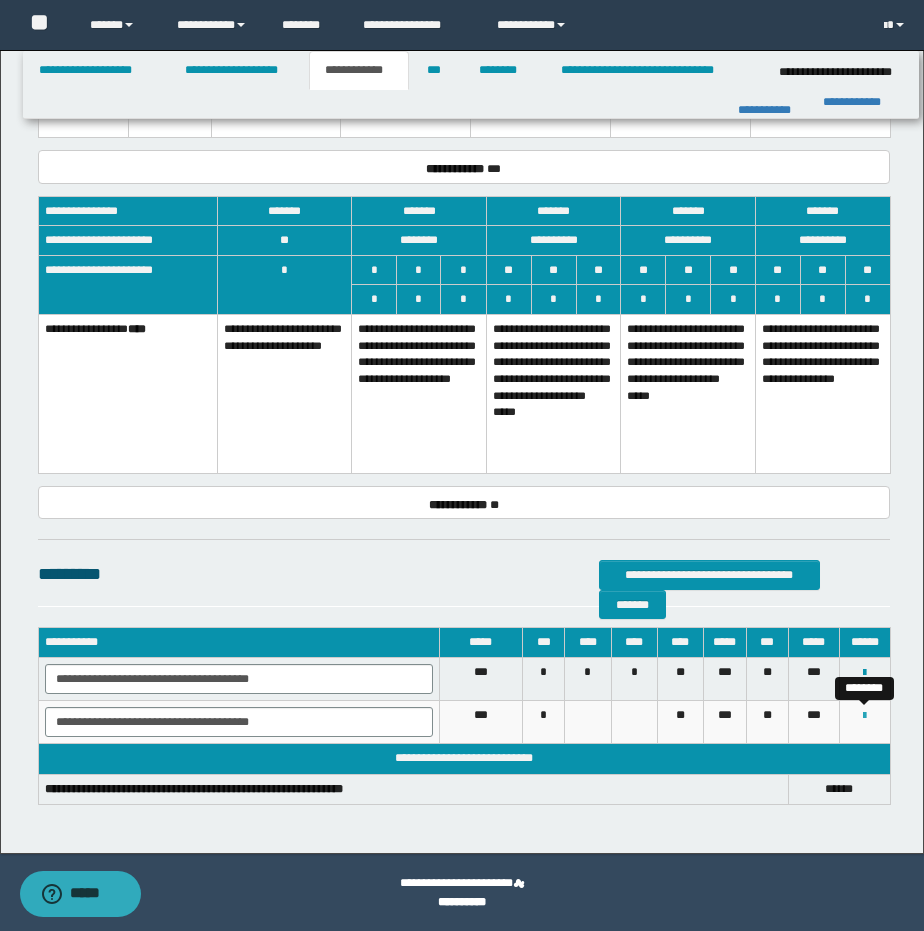 click at bounding box center [864, 716] 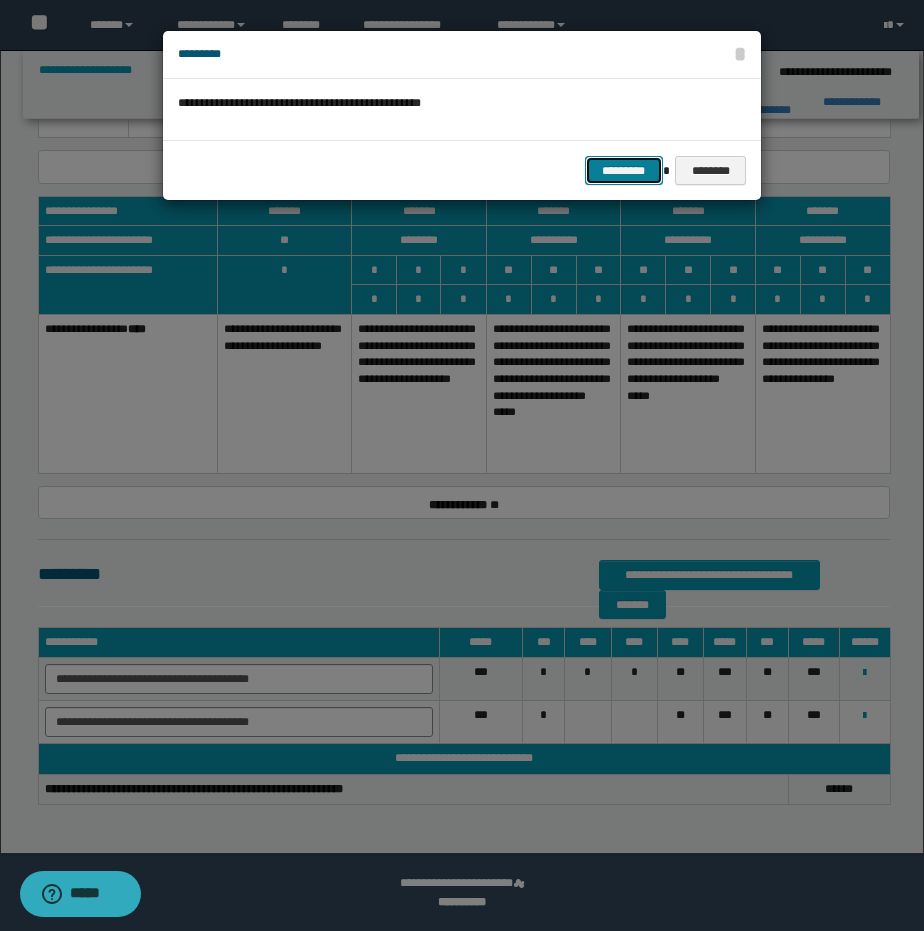 click on "*********" at bounding box center (624, 171) 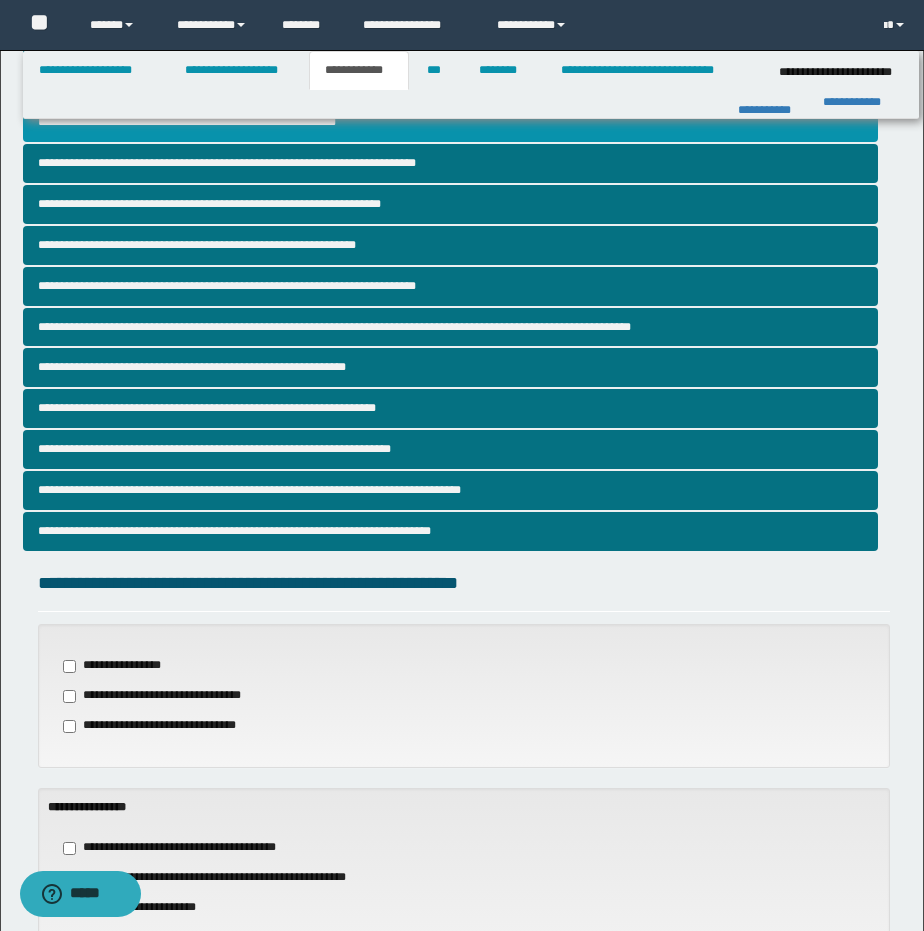scroll, scrollTop: 0, scrollLeft: 0, axis: both 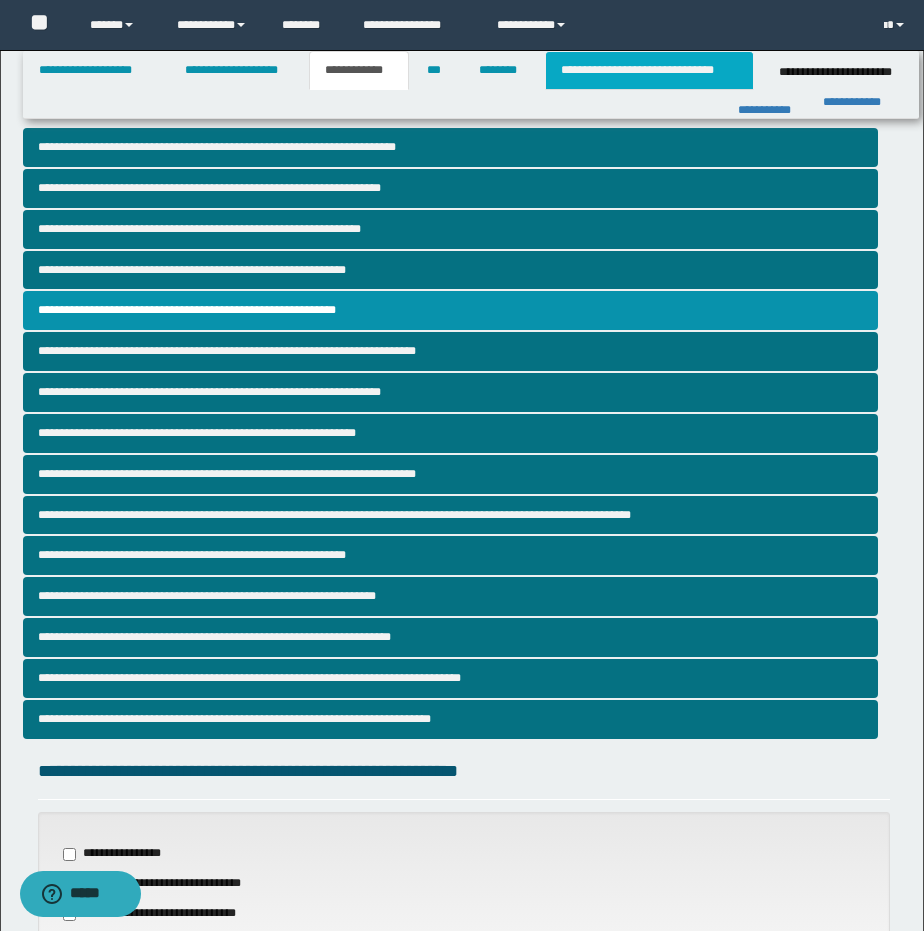 click on "**********" at bounding box center (649, 70) 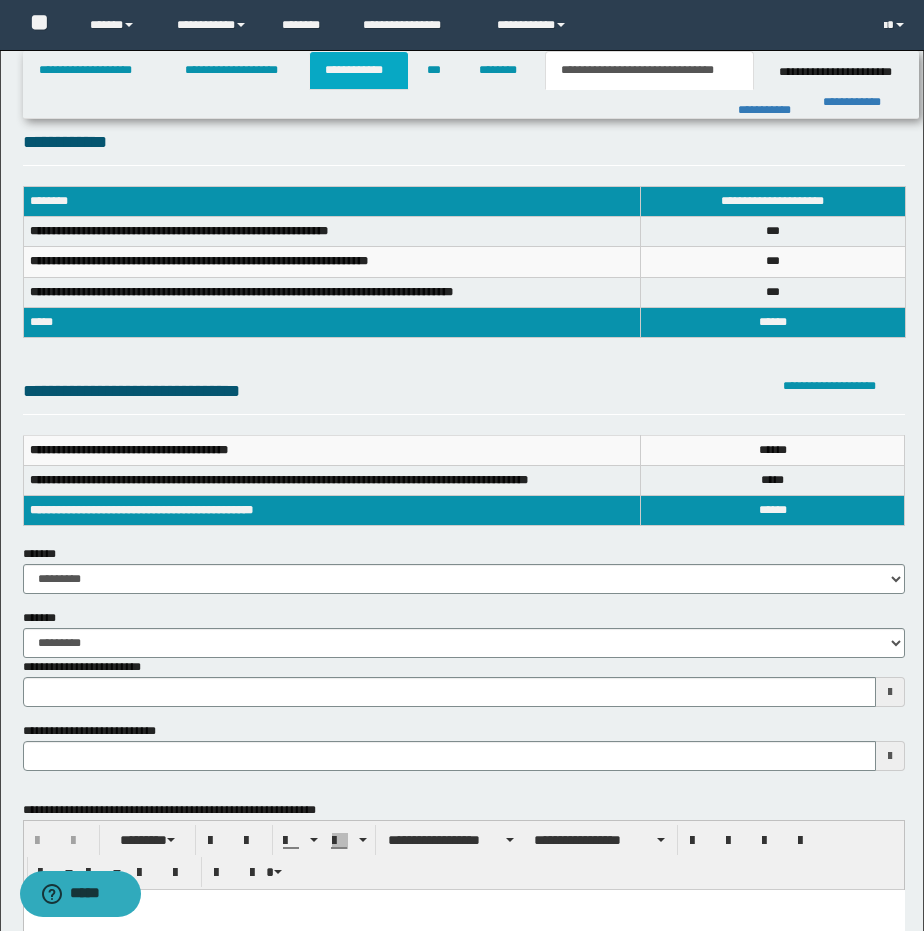 click on "**********" at bounding box center [359, 70] 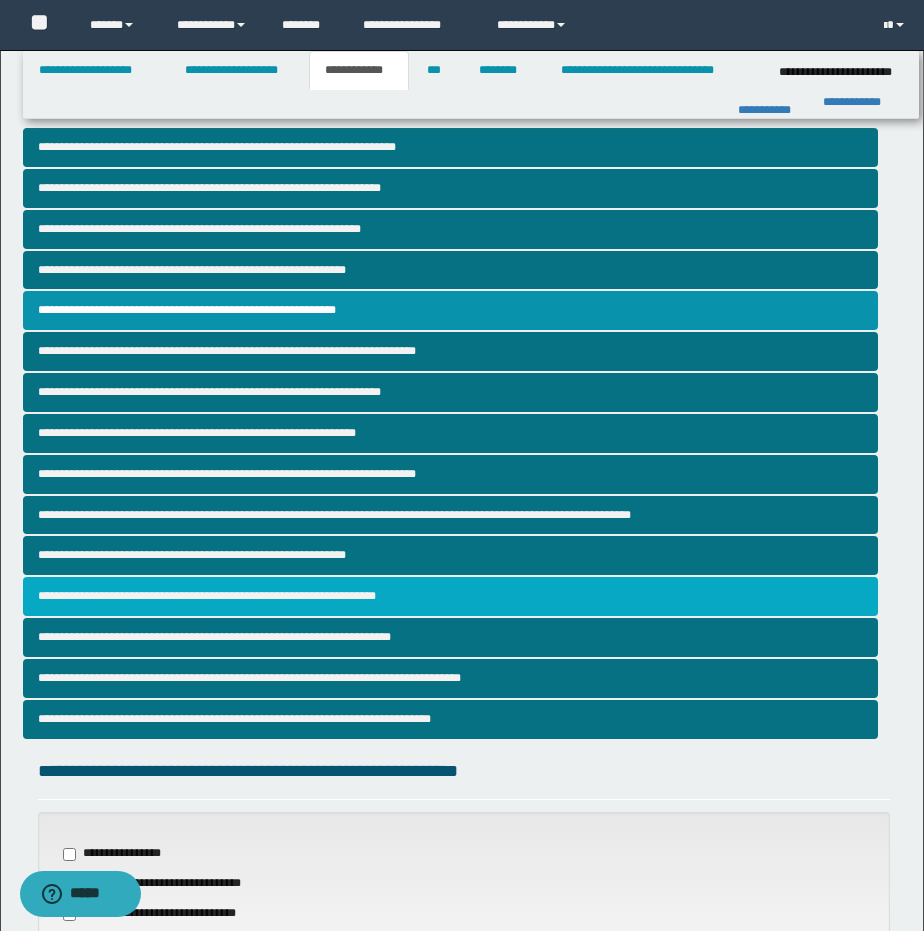 click on "**********" at bounding box center [451, 596] 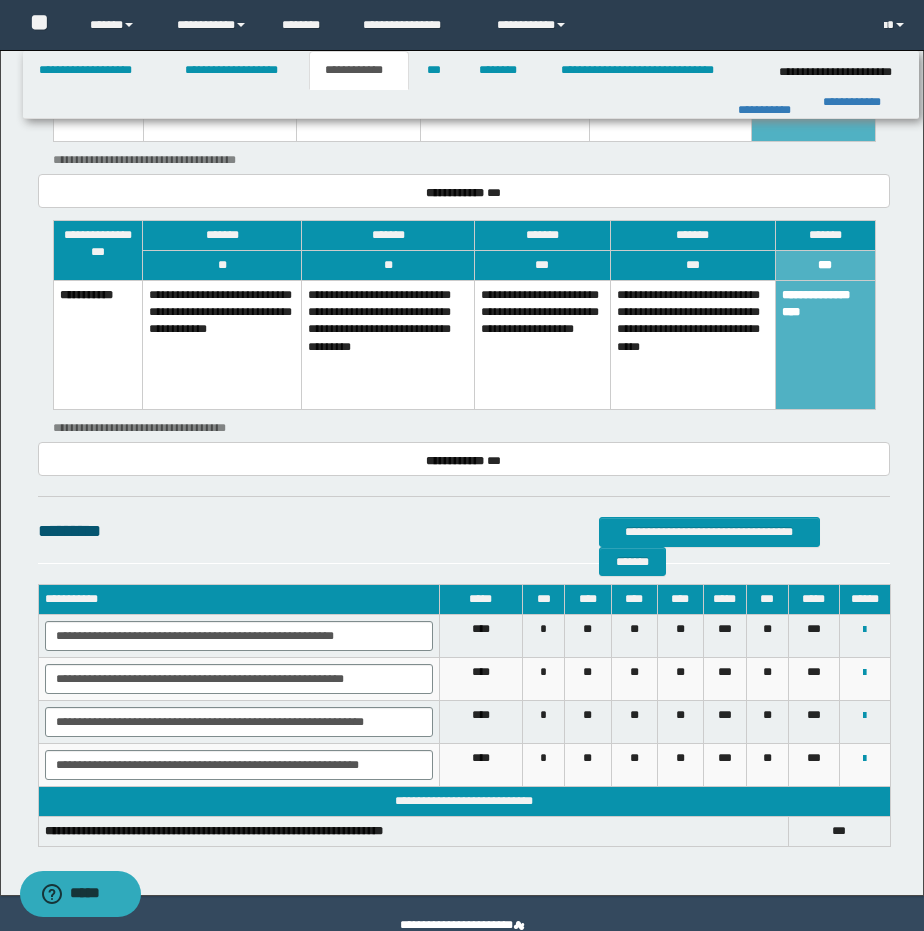 scroll, scrollTop: 2263, scrollLeft: 0, axis: vertical 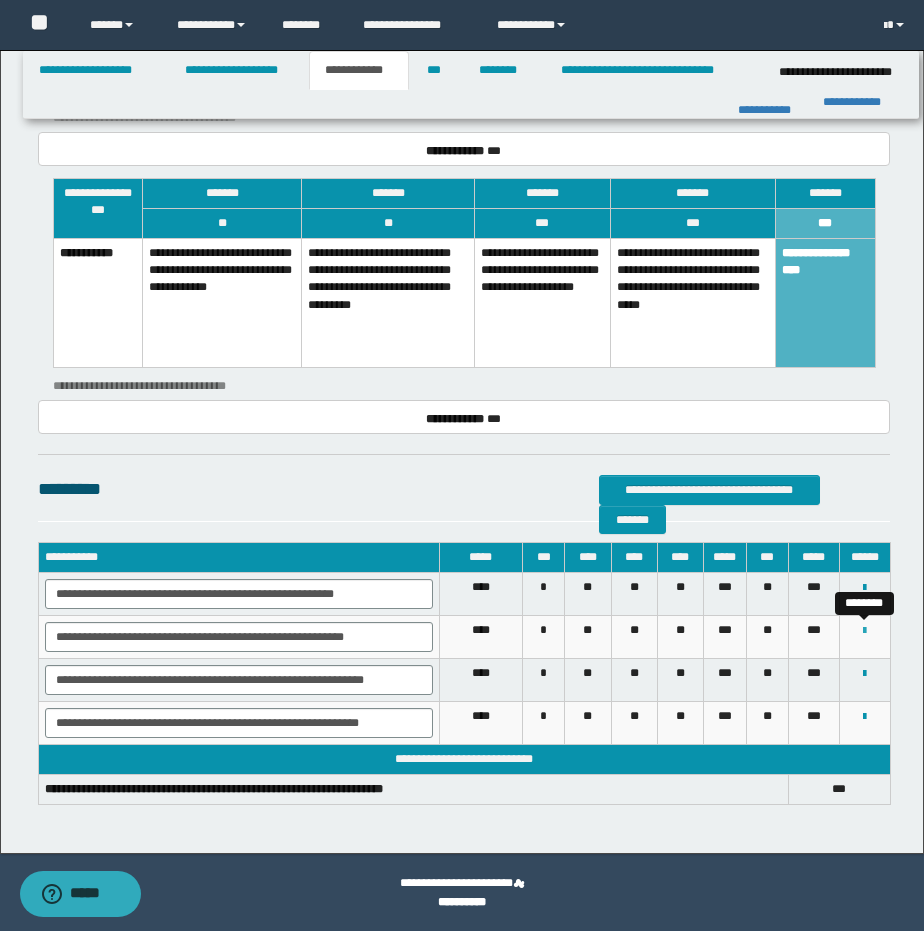 click at bounding box center [864, 631] 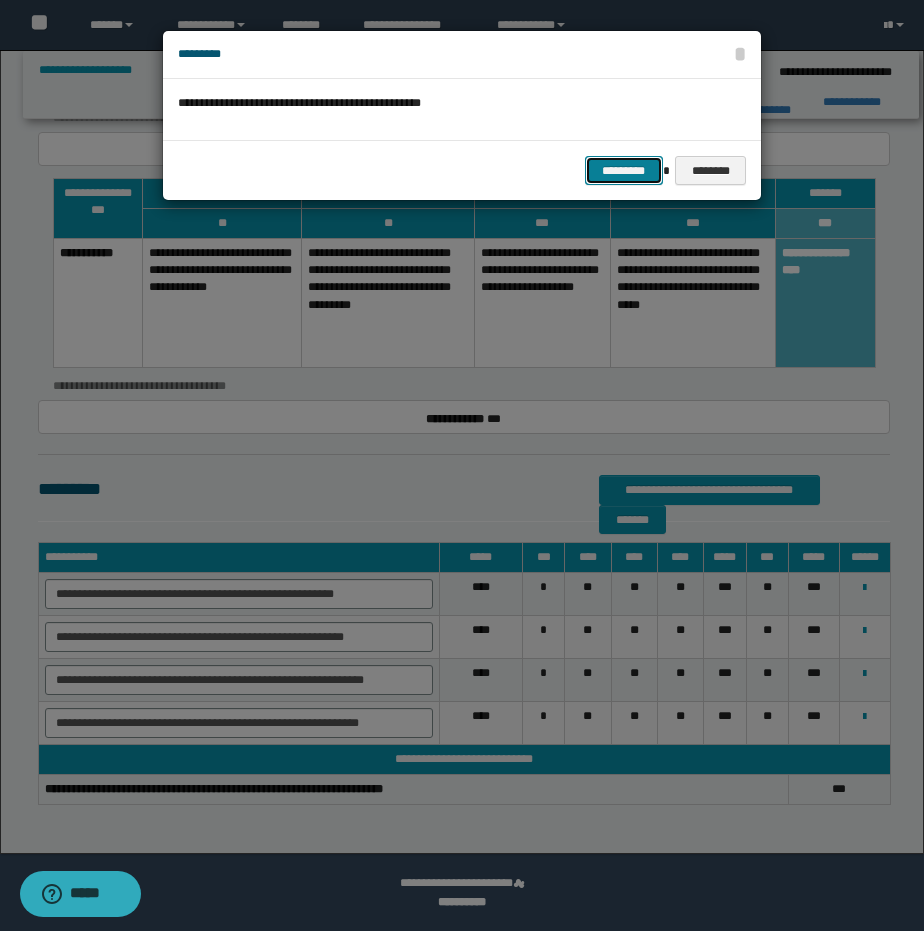 click on "*********" at bounding box center (624, 171) 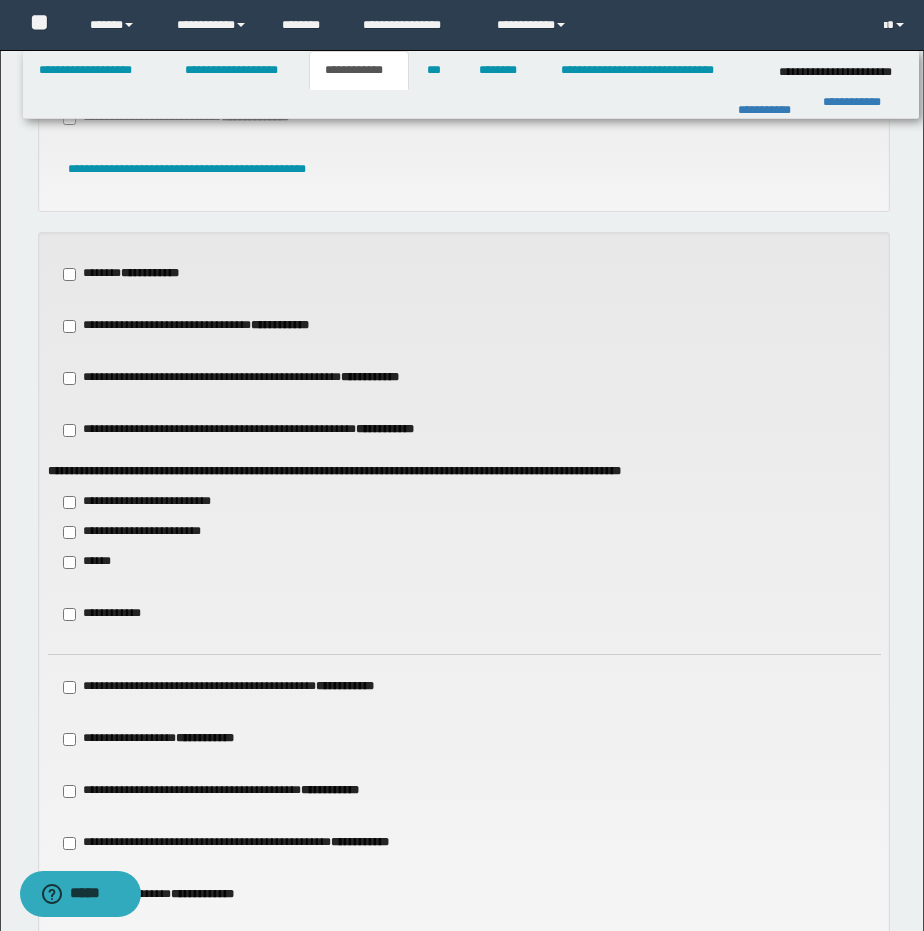scroll, scrollTop: 762, scrollLeft: 0, axis: vertical 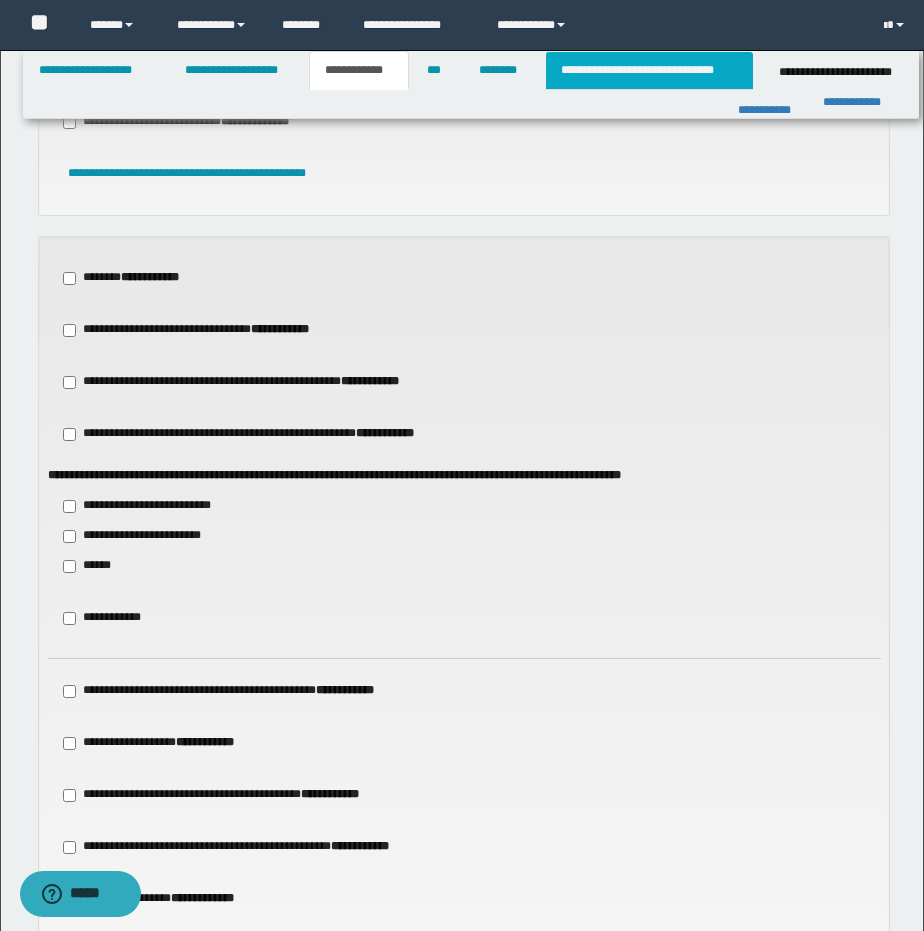 click on "**********" at bounding box center (649, 70) 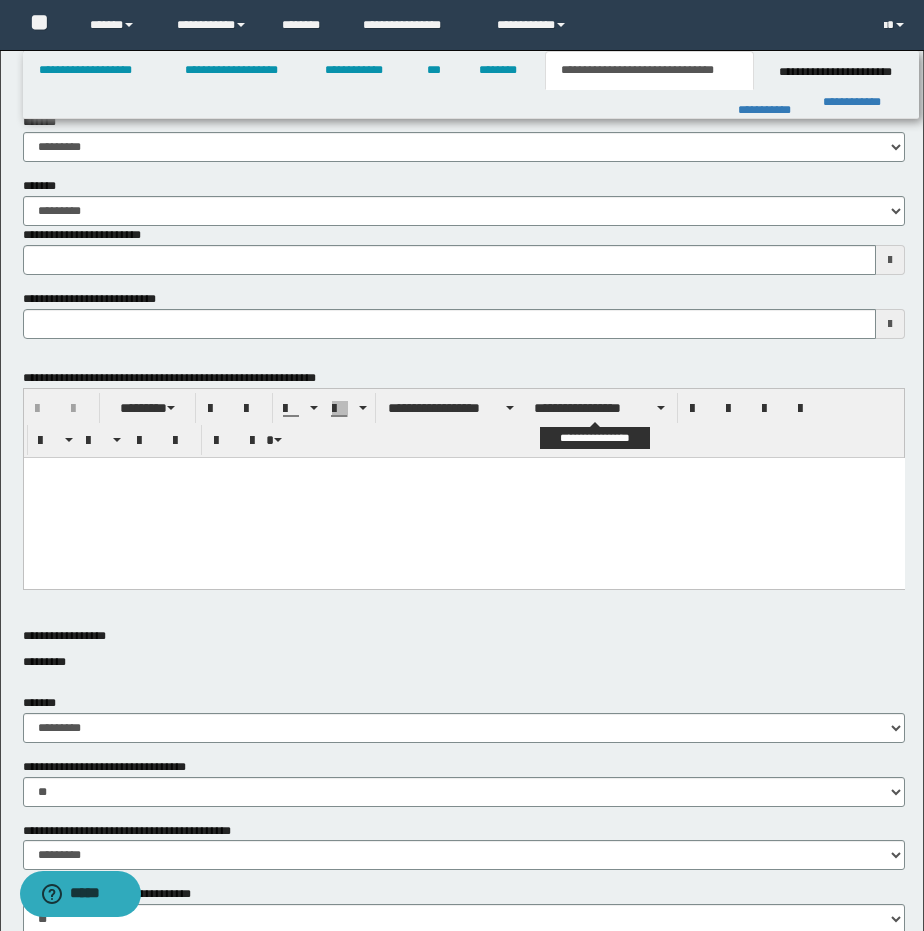 type 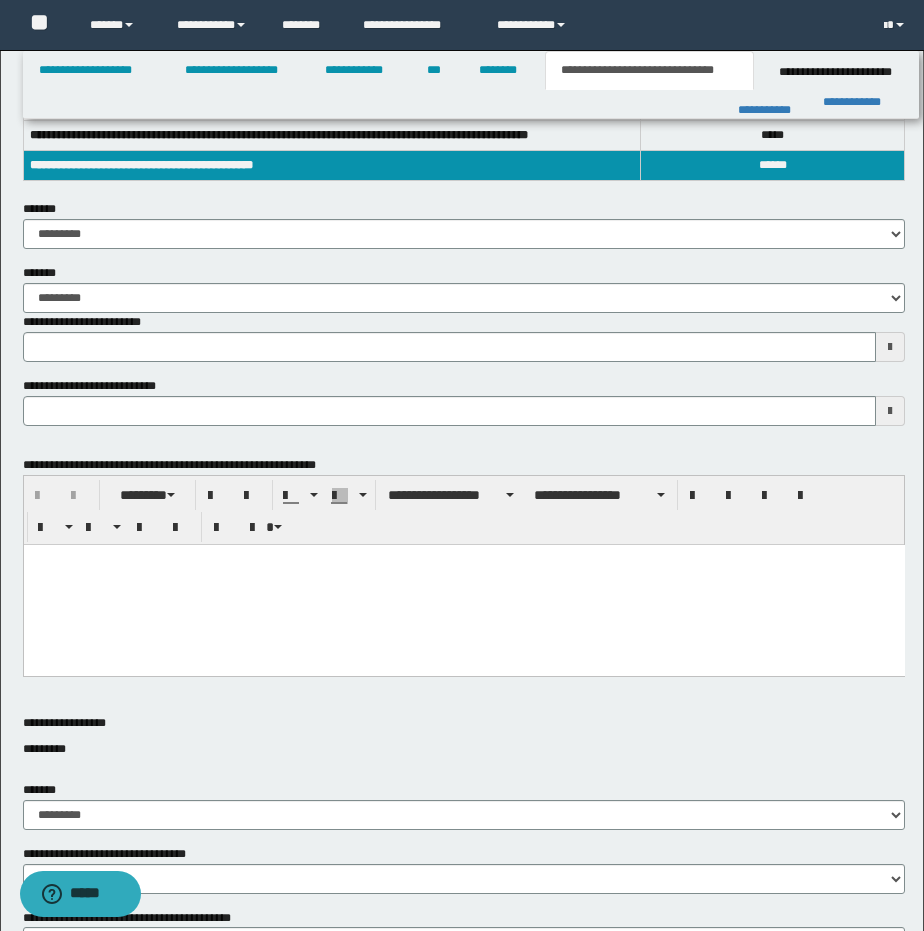 scroll, scrollTop: 0, scrollLeft: 0, axis: both 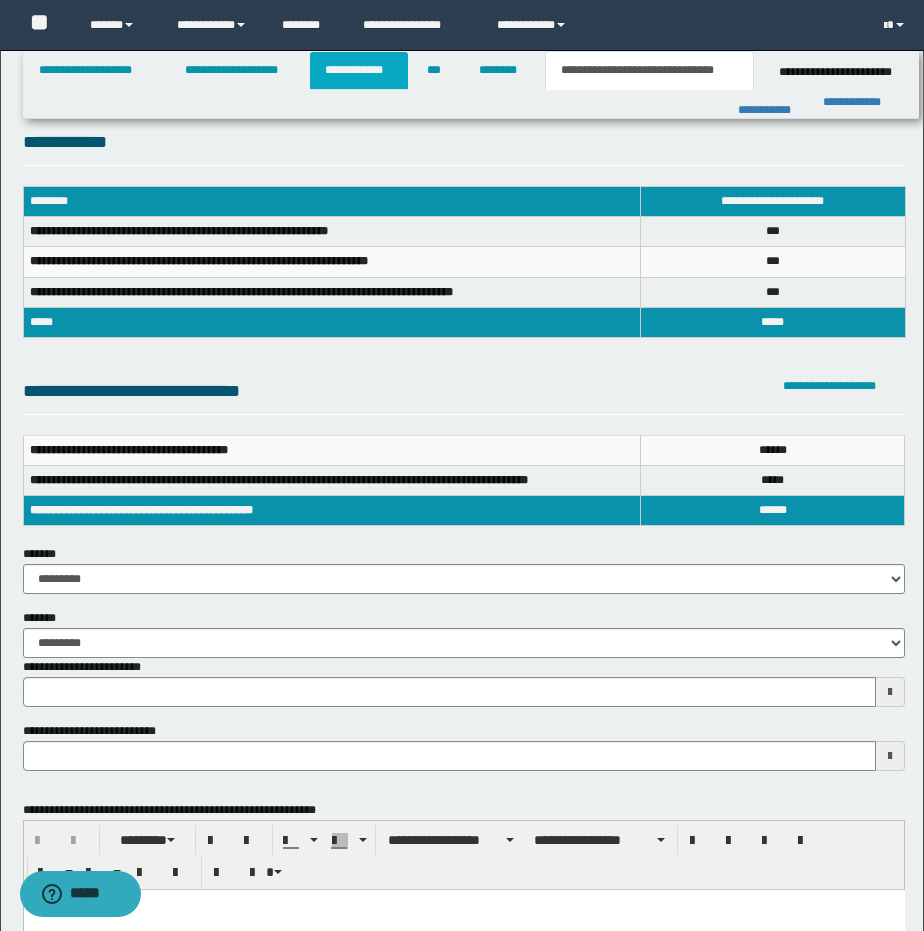 click on "**********" at bounding box center [359, 70] 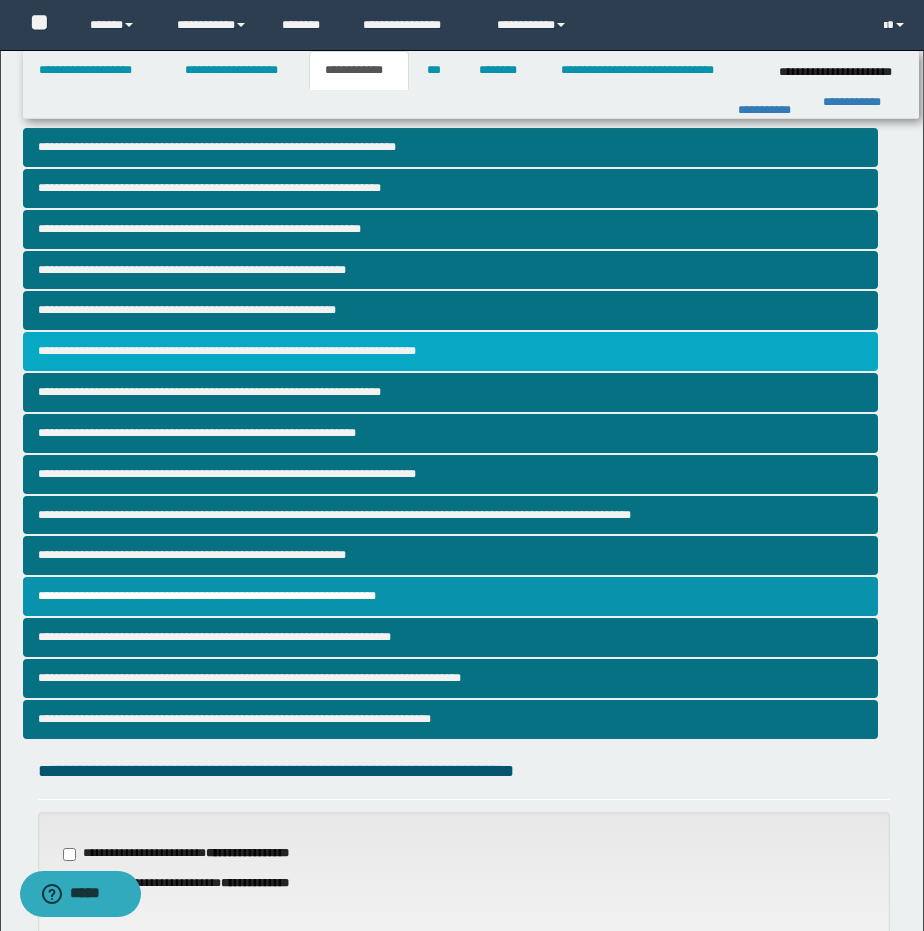 click on "**********" at bounding box center [451, 351] 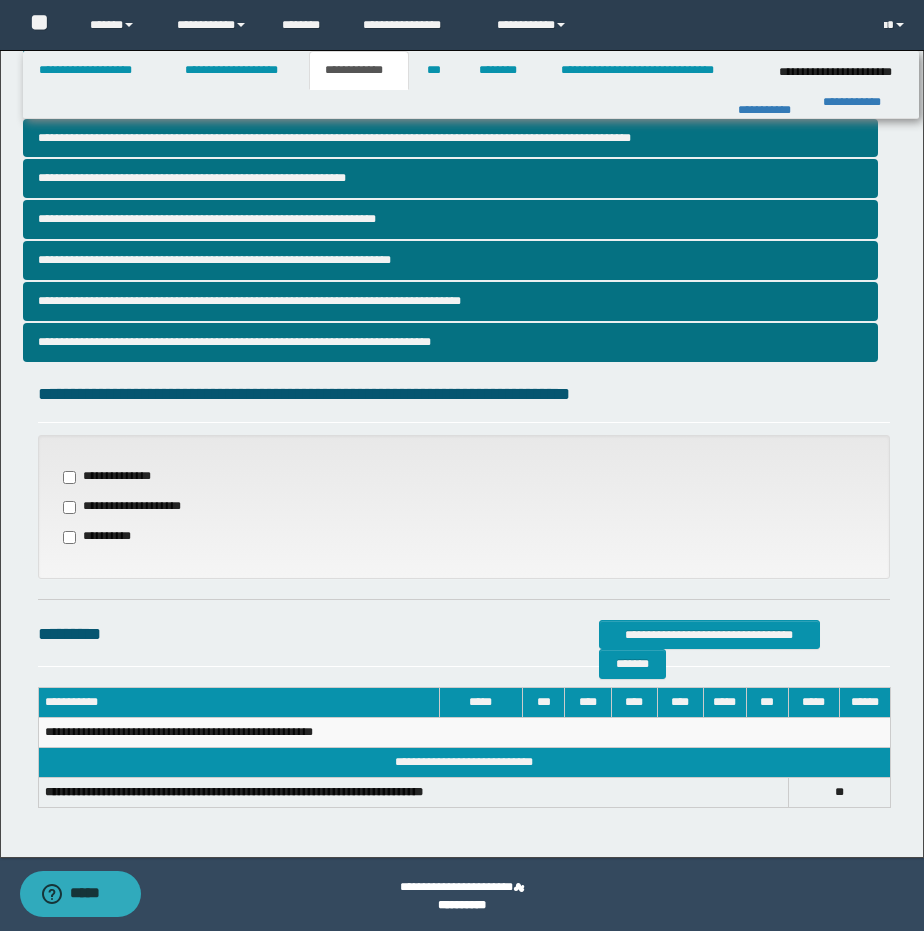 scroll, scrollTop: 381, scrollLeft: 0, axis: vertical 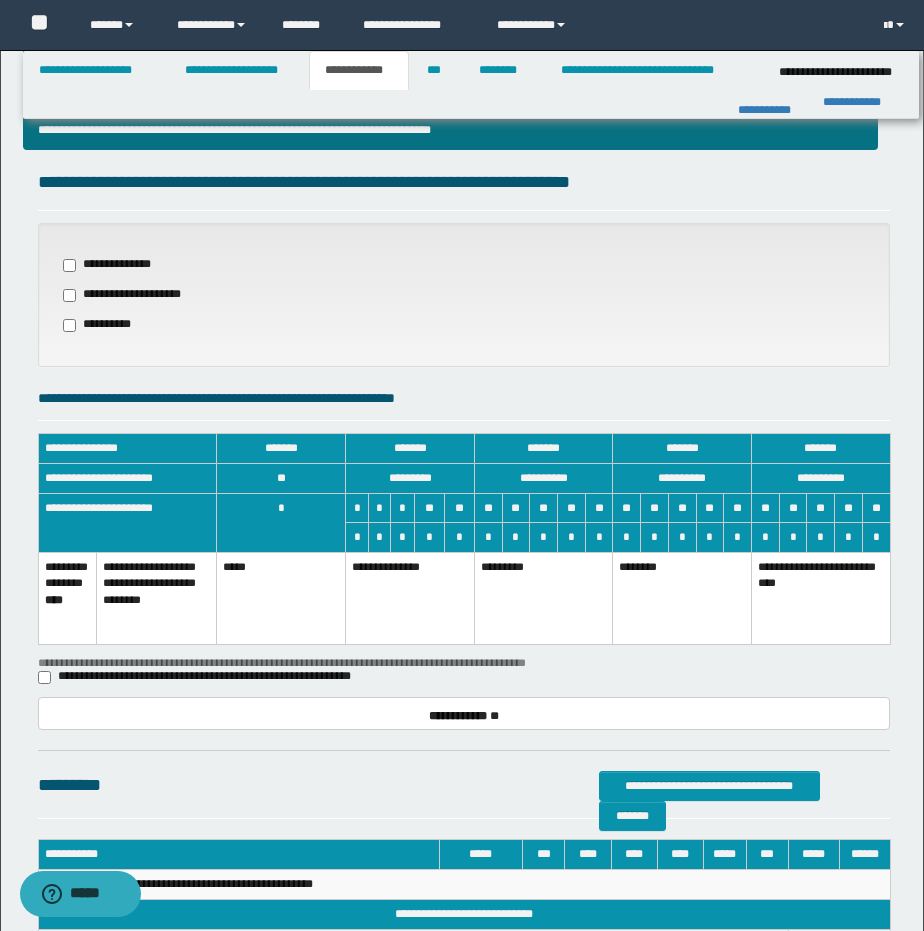 click on "********" at bounding box center [682, 598] 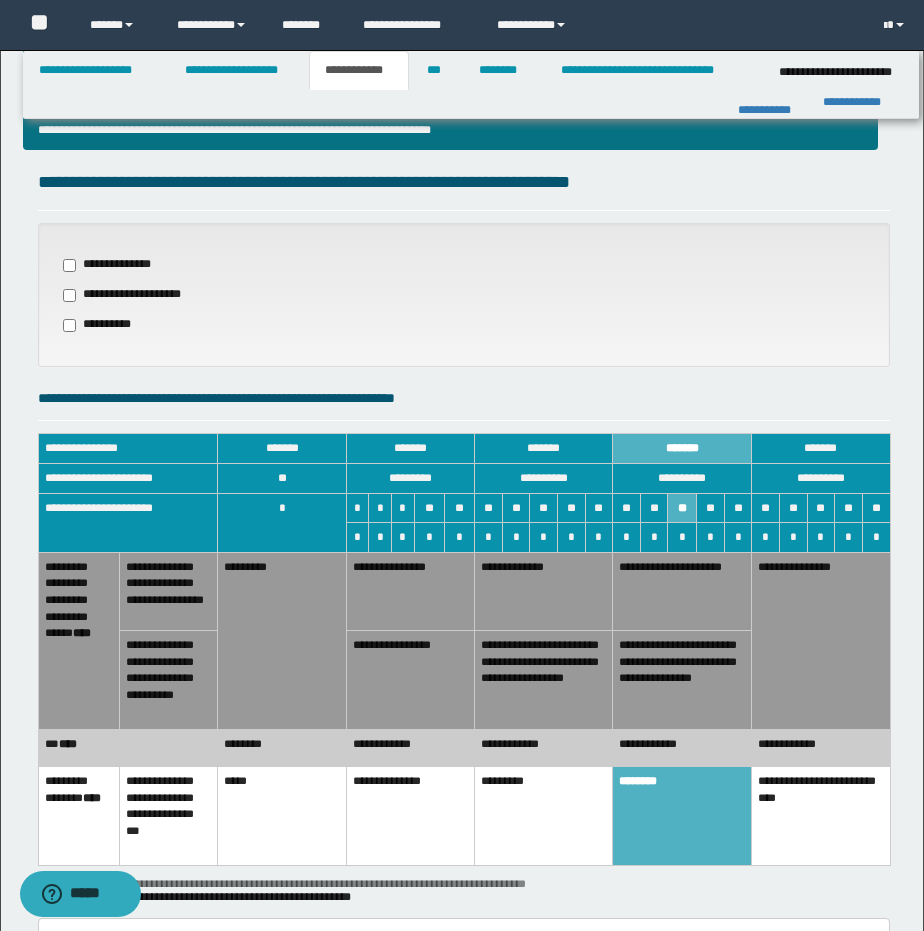 click on "**********" at bounding box center [410, 680] 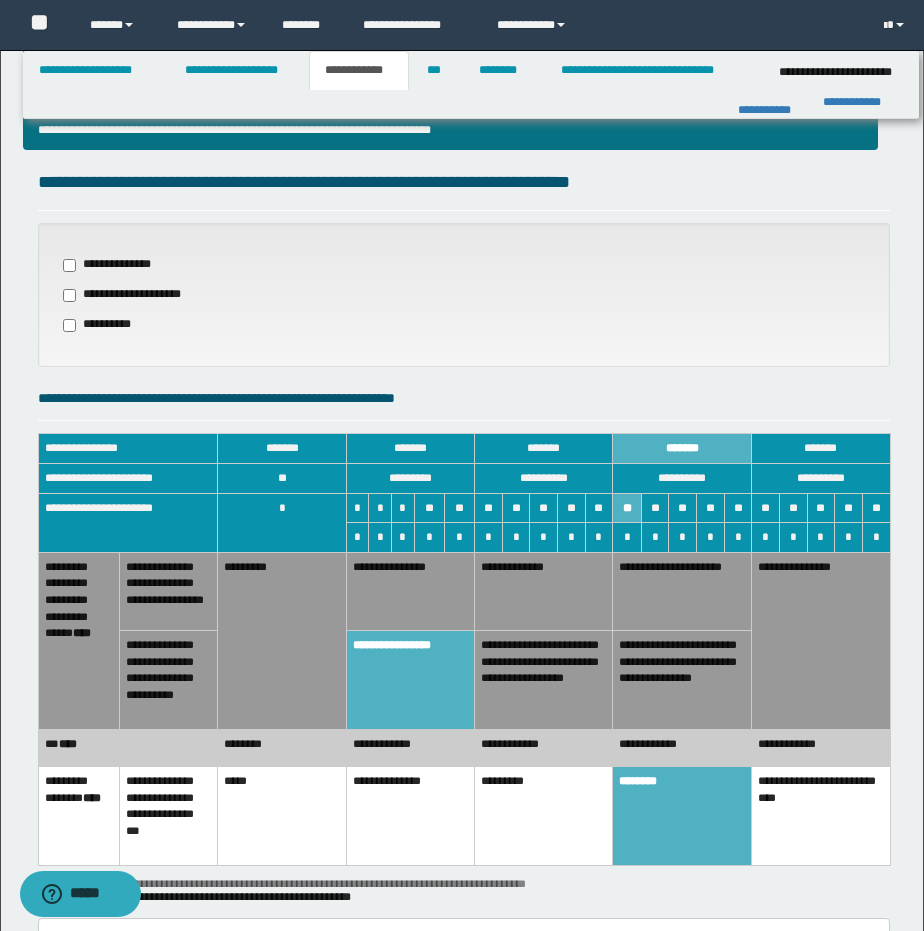 click on "**********" at bounding box center (410, 591) 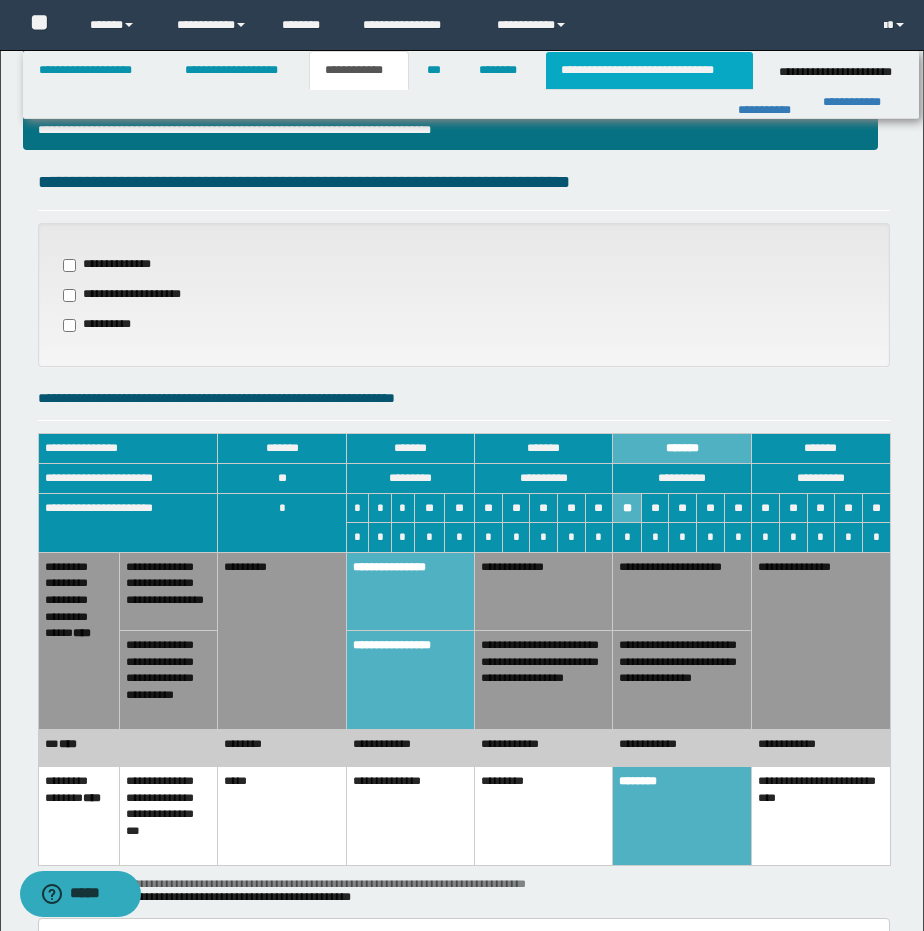 click on "**********" at bounding box center (649, 70) 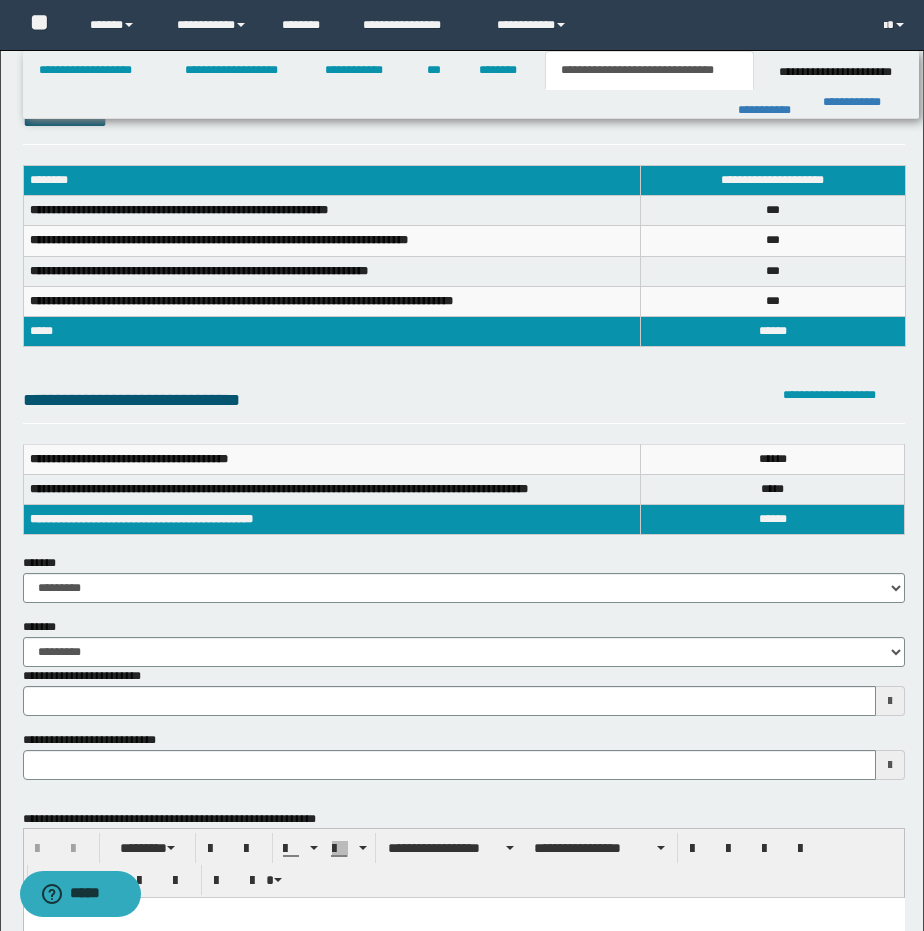 scroll, scrollTop: 0, scrollLeft: 0, axis: both 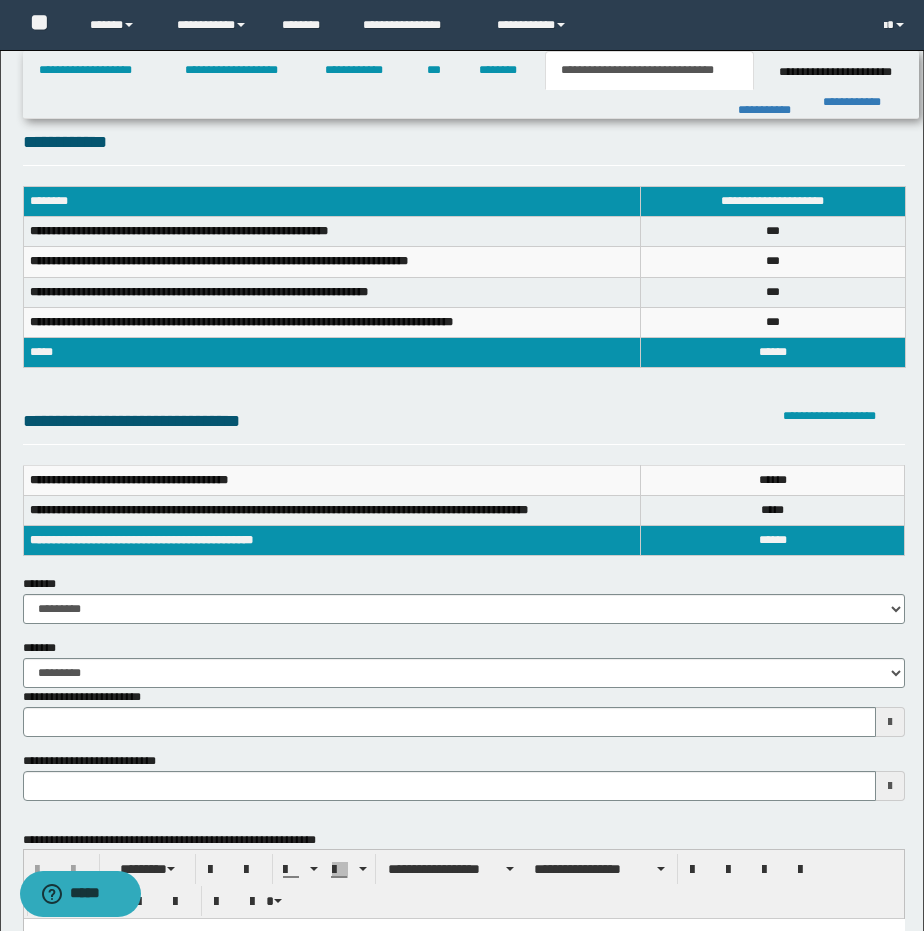 type 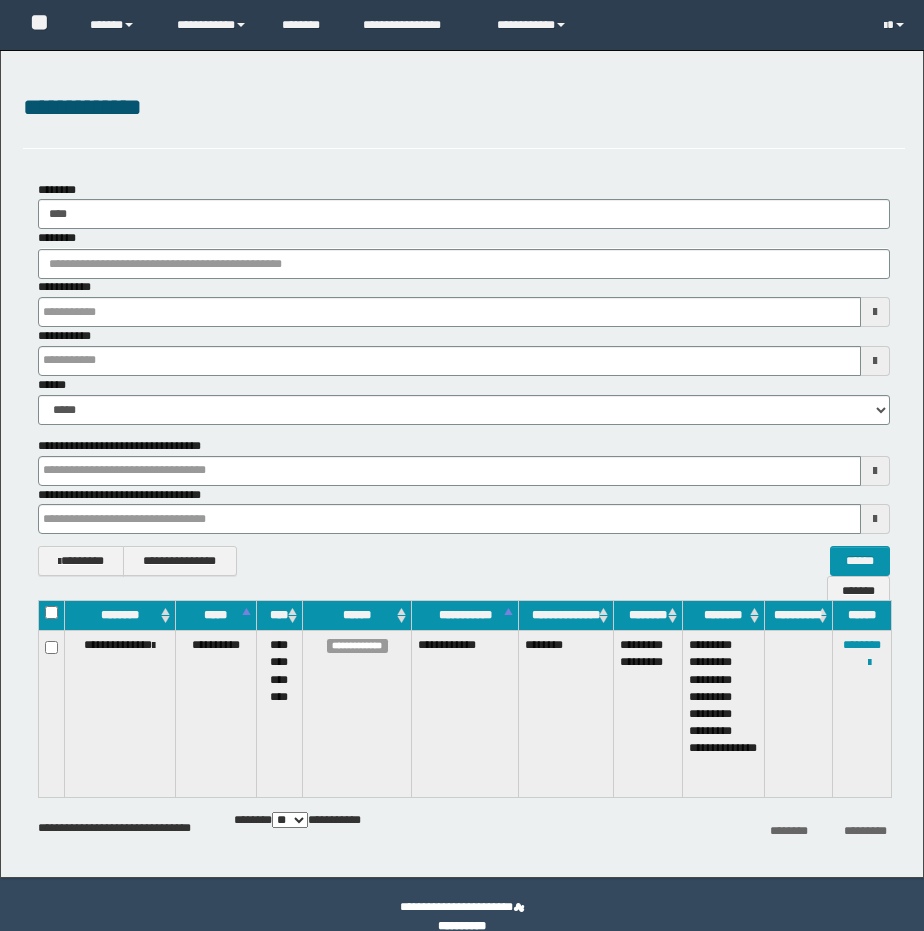scroll, scrollTop: 2, scrollLeft: 0, axis: vertical 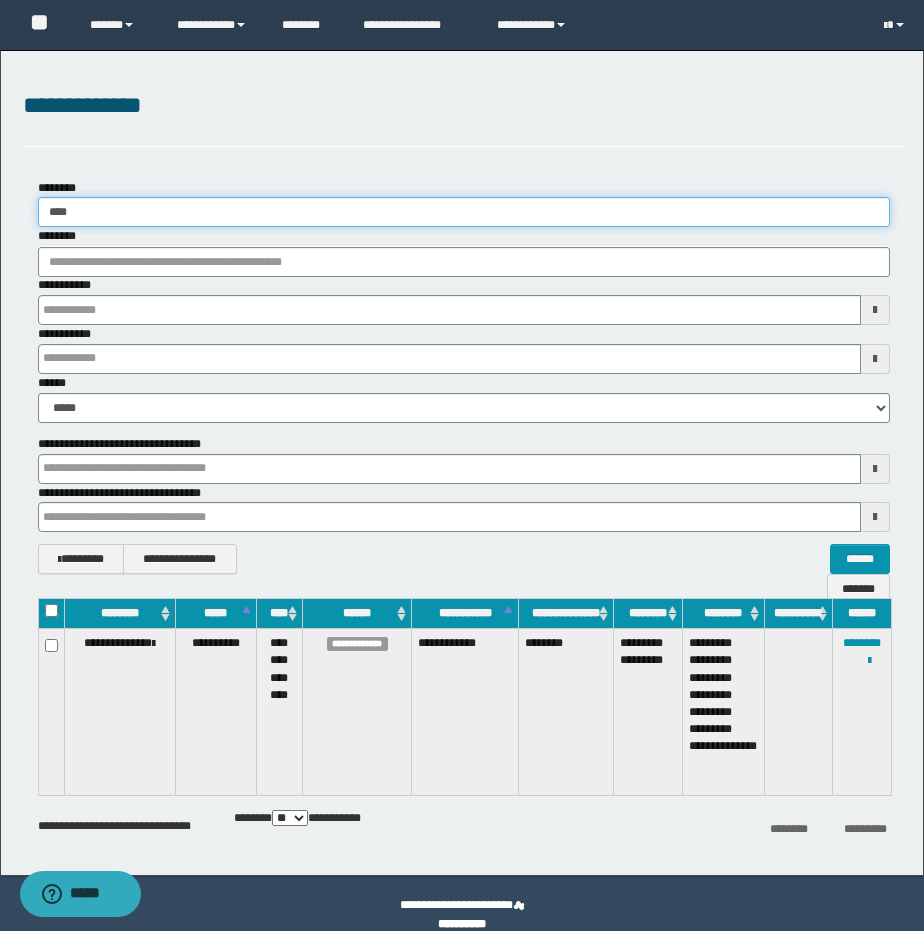 drag, startPoint x: 100, startPoint y: 209, endPoint x: -94, endPoint y: 203, distance: 194.09276 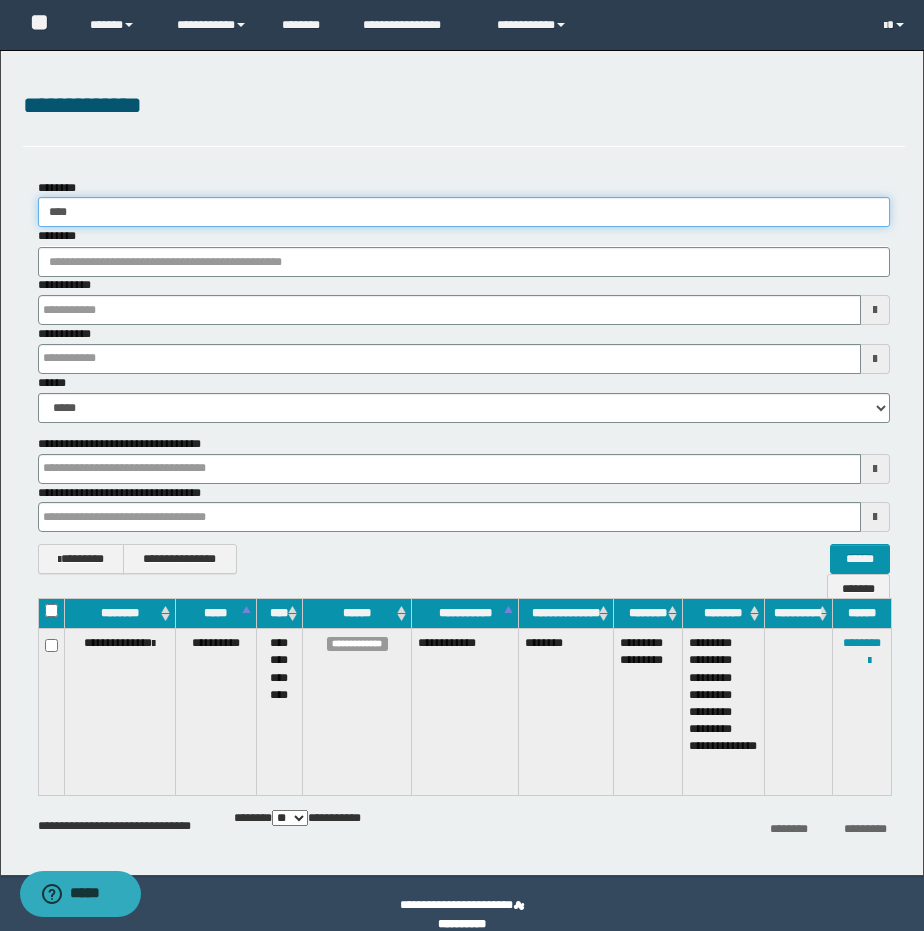 click on "**********" at bounding box center (462, 463) 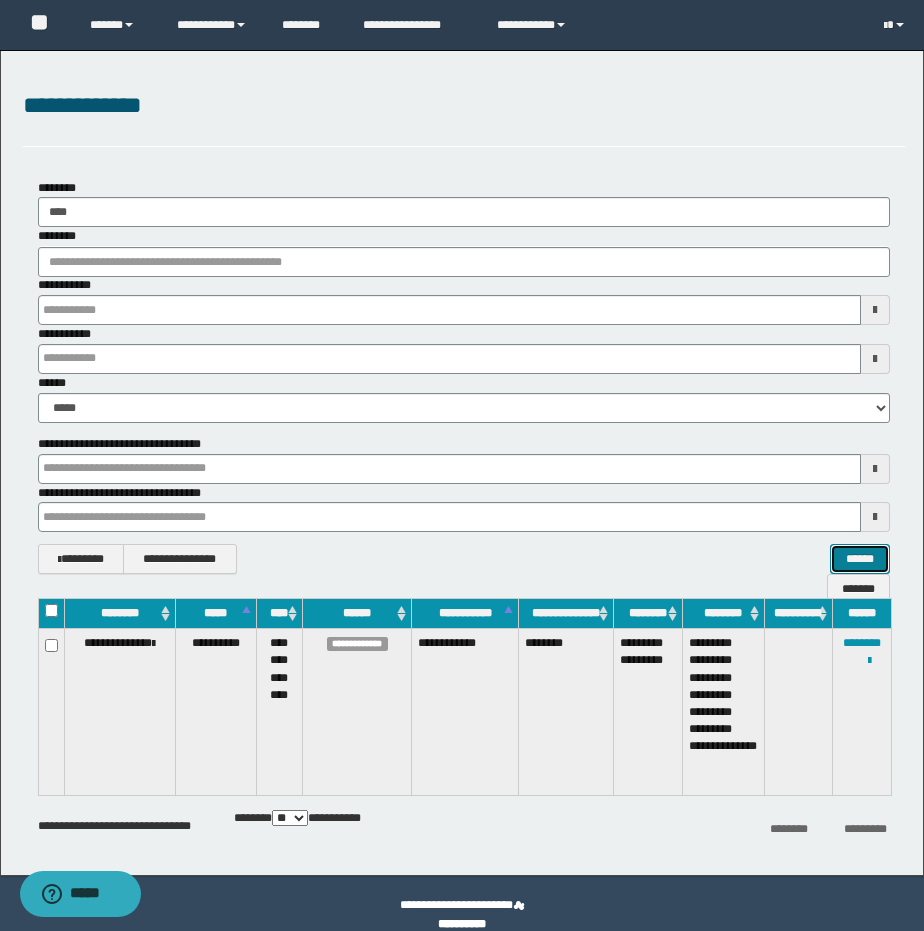 click on "******" at bounding box center [860, 559] 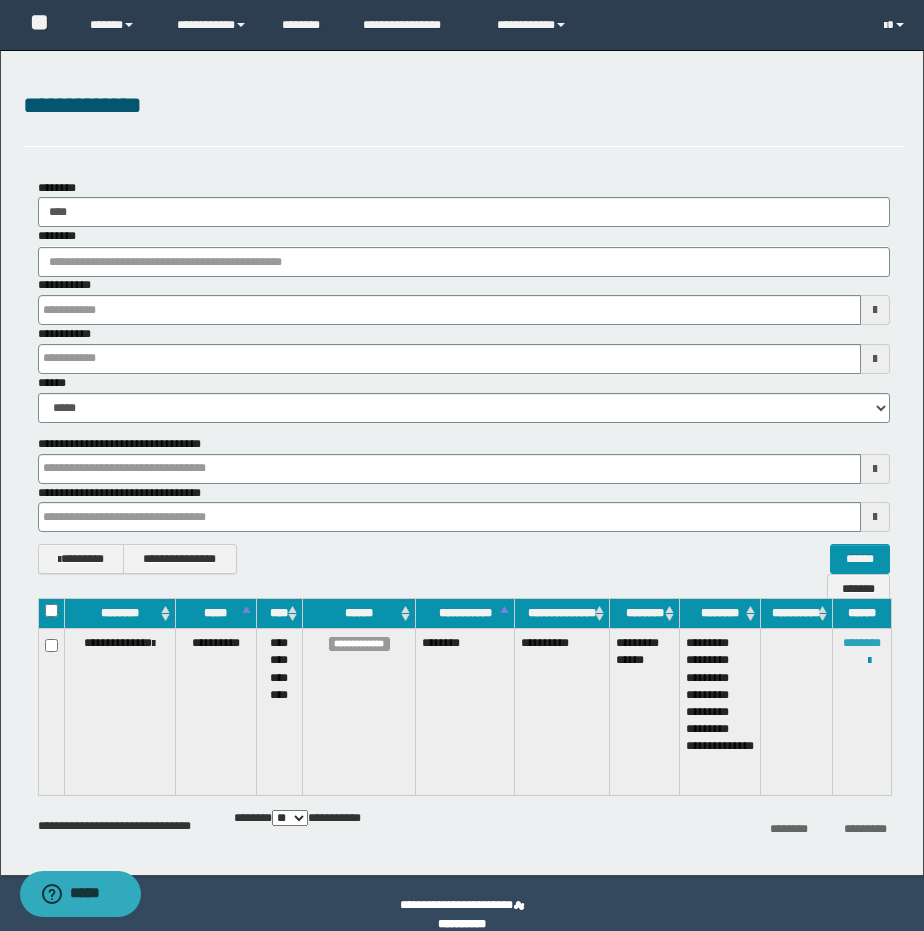 click on "********" at bounding box center [862, 643] 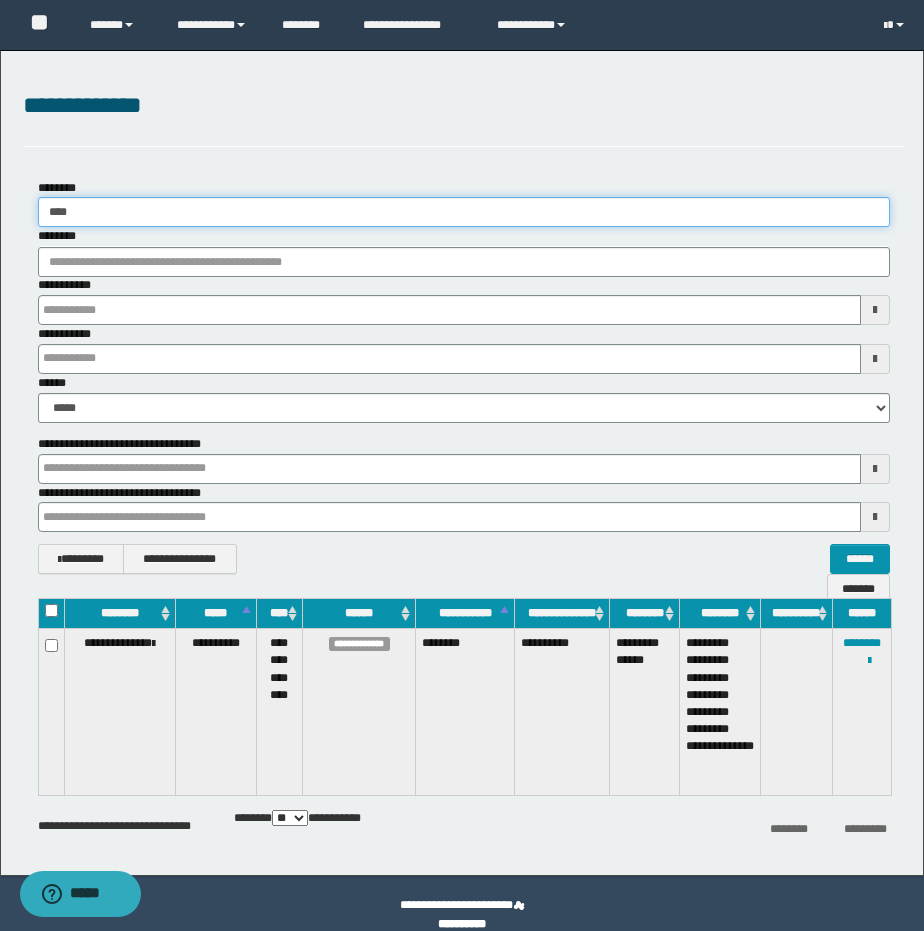 drag, startPoint x: 101, startPoint y: 217, endPoint x: -58, endPoint y: 193, distance: 160.80112 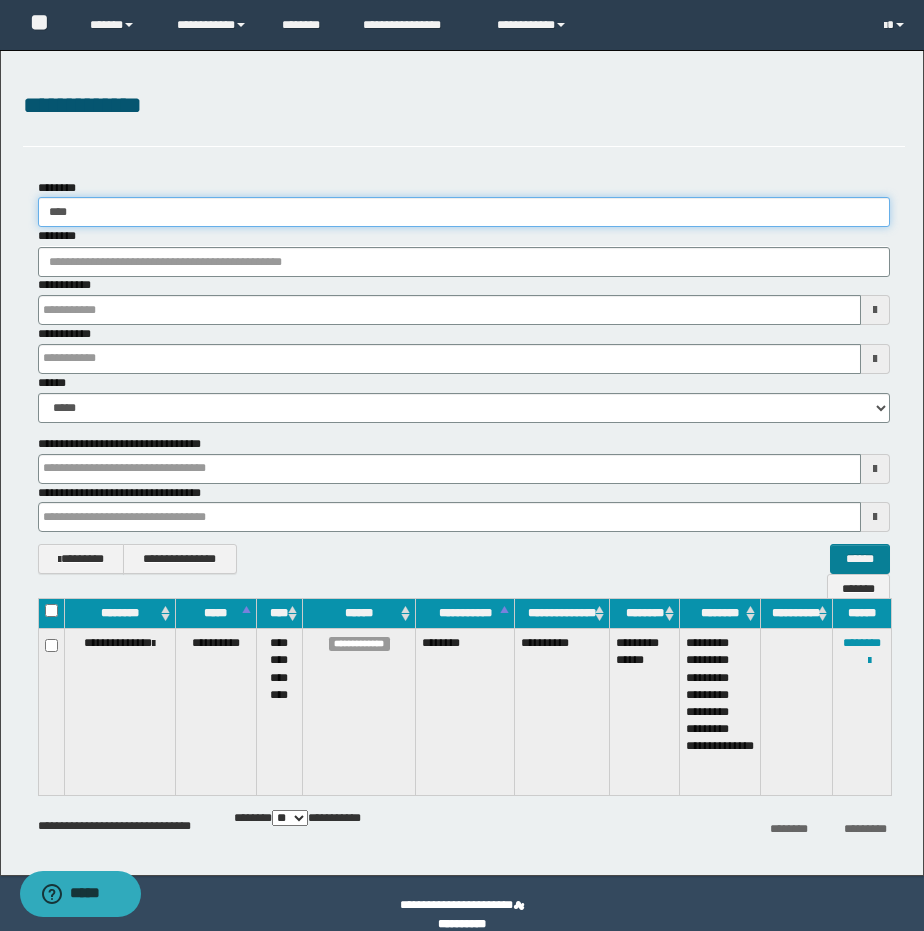 type on "****" 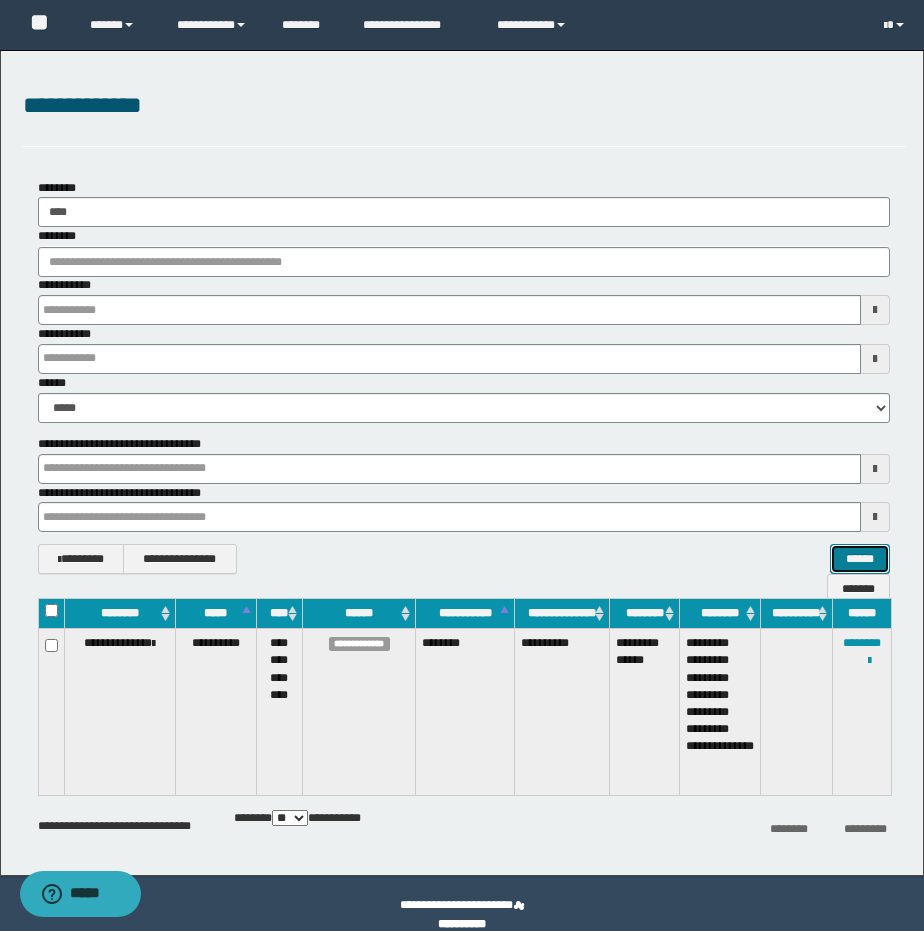 click on "******" at bounding box center (860, 559) 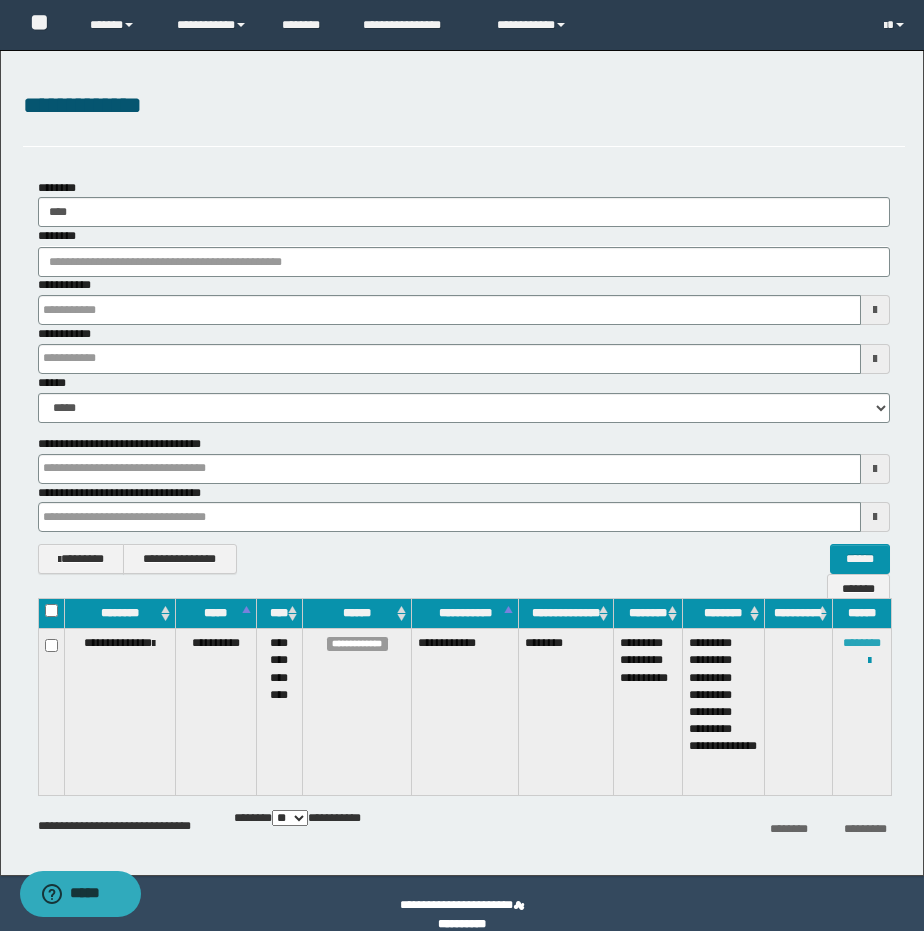 click on "********" at bounding box center (862, 643) 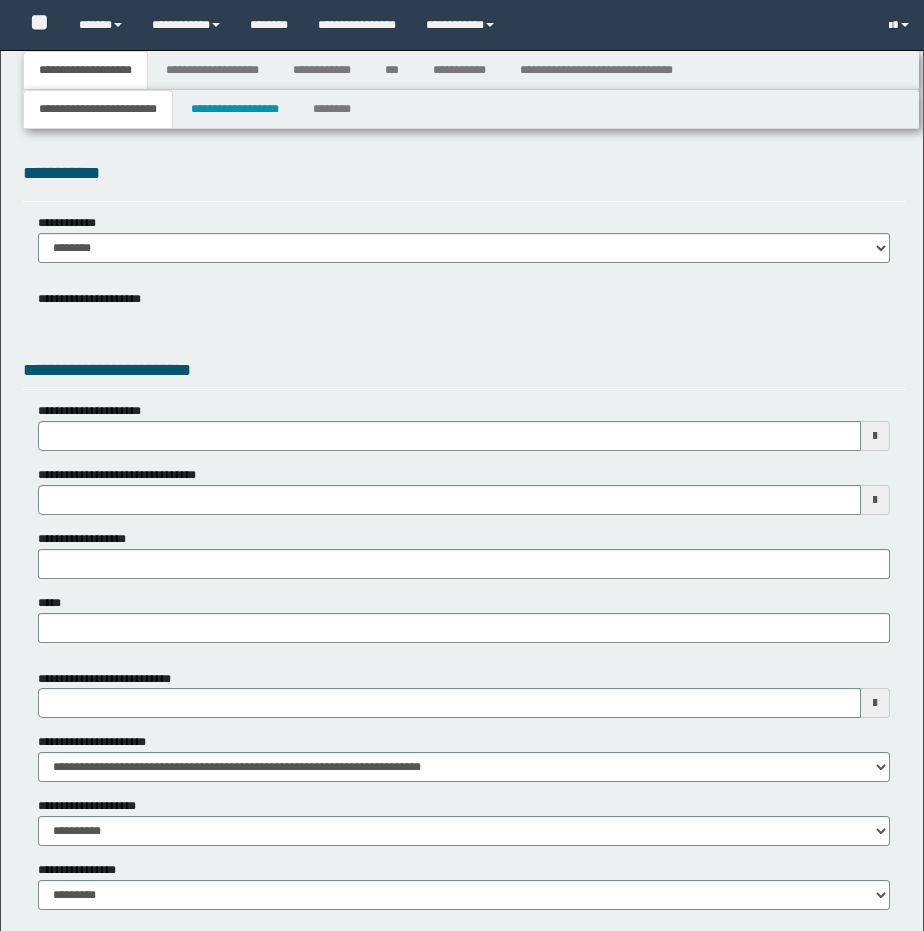 type 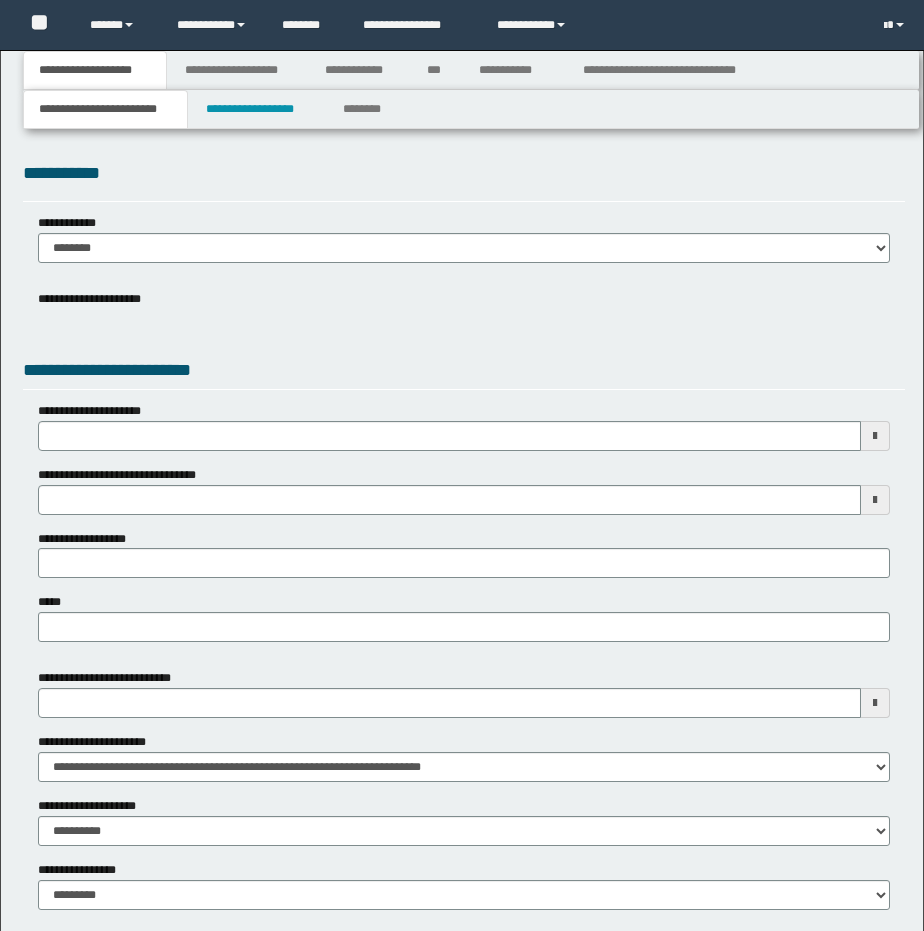 scroll, scrollTop: 0, scrollLeft: 0, axis: both 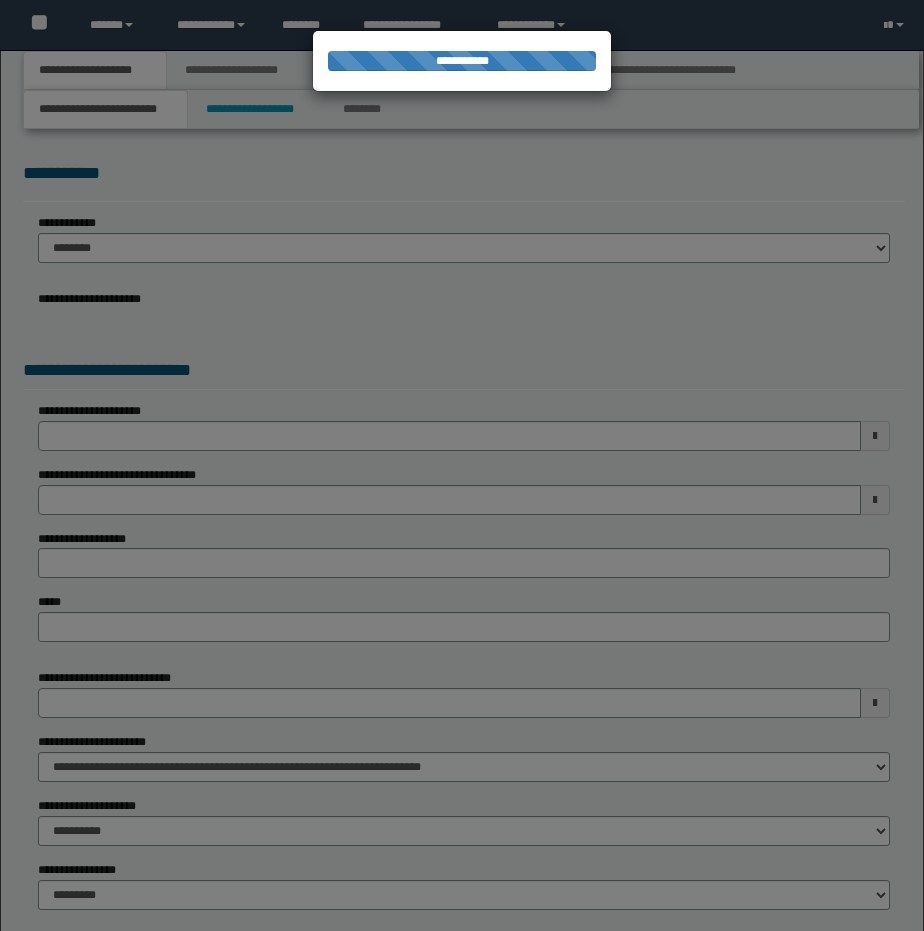 type on "**********" 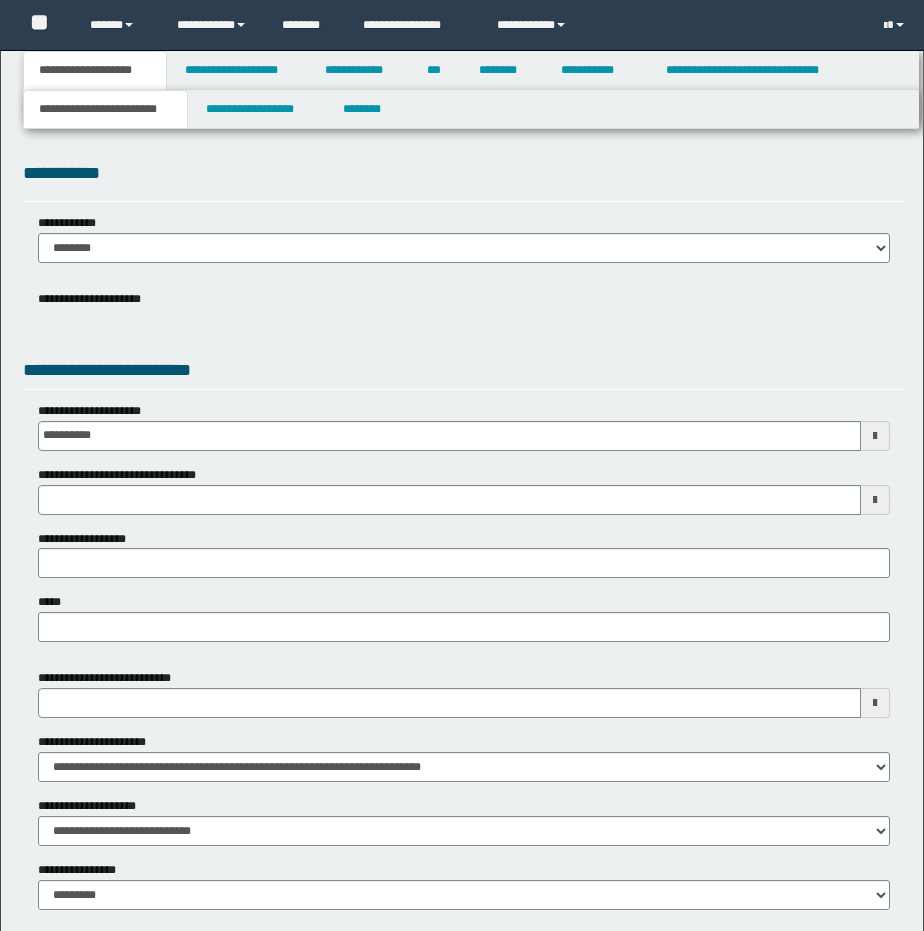 scroll, scrollTop: 0, scrollLeft: 0, axis: both 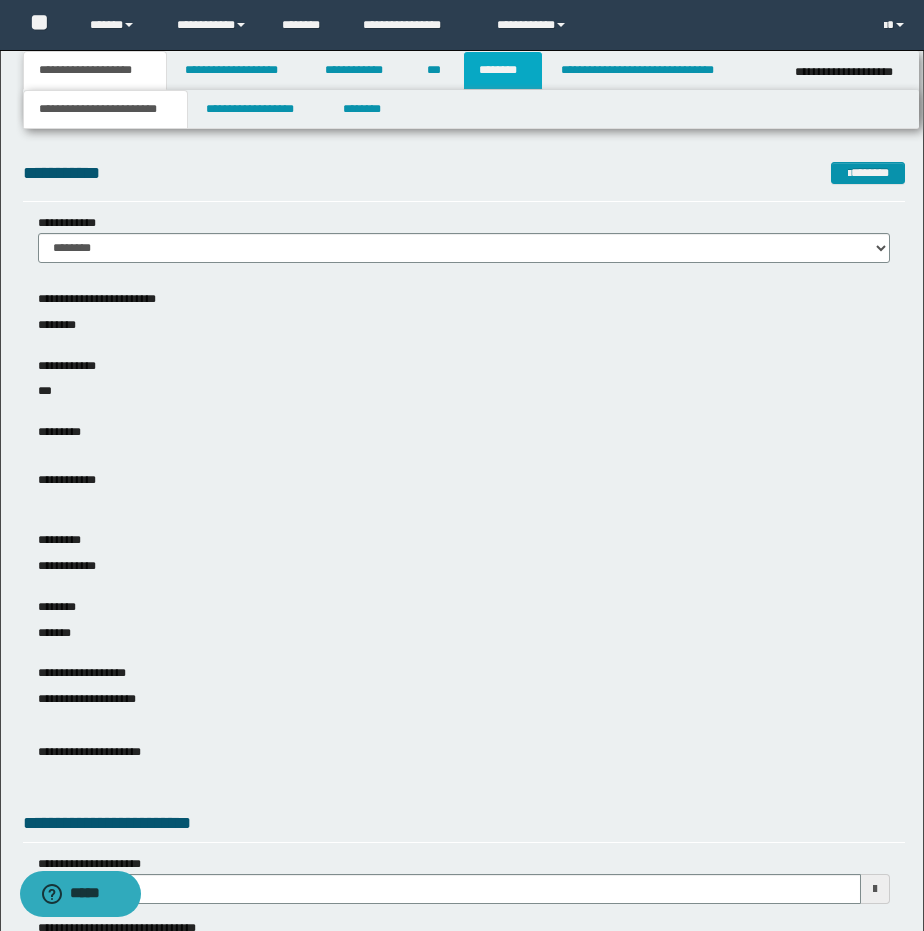 click on "********" at bounding box center [503, 70] 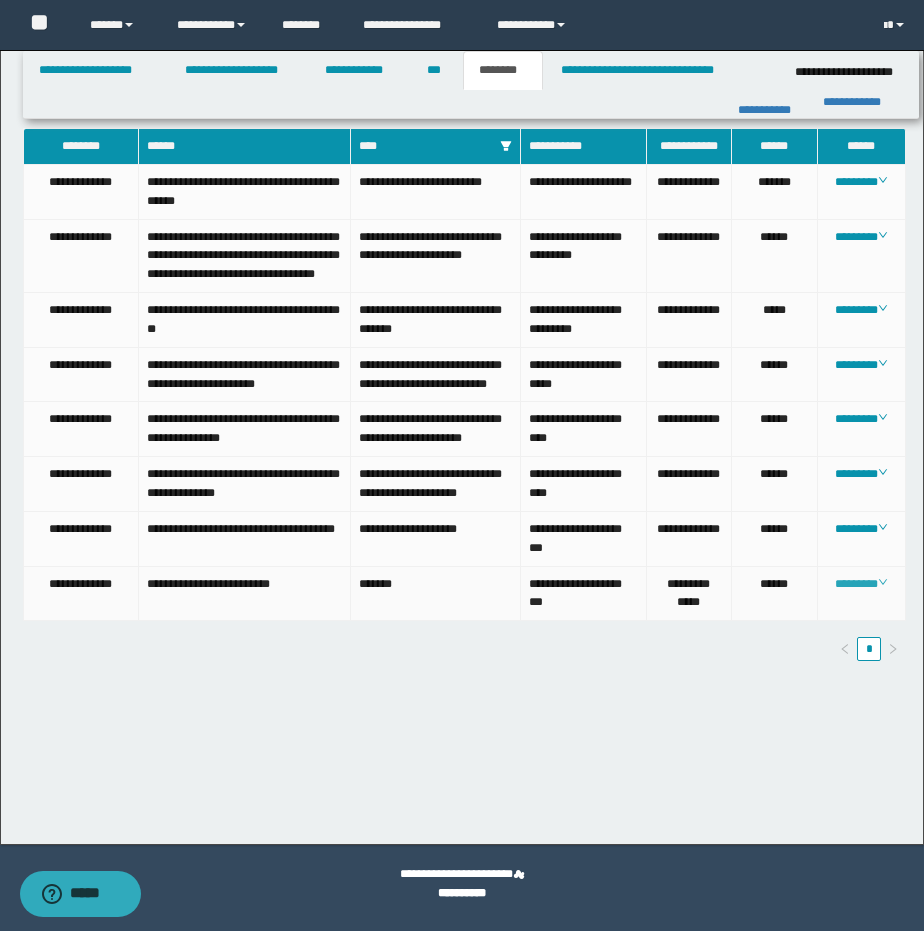 click on "********" at bounding box center (861, 584) 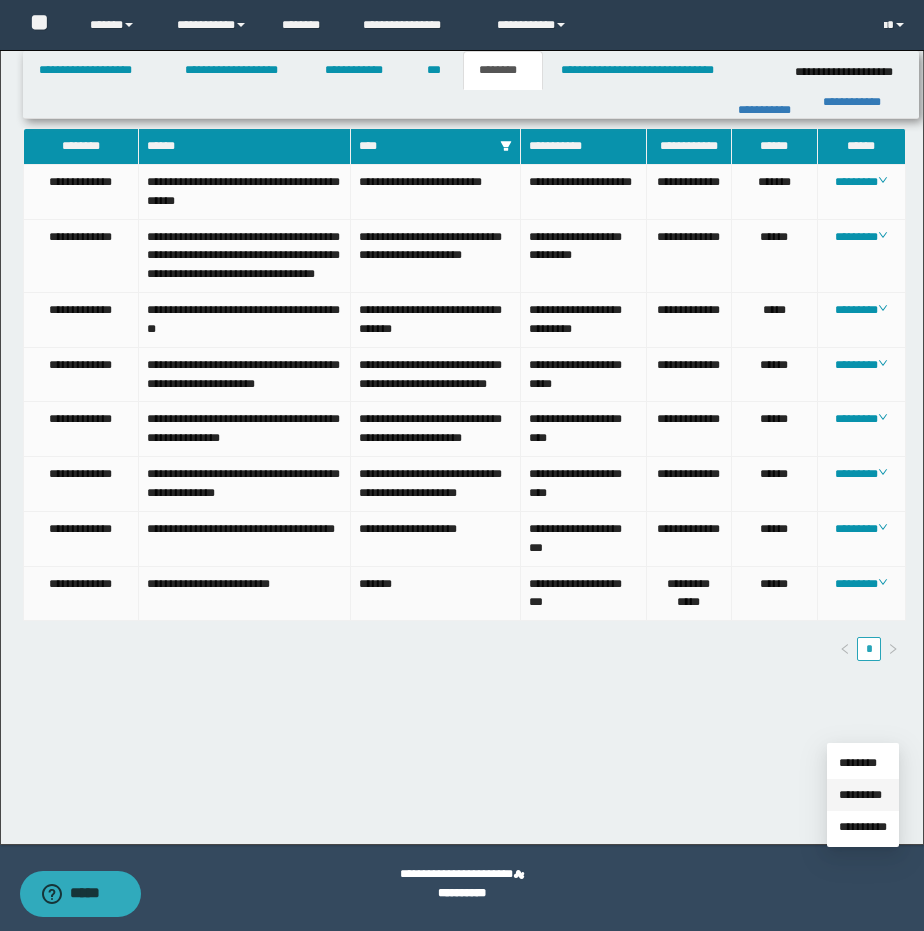 click on "*********" at bounding box center [860, 795] 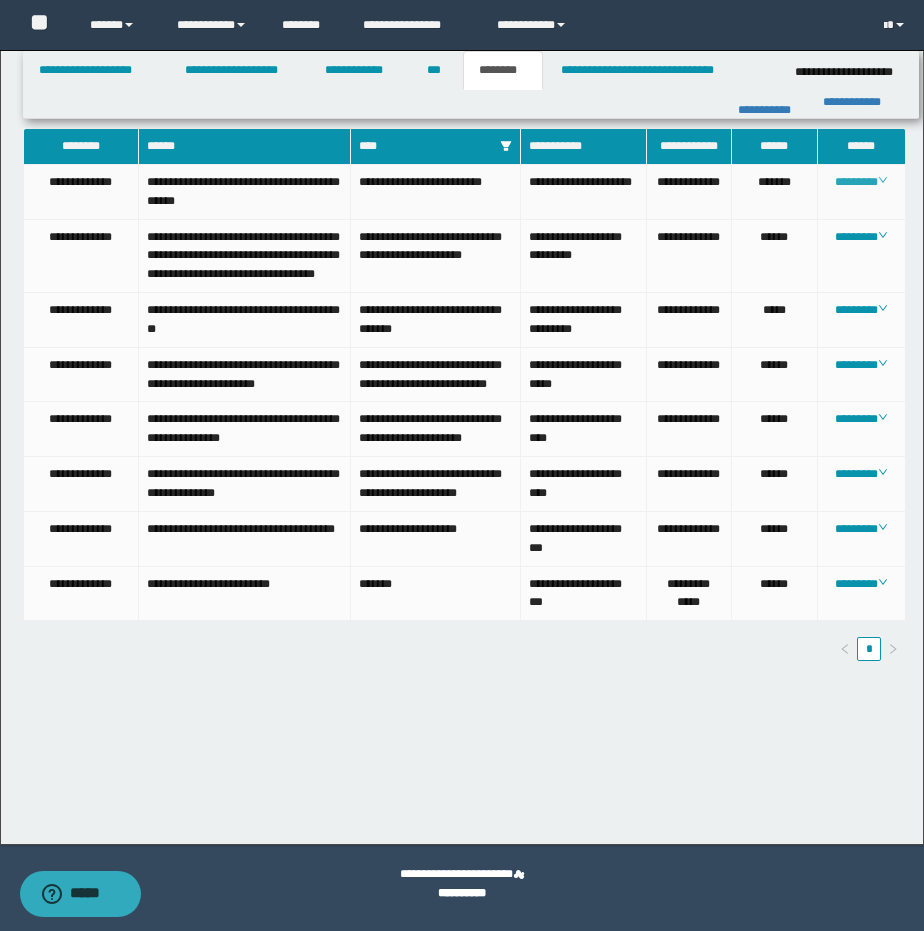click on "********" at bounding box center [861, 182] 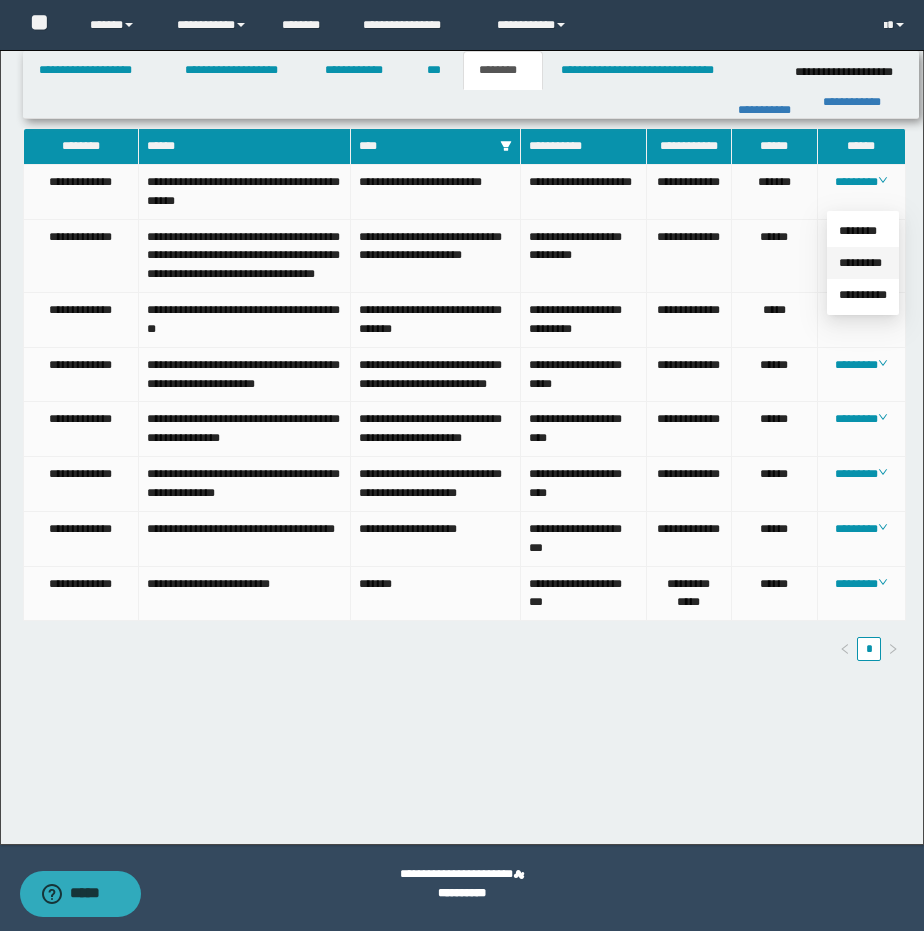 click on "*********" at bounding box center (860, 263) 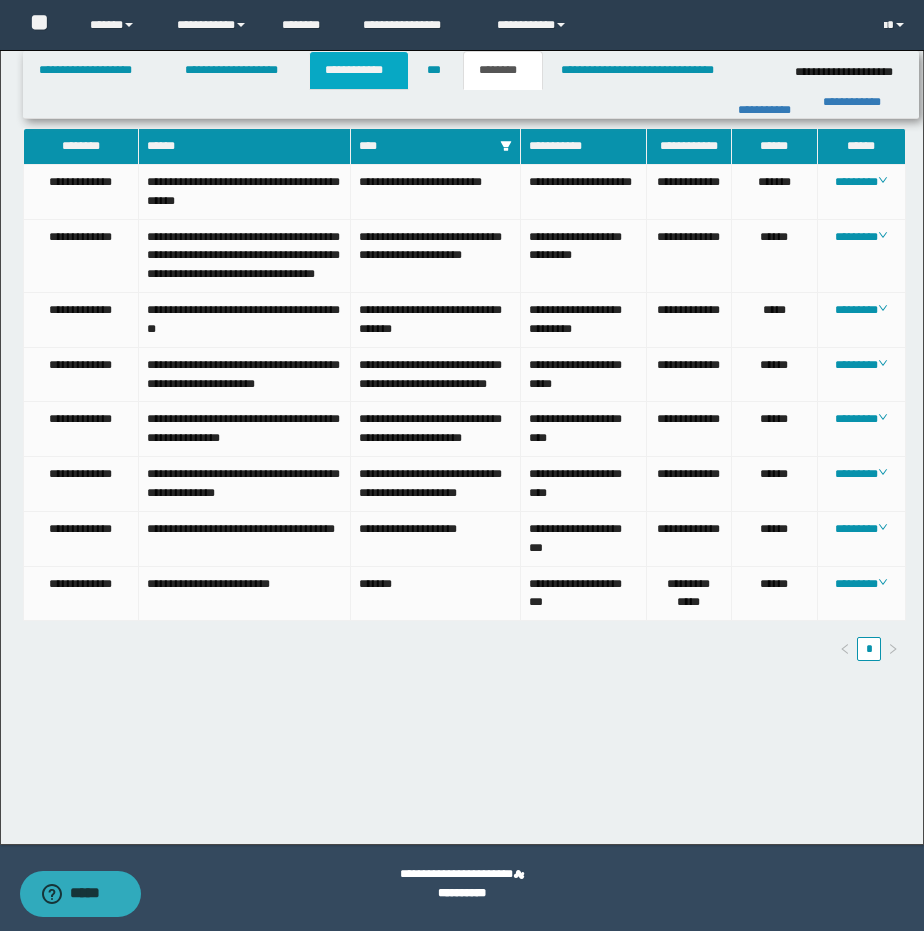 click on "**********" at bounding box center (359, 70) 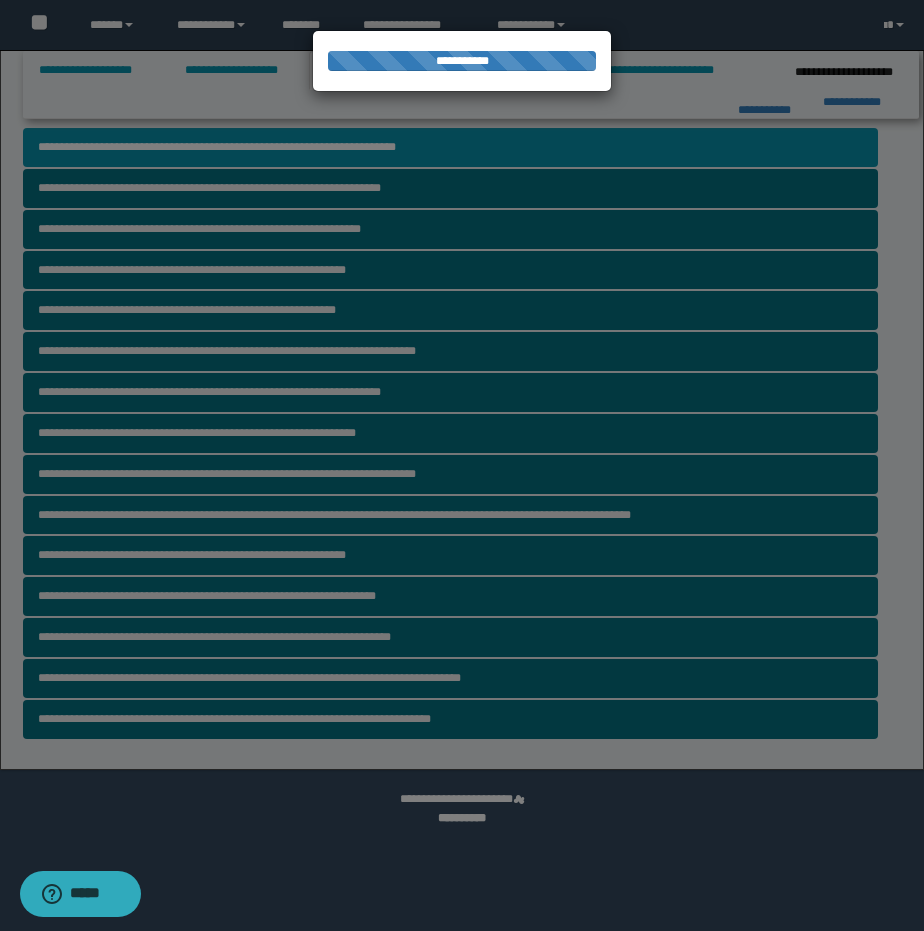 click at bounding box center (462, 465) 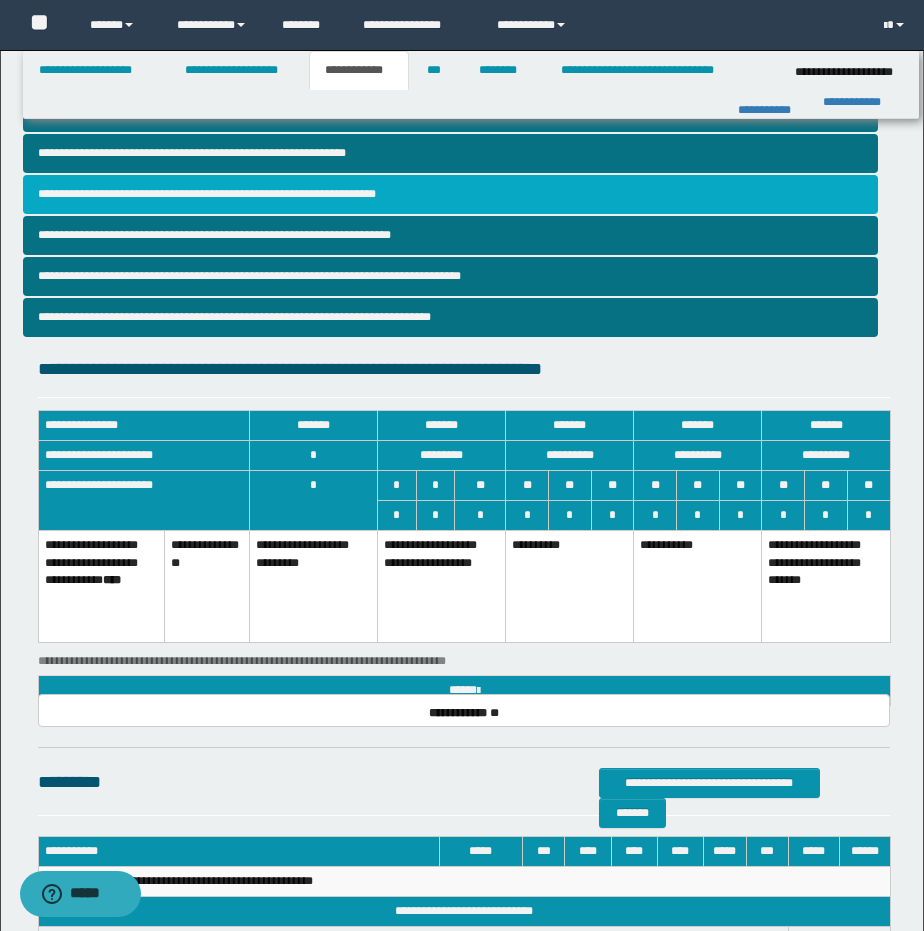 scroll, scrollTop: 400, scrollLeft: 0, axis: vertical 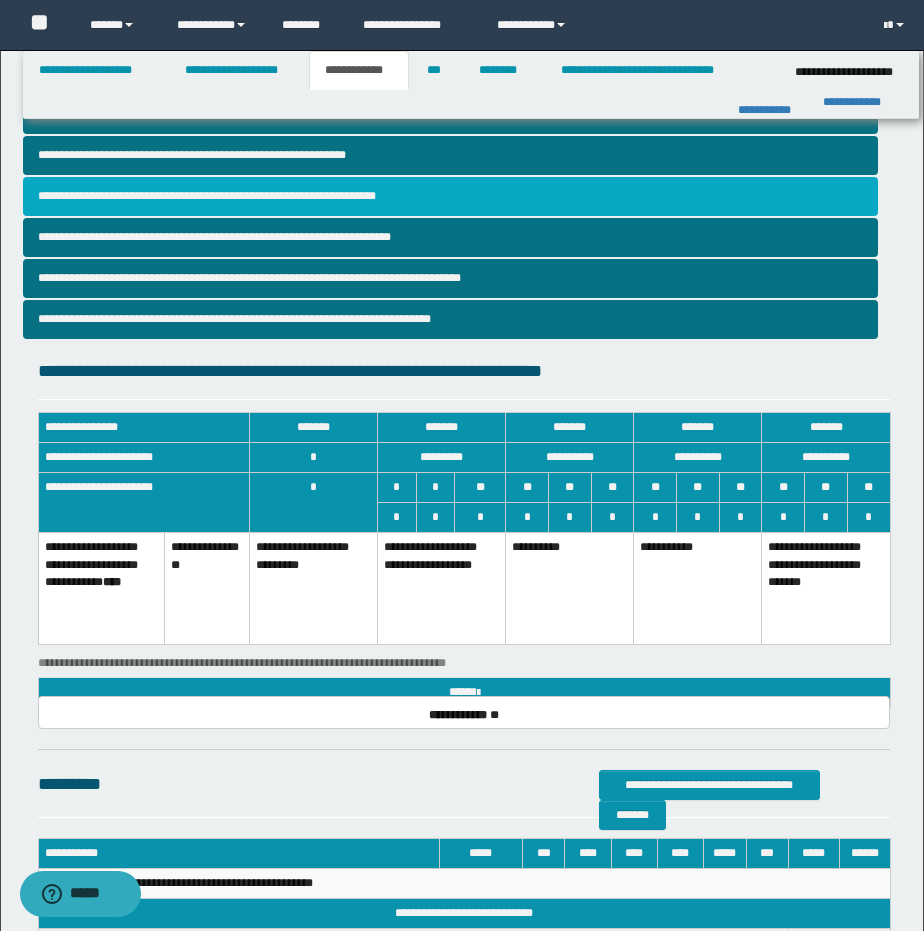 click on "**********" at bounding box center [451, 196] 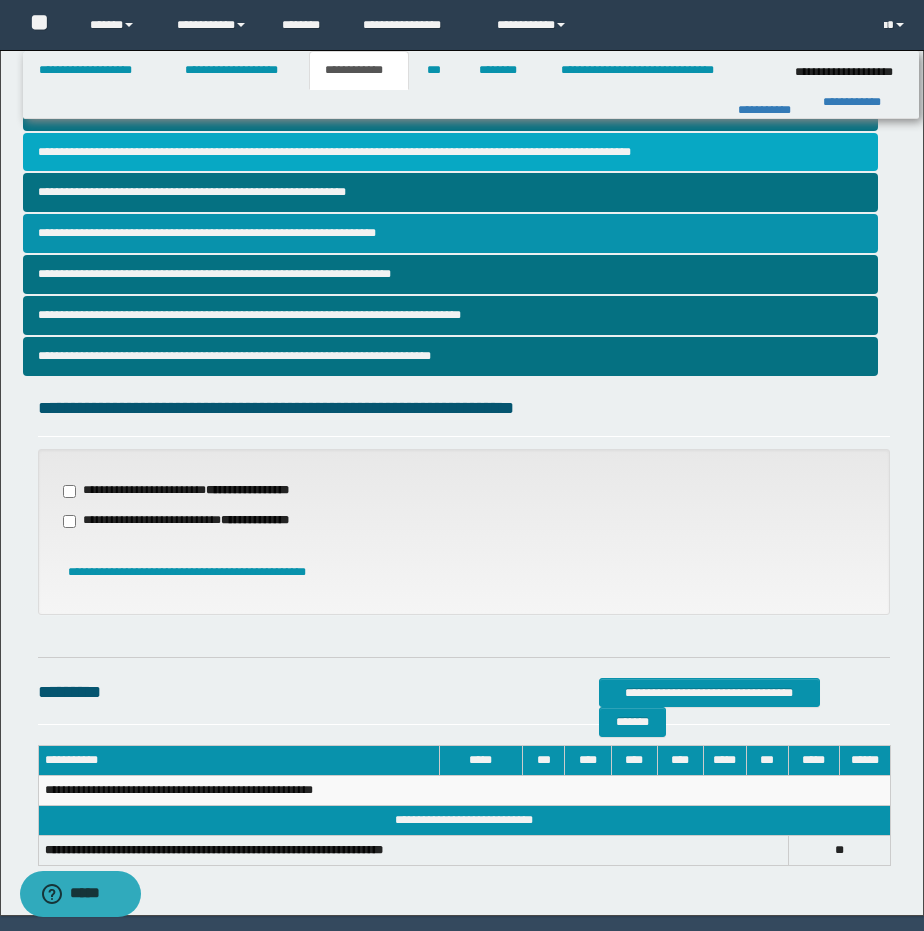 scroll, scrollTop: 364, scrollLeft: 0, axis: vertical 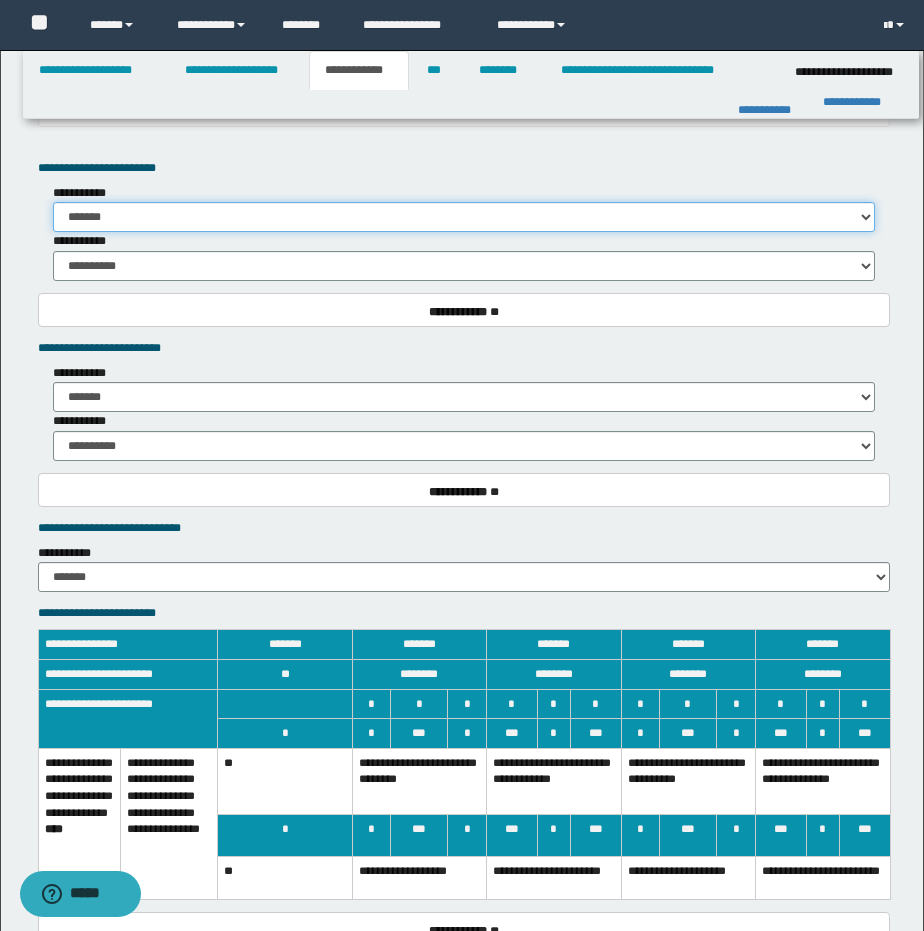 click on "*******
*********" at bounding box center [464, 217] 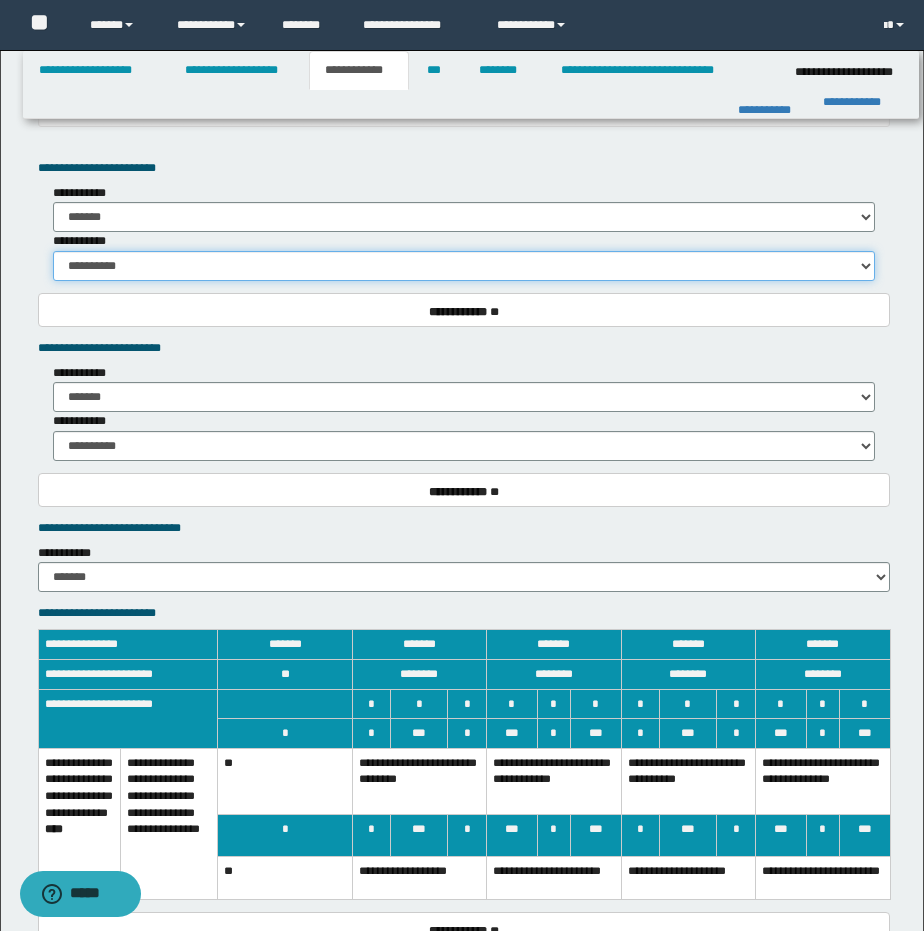 click on "**********" at bounding box center [464, 266] 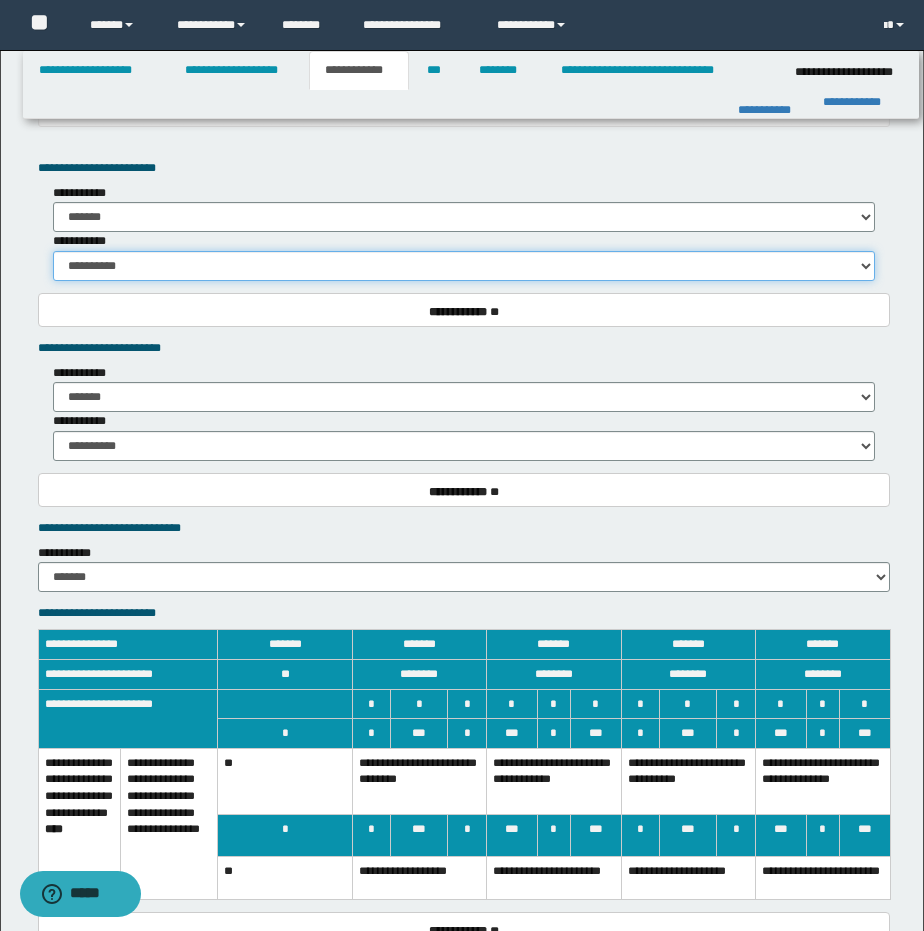 select on "*" 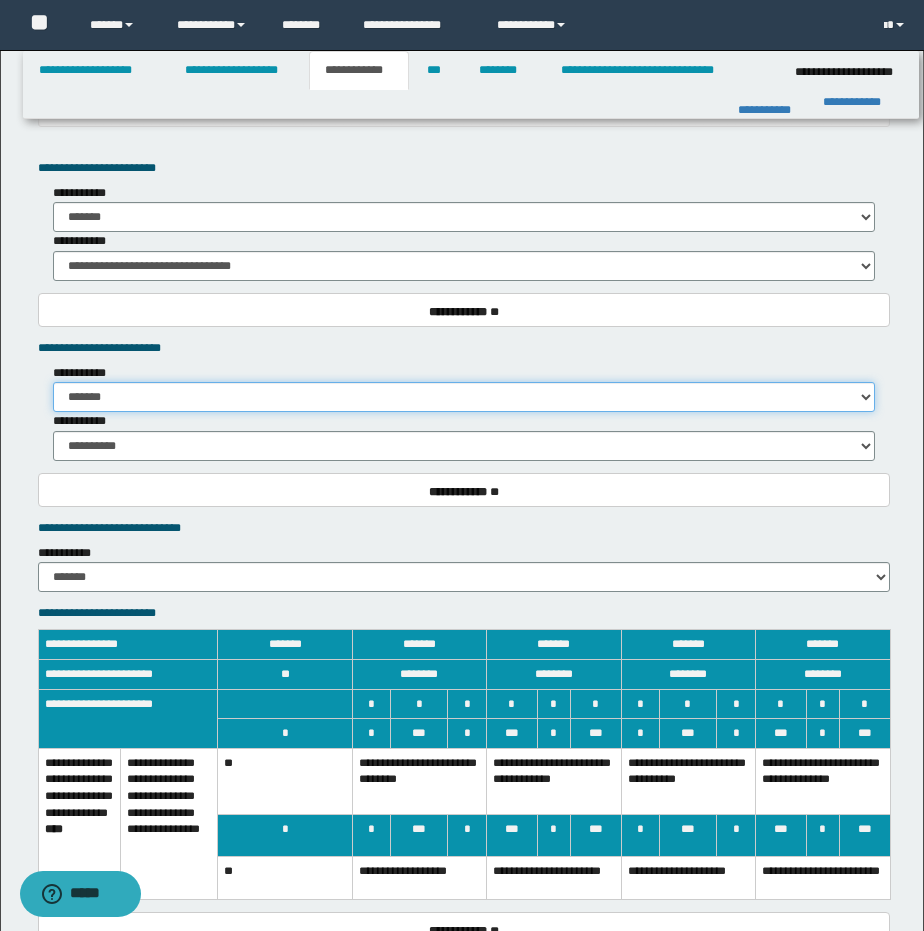 click on "*******
*********" at bounding box center [464, 397] 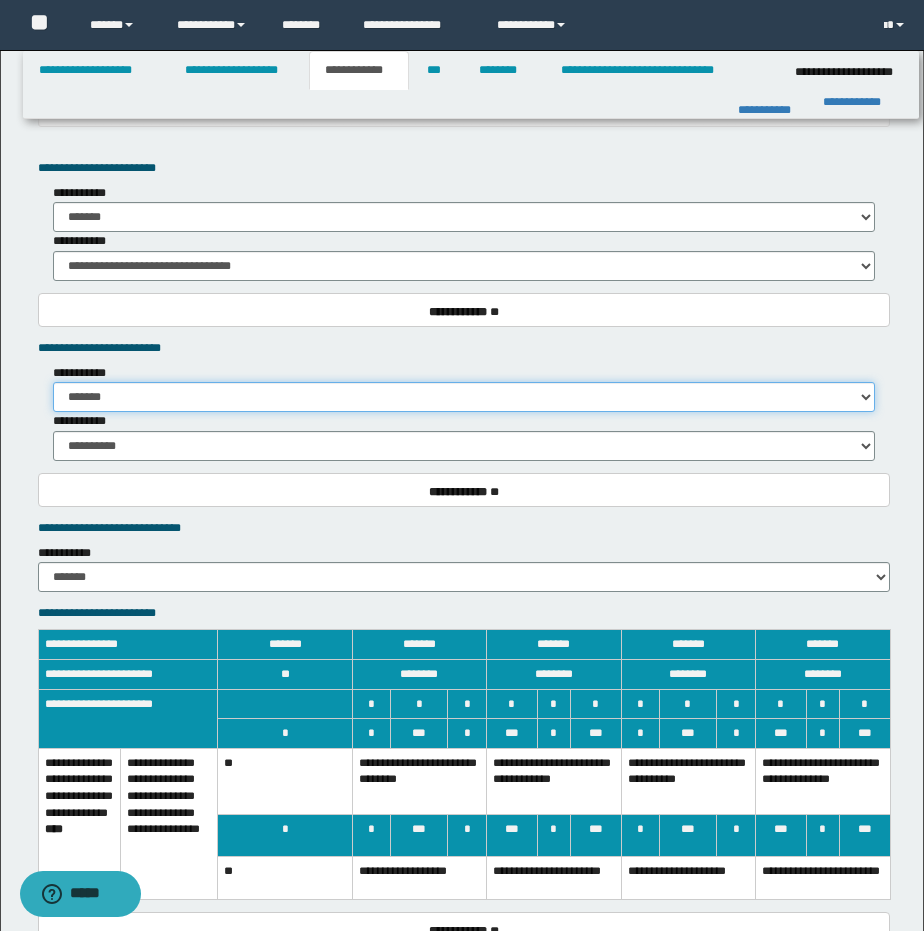 select on "*" 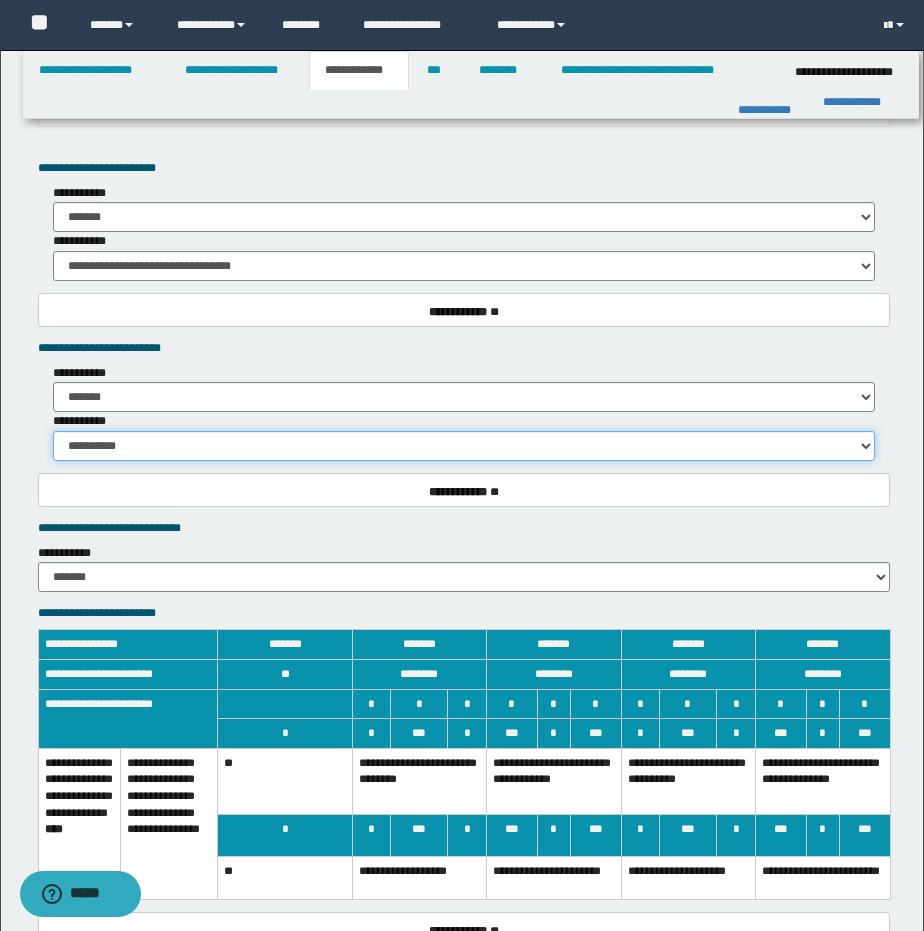click on "**********" at bounding box center [464, 446] 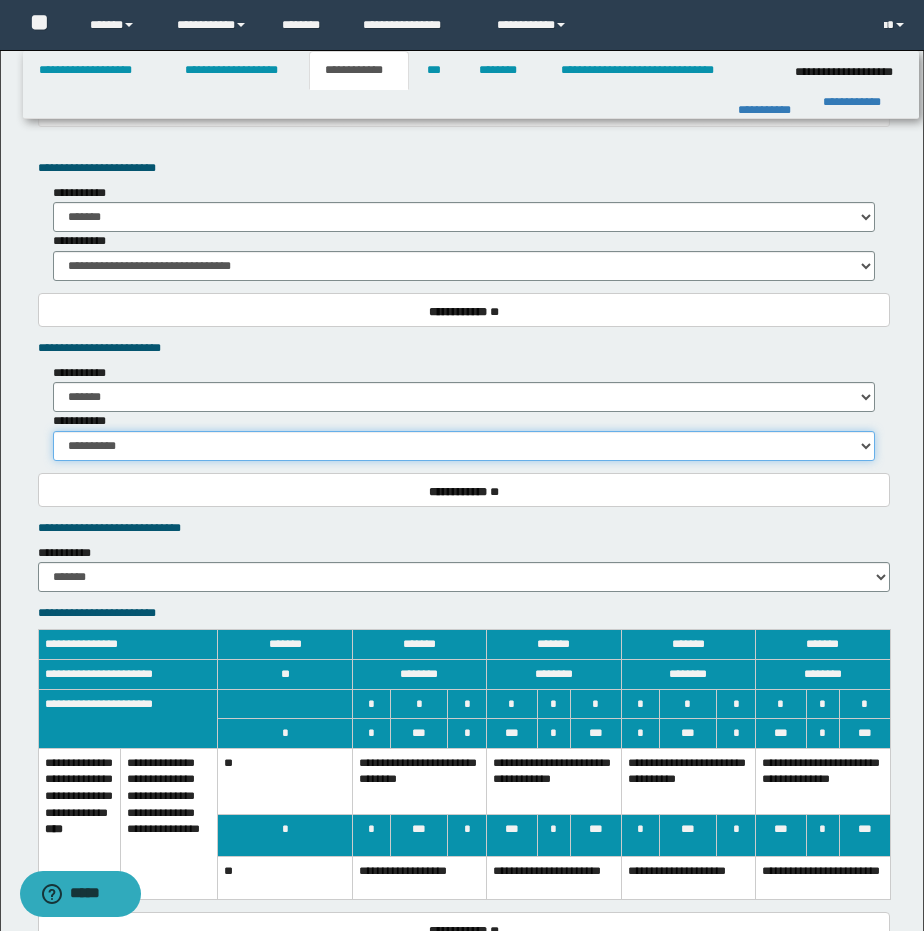 select on "*" 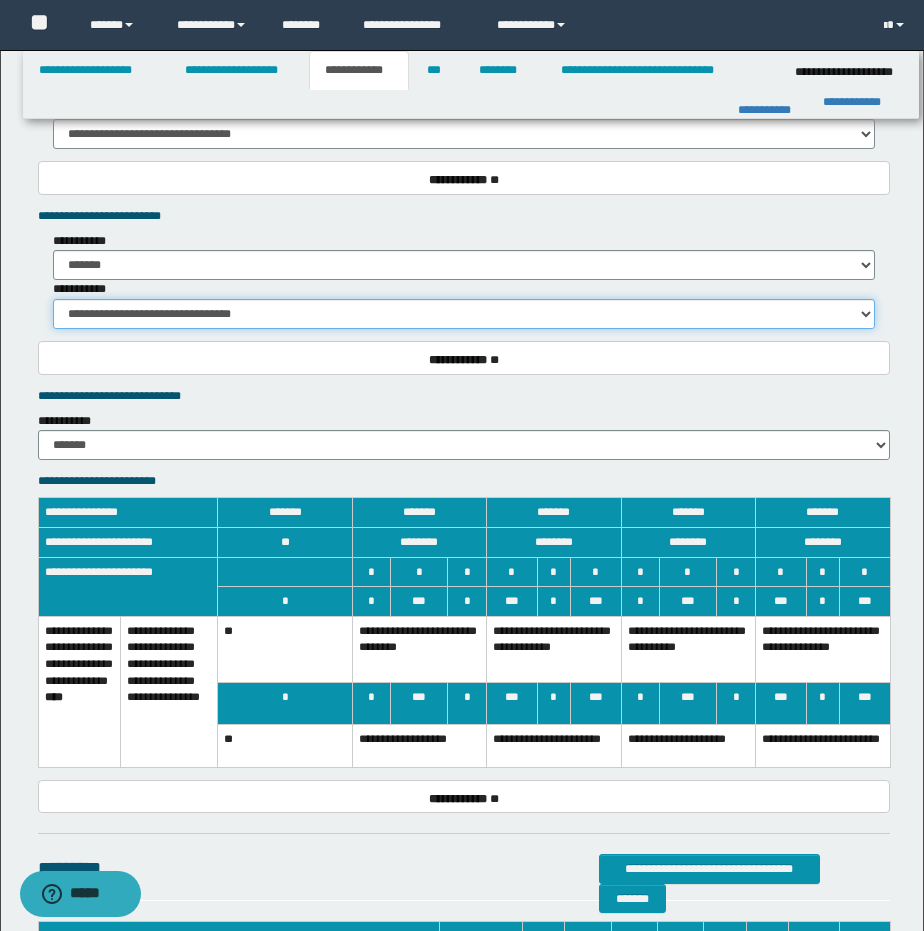 scroll, scrollTop: 2223, scrollLeft: 0, axis: vertical 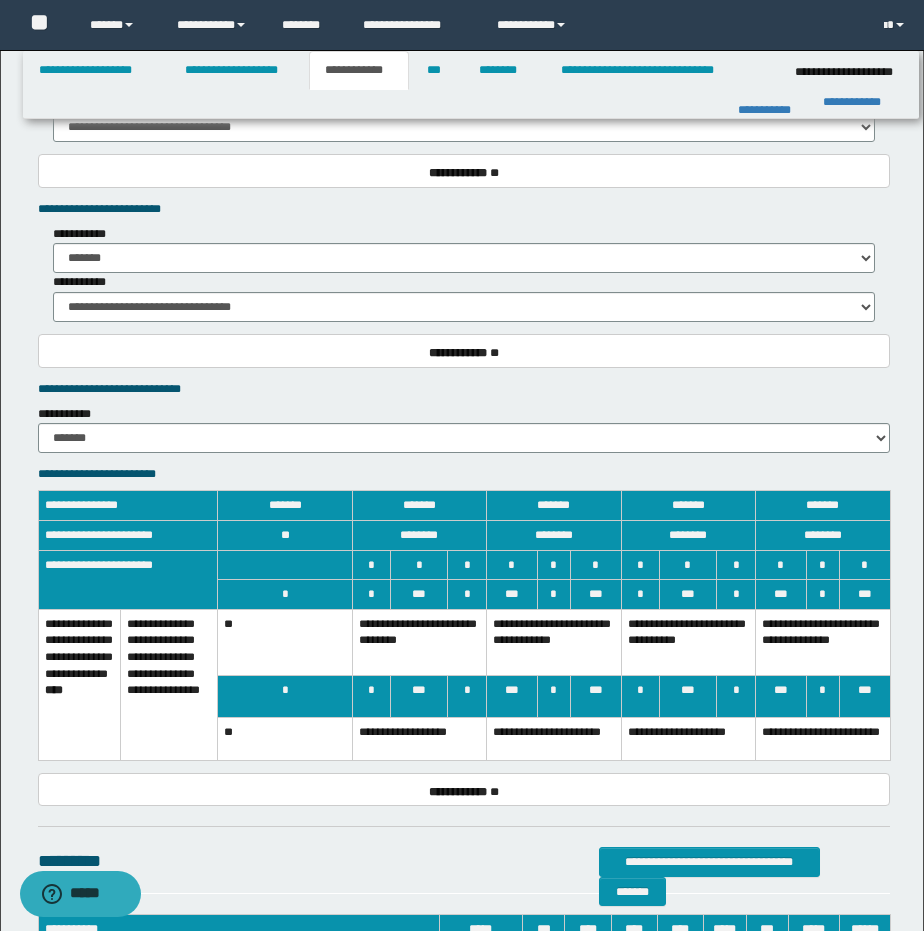 click on "**********" at bounding box center (419, 739) 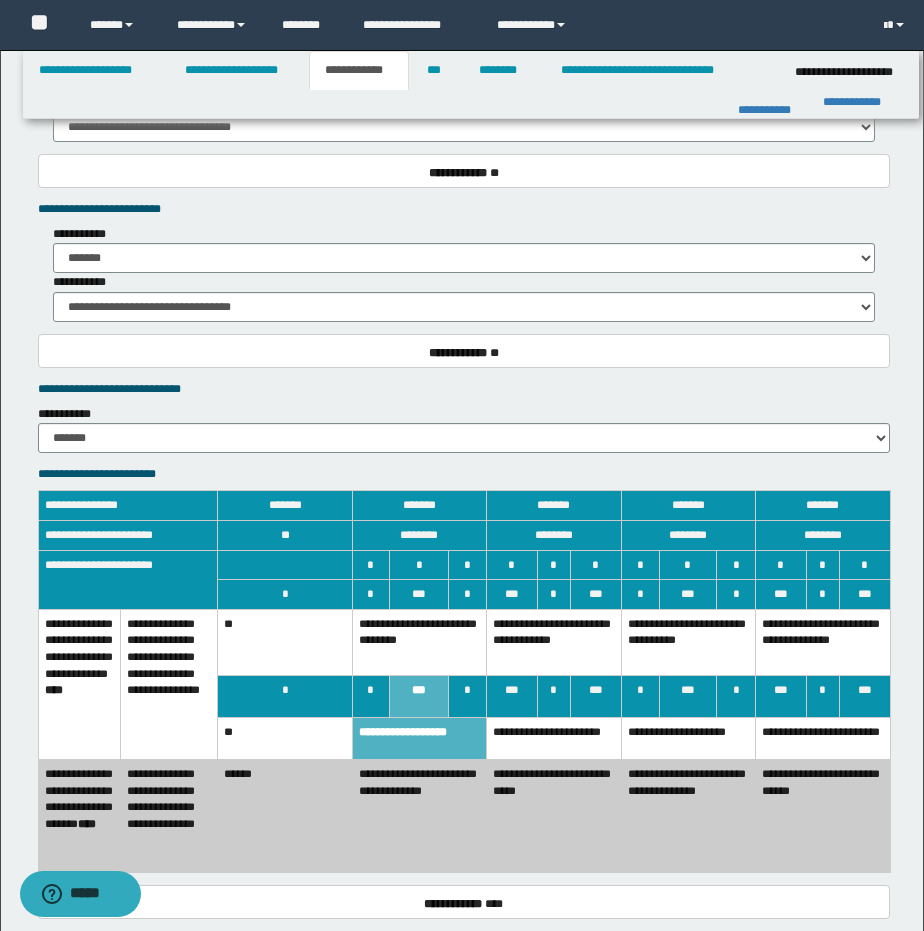 click on "******" at bounding box center [285, 816] 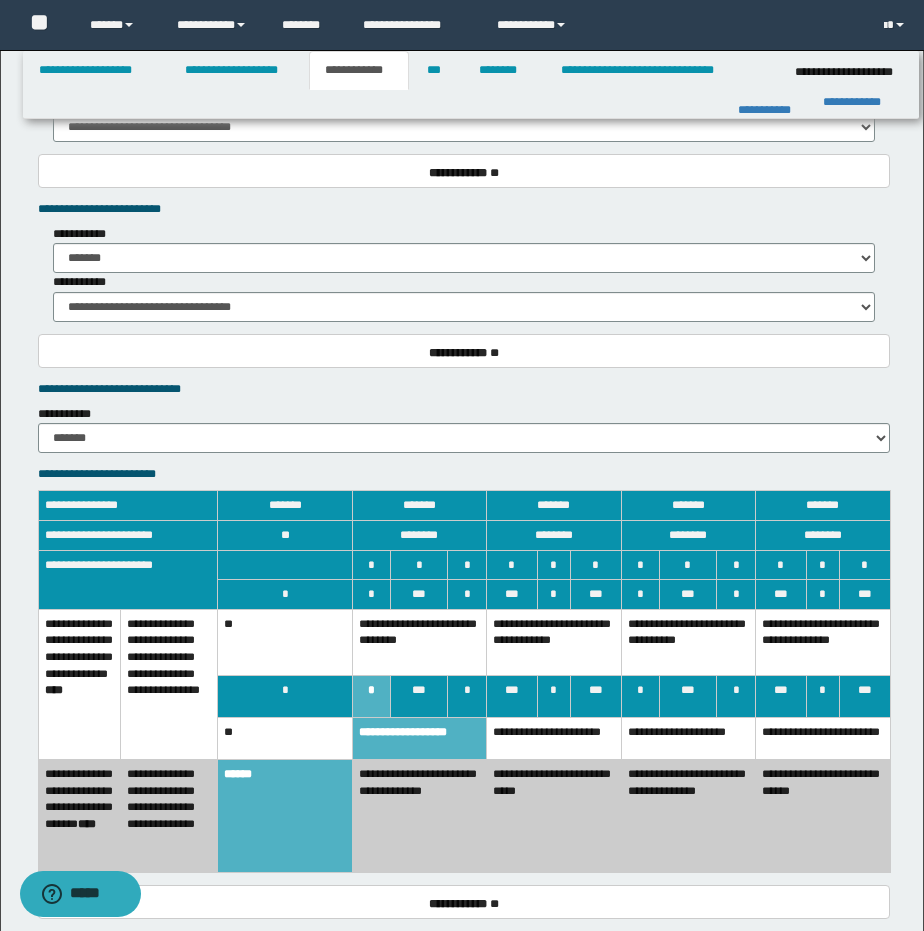 click on "**********" at bounding box center [419, 816] 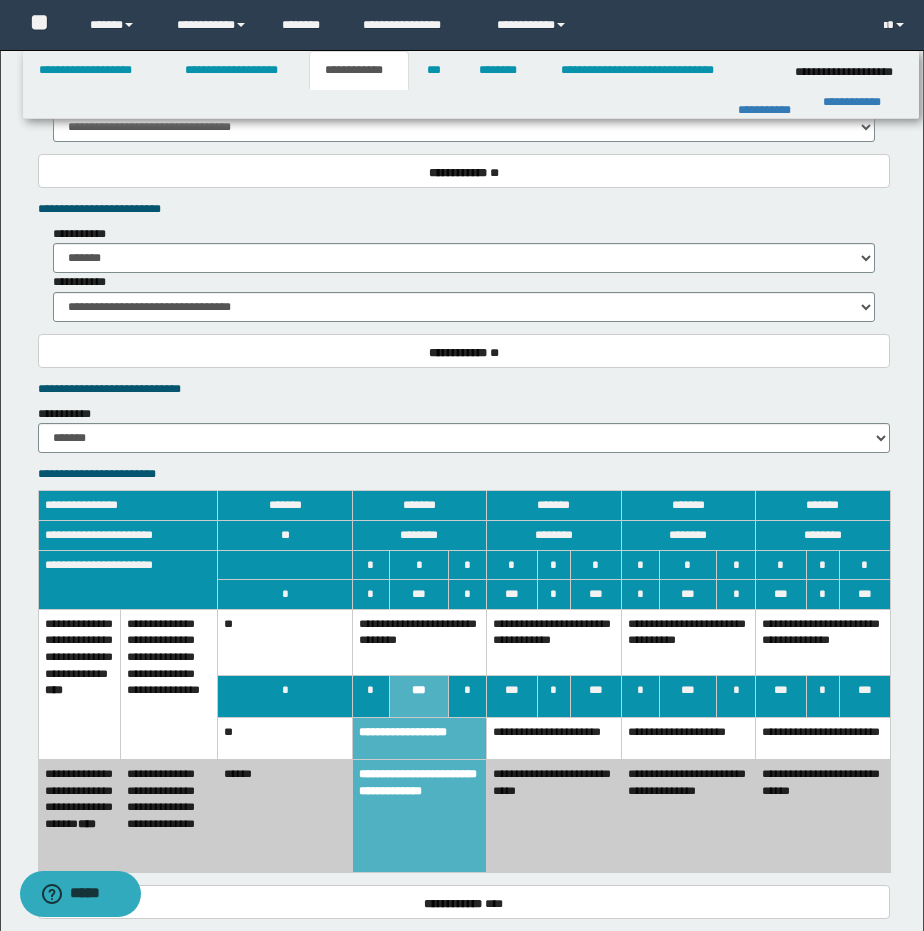 click on "**********" at bounding box center [419, 642] 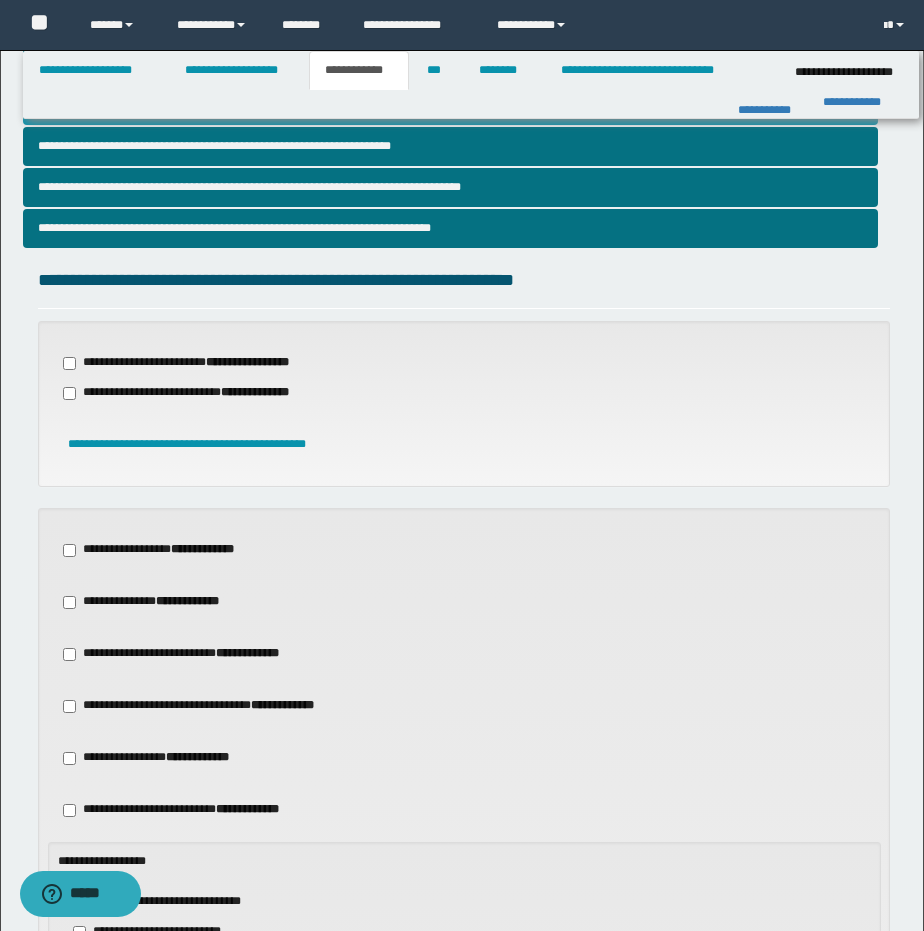 scroll, scrollTop: 0, scrollLeft: 0, axis: both 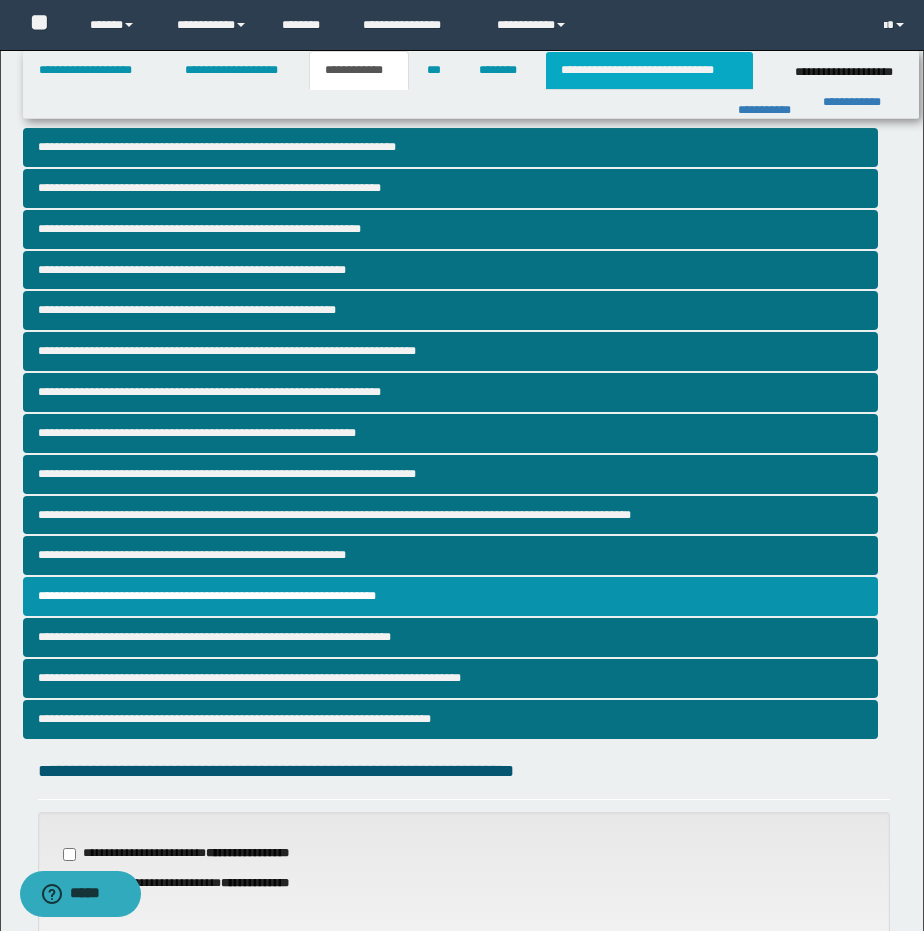 click on "**********" at bounding box center [649, 70] 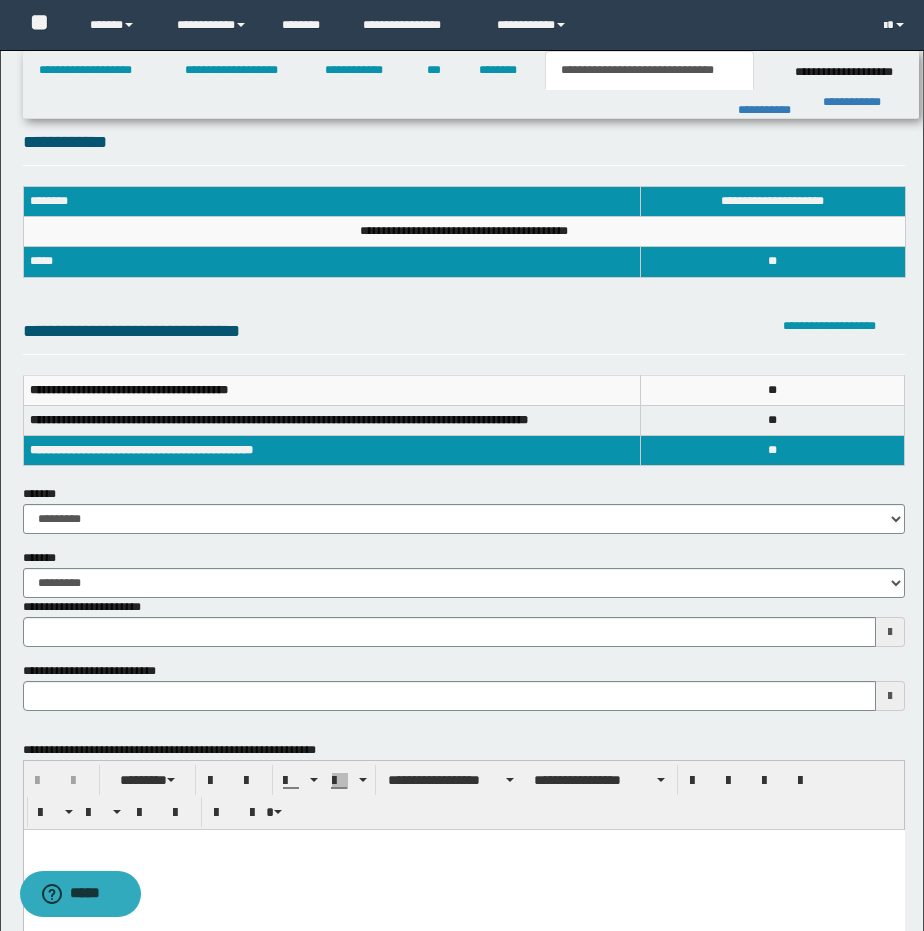 scroll, scrollTop: 0, scrollLeft: 0, axis: both 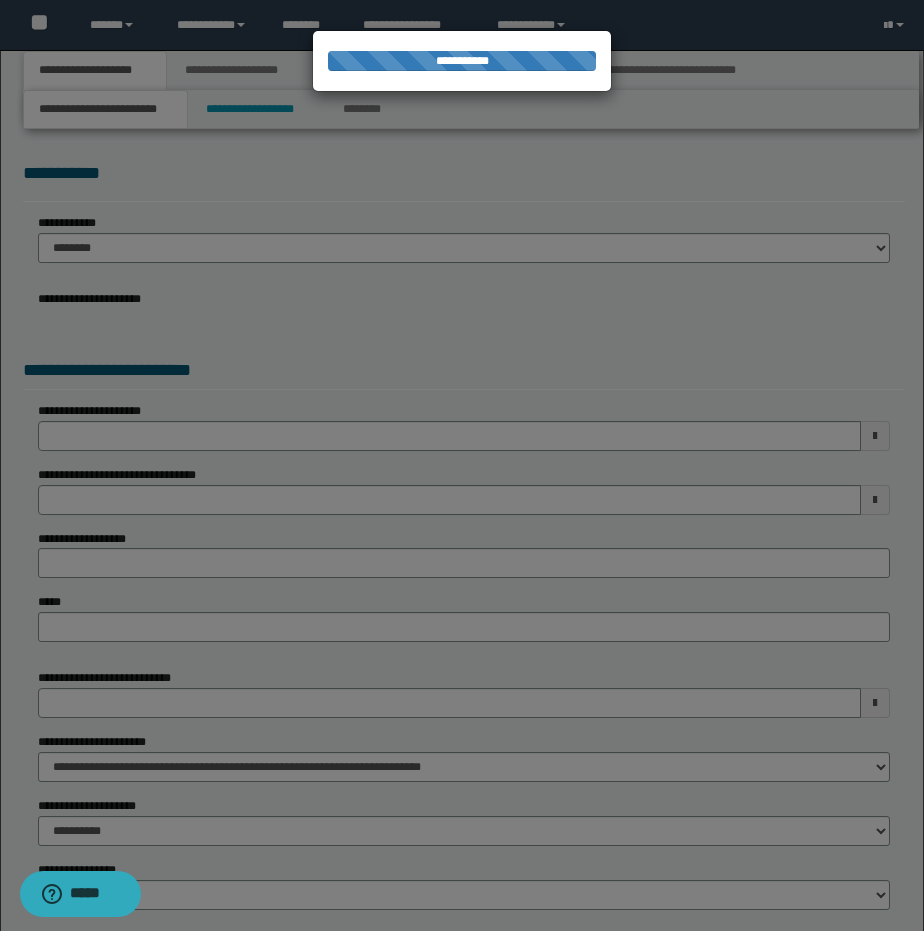 select on "**" 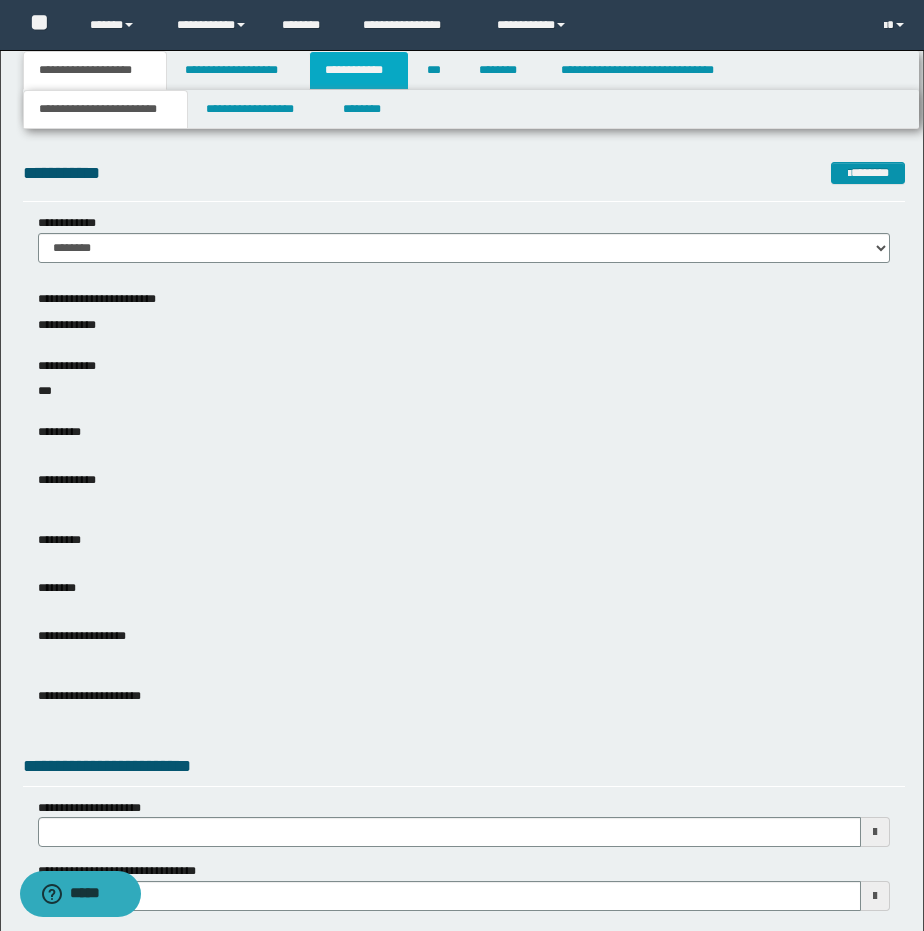 click on "**********" at bounding box center [359, 70] 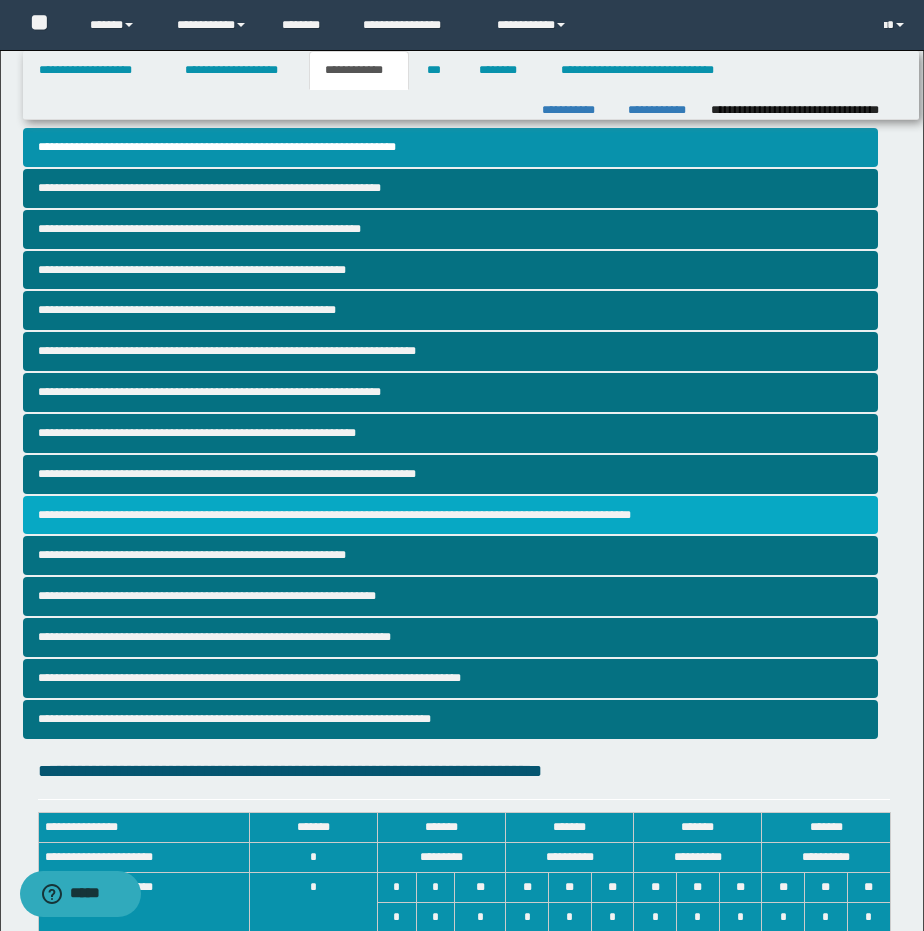 click on "**********" at bounding box center (451, 515) 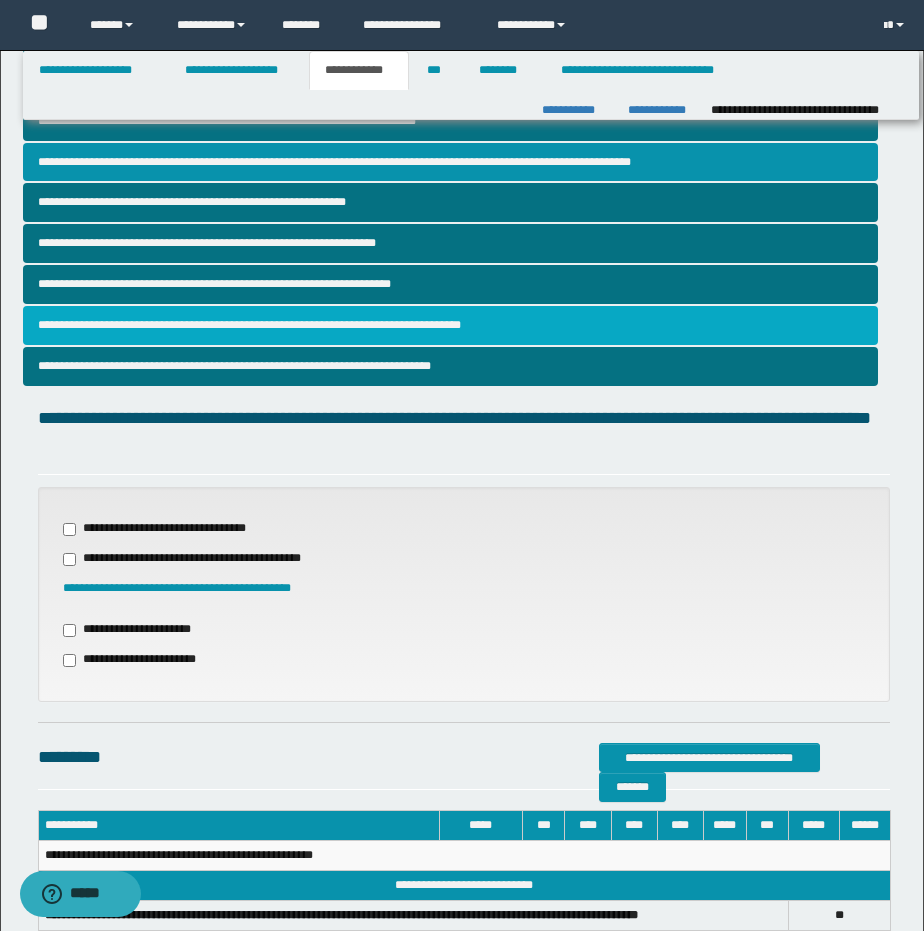 scroll, scrollTop: 356, scrollLeft: 0, axis: vertical 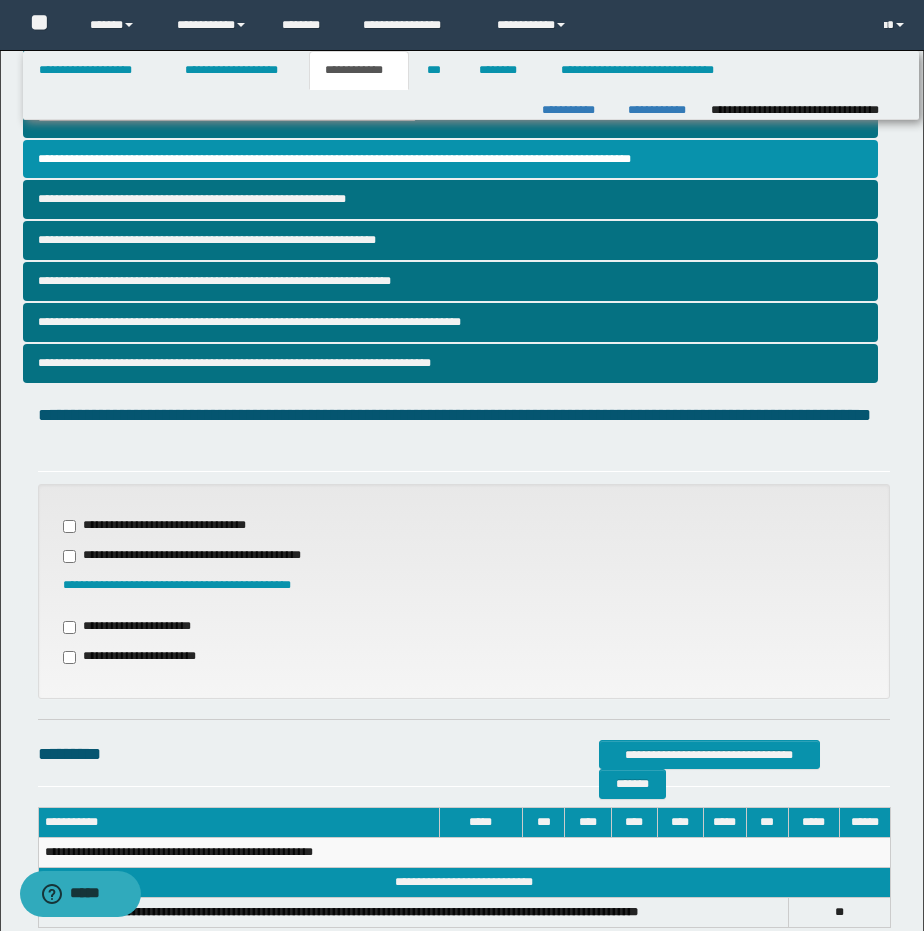 click on "**********" at bounding box center [163, 526] 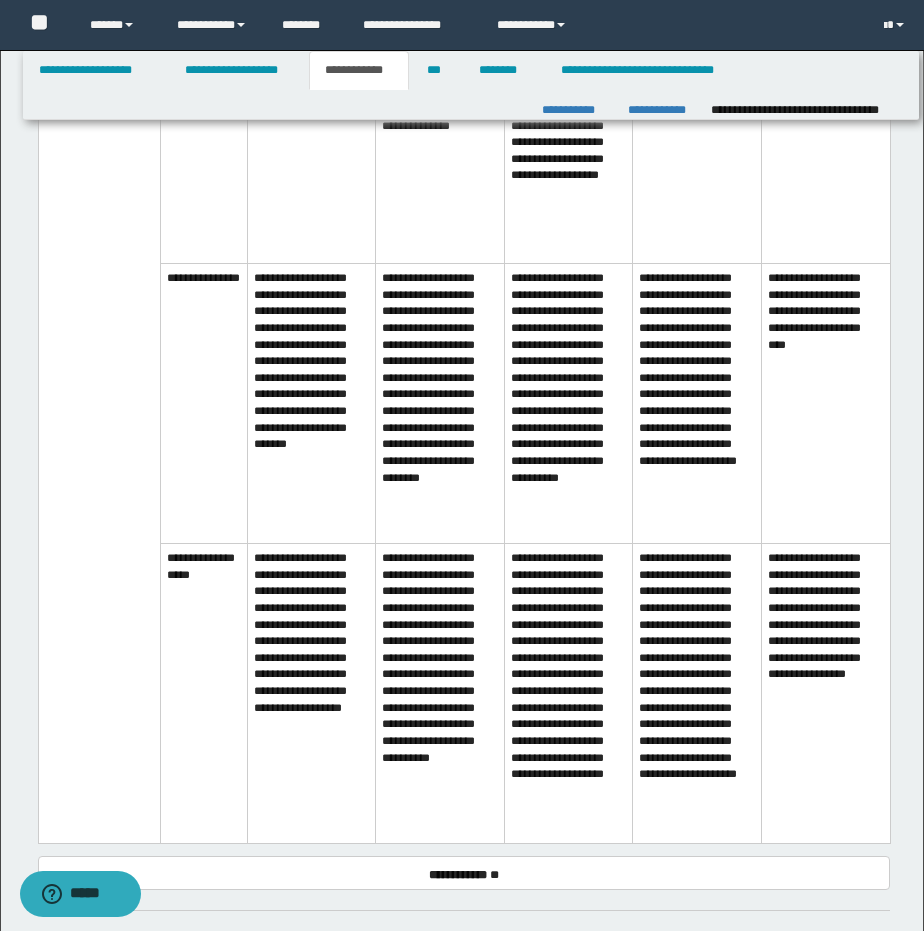 scroll, scrollTop: 1338, scrollLeft: 0, axis: vertical 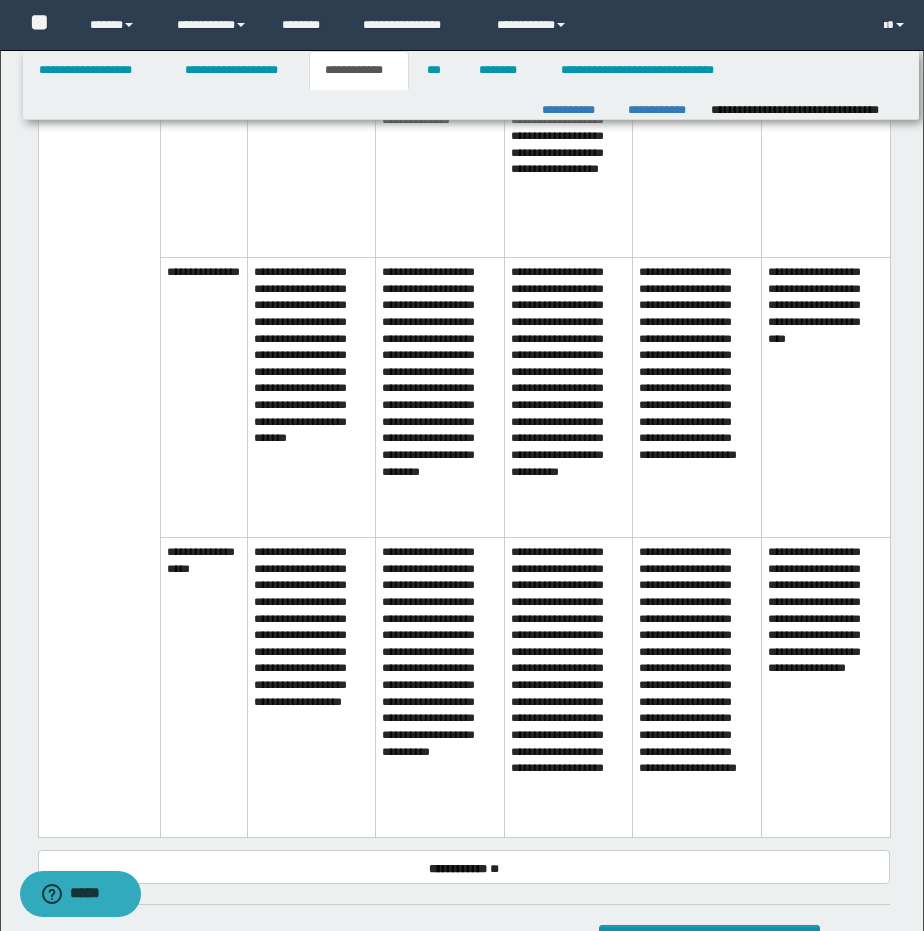 click on "**********" at bounding box center (440, 688) 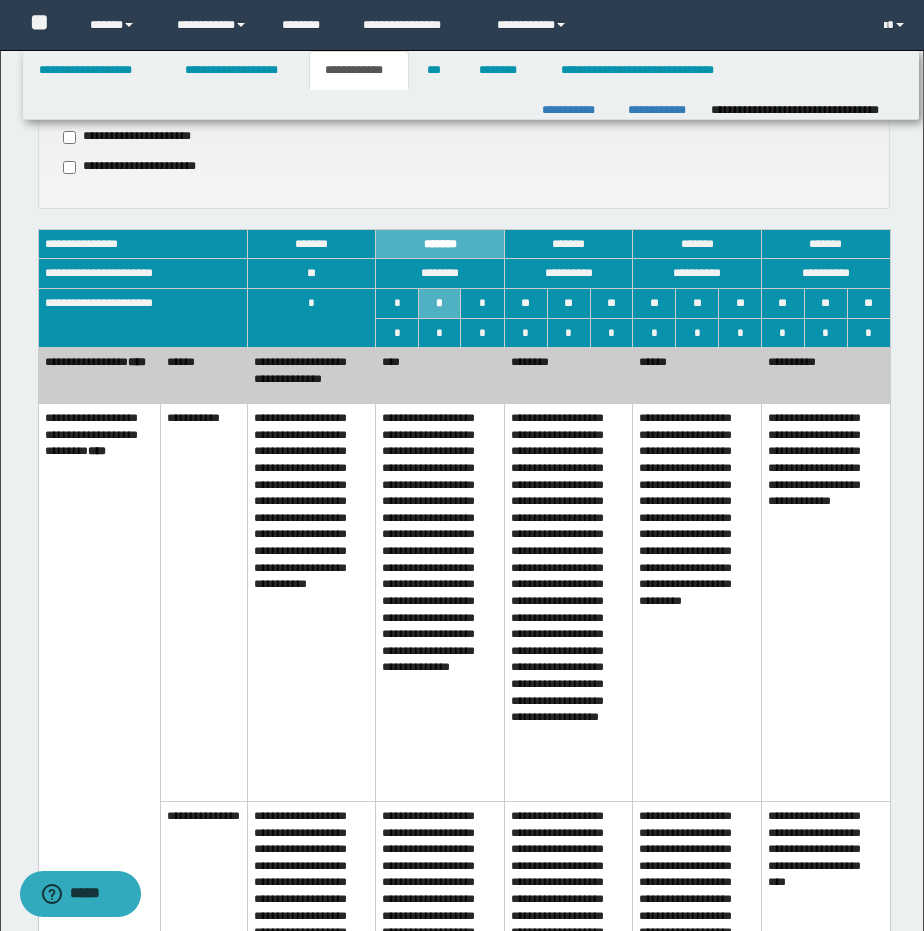scroll, scrollTop: 846, scrollLeft: 0, axis: vertical 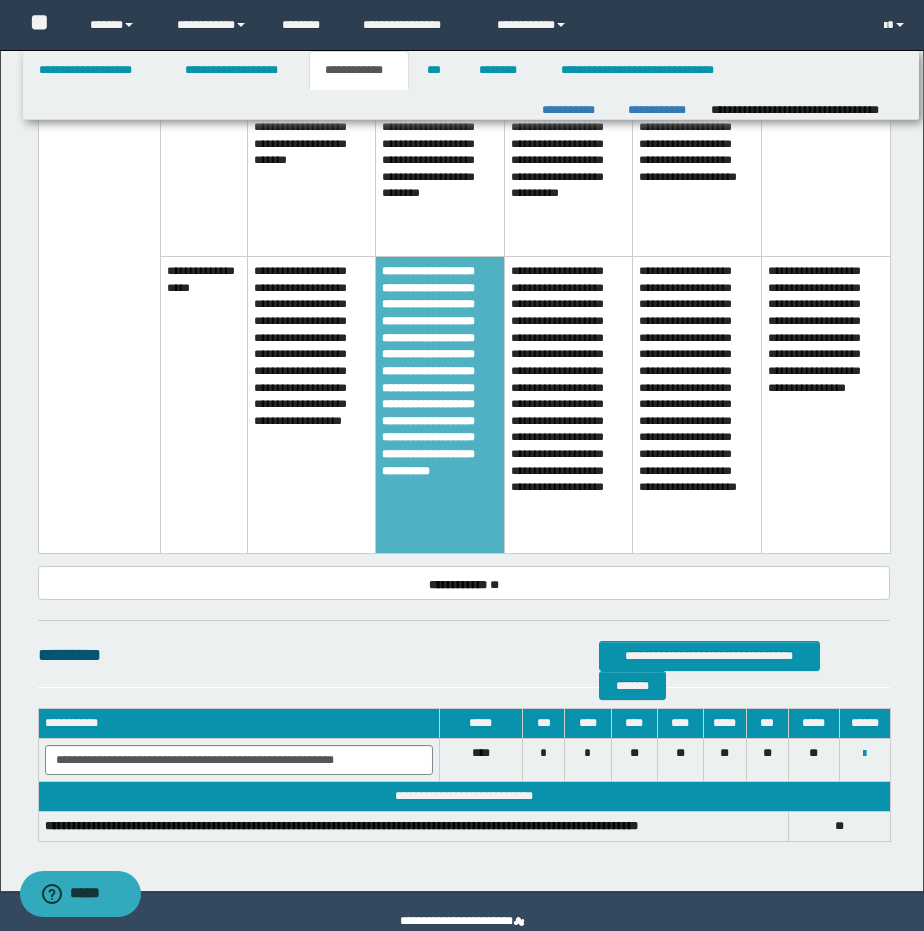 click on "**********" at bounding box center [568, 405] 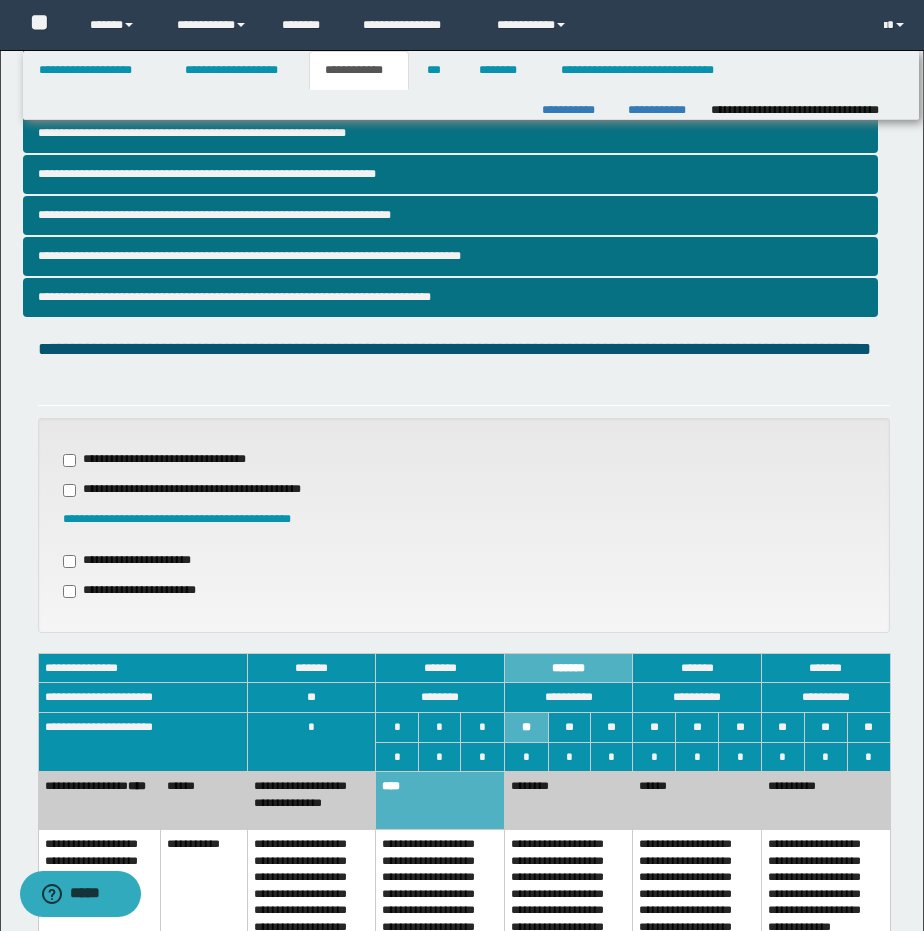 scroll, scrollTop: 0, scrollLeft: 0, axis: both 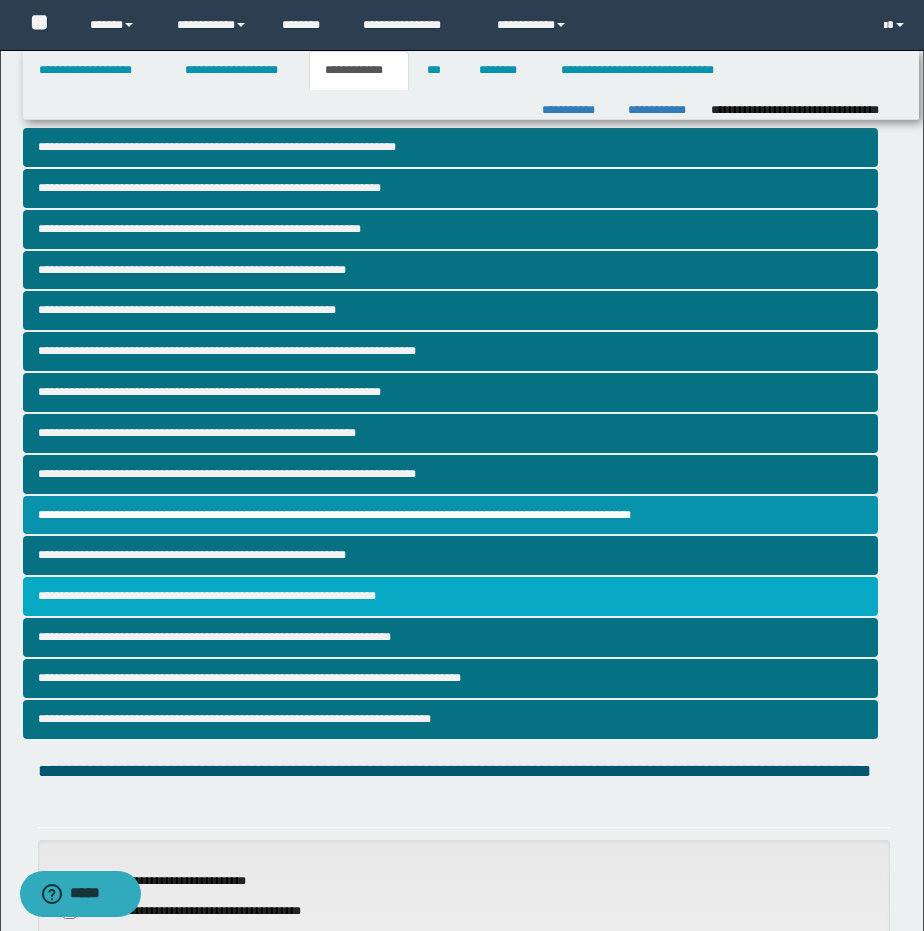 click on "**********" at bounding box center (451, 596) 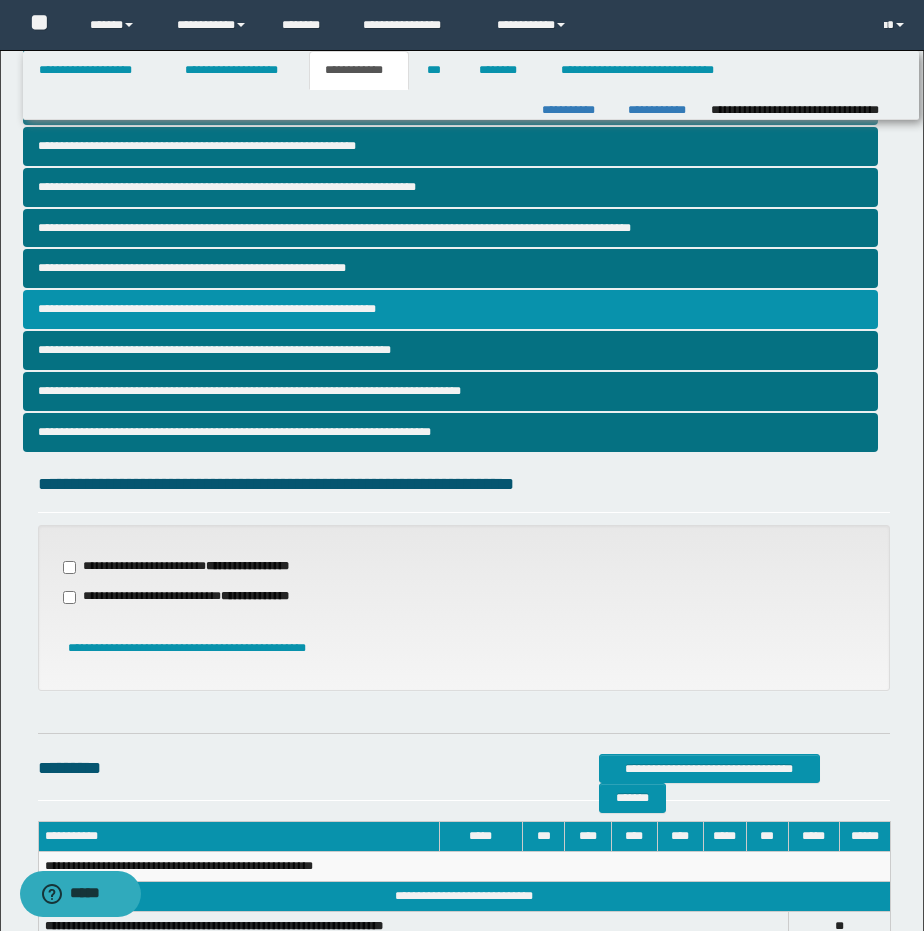 scroll, scrollTop: 292, scrollLeft: 0, axis: vertical 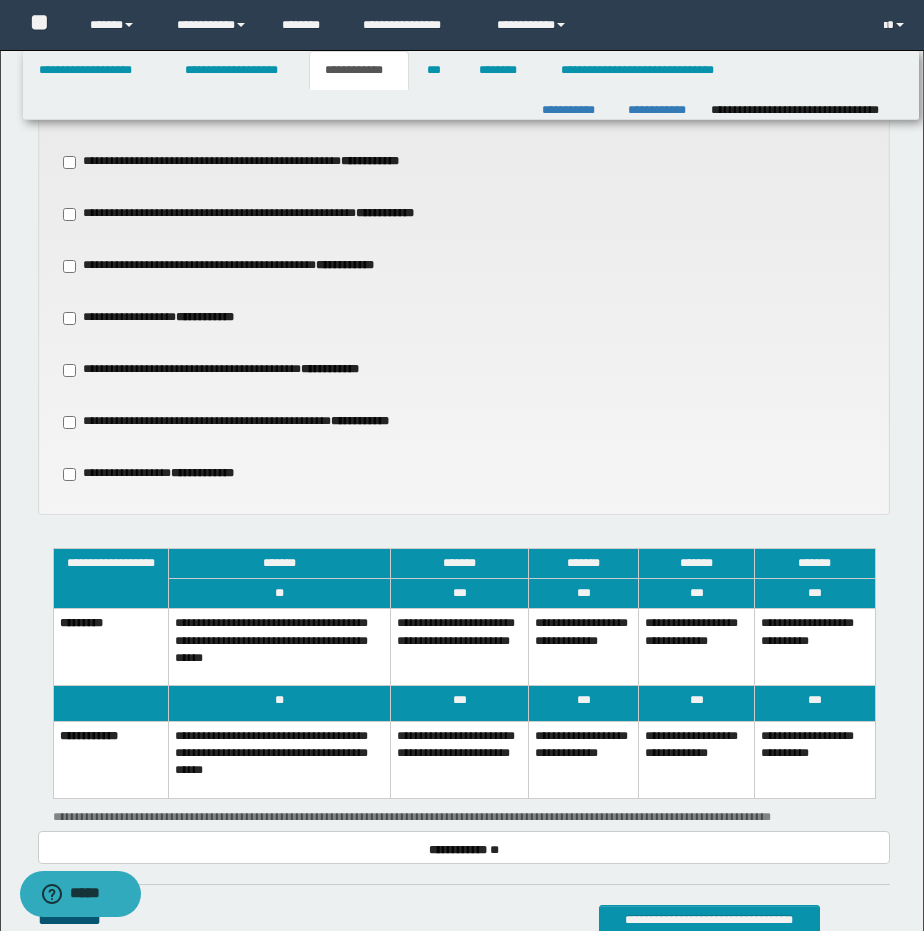 drag, startPoint x: 472, startPoint y: 658, endPoint x: 463, endPoint y: 683, distance: 26.57066 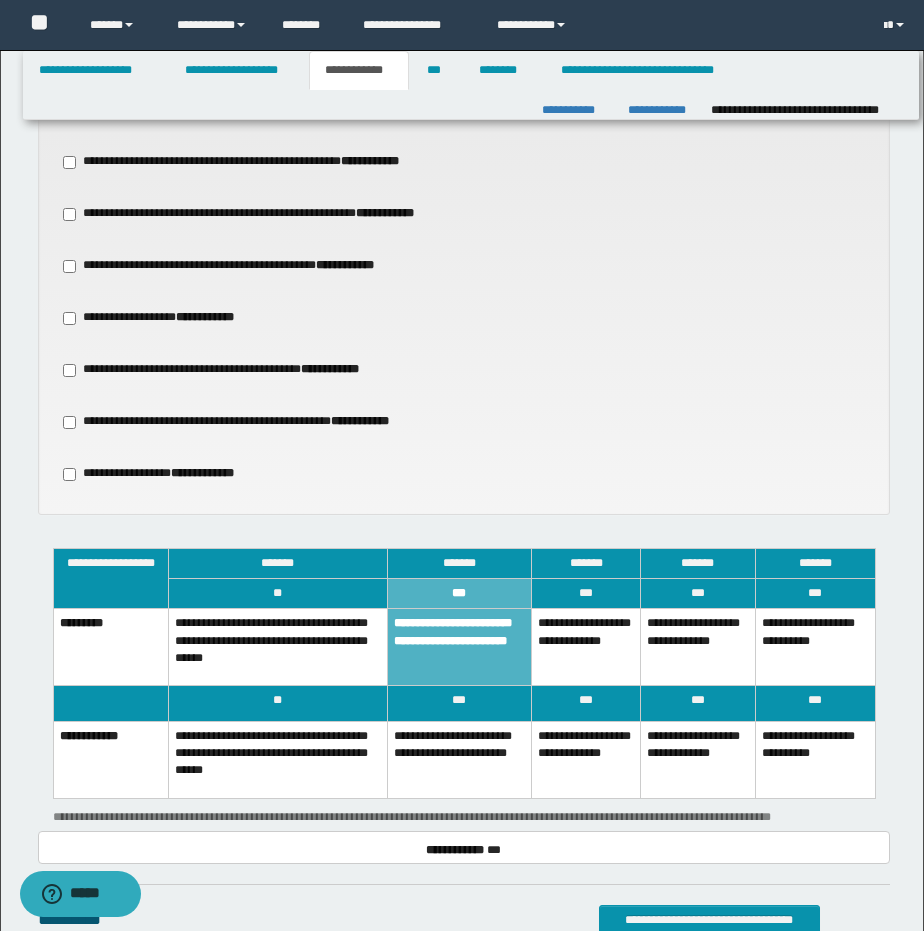 click on "**********" at bounding box center [459, 759] 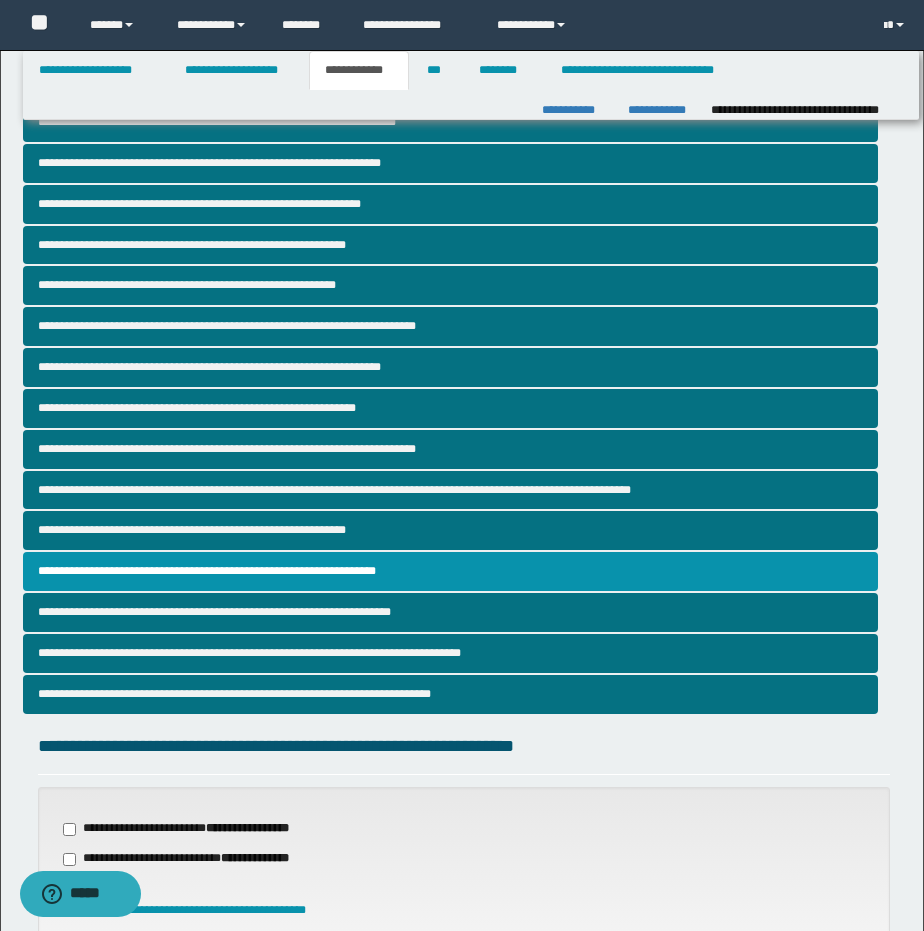 scroll, scrollTop: 0, scrollLeft: 0, axis: both 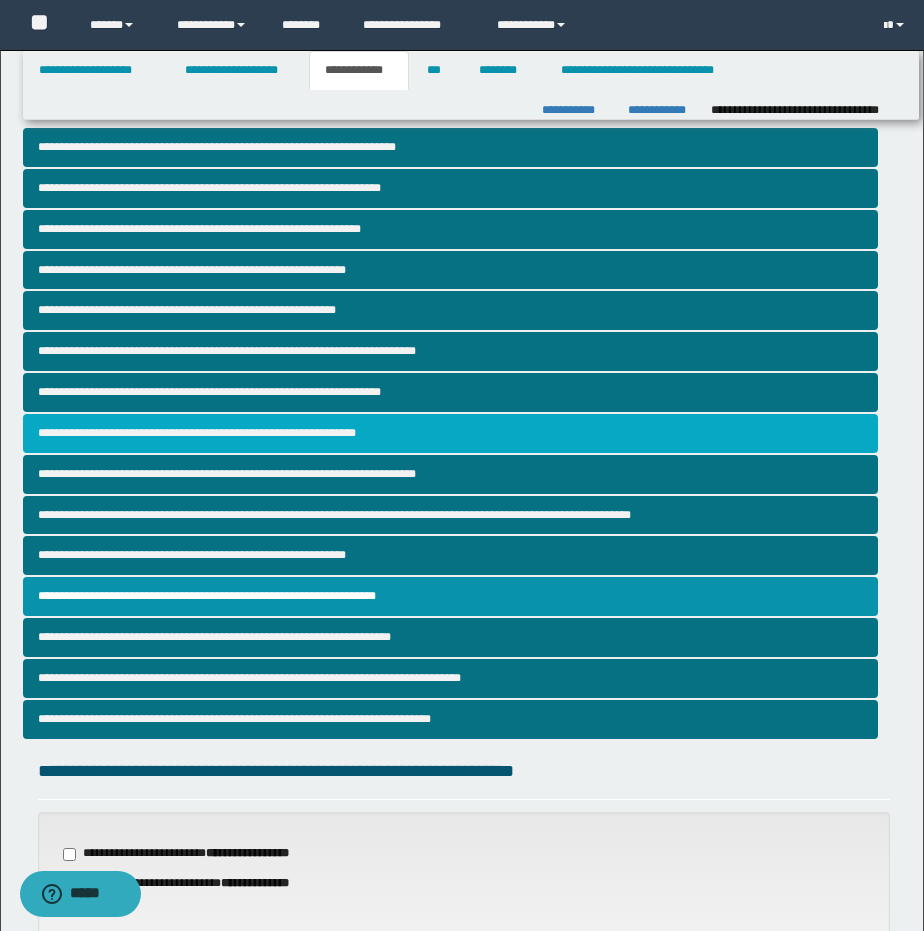 click on "**********" at bounding box center (451, 433) 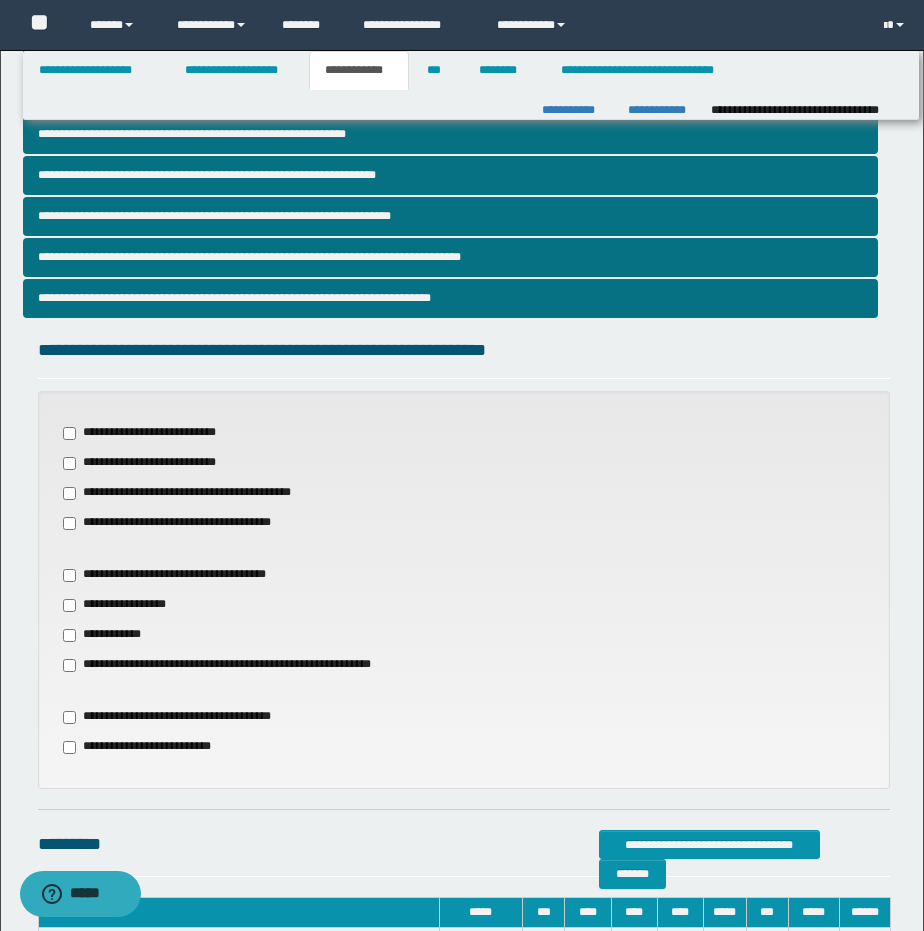 scroll, scrollTop: 424, scrollLeft: 0, axis: vertical 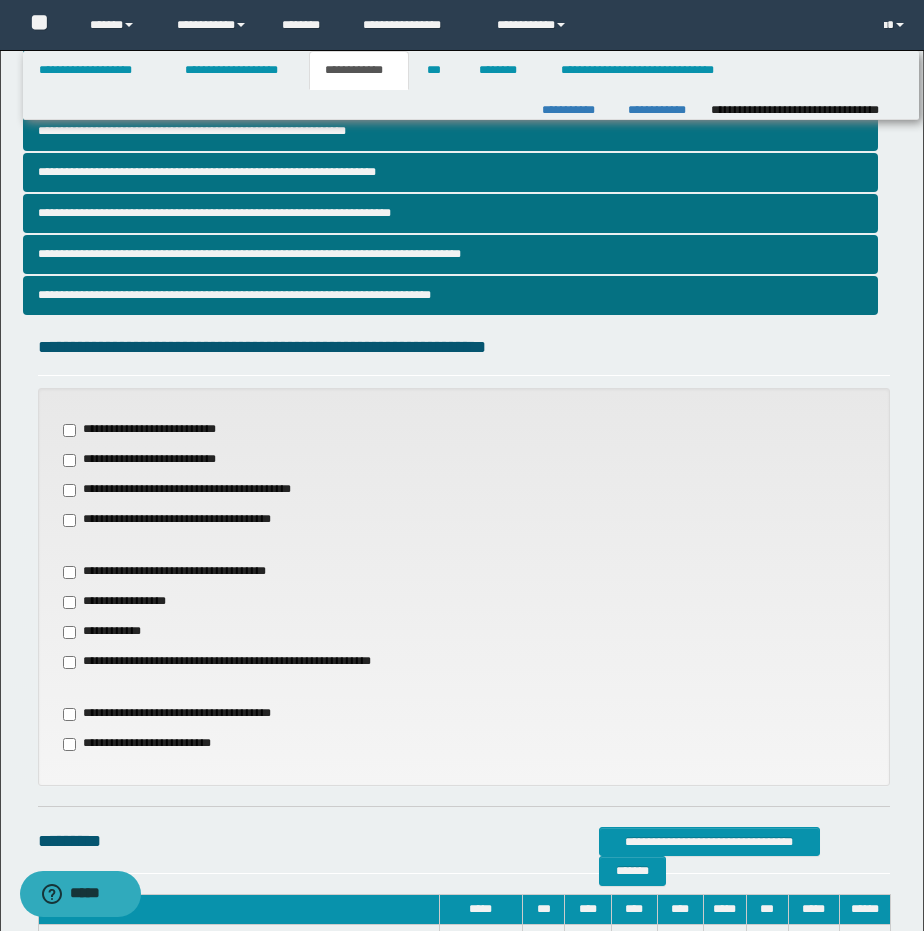 click on "**********" at bounding box center (152, 460) 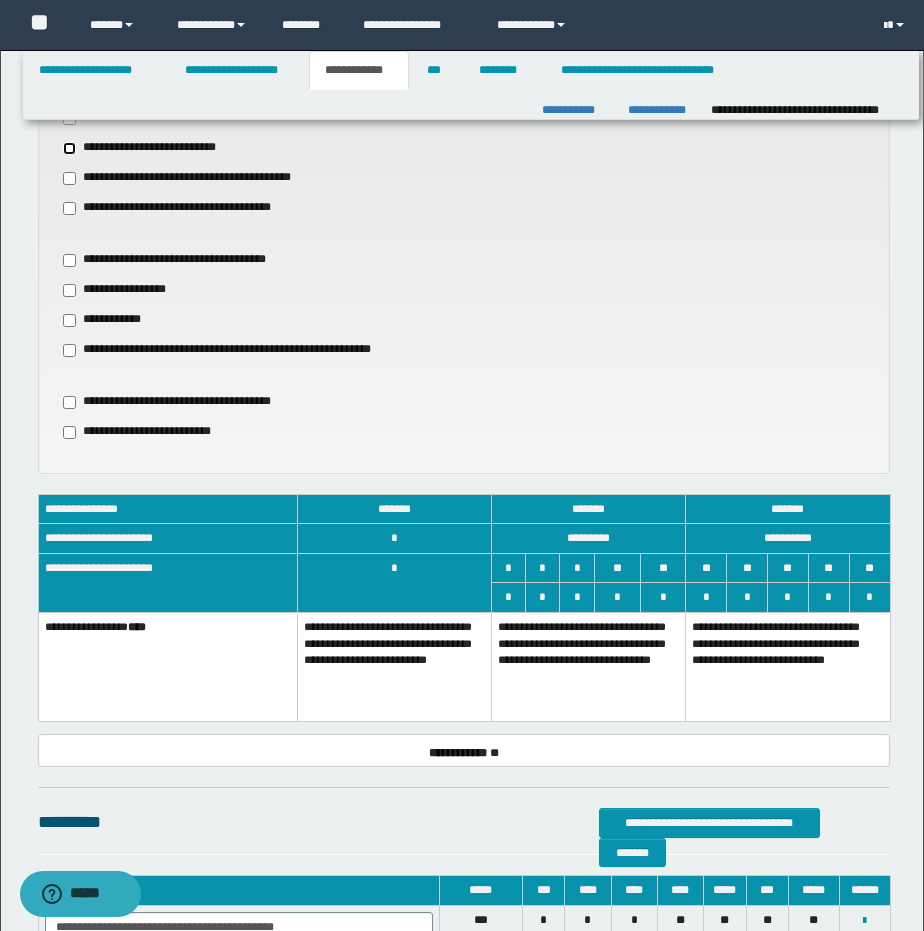 scroll, scrollTop: 799, scrollLeft: 0, axis: vertical 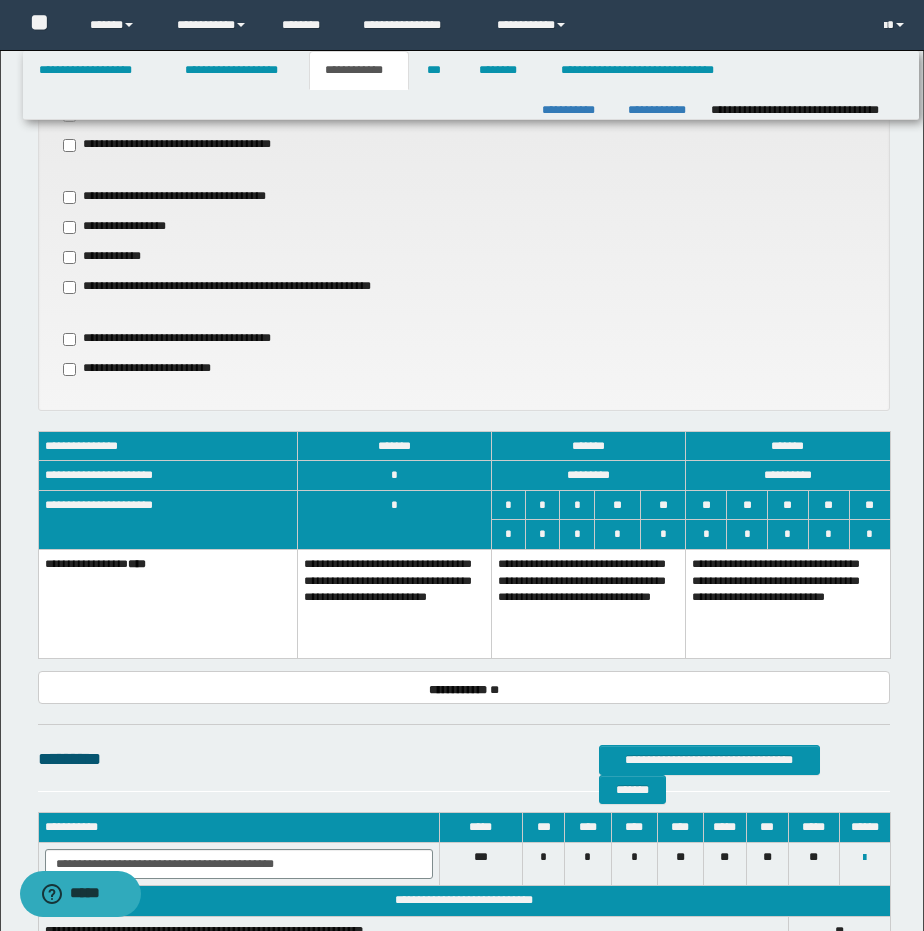 click on "**********" at bounding box center (589, 604) 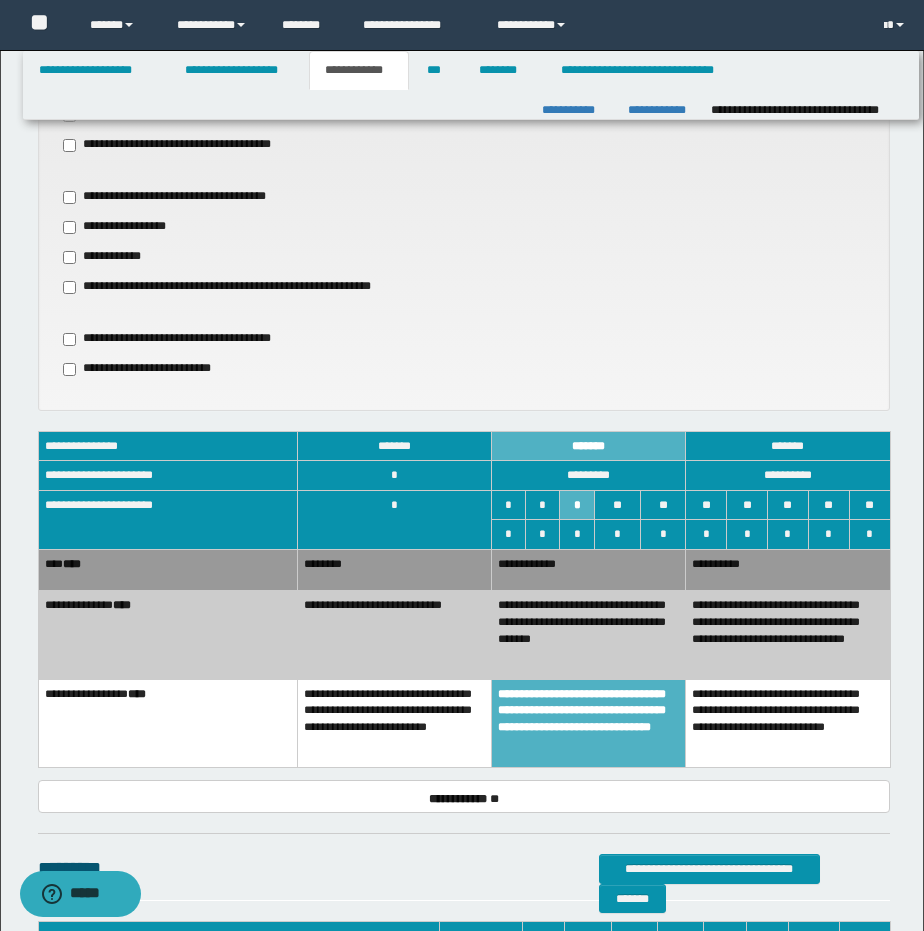 click on "**********" at bounding box center [589, 635] 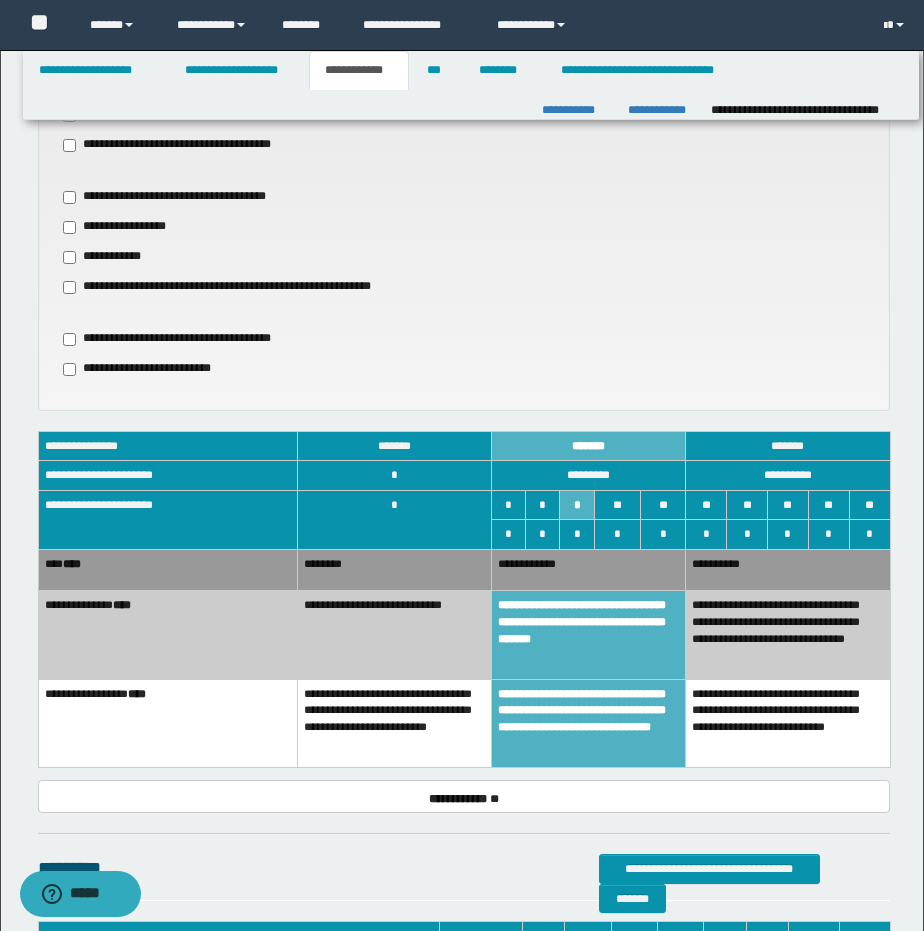 click on "********" at bounding box center [394, 570] 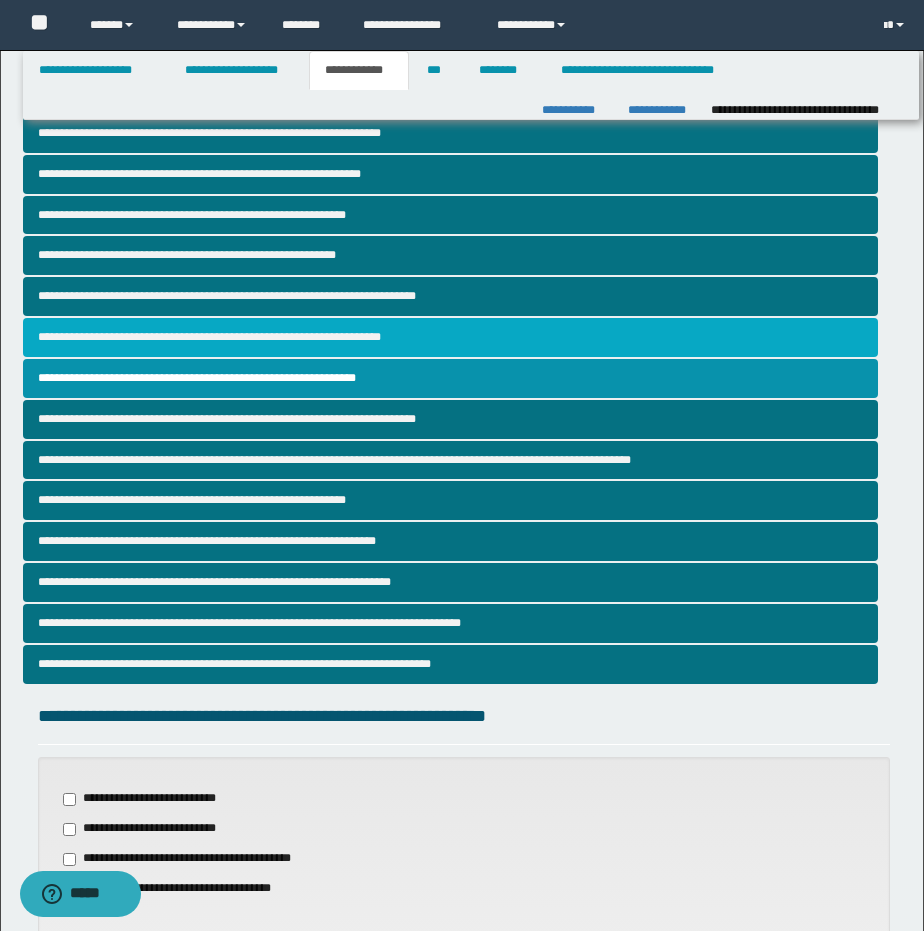 scroll, scrollTop: 47, scrollLeft: 0, axis: vertical 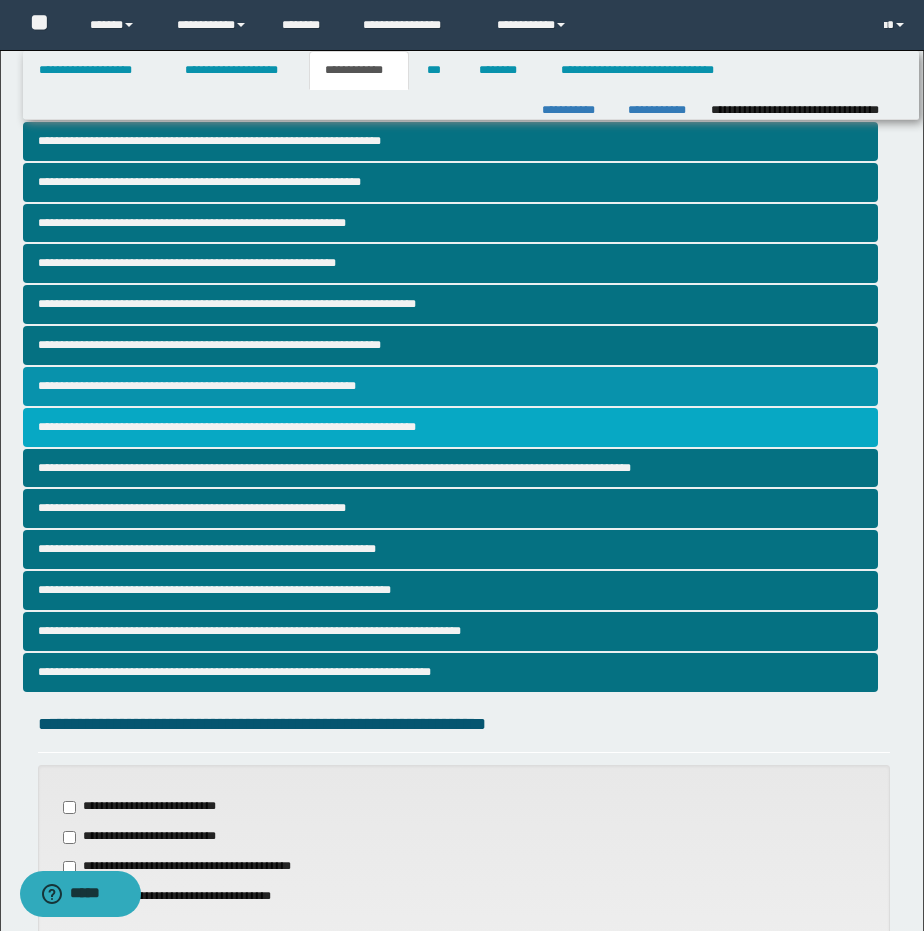 click on "**********" at bounding box center (451, 427) 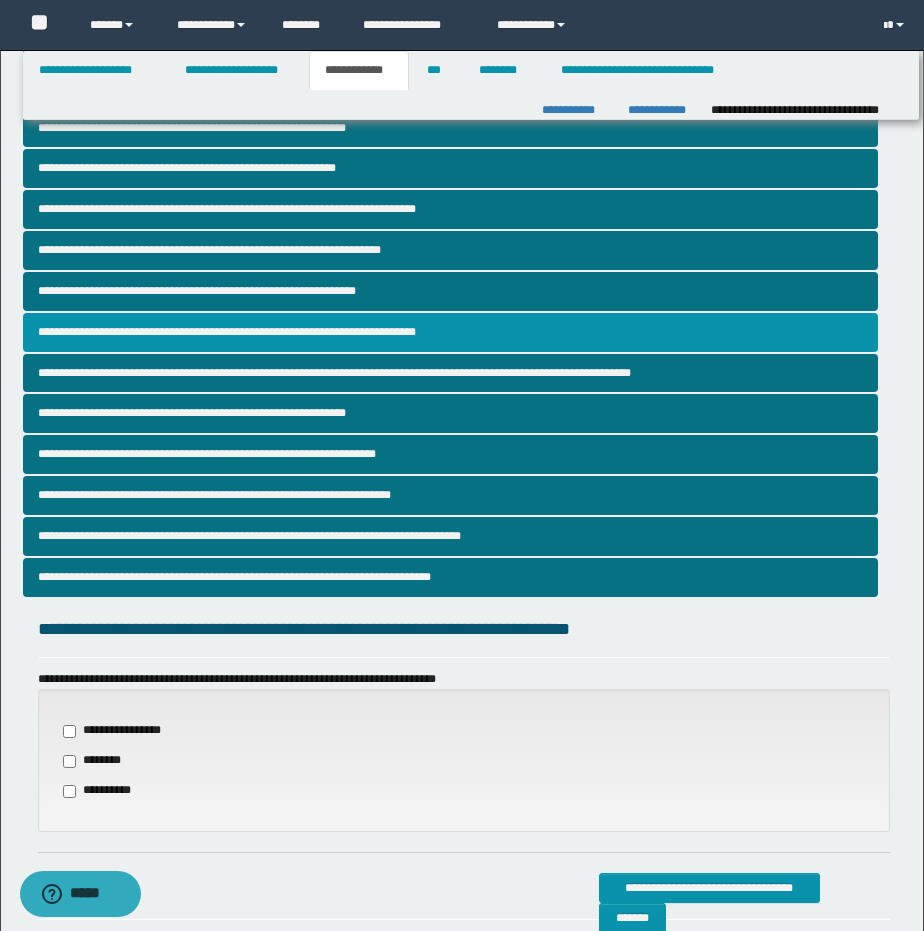 scroll, scrollTop: 412, scrollLeft: 0, axis: vertical 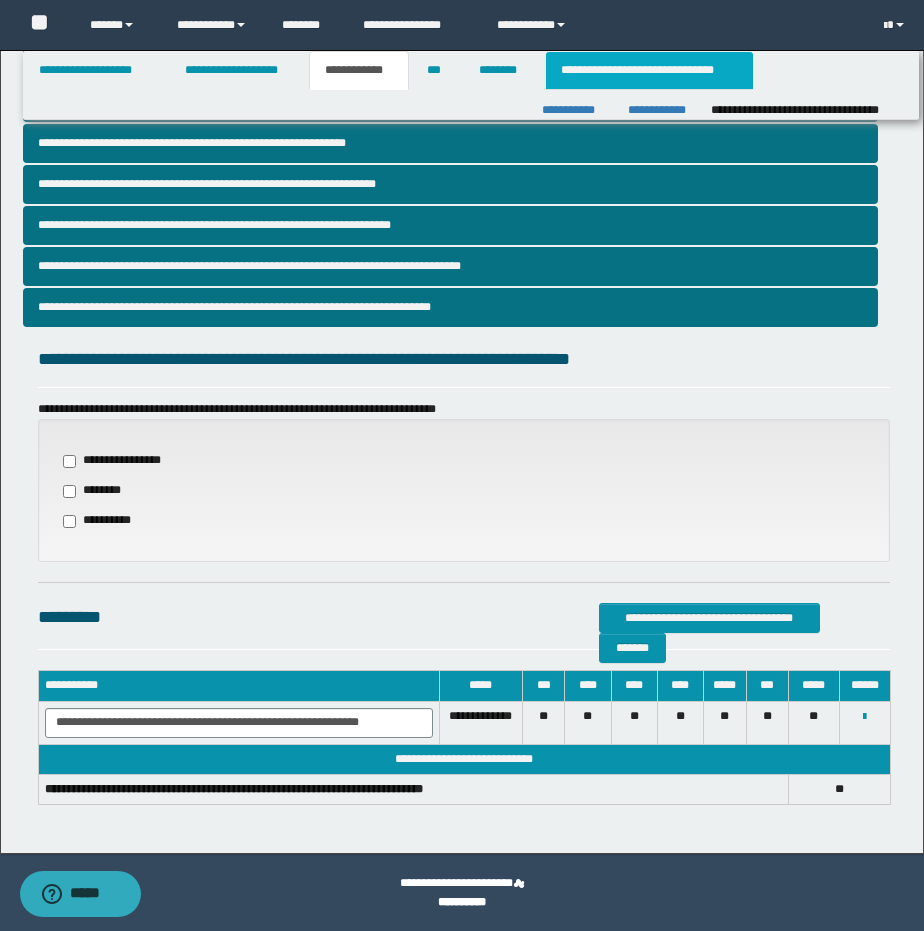 click on "**********" at bounding box center [649, 70] 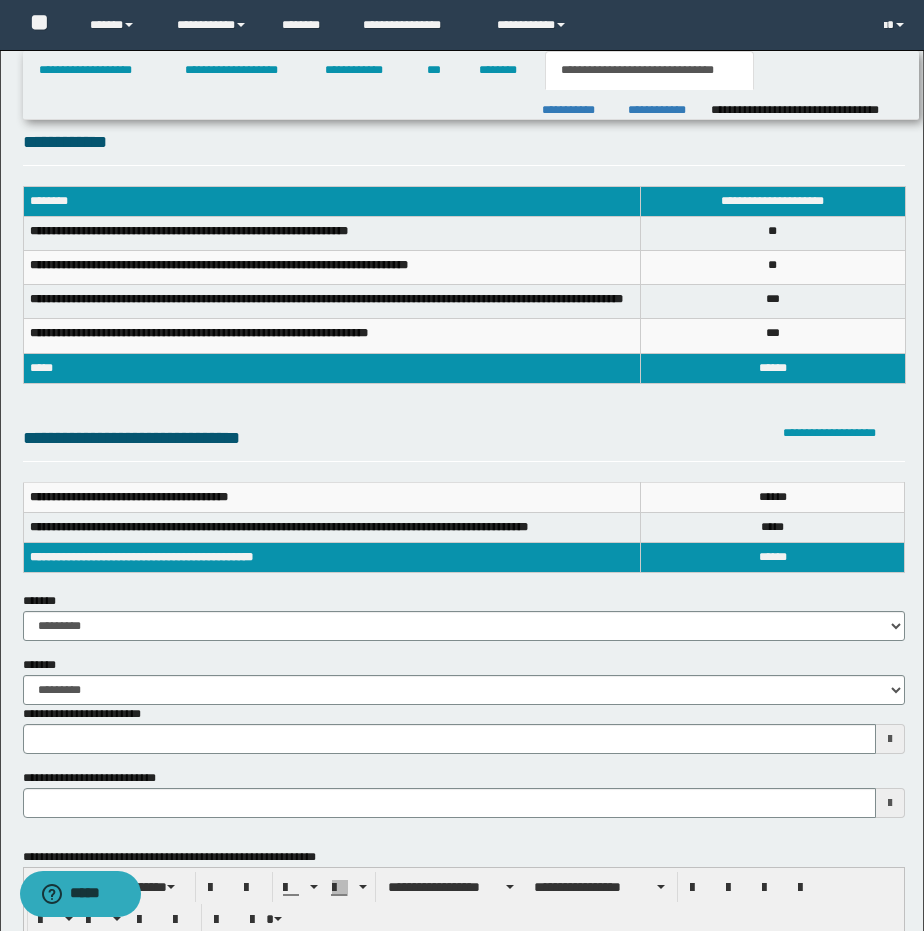 scroll, scrollTop: 0, scrollLeft: 0, axis: both 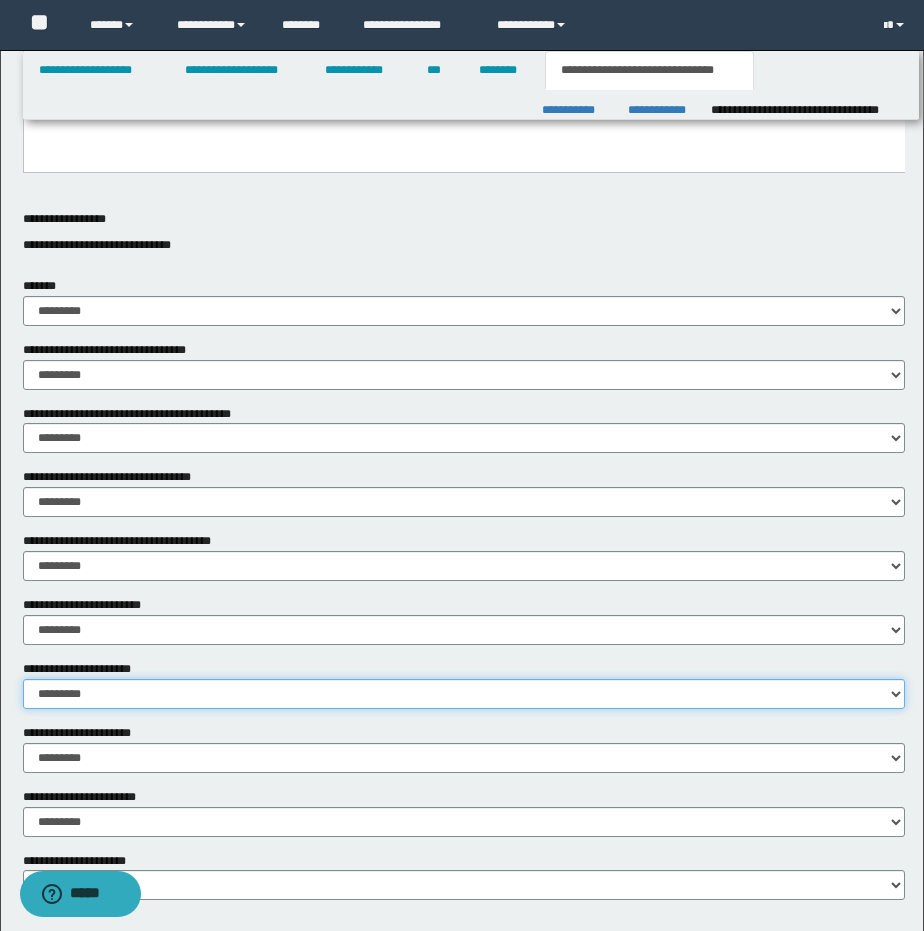 click on "*********
**
**" at bounding box center [464, 694] 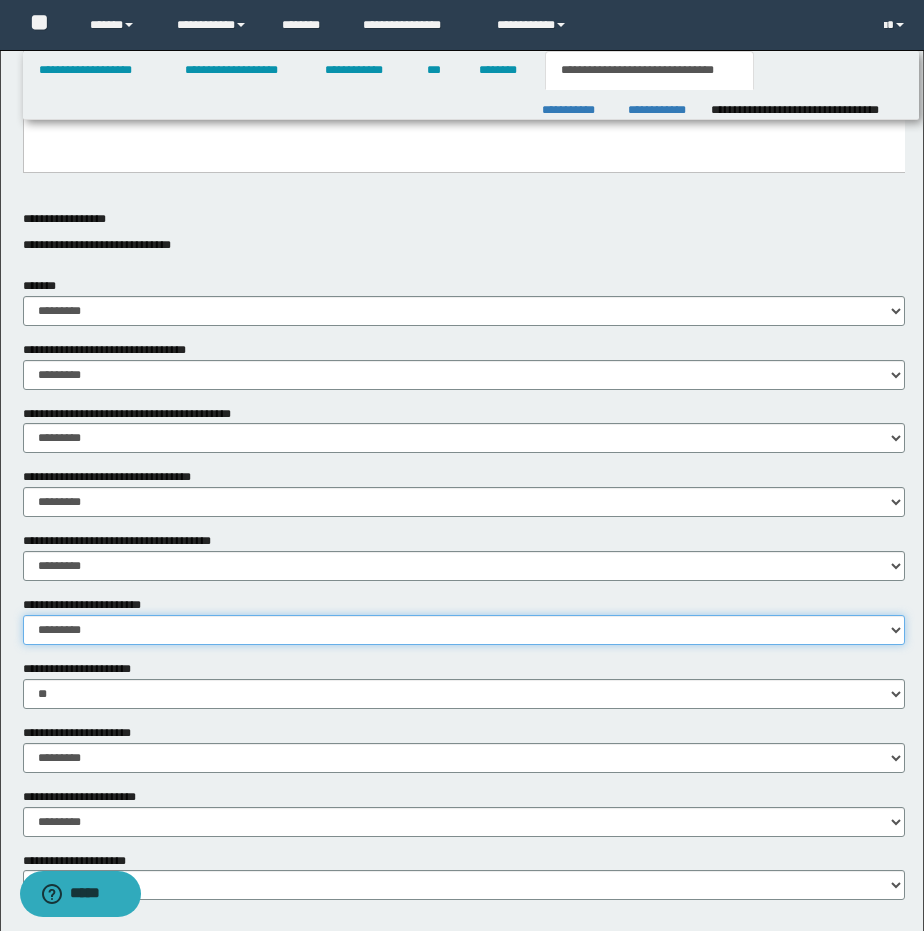 click on "*********
**
**" at bounding box center [464, 630] 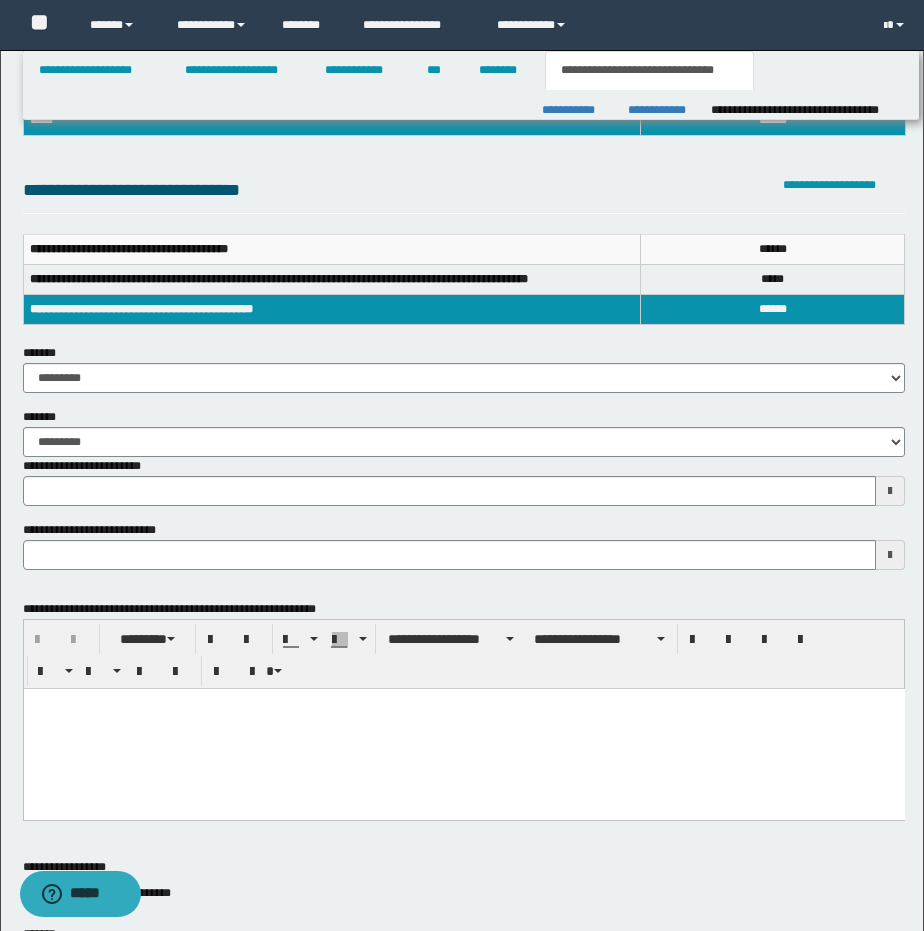 scroll, scrollTop: 0, scrollLeft: 0, axis: both 